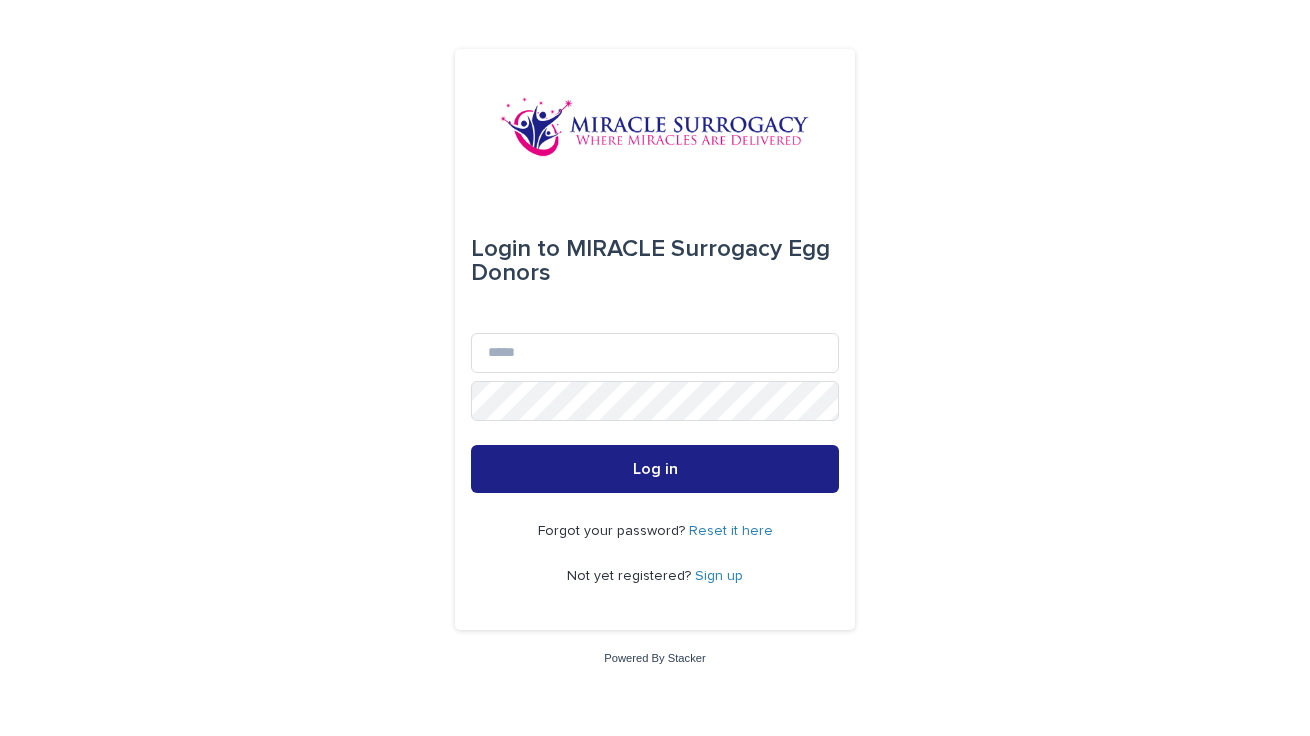 scroll, scrollTop: 0, scrollLeft: 0, axis: both 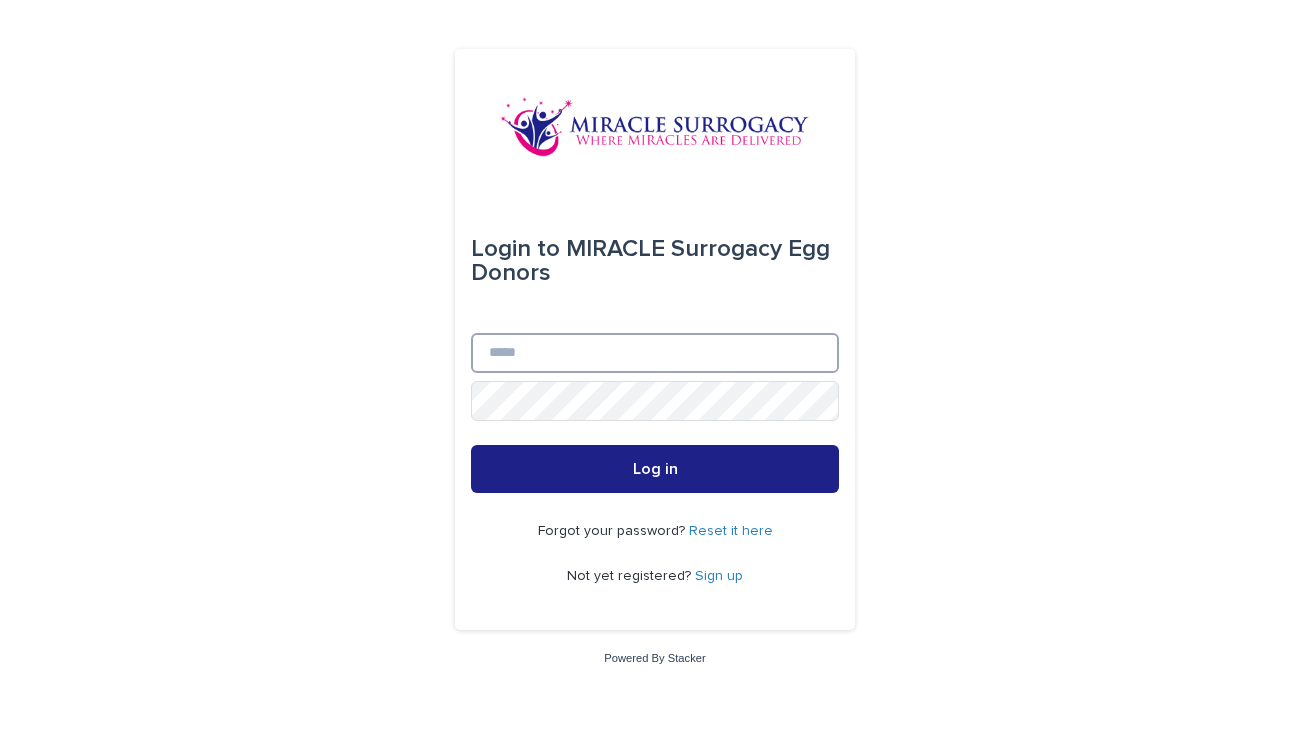 click on "Email" at bounding box center (655, 353) 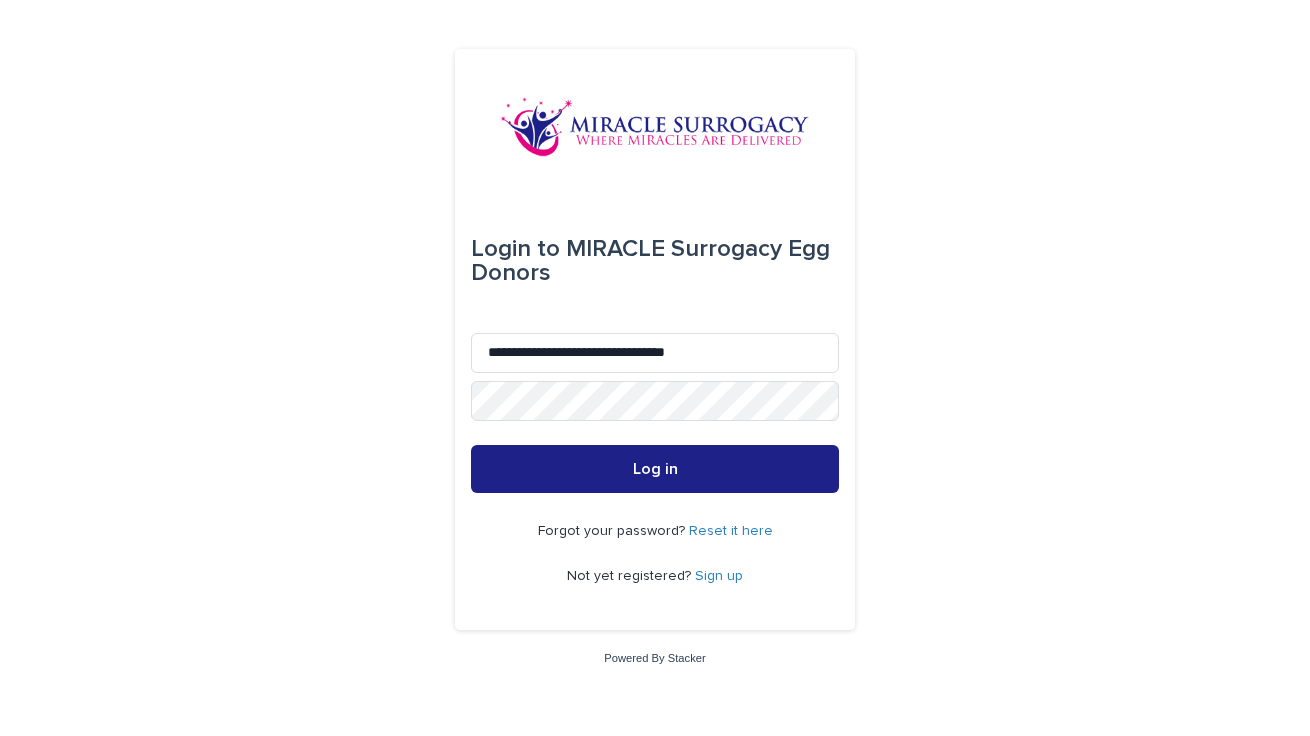 click on "Reset it here" at bounding box center (731, 531) 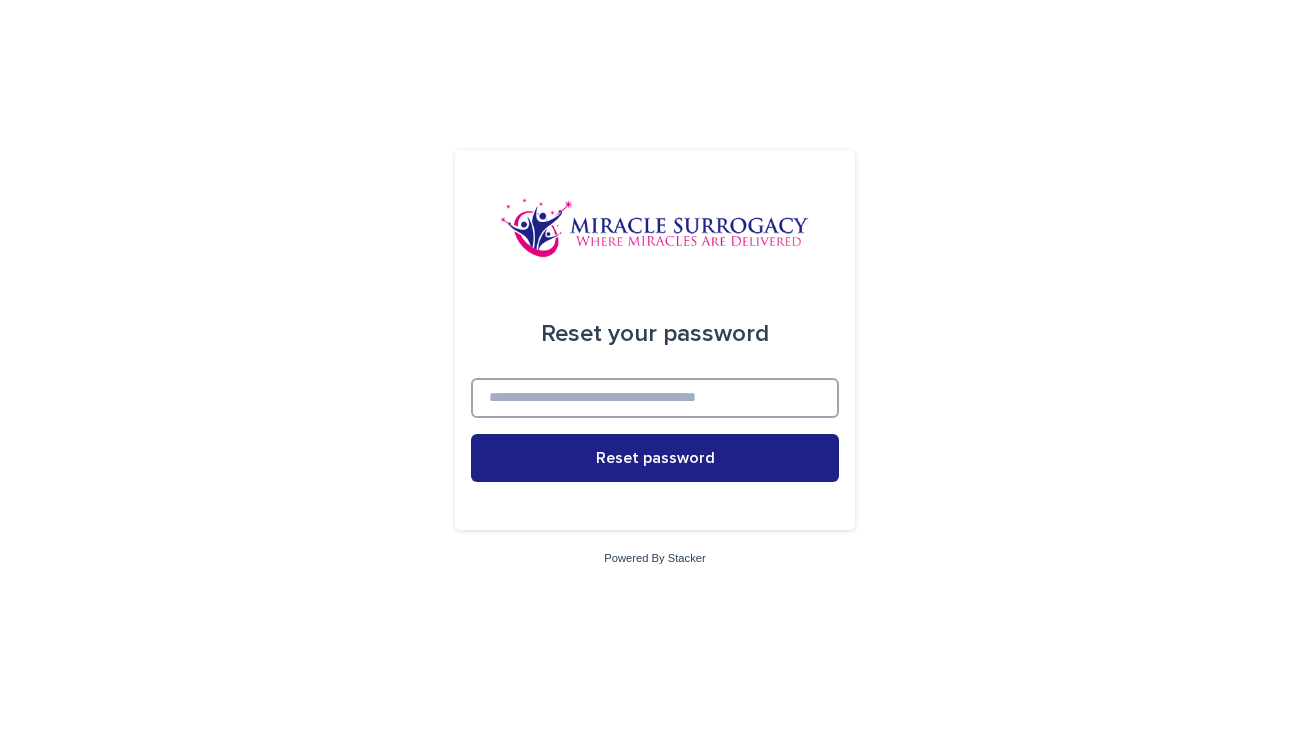 click at bounding box center (655, 398) 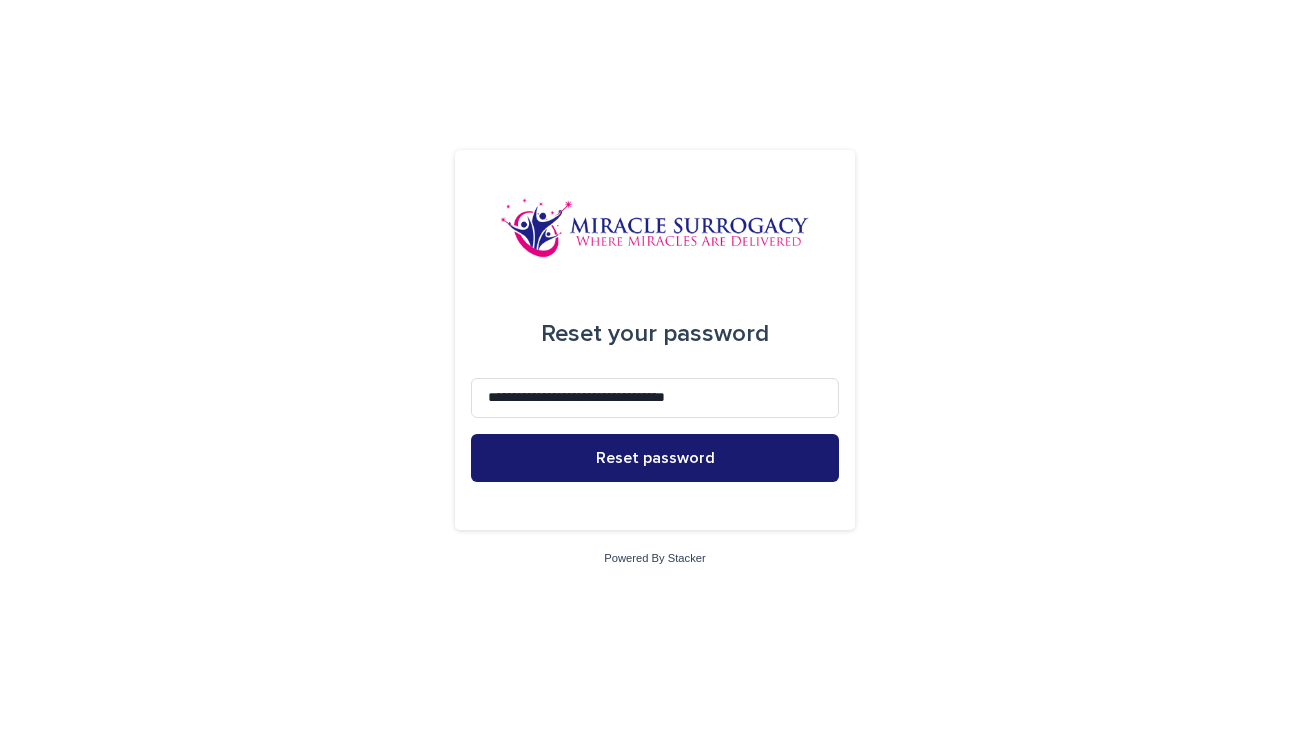 click on "Reset password" at bounding box center (655, 458) 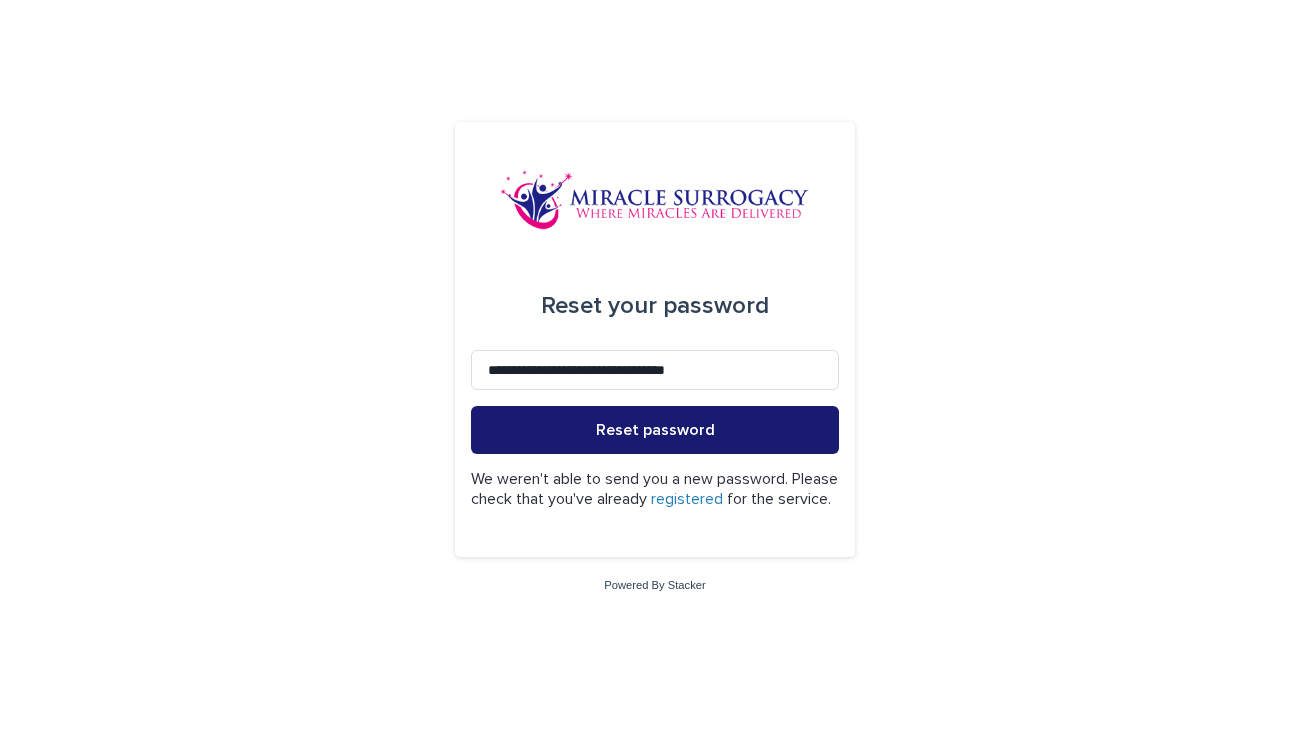 click on "Reset password" at bounding box center (655, 430) 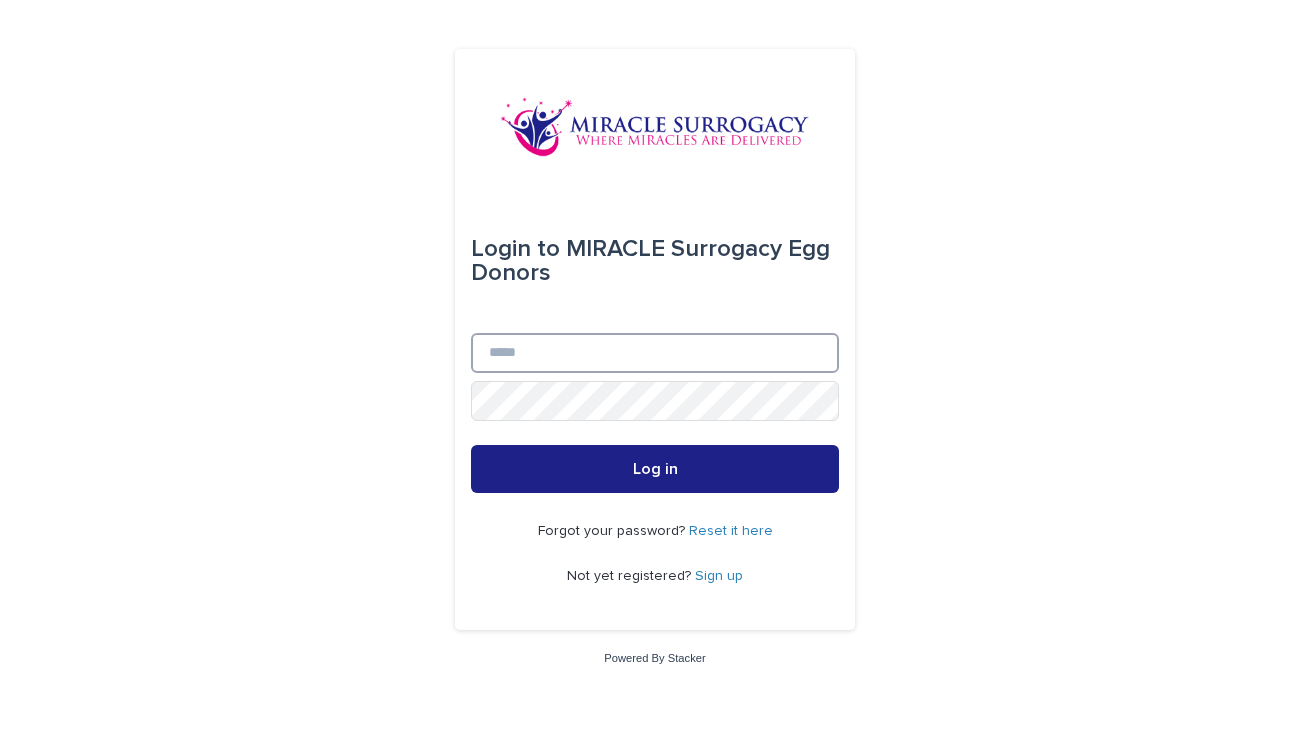click on "Email" at bounding box center [655, 353] 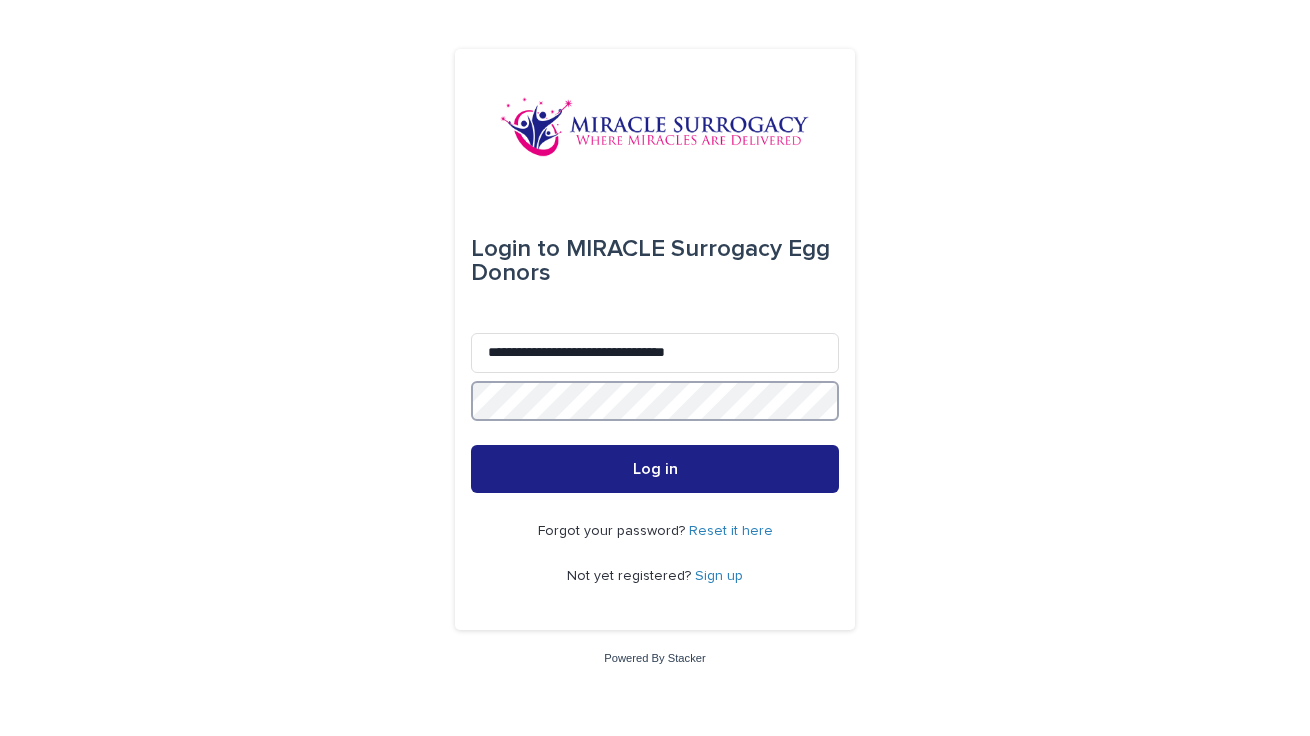 click on "Log in" at bounding box center (655, 469) 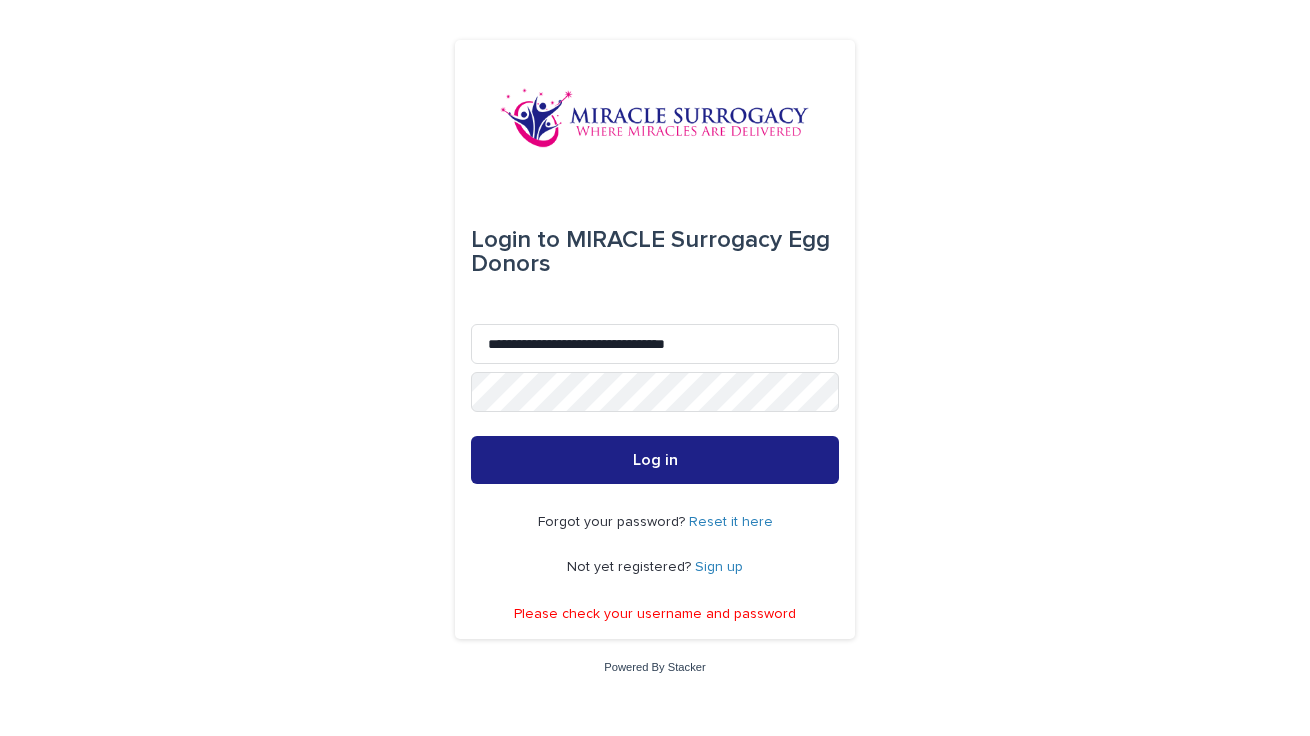 click on "Sign up" at bounding box center (719, 567) 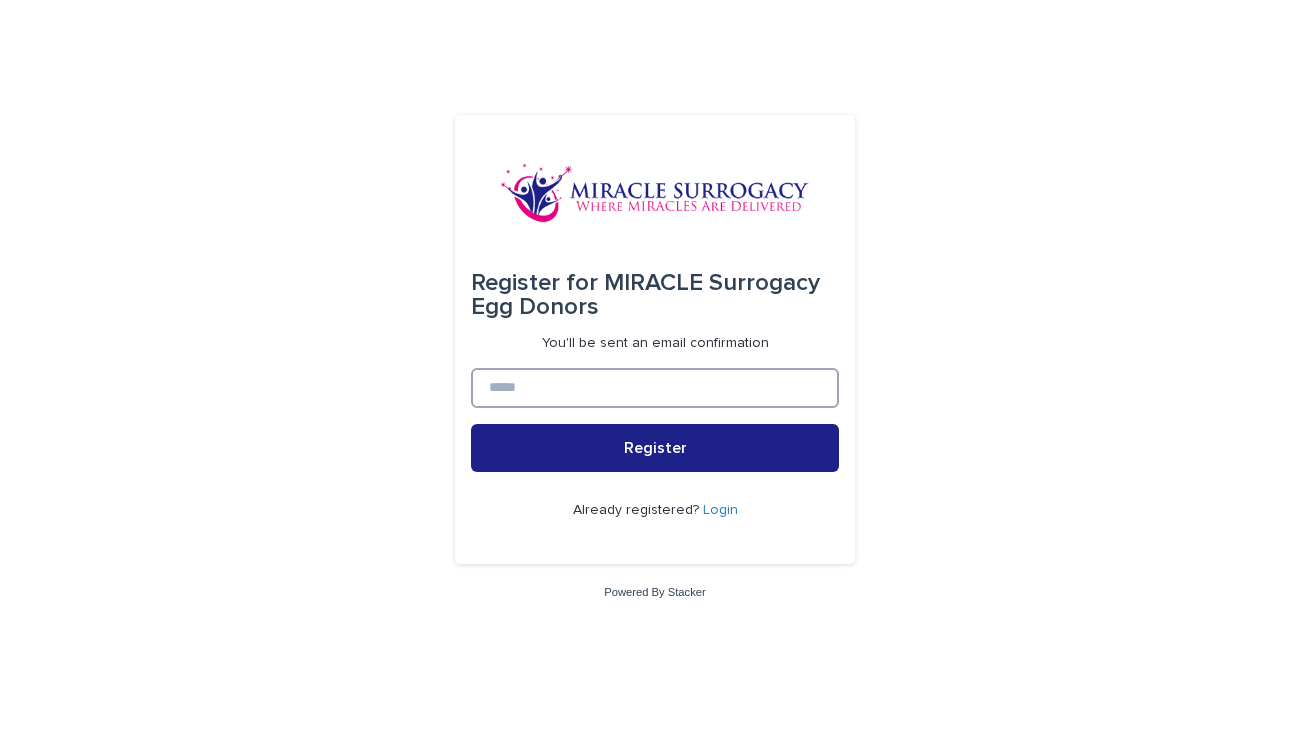 click at bounding box center (655, 388) 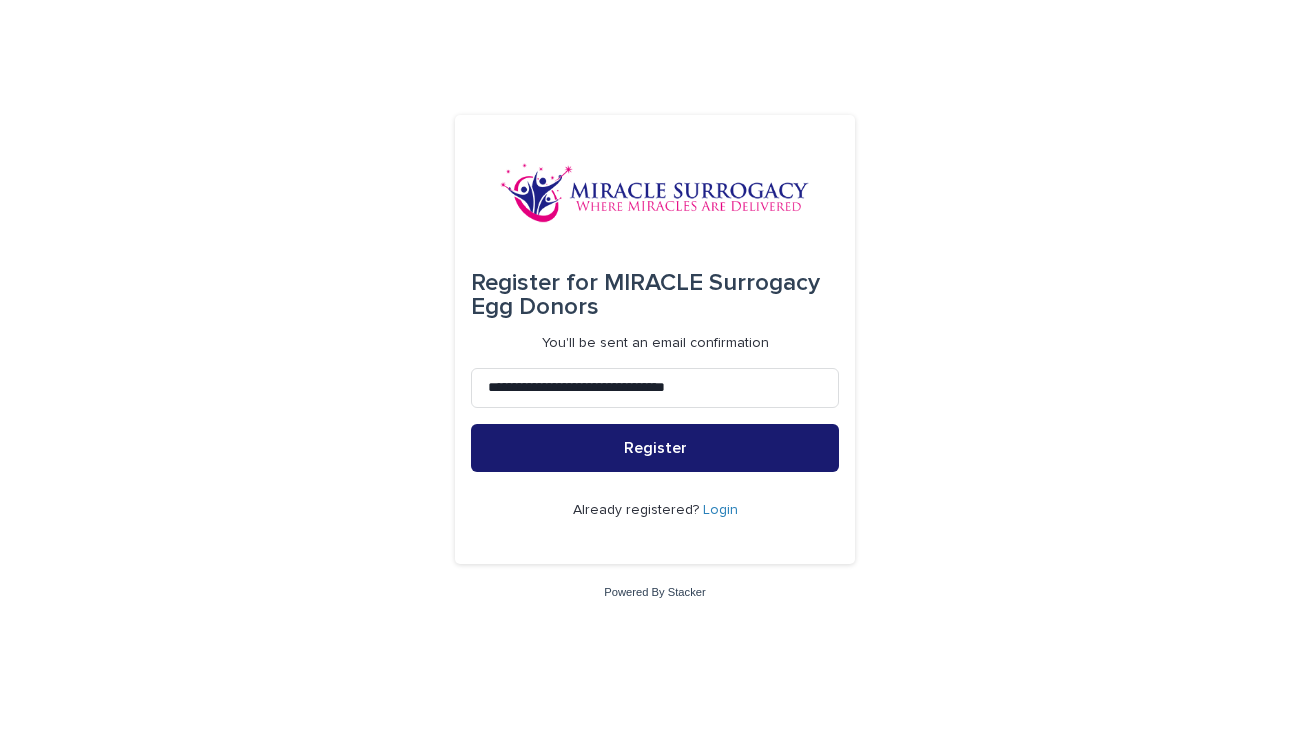 click on "Register" at bounding box center [655, 448] 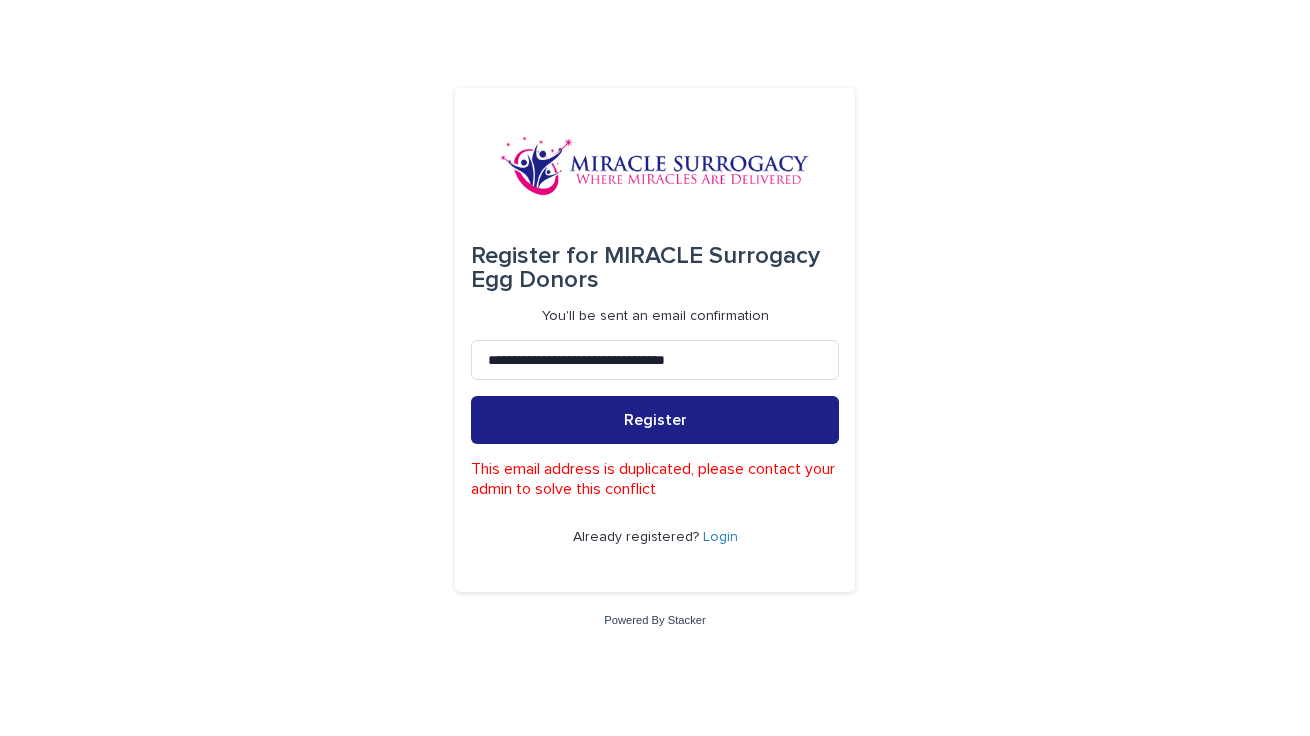 click on "Login" at bounding box center [720, 537] 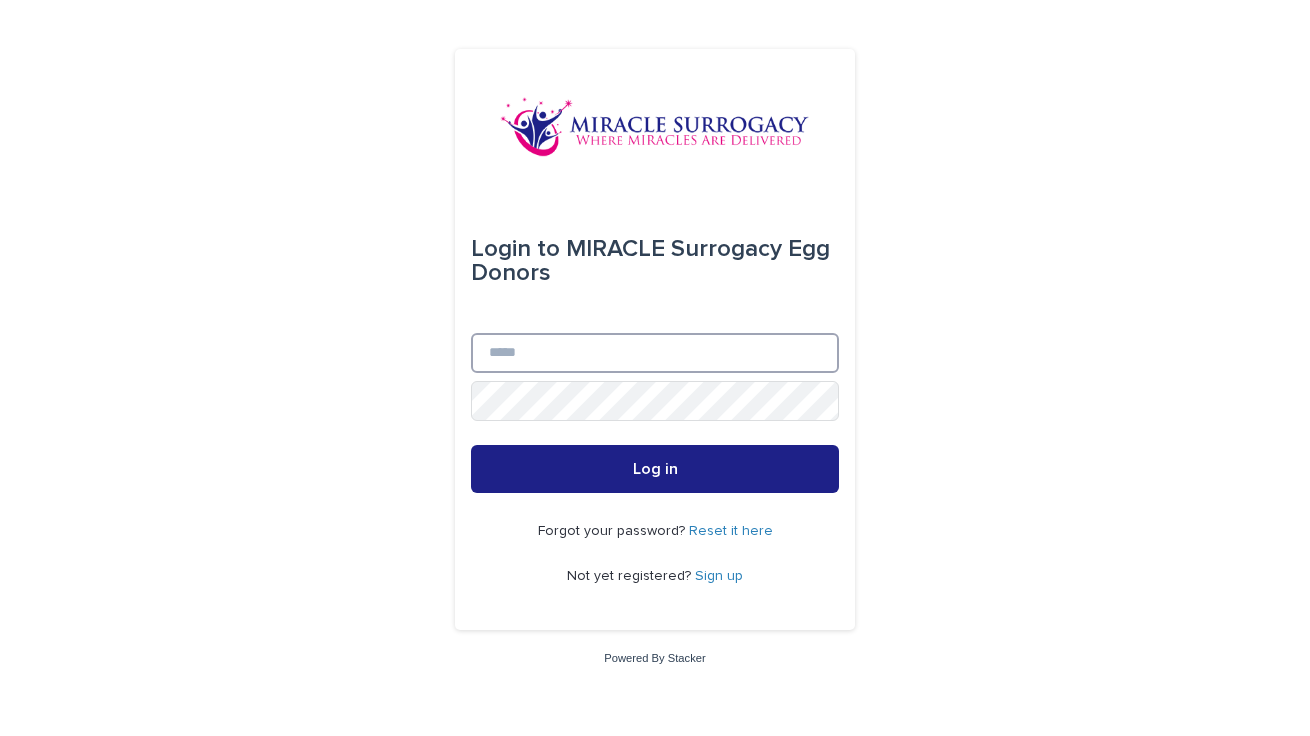 click on "Email" at bounding box center [655, 353] 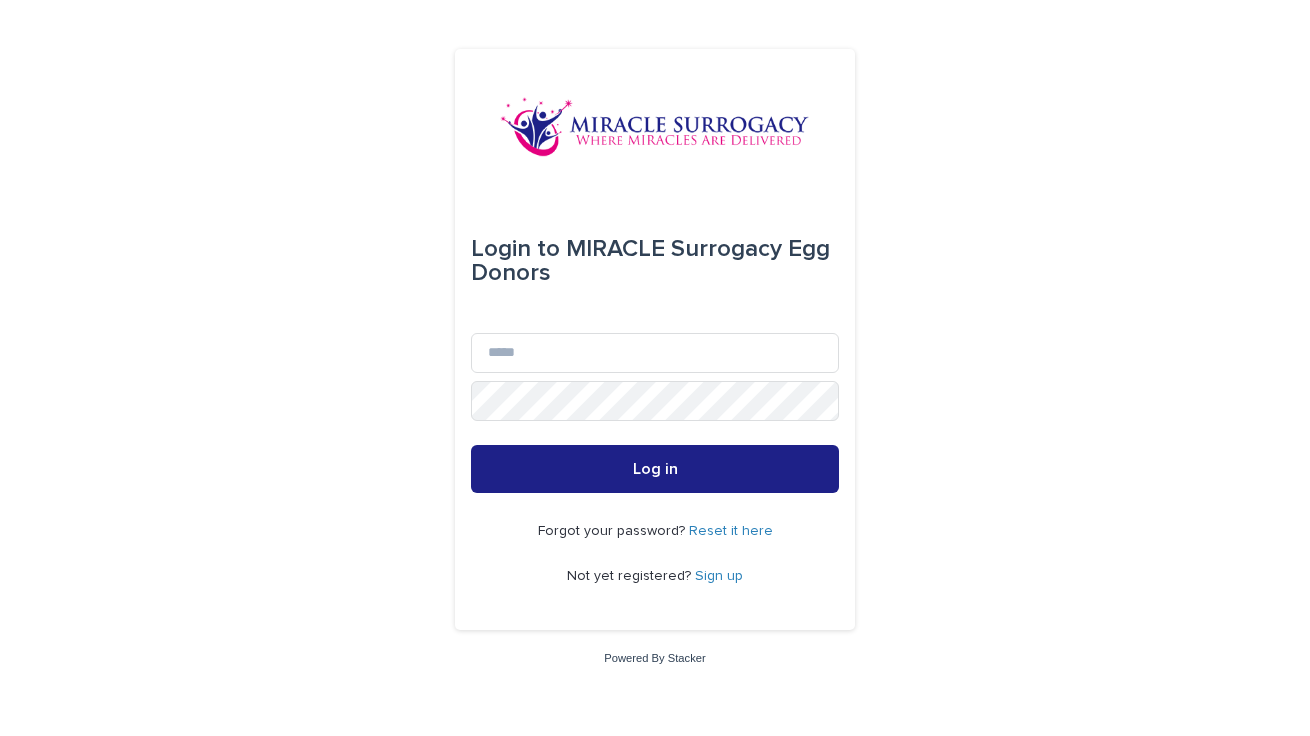 scroll, scrollTop: 0, scrollLeft: 0, axis: both 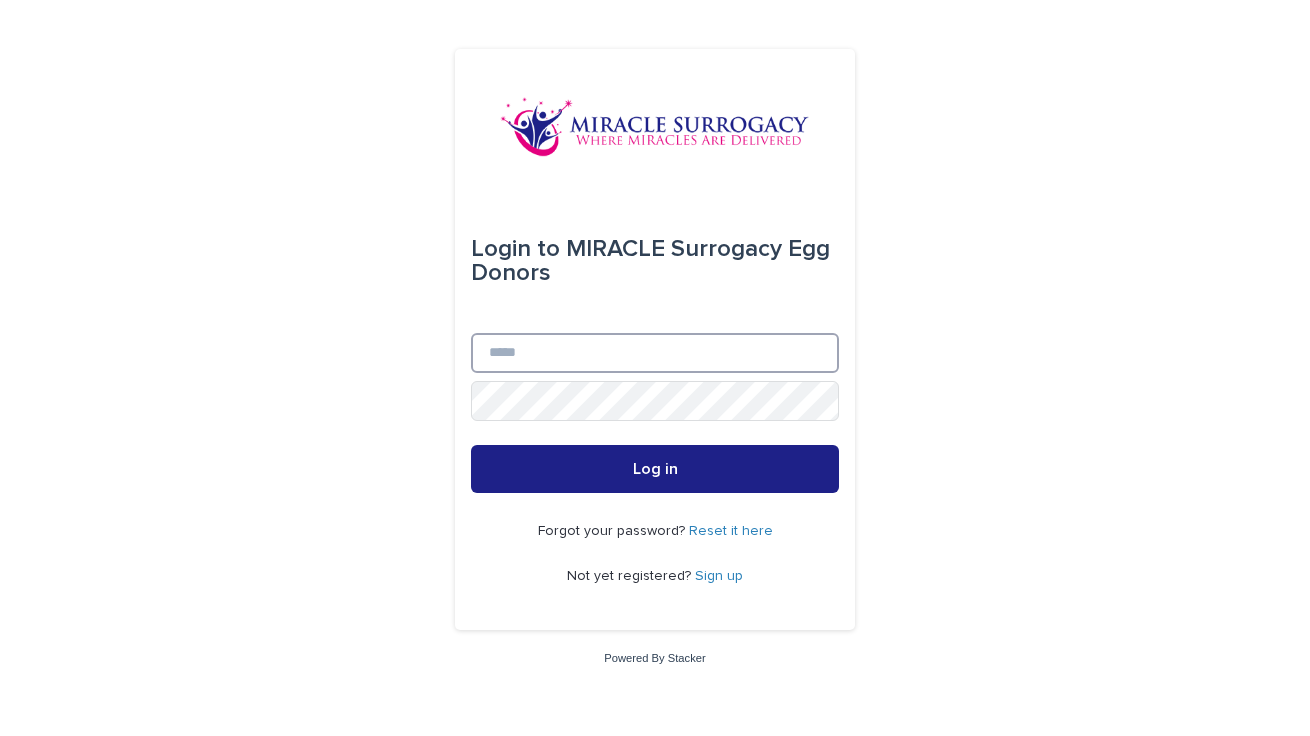 click on "Email" at bounding box center [655, 353] 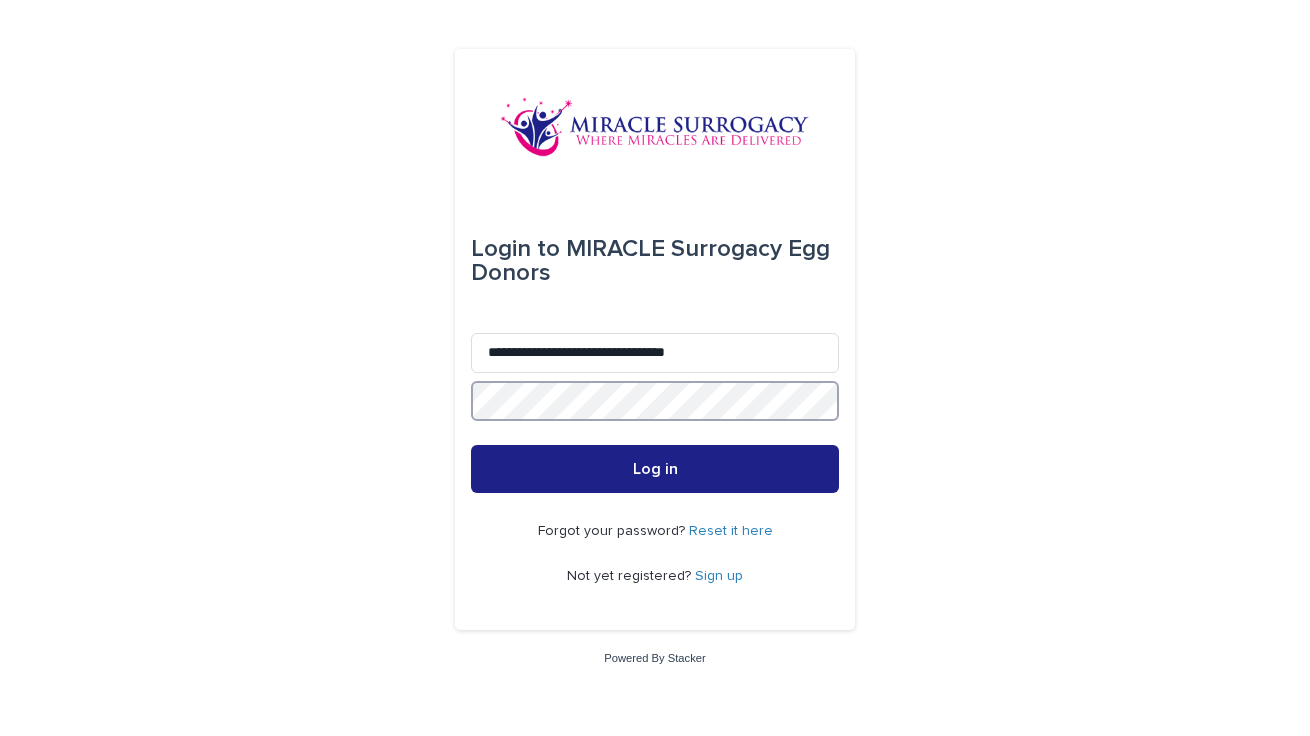 click on "**********" at bounding box center (655, 368) 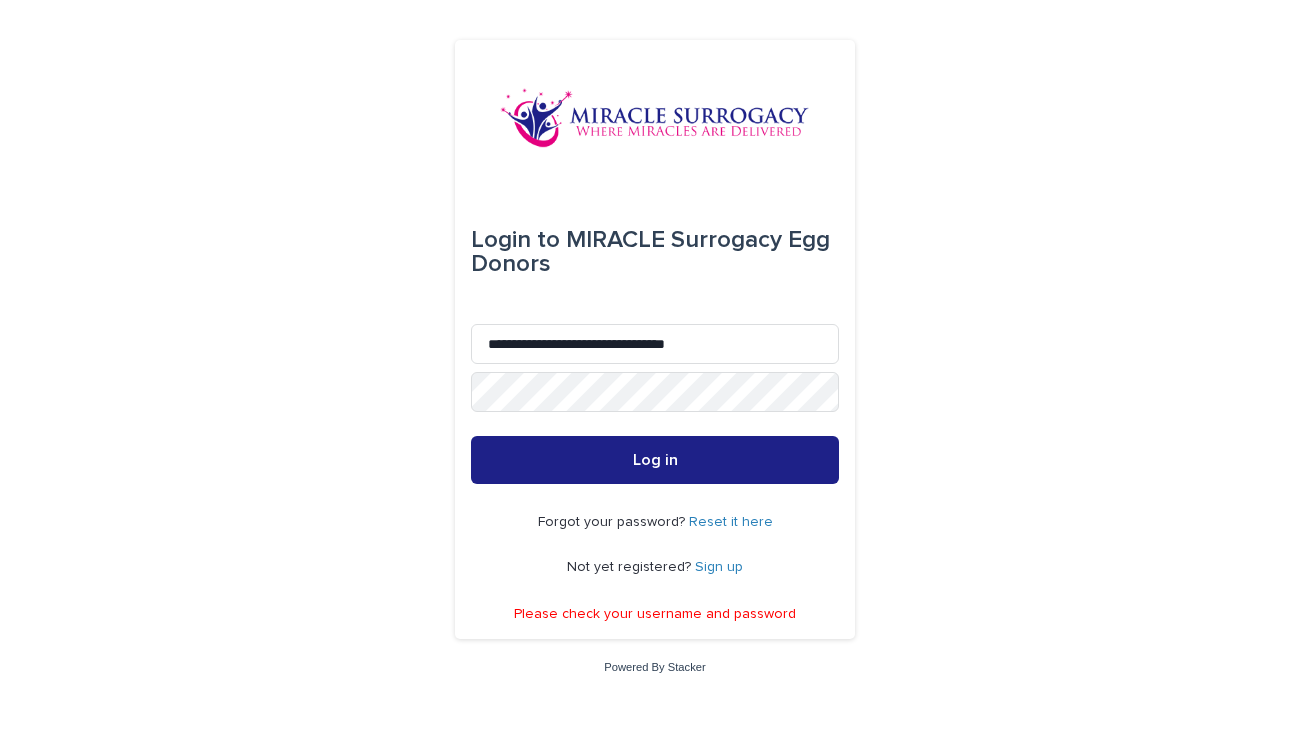click on "Reset it here" at bounding box center [731, 522] 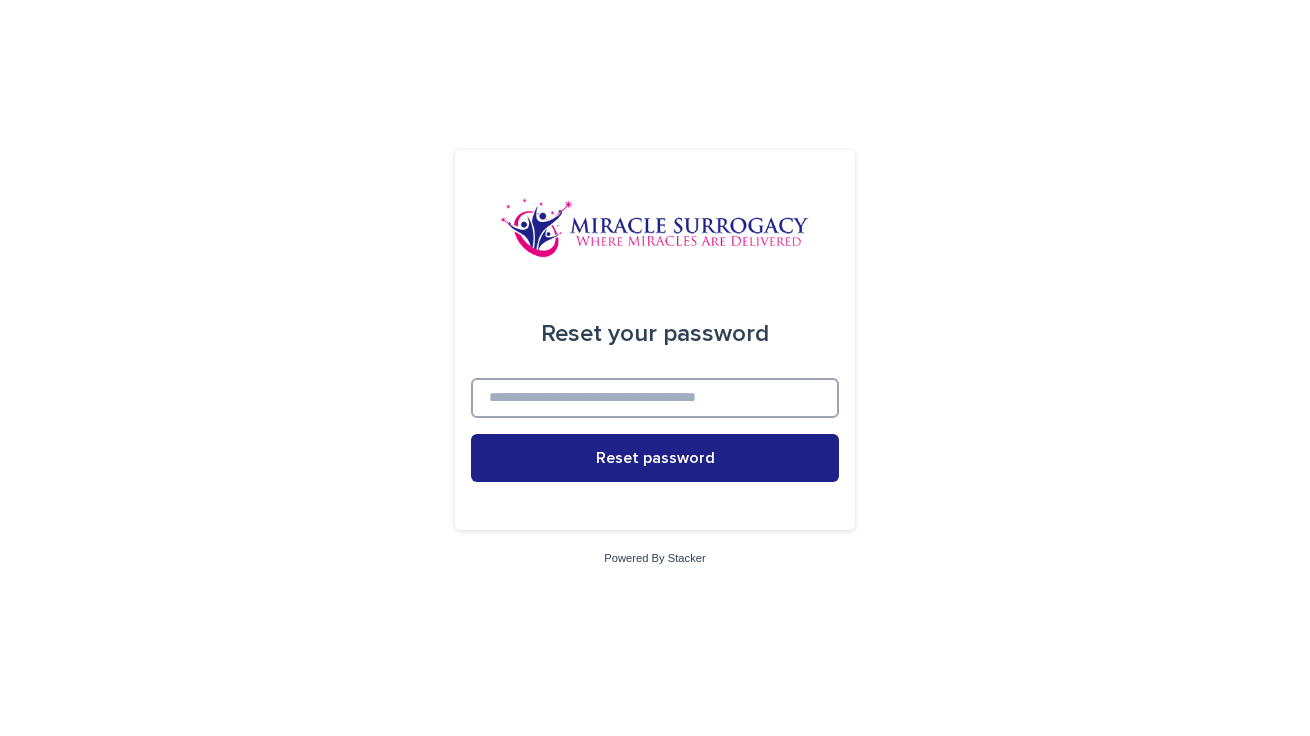 click at bounding box center (655, 398) 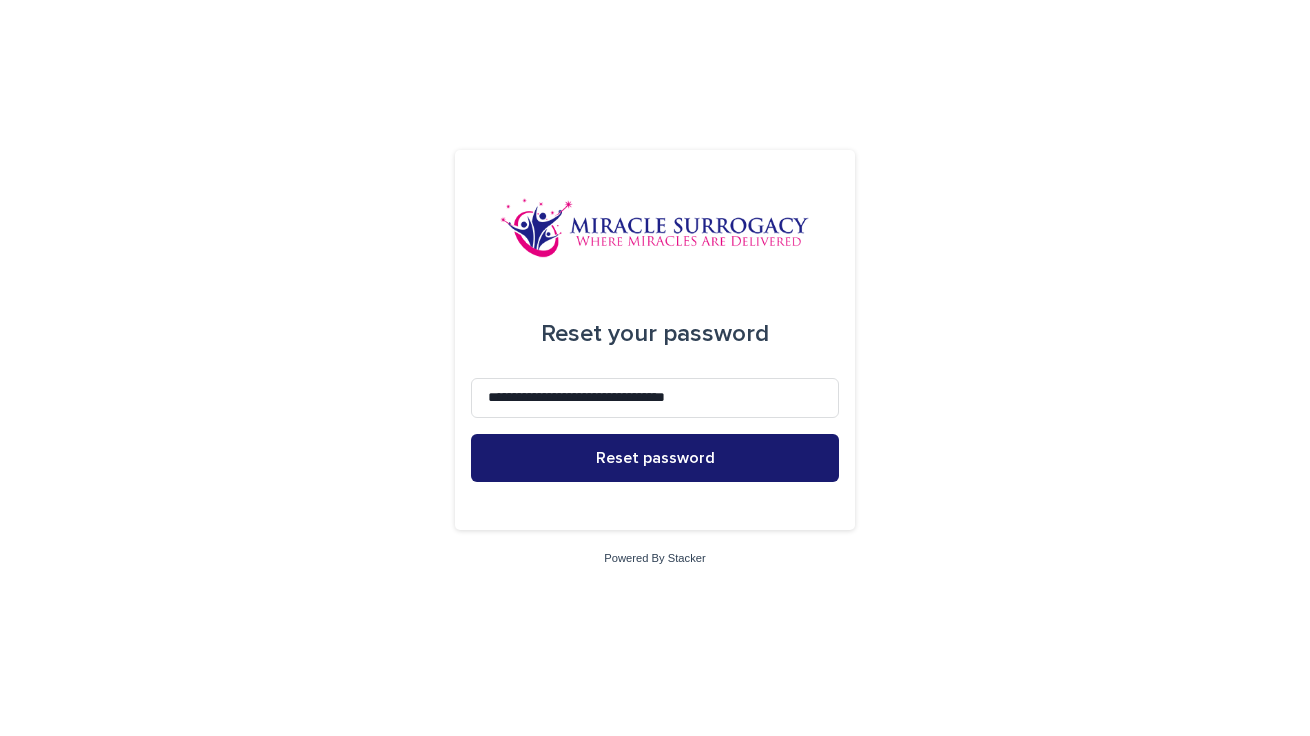 click on "Reset password" at bounding box center (655, 458) 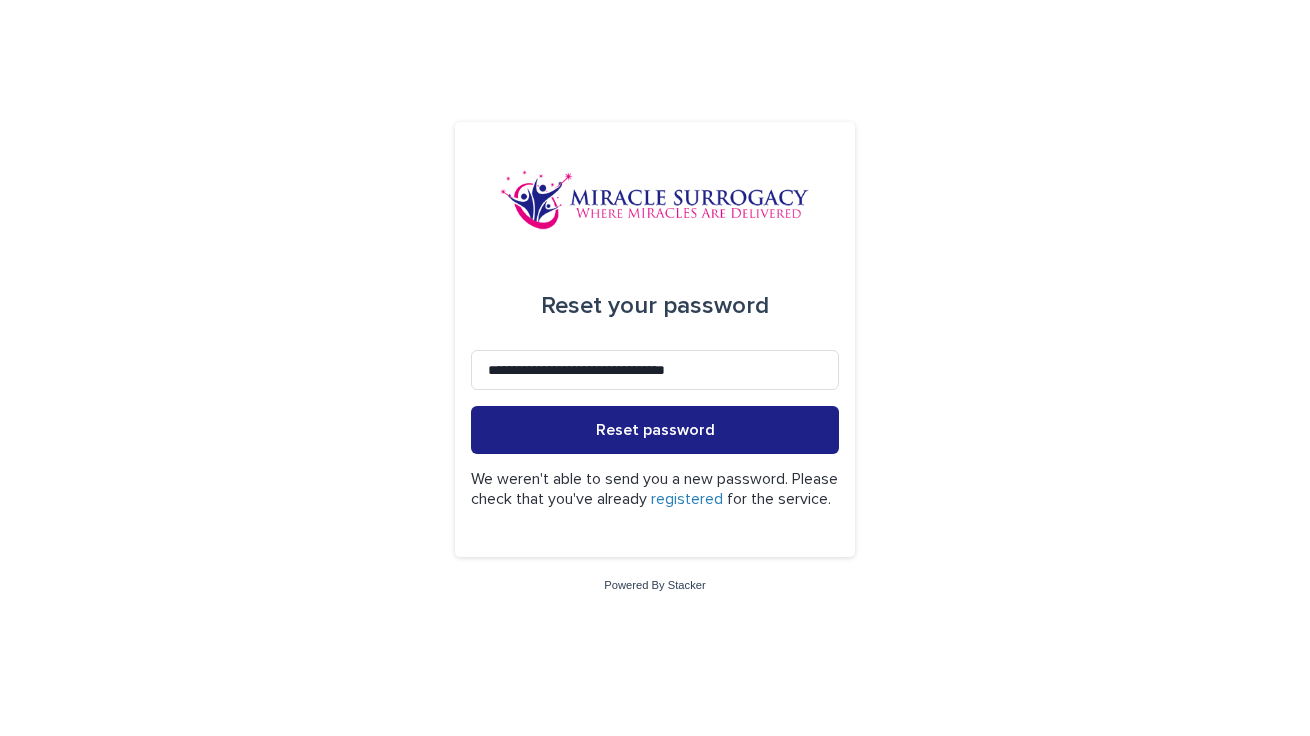click on "registered" at bounding box center (687, 499) 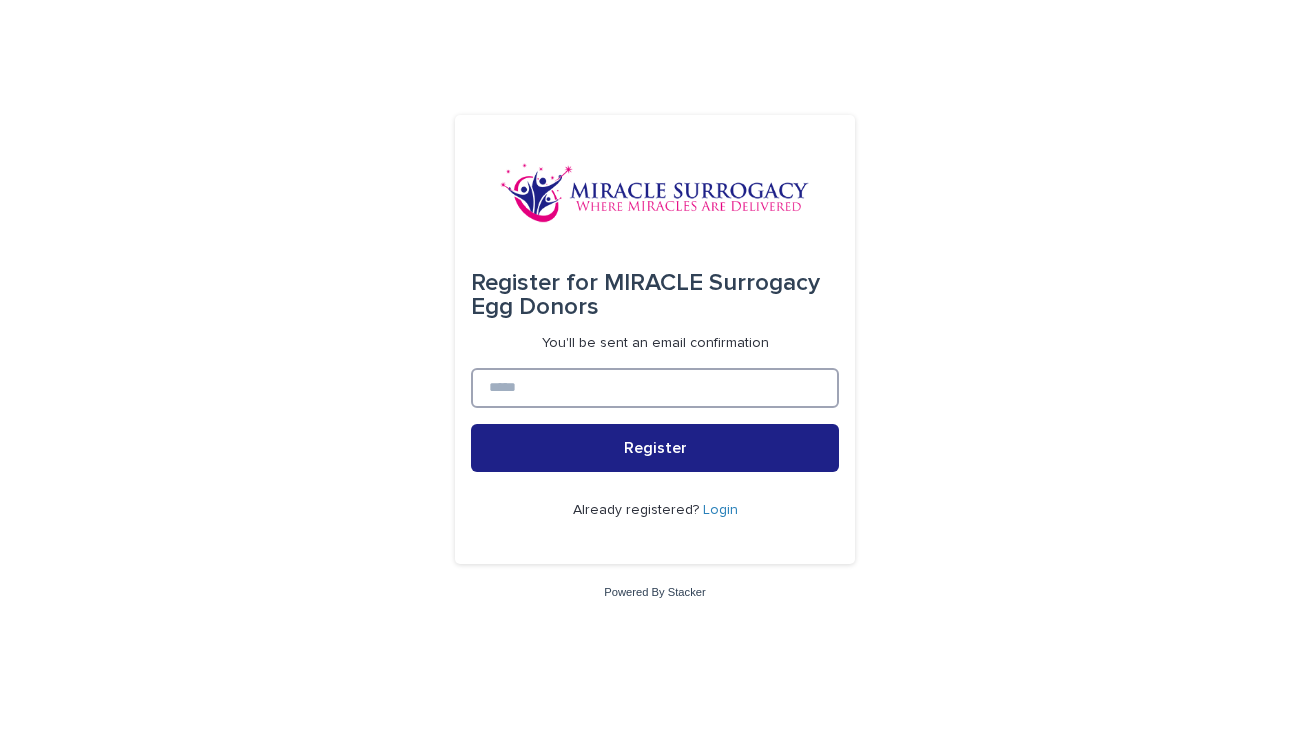 click at bounding box center [655, 388] 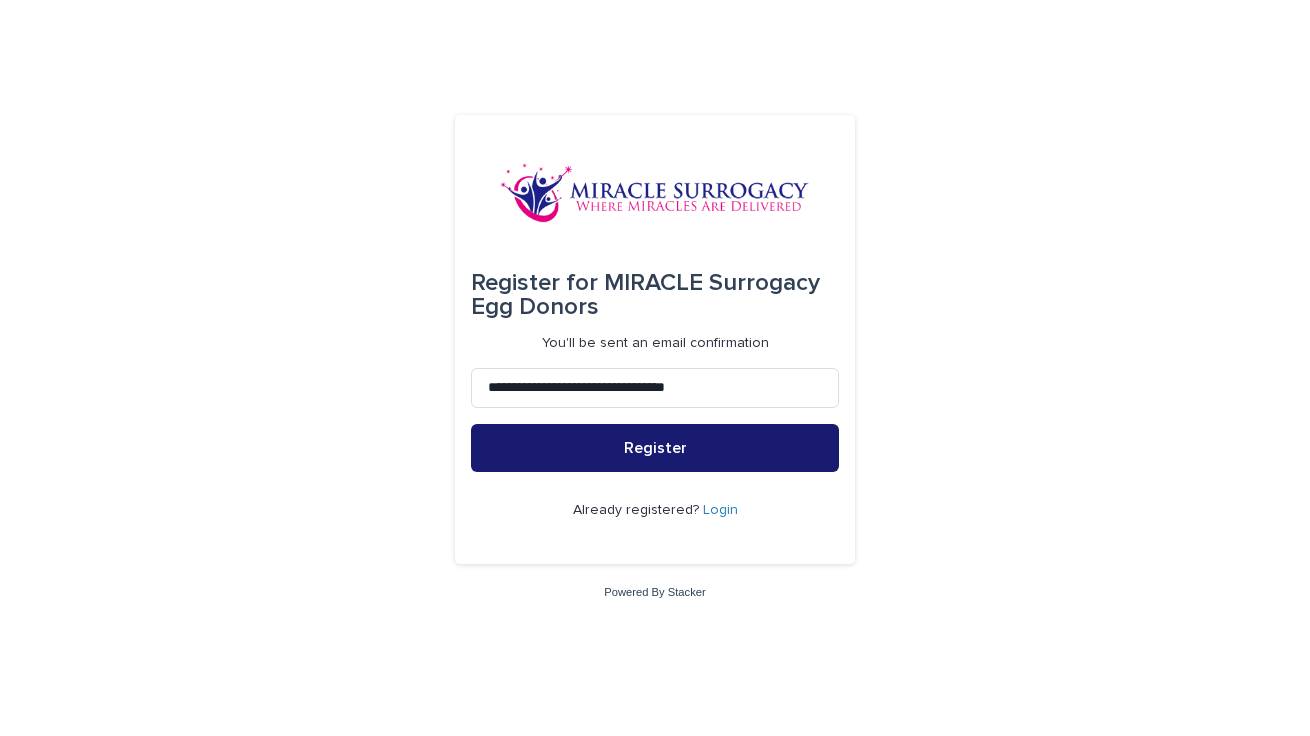 click on "Register" at bounding box center [655, 448] 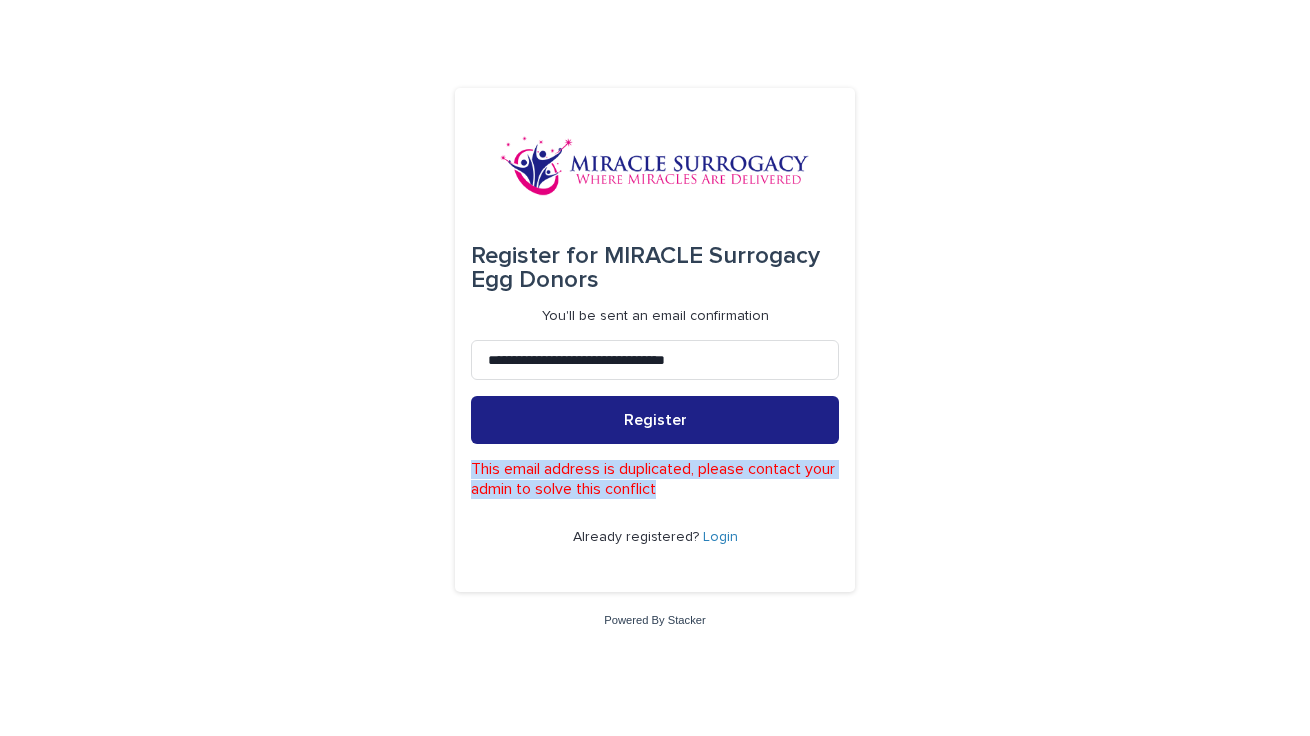 drag, startPoint x: 690, startPoint y: 493, endPoint x: 462, endPoint y: 474, distance: 228.7903 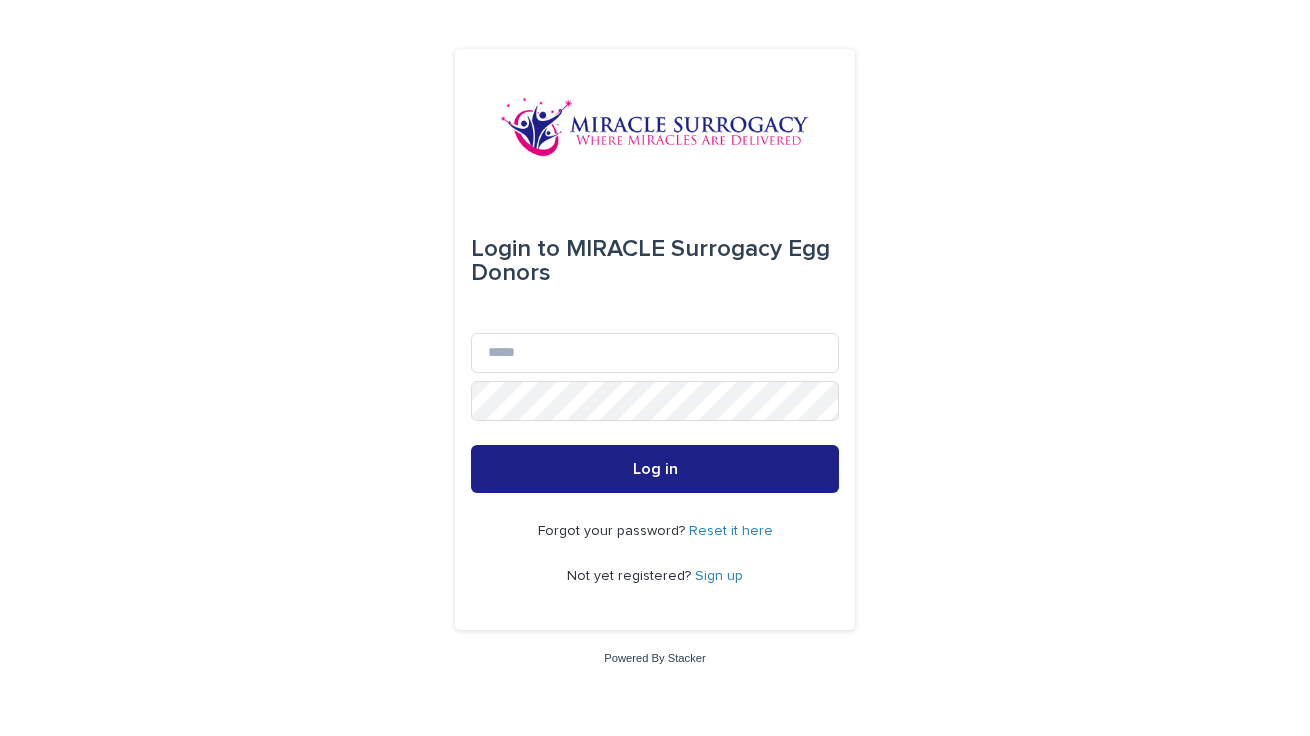 click on "Sign up" at bounding box center [719, 576] 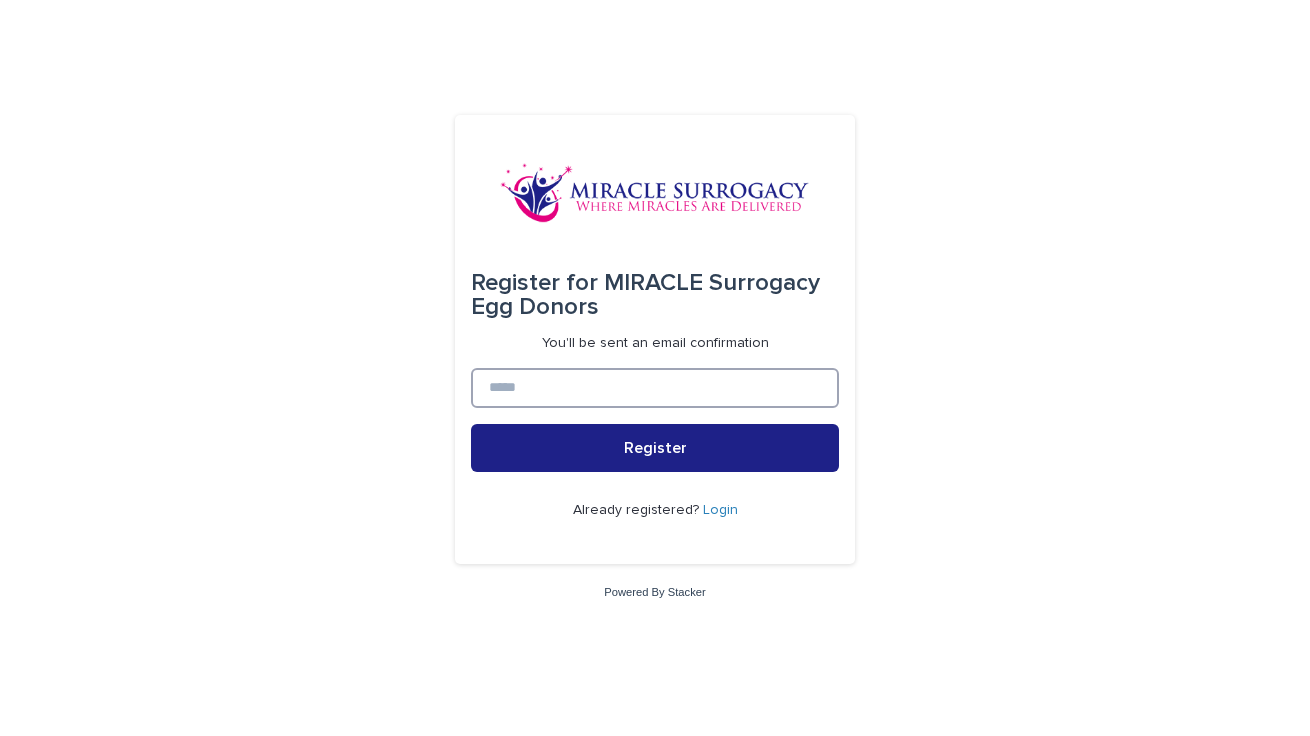 click at bounding box center [655, 388] 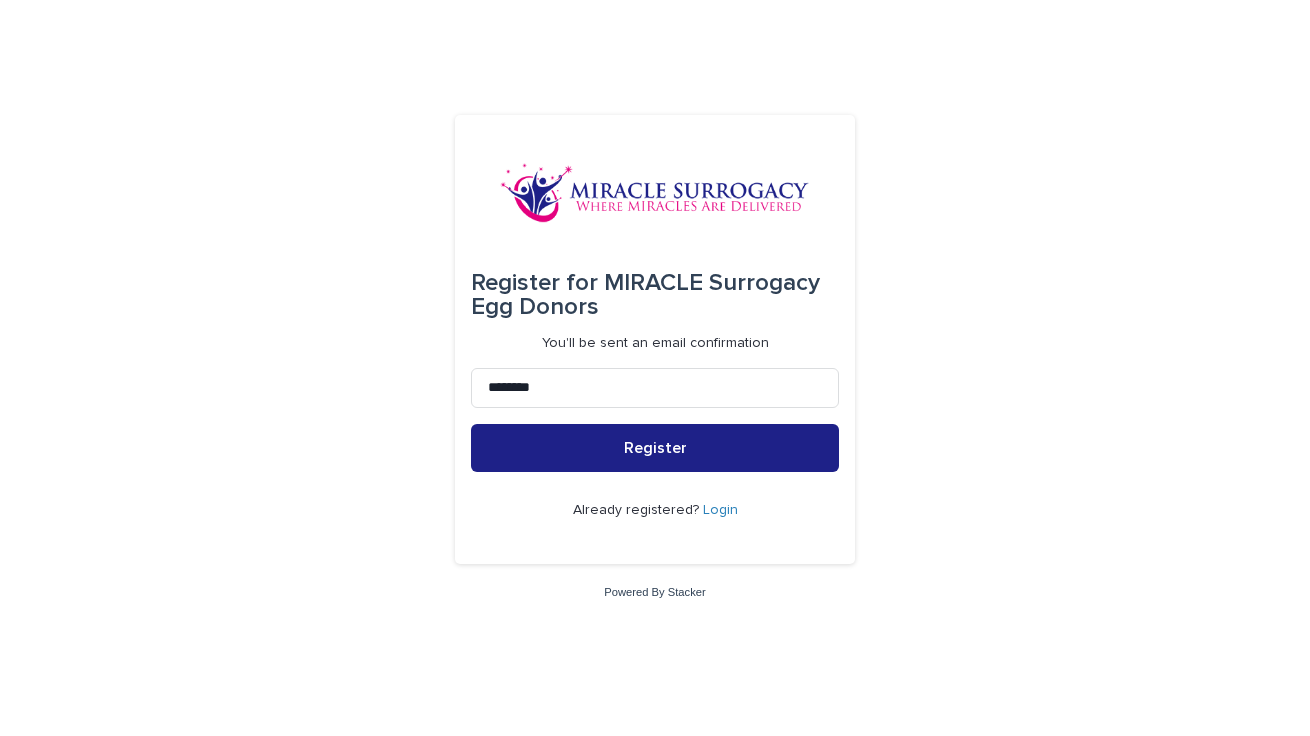 click on "Register for   MIRACLE Surrogacy Egg Donors You'll be sent an email confirmation ******** Register Already registered?   Login" at bounding box center (655, 340) 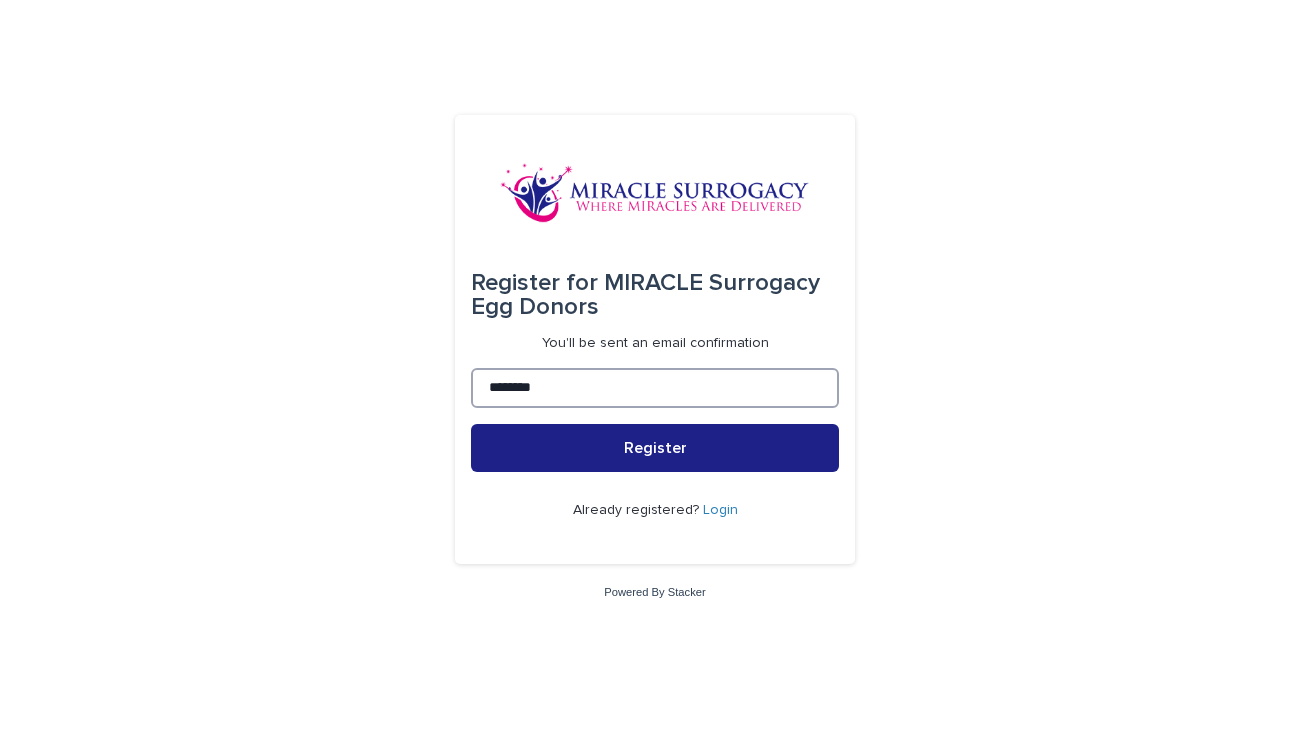 click on "********" at bounding box center [655, 388] 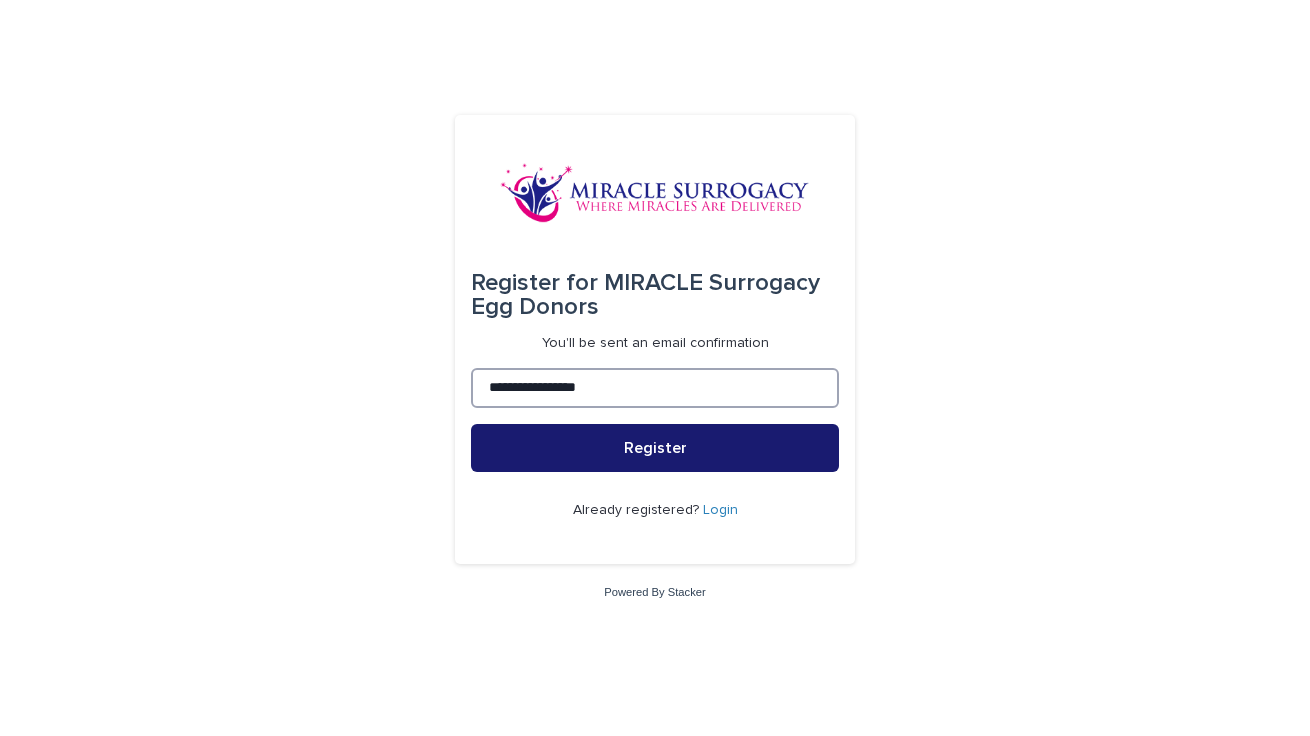 type on "**********" 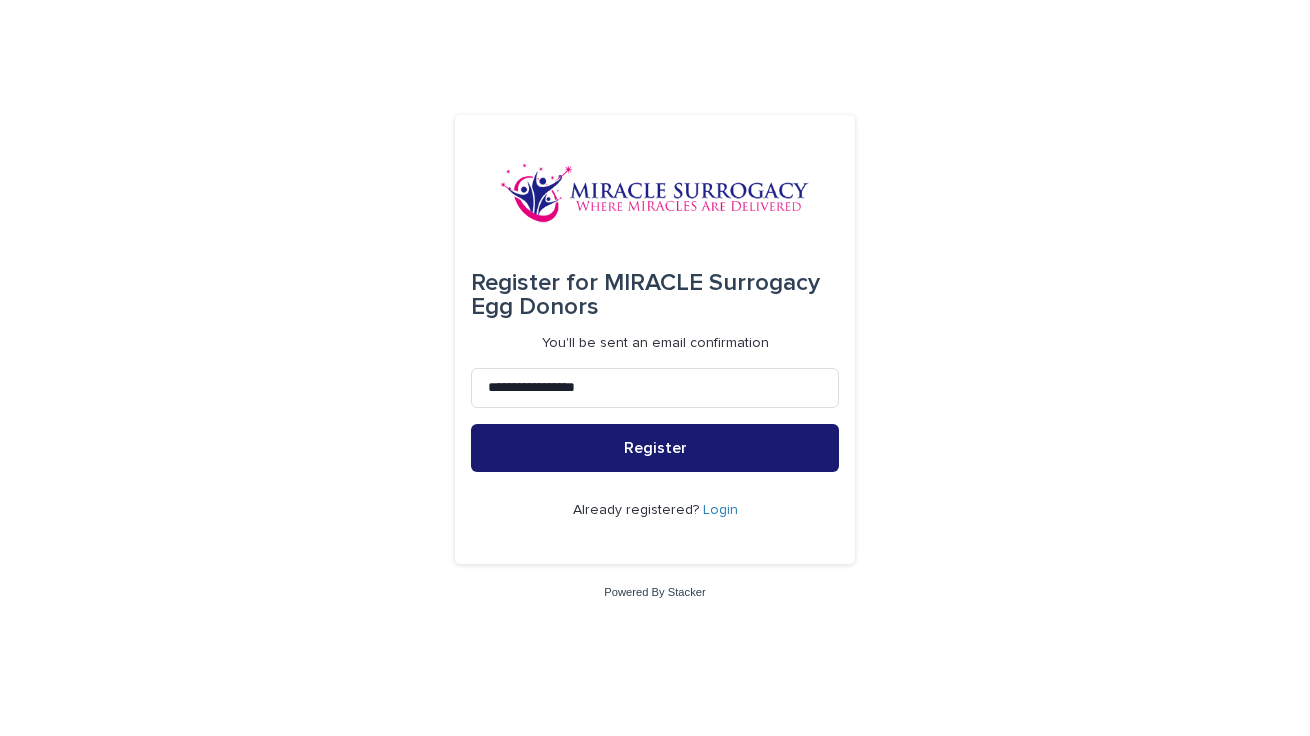 click on "Register" at bounding box center [655, 448] 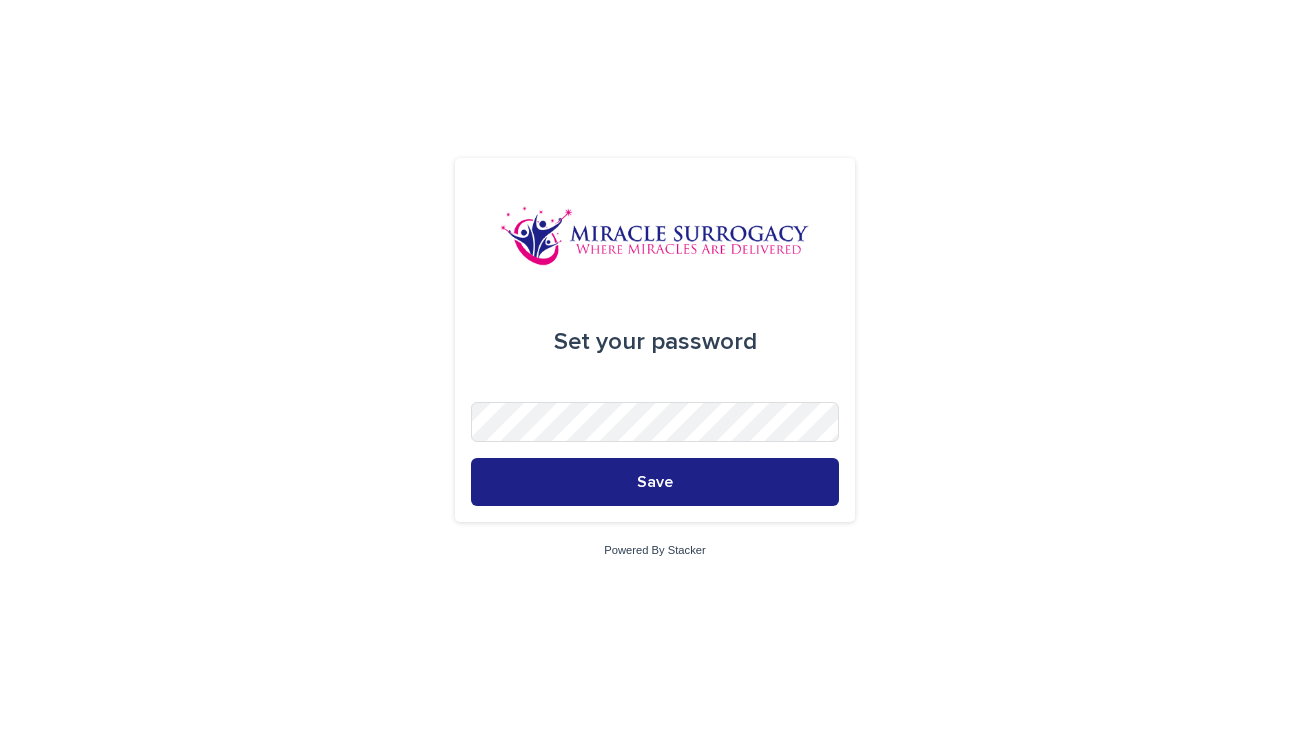 scroll, scrollTop: 0, scrollLeft: 0, axis: both 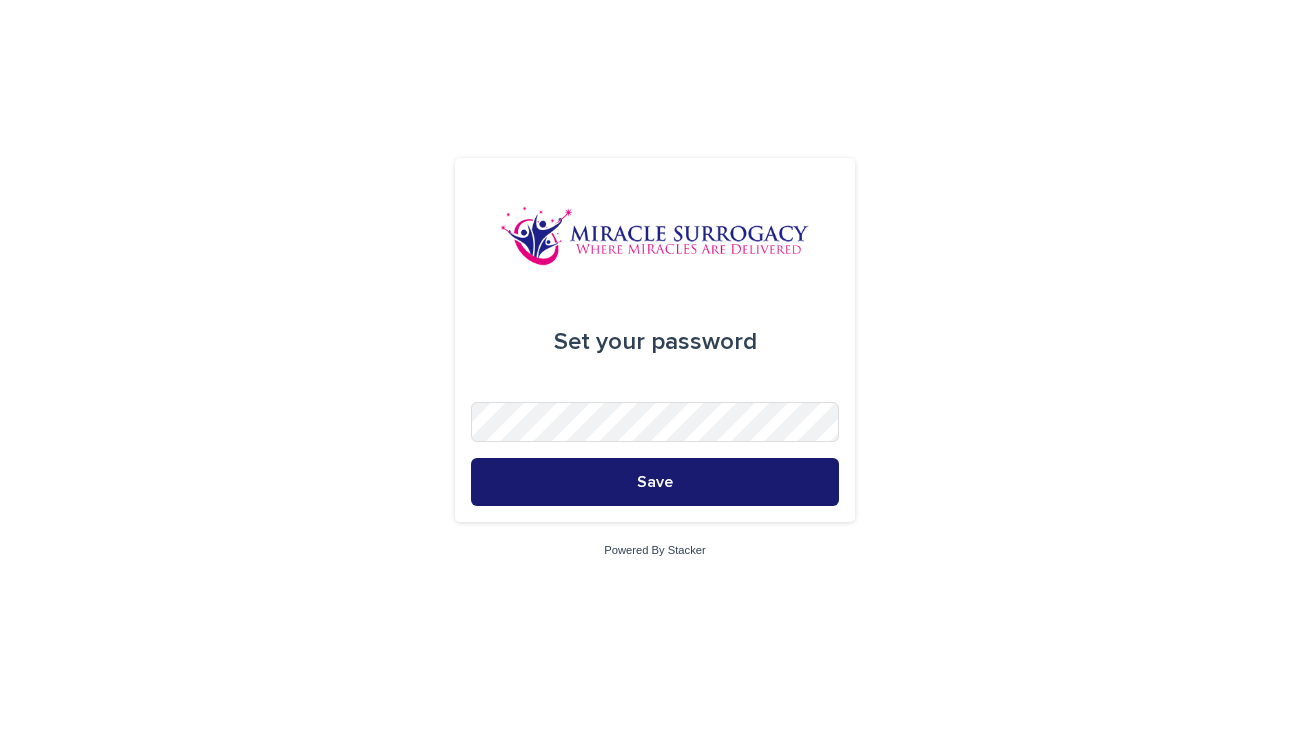 click on "Save" at bounding box center [655, 482] 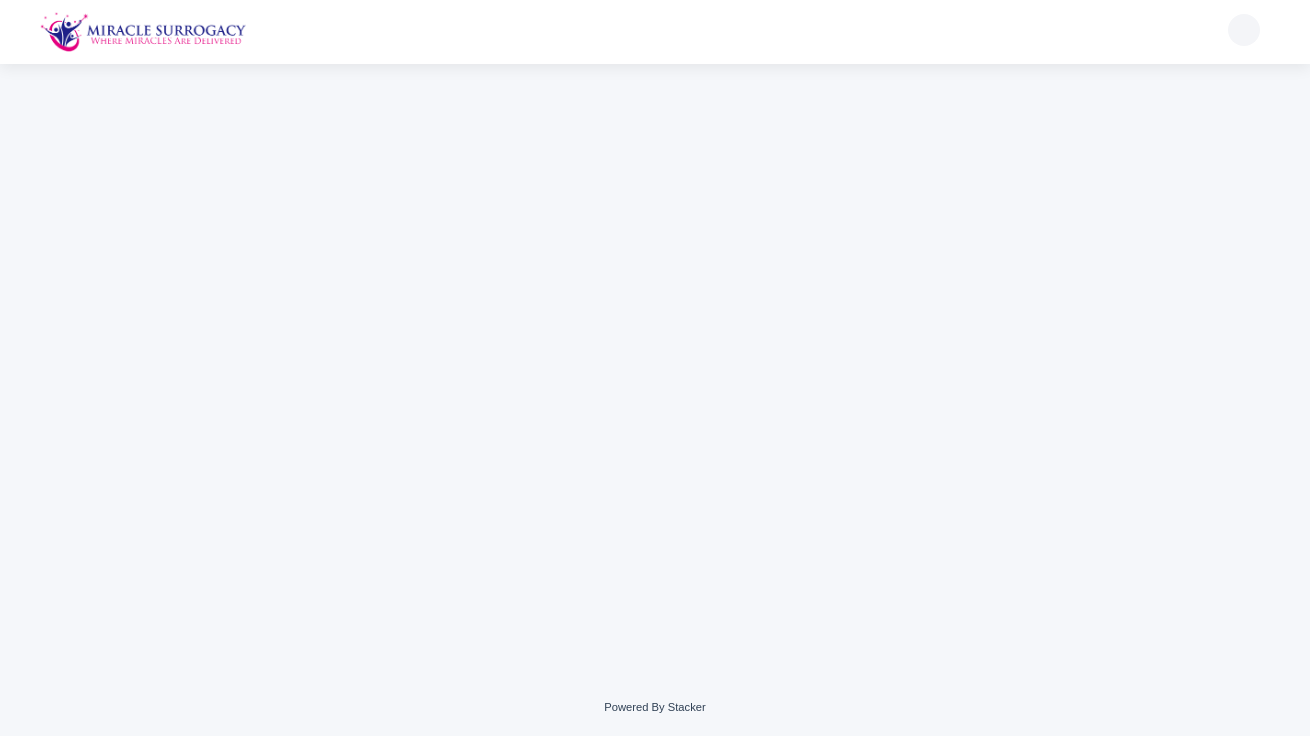 scroll, scrollTop: 0, scrollLeft: 0, axis: both 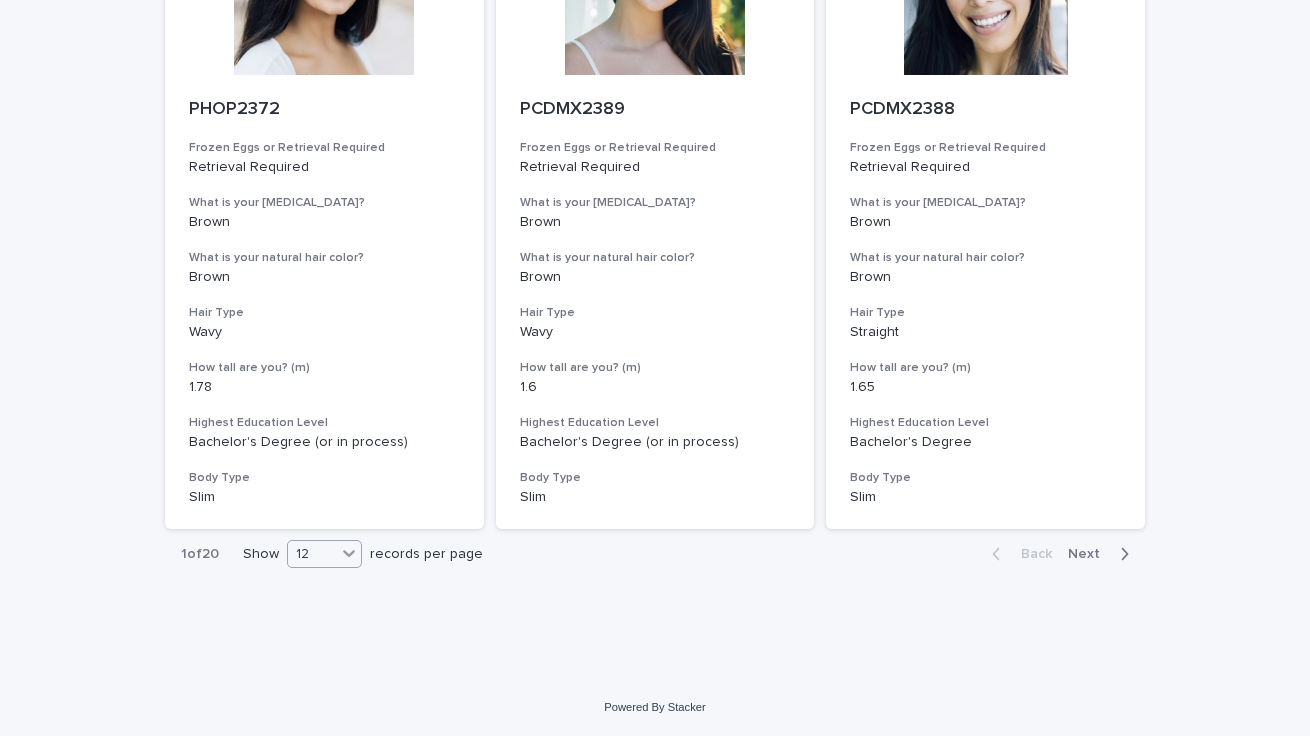 click 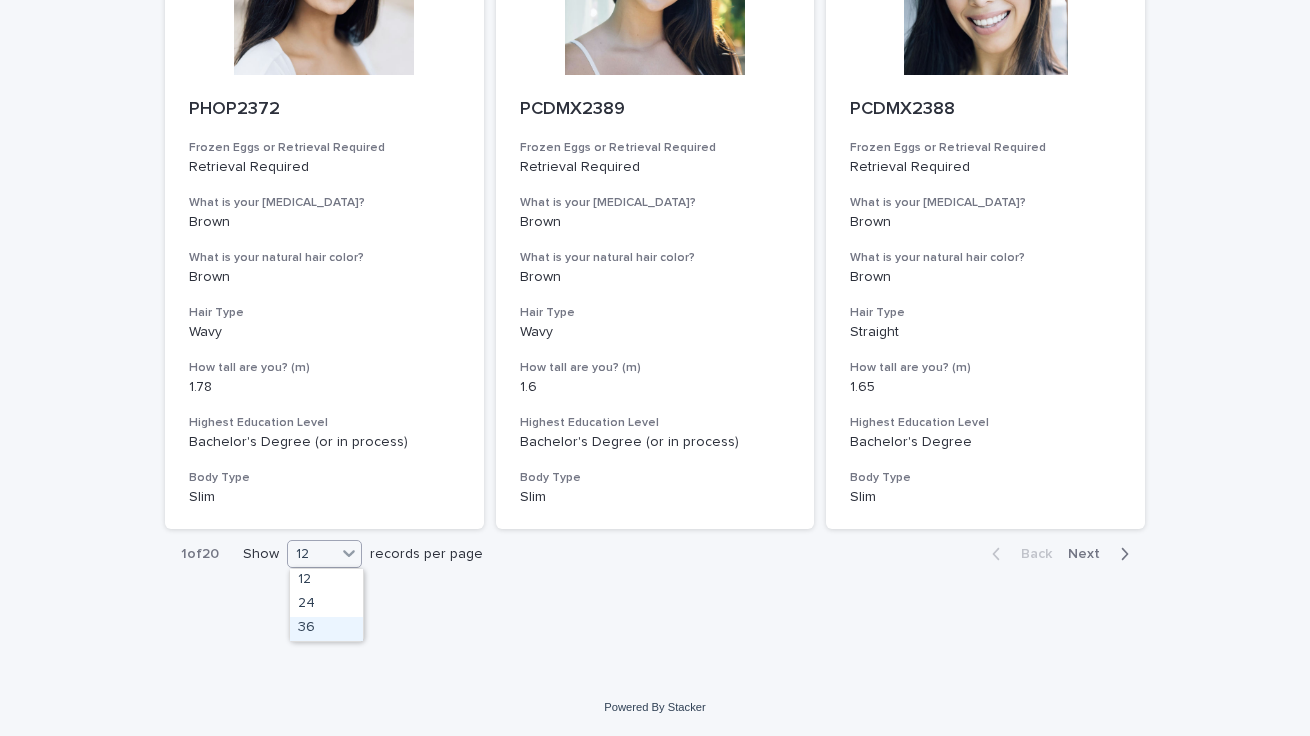 click on "36" at bounding box center [326, 629] 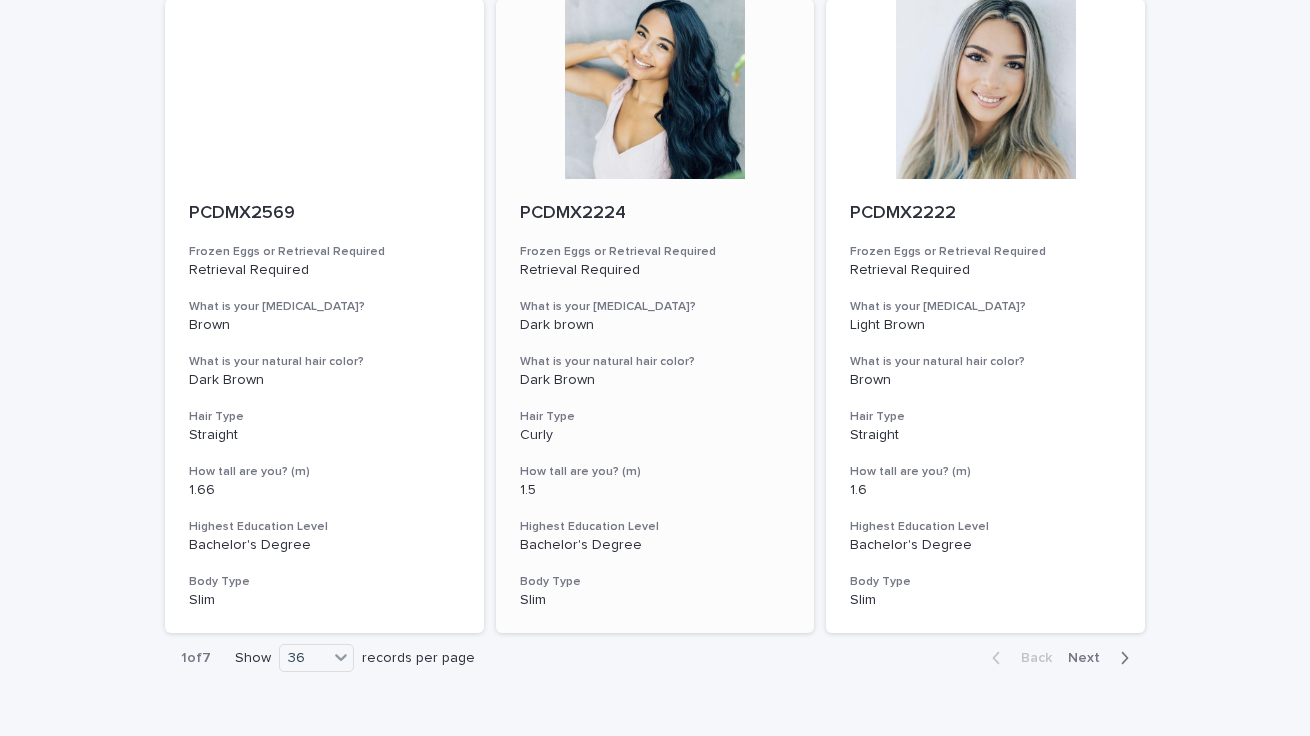 scroll, scrollTop: 7427, scrollLeft: 0, axis: vertical 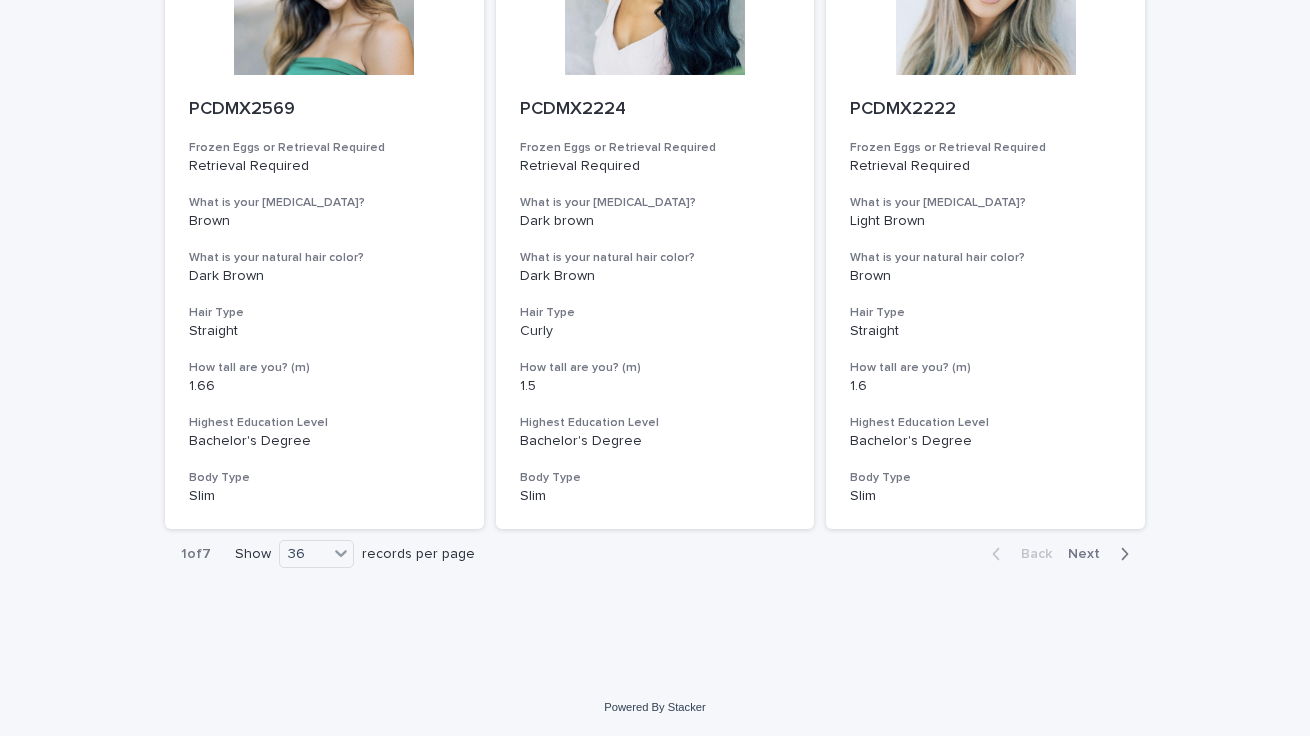 click on "Next" at bounding box center [1090, 554] 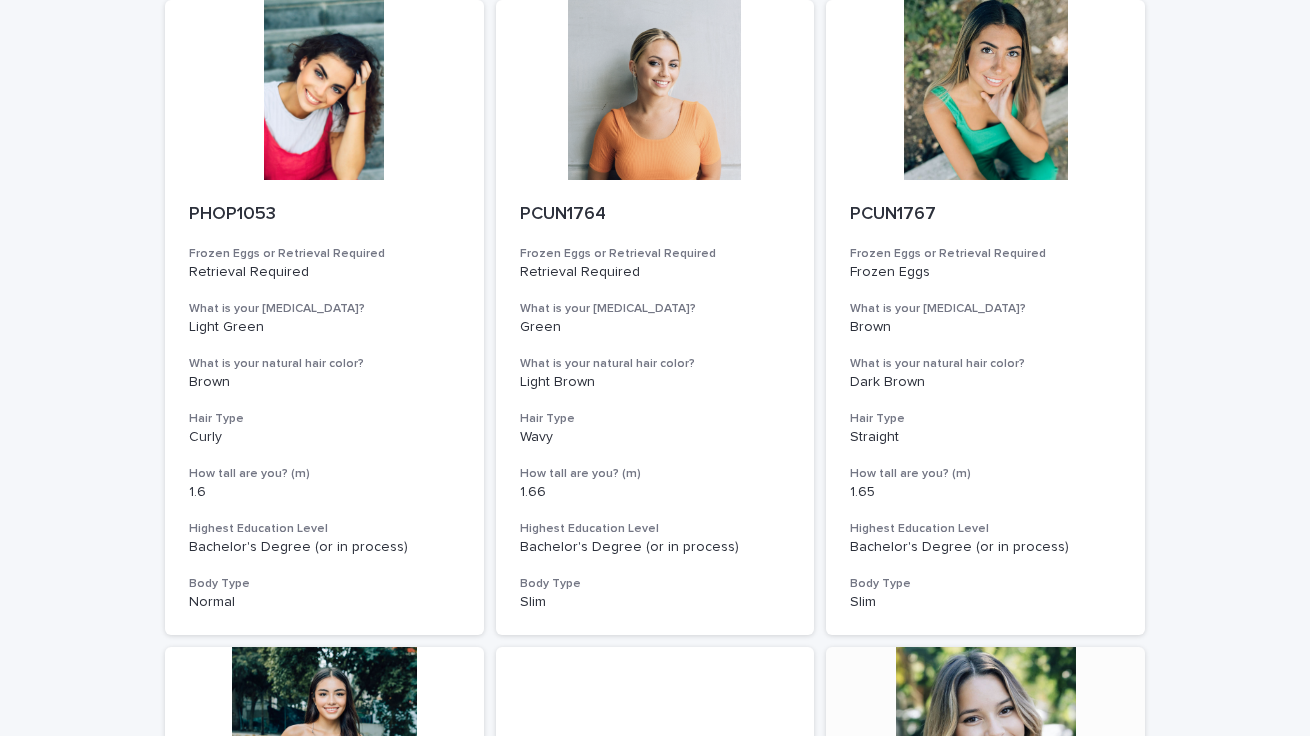 scroll, scrollTop: 0, scrollLeft: 0, axis: both 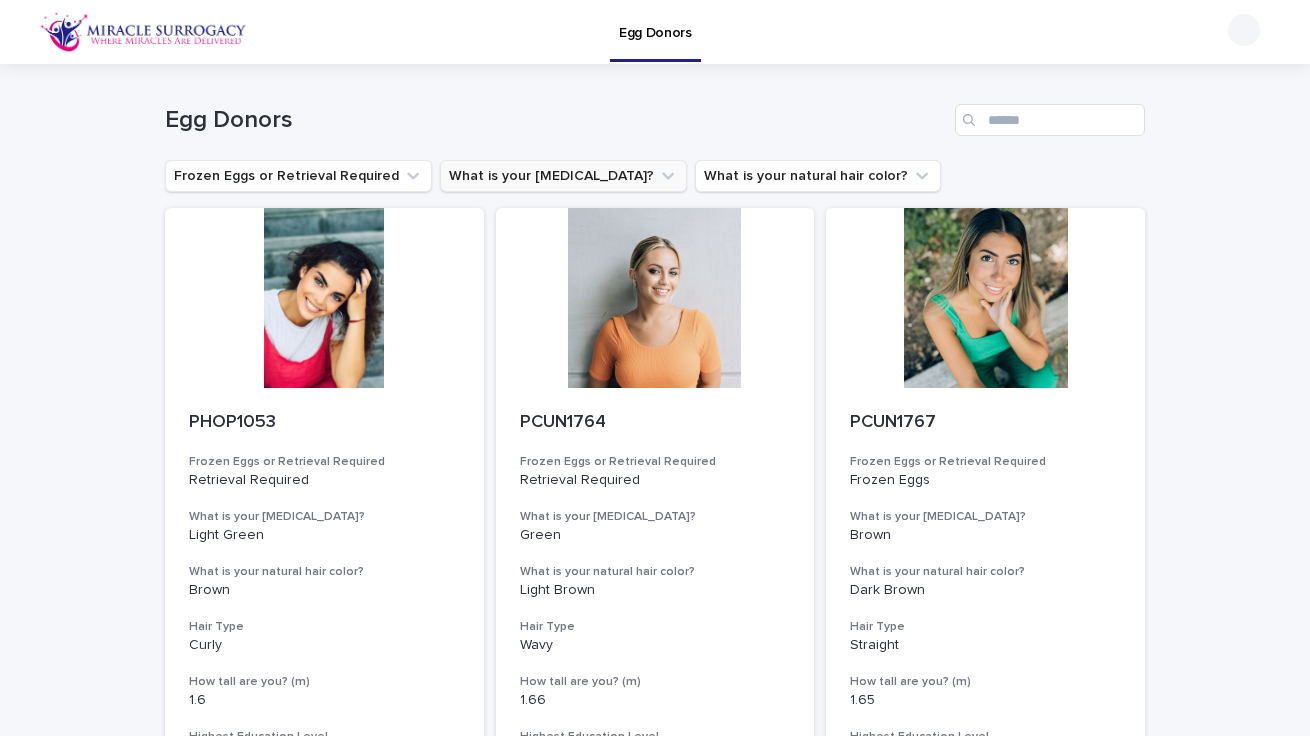 click 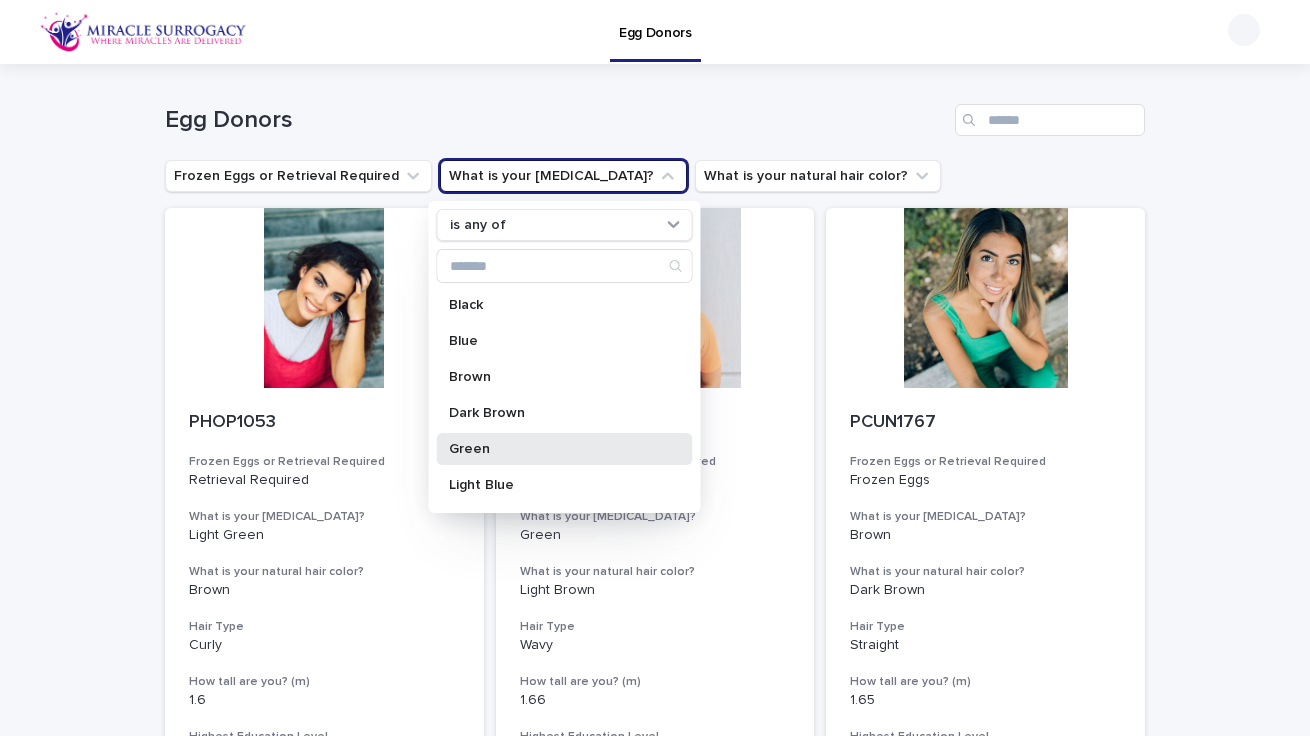 click on "Green" at bounding box center (555, 449) 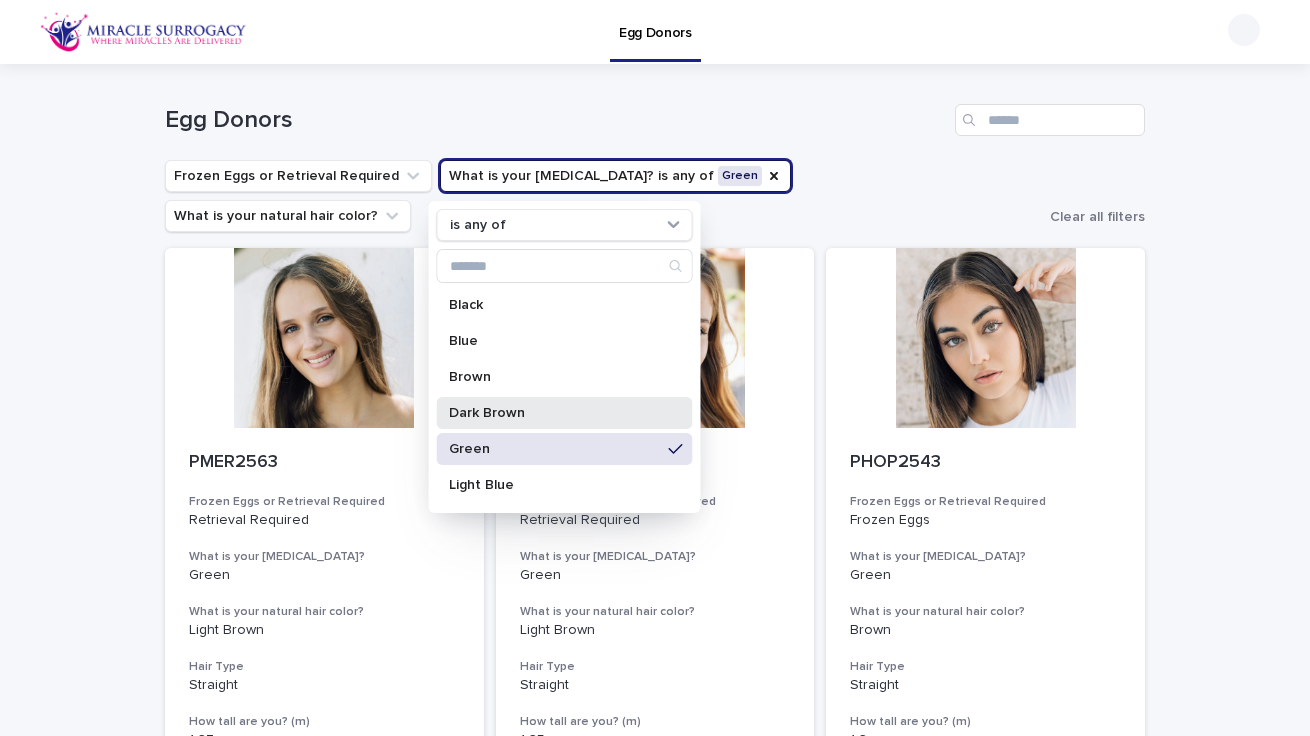 click on "Dark Brown" at bounding box center (555, 413) 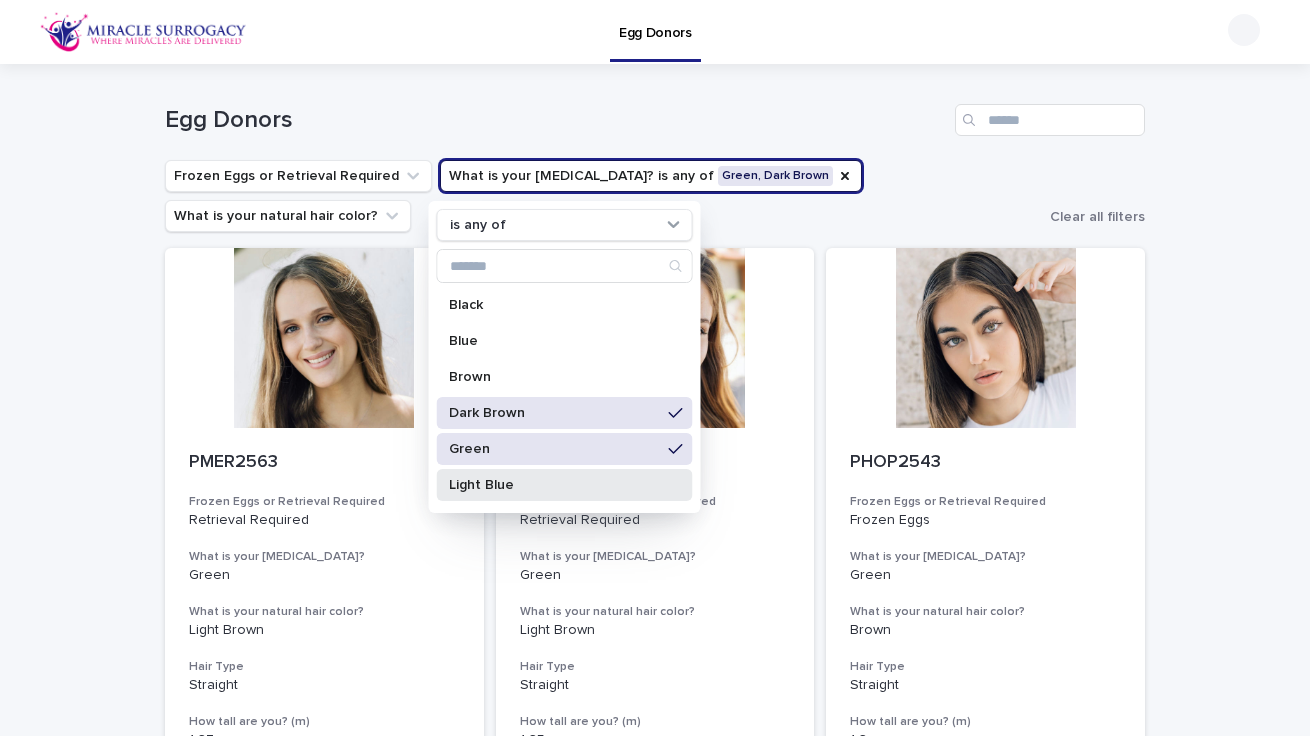 click on "Light Blue" at bounding box center [555, 485] 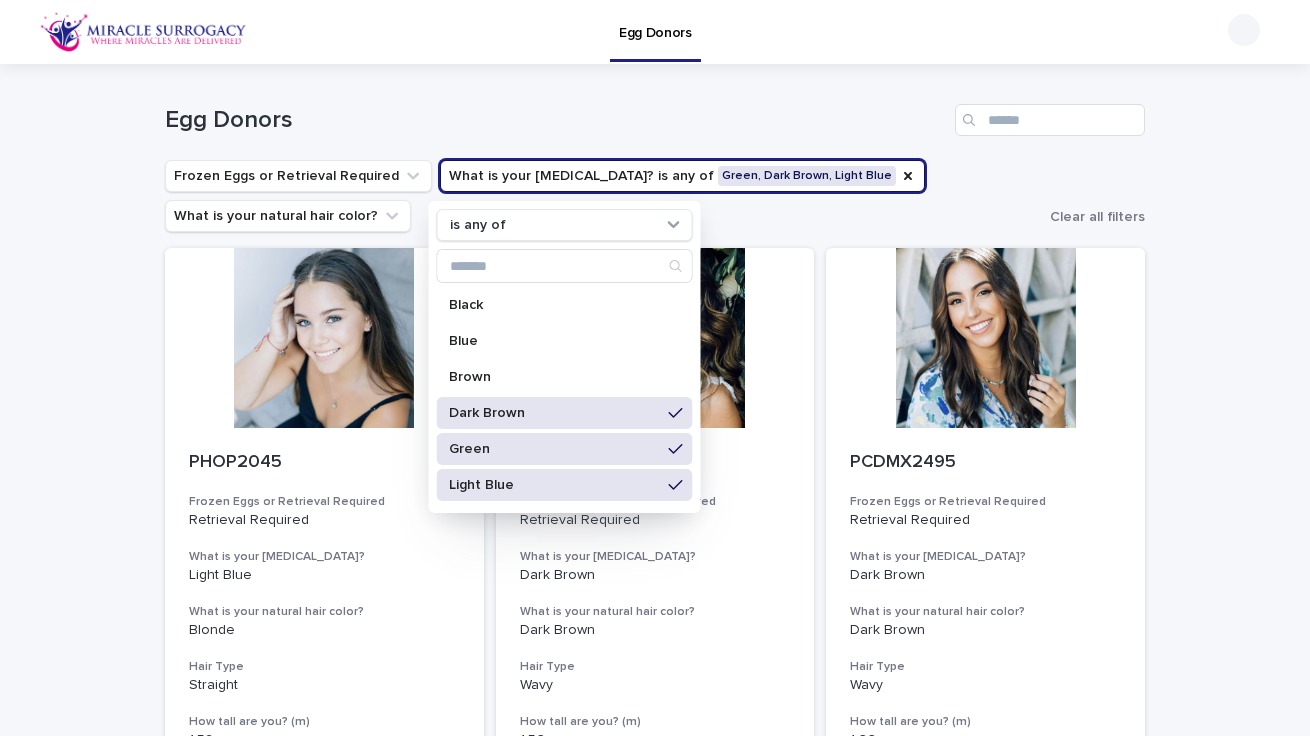 click on "Loading... Saving… Loading... Saving… Egg Donors Frozen Eggs or Retrieval Required What is your [MEDICAL_DATA]? is any of Green, Dark Brown, Light Blue is any of Black Blue Brown Dark Brown Green Light Blue Light Brown Light Green [PERSON_NAME] Azul [PERSON_NAME] Claro Azul [PERSON_NAME] Obscuro Verdes Verdes Claro Dark brown Light brown [PERSON_NAME] Negro What is your natural hair color? Clear all filters PHOP2045 Frozen Eggs or Retrieval Required Retrieval Required What is your [MEDICAL_DATA]? Light Blue What is your natural hair color? Blonde Hair Type Straight How tall are you? (m) 1.59 Highest Education Level Bachelor's Degree (or in process) Body Type Normal PHOP2473 Frozen Eggs or Retrieval Required Retrieval Required What is your [MEDICAL_DATA]? Dark Brown What is your natural hair color? Dark Brown Hair Type Wavy How tall are you? (m) 1.56 Highest Education Level Bachelor's Degree  Body Type Slim PCDMX2495 Frozen Eggs or Retrieval Required Retrieval Required What is your [MEDICAL_DATA]? Dark Brown What is your natural hair color? Wavy 1" at bounding box center (655, 4104) 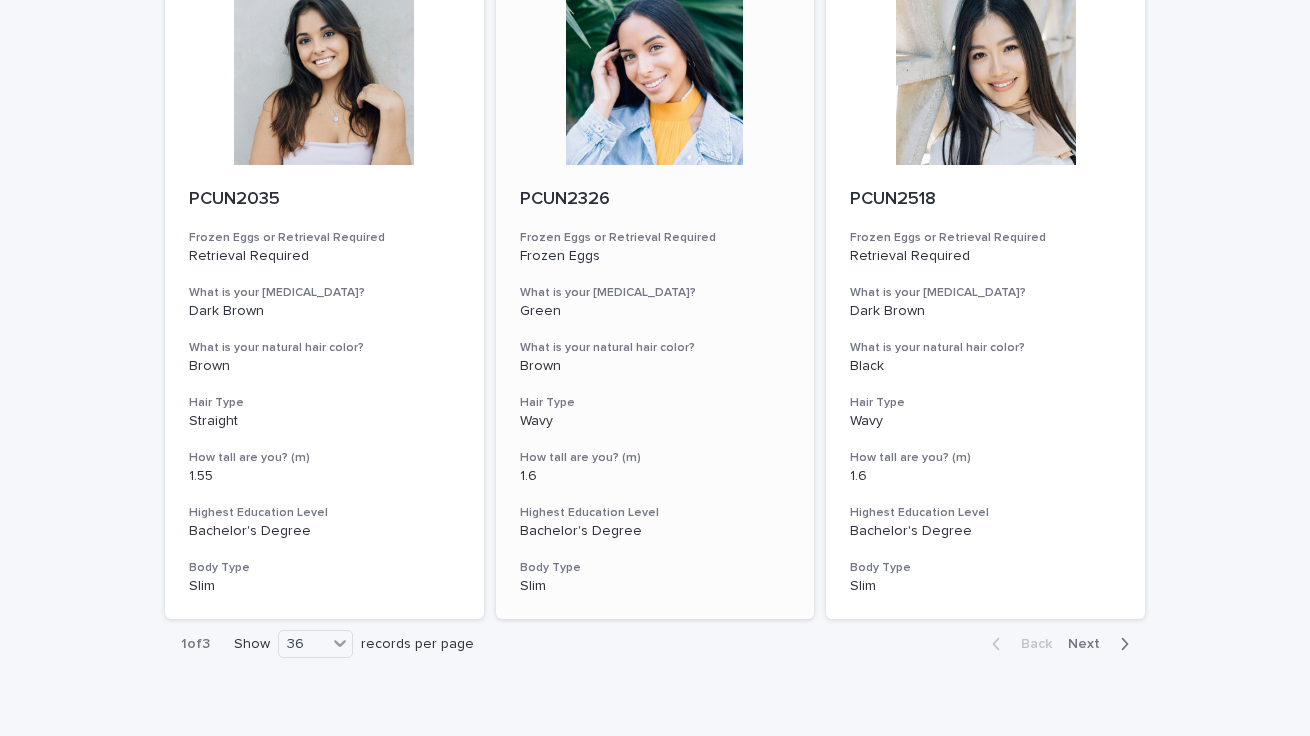 scroll, scrollTop: 7468, scrollLeft: 0, axis: vertical 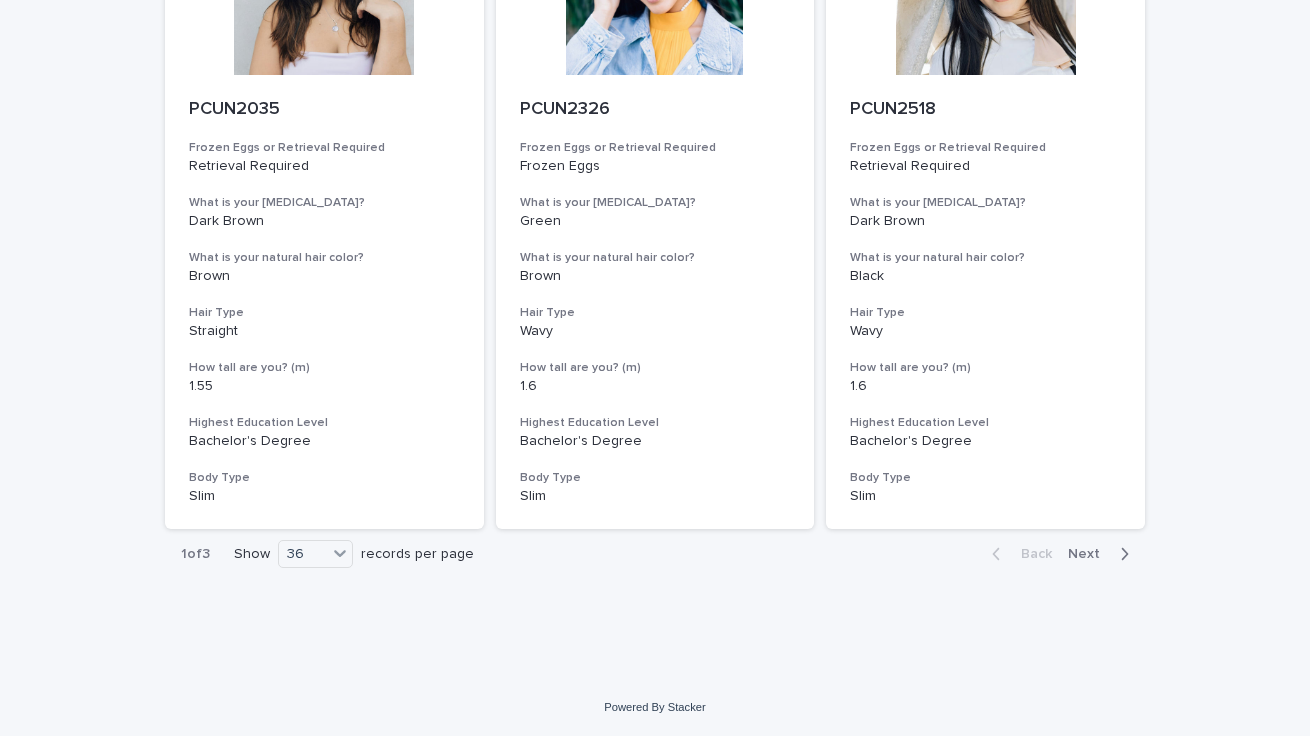 click on "Next" at bounding box center (1090, 554) 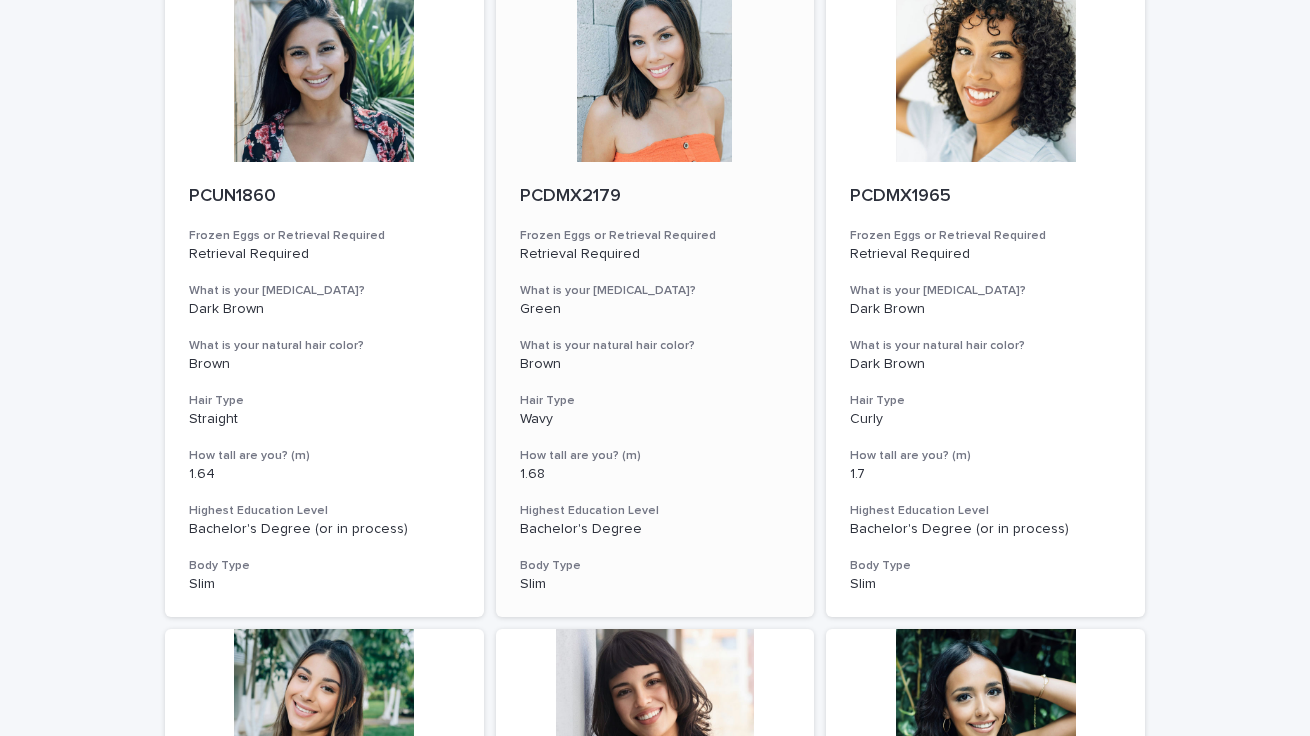 scroll, scrollTop: 0, scrollLeft: 0, axis: both 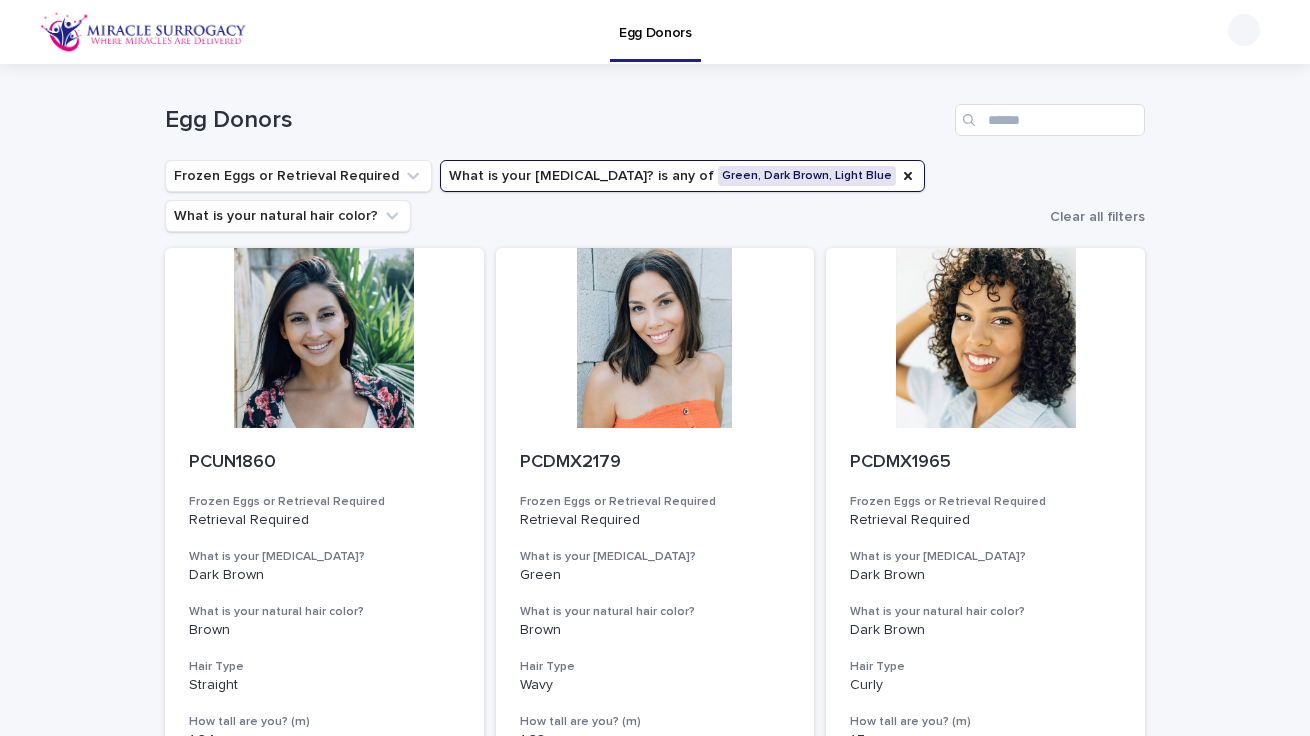 click on "What is your [MEDICAL_DATA]? is any of Green, Dark Brown, Light Blue" at bounding box center (682, 176) 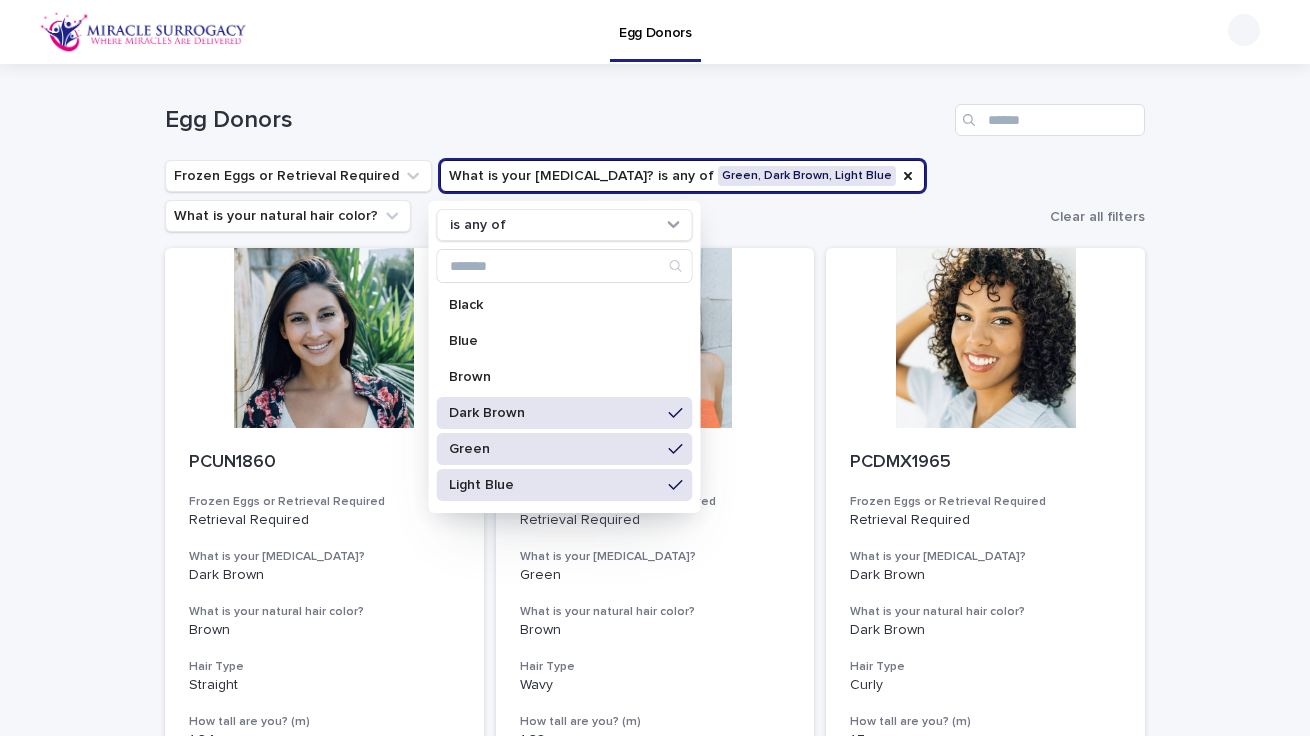 click on "Dark Brown" at bounding box center (555, 413) 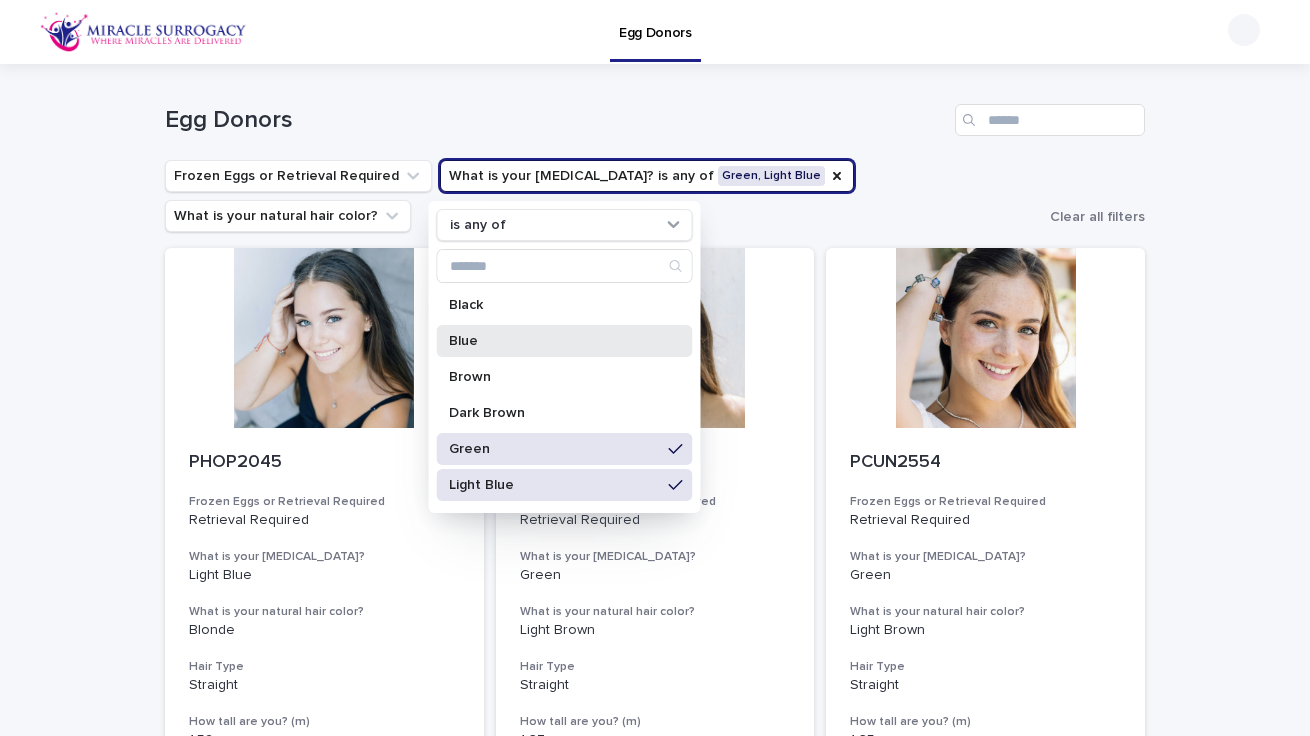click on "Blue" at bounding box center [565, 341] 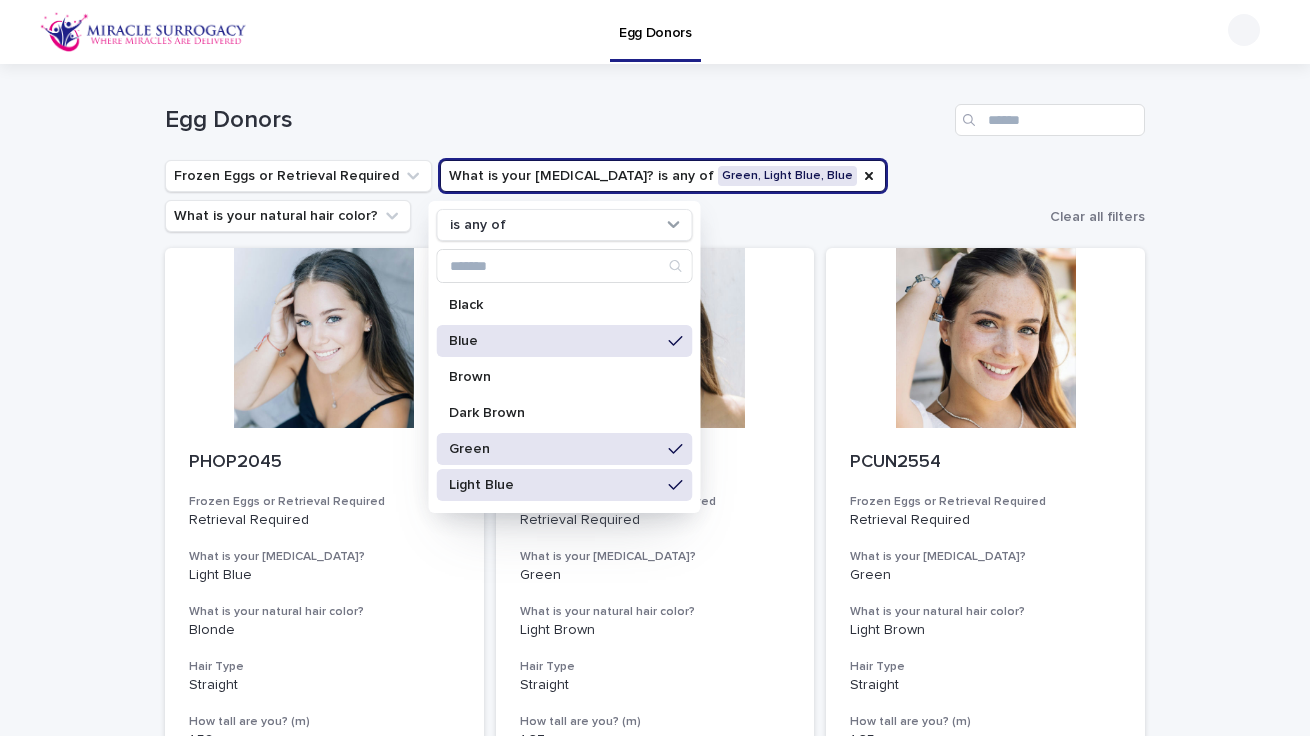 click on "Frozen Eggs or Retrieval Required What is your [MEDICAL_DATA]? is any of Green, Light Blue, Blue is any of Black Blue Brown Dark Brown Green Light Blue Light Brown Light Green [PERSON_NAME] Azul [PERSON_NAME] Claro Azul [PERSON_NAME] Obscuro Verdes Verdes Claro Dark brown Light brown [PERSON_NAME] Negro What is your natural hair color?" at bounding box center [603, 196] 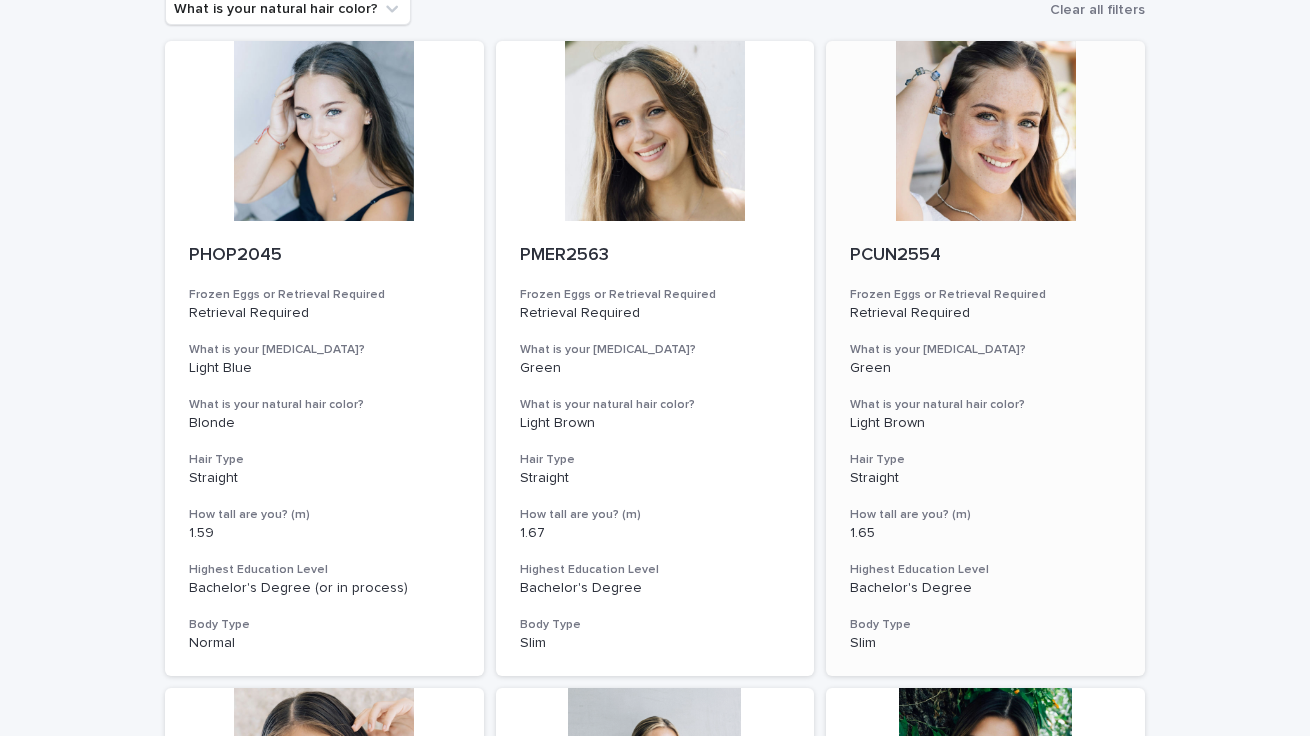 scroll, scrollTop: 173, scrollLeft: 0, axis: vertical 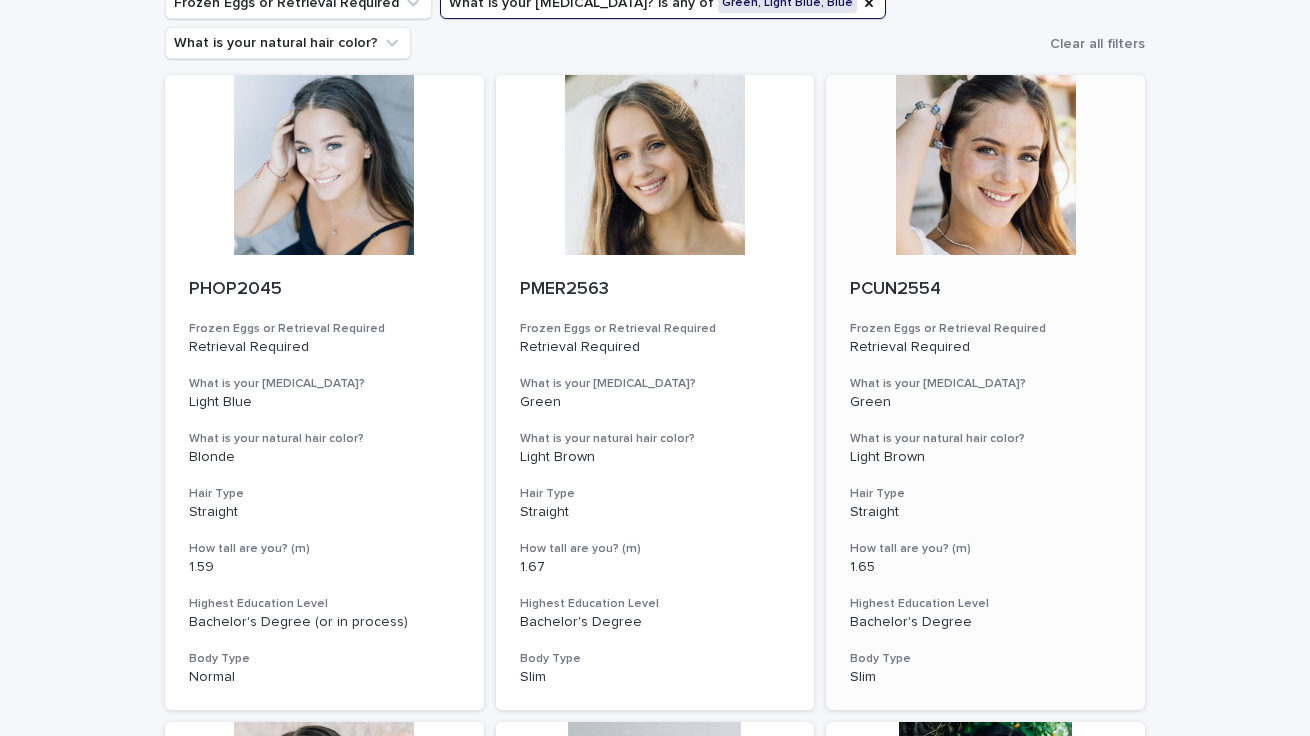 click at bounding box center [985, 165] 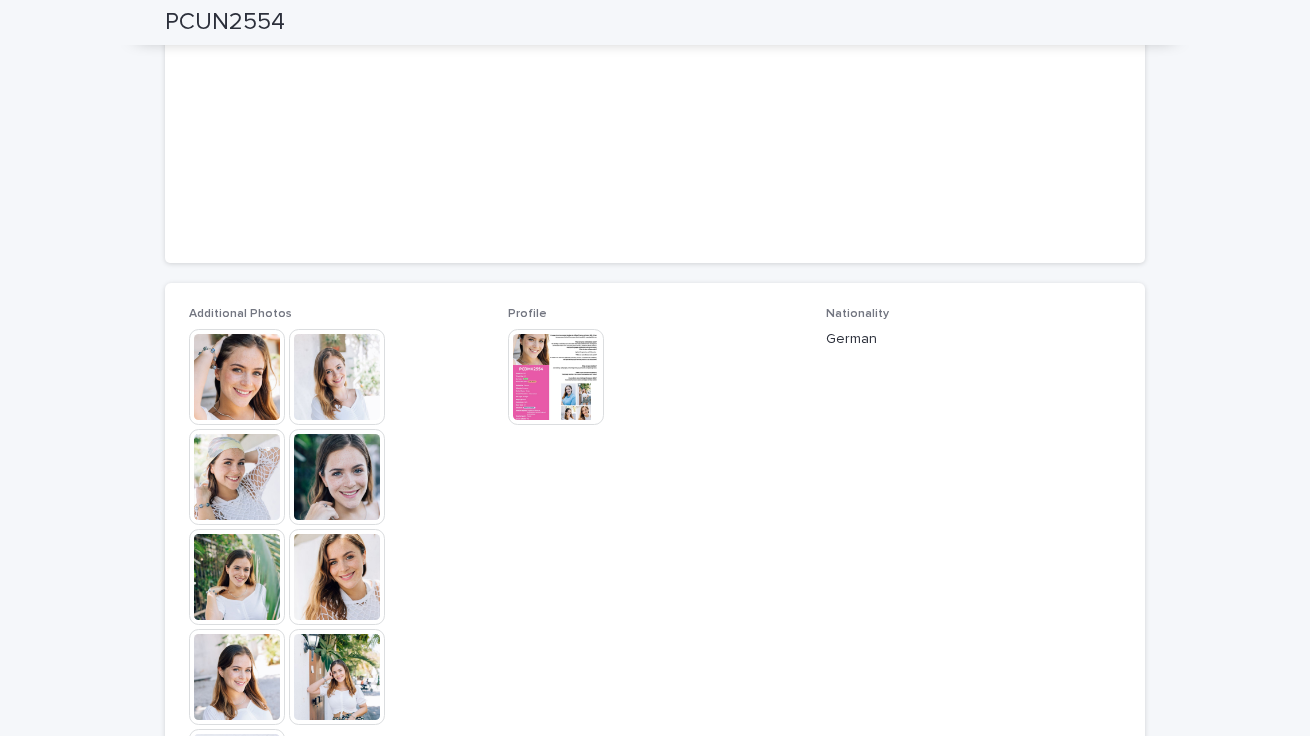 scroll, scrollTop: 347, scrollLeft: 0, axis: vertical 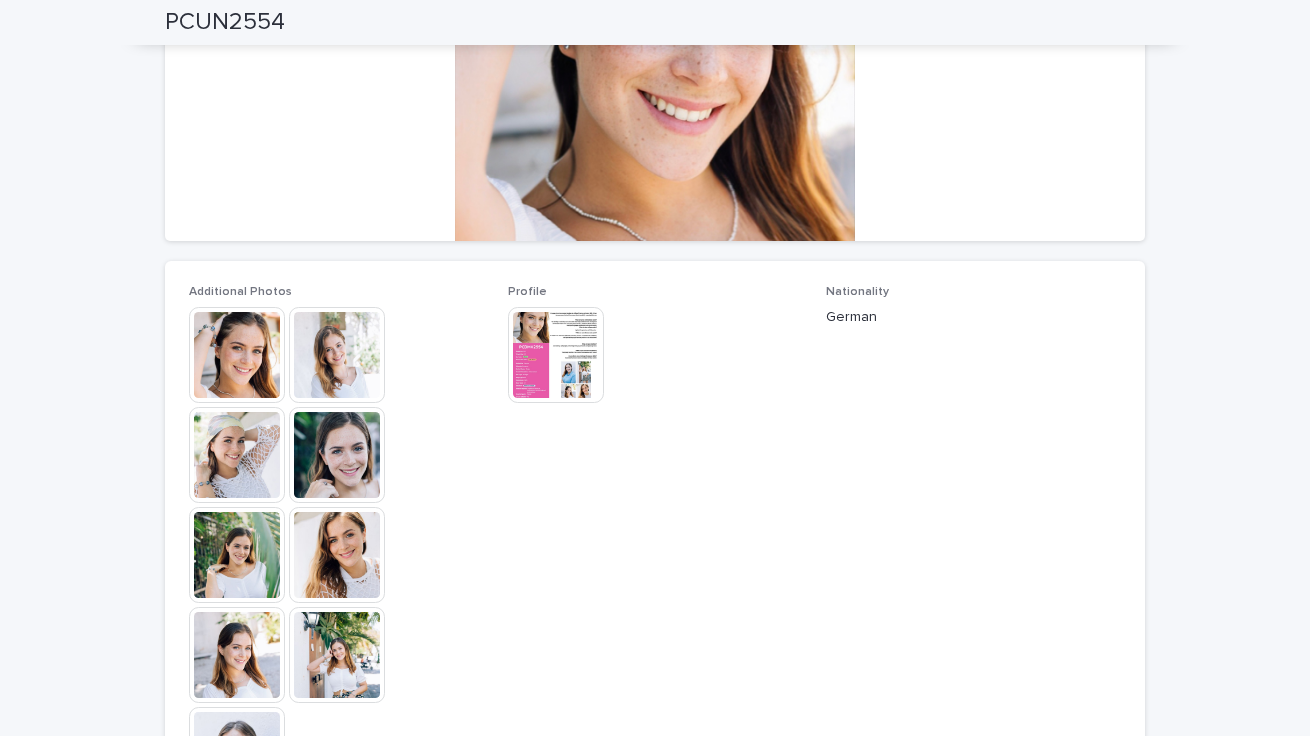 click at bounding box center [237, 555] 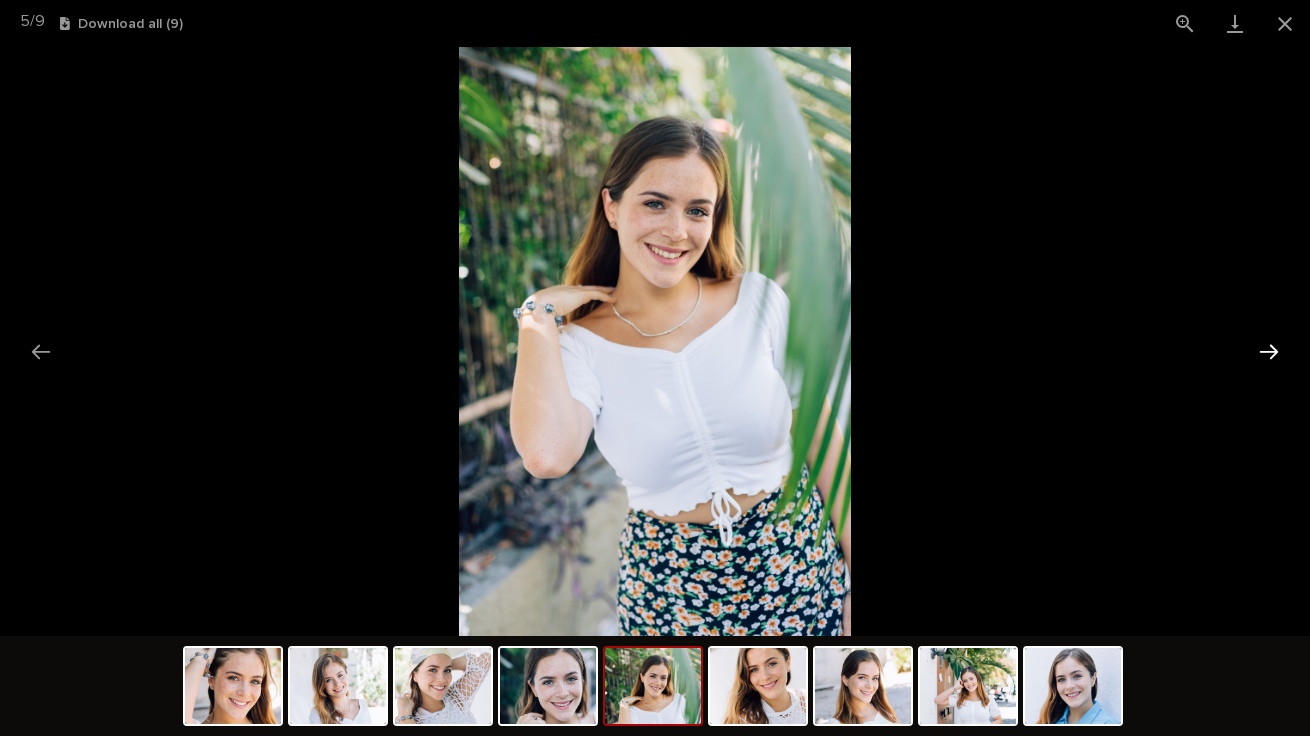 click at bounding box center (1269, 351) 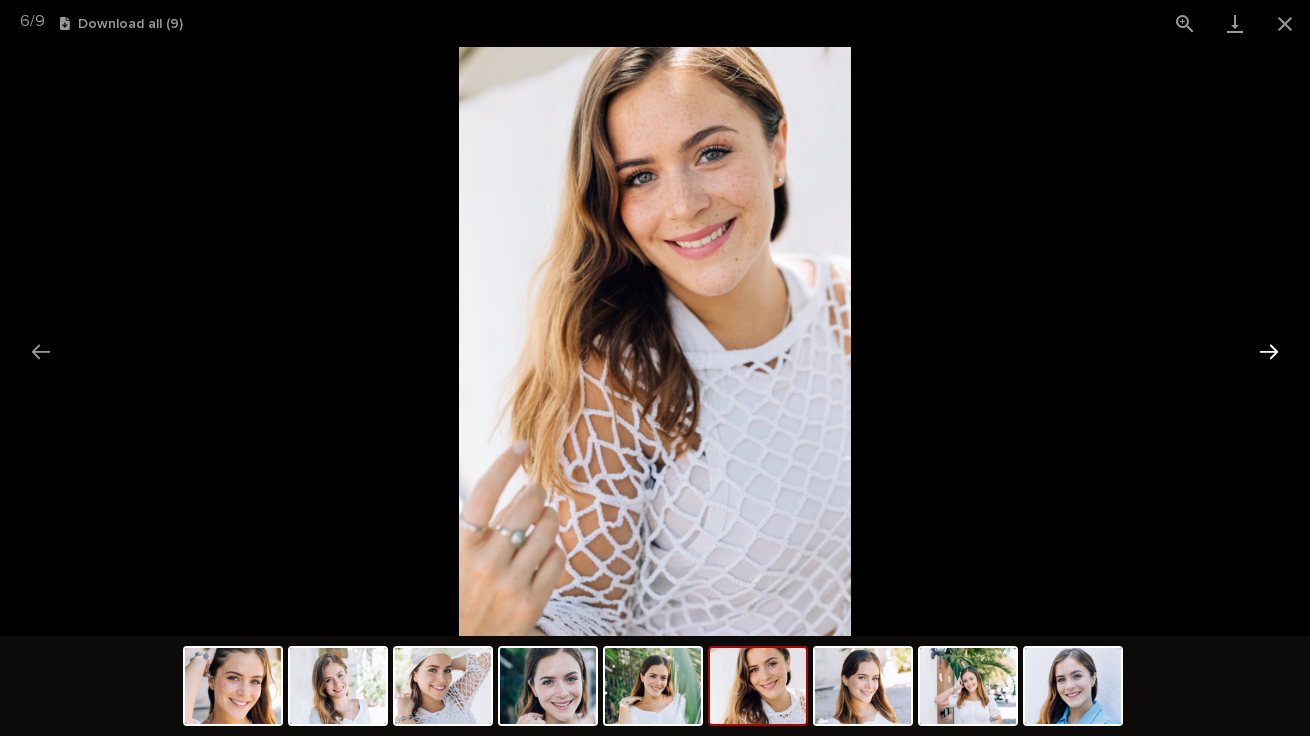 click at bounding box center [1269, 351] 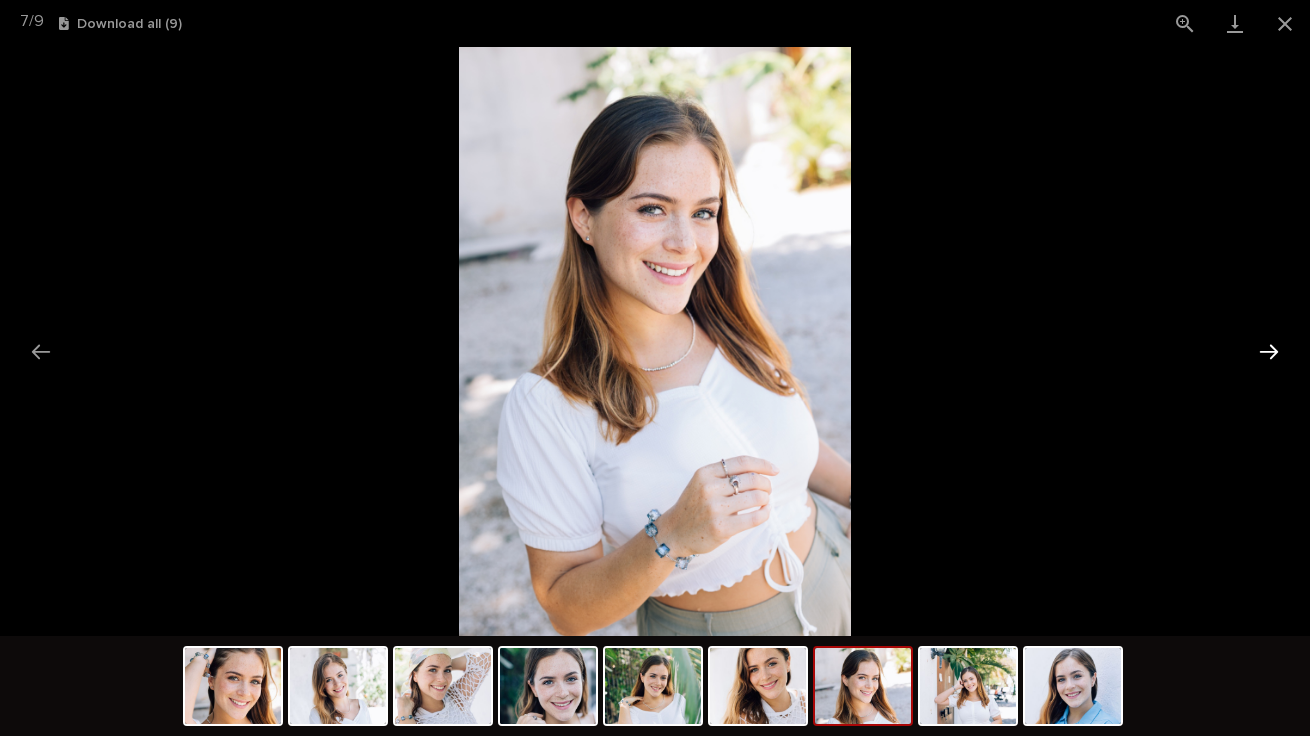 click at bounding box center [1269, 351] 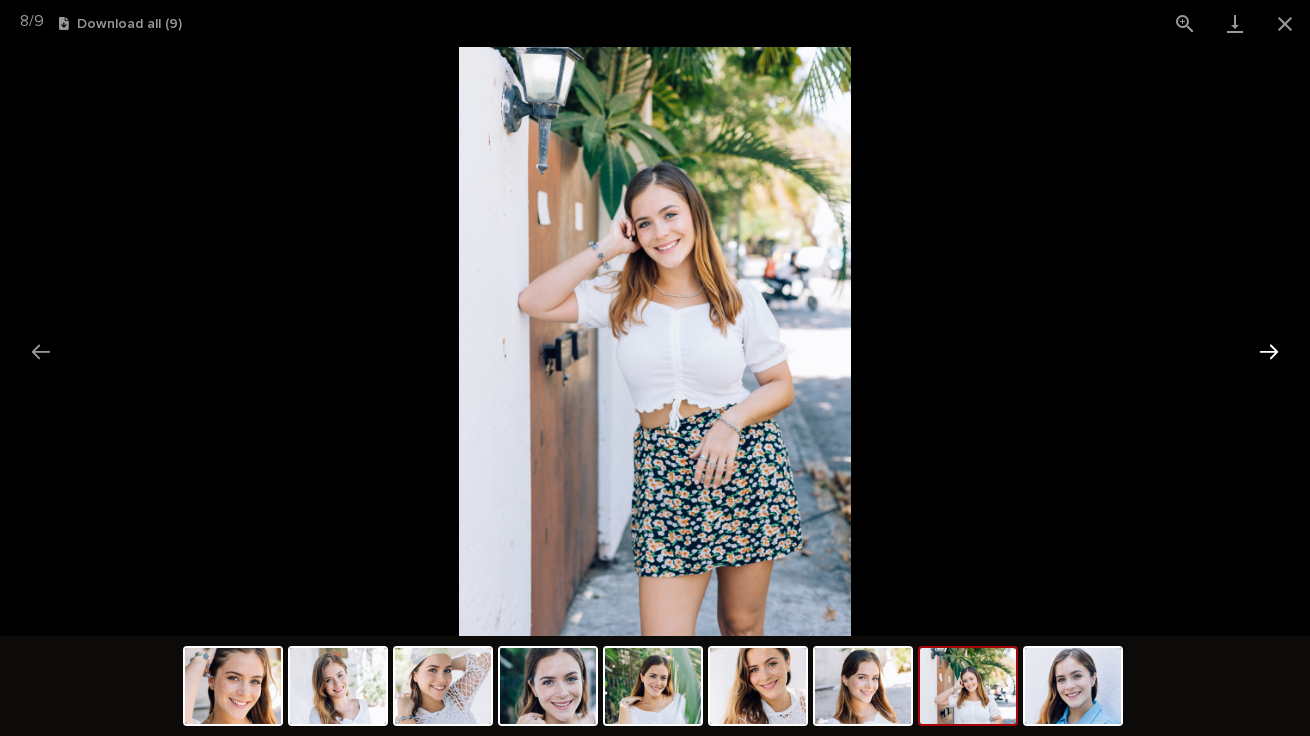 click at bounding box center [1269, 351] 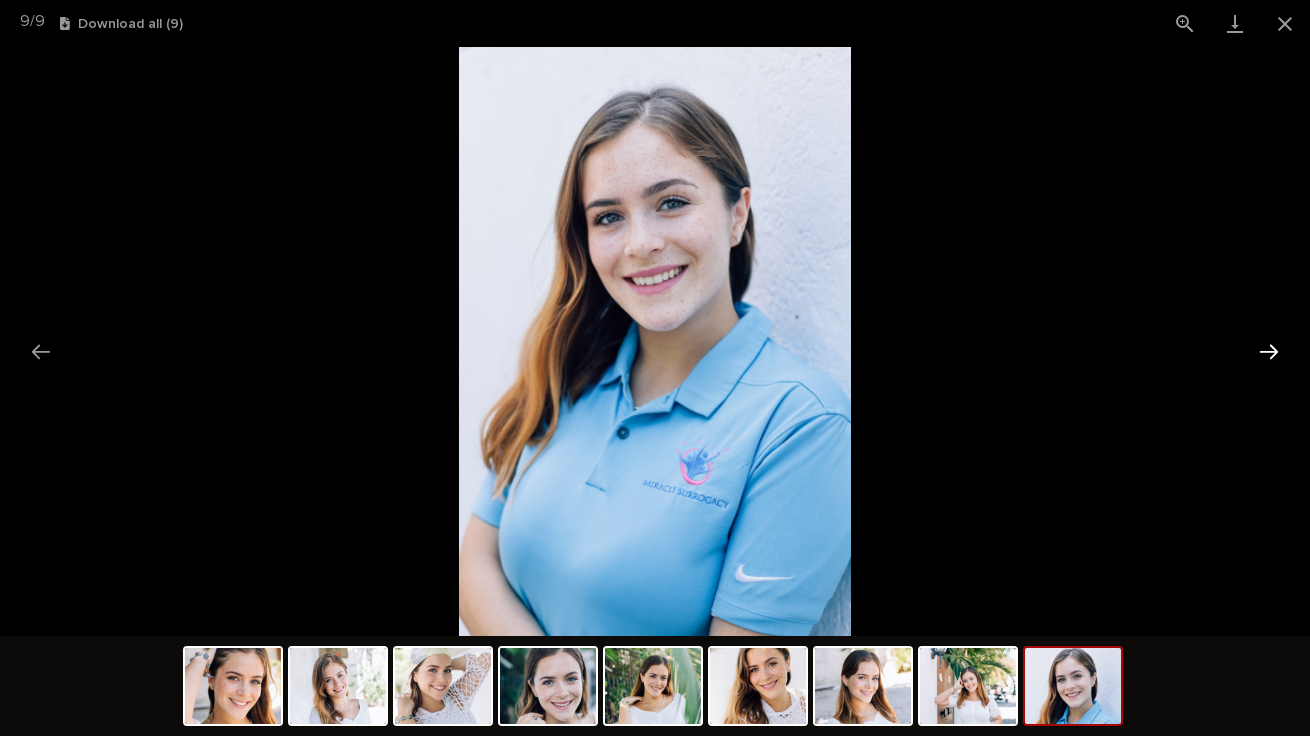 click at bounding box center [1269, 351] 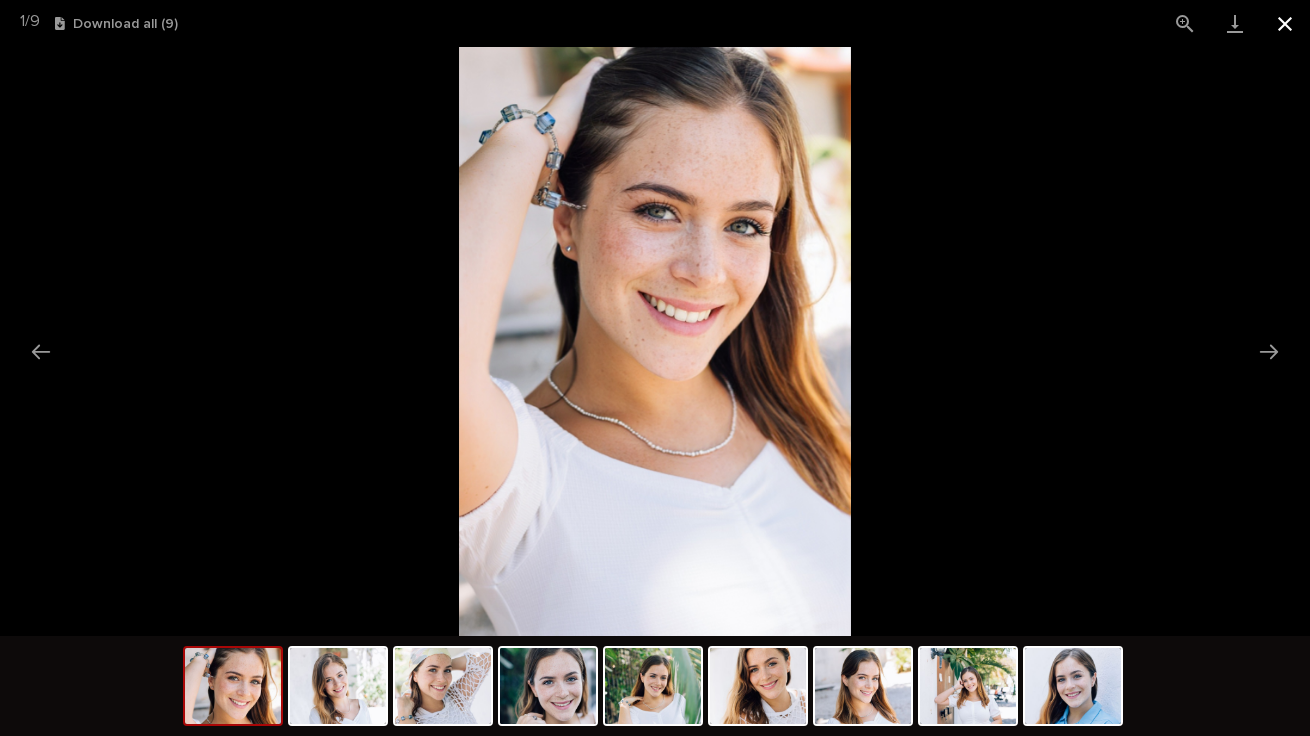 click at bounding box center (1285, 23) 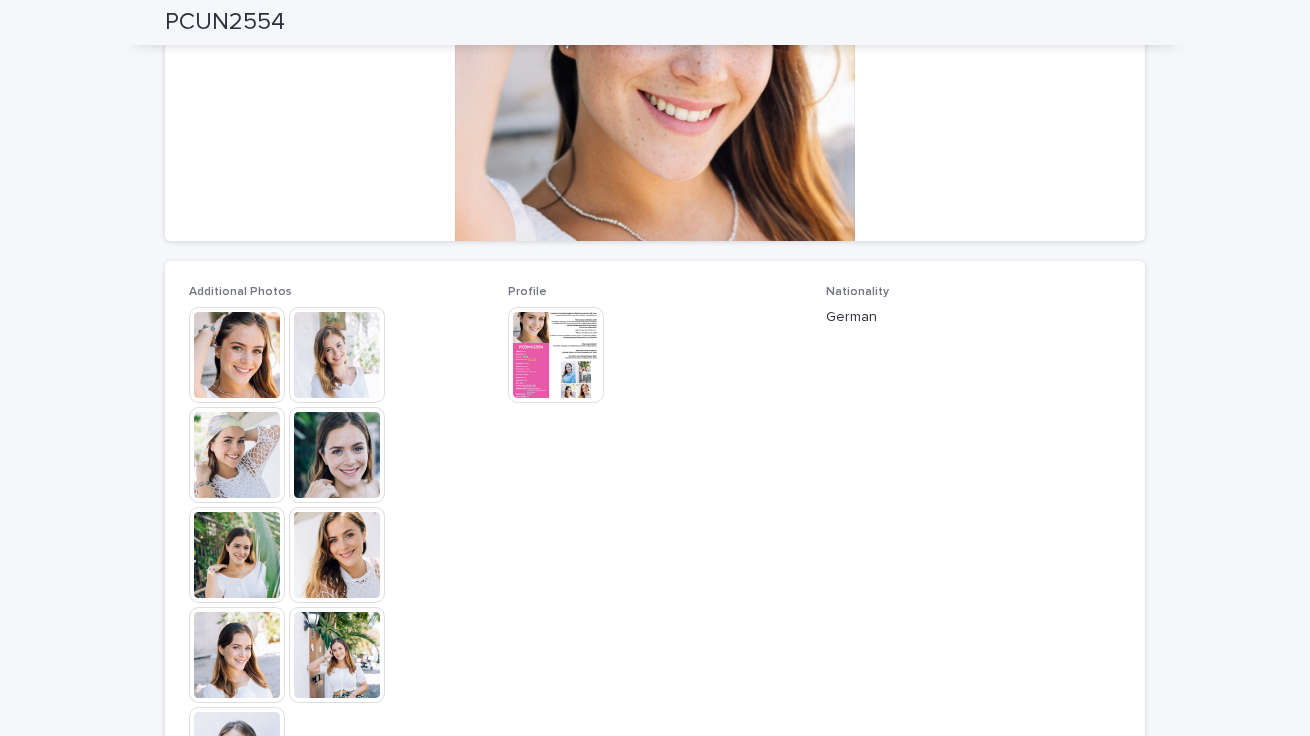 click at bounding box center (556, 355) 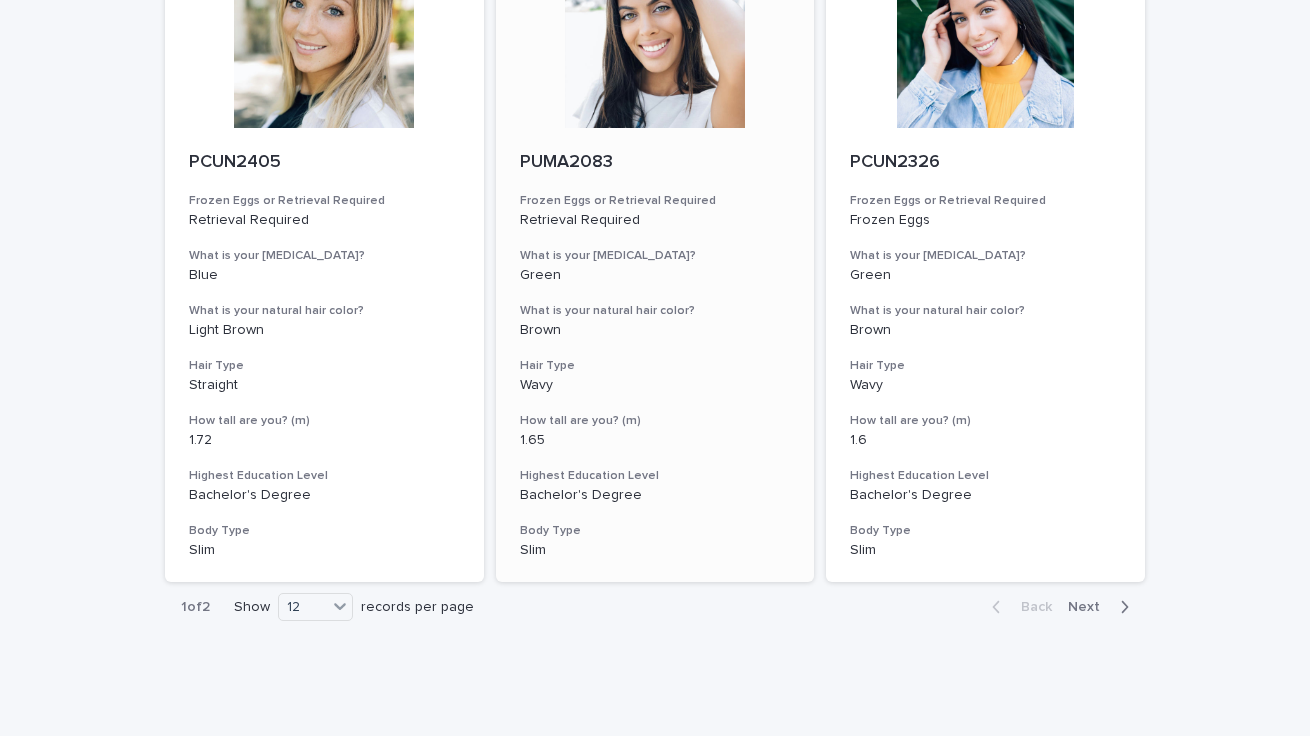 scroll, scrollTop: 2295, scrollLeft: 0, axis: vertical 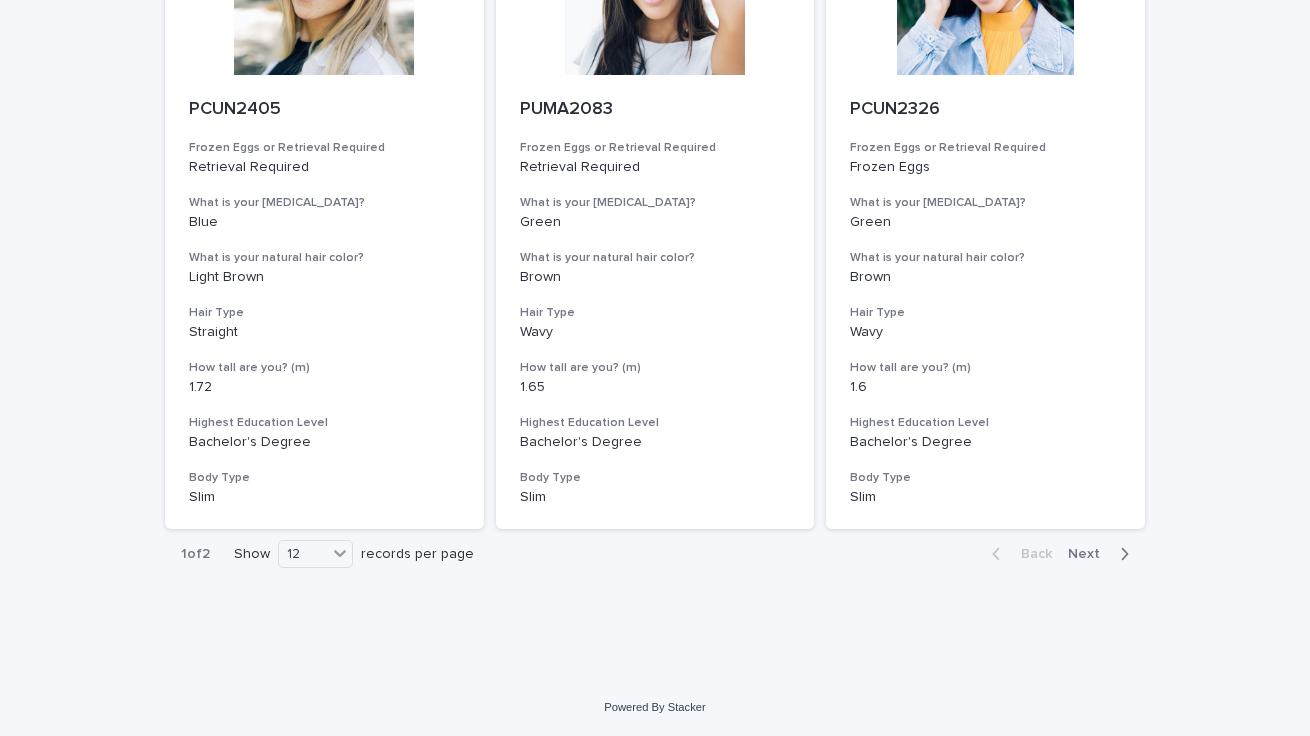 click on "Next" at bounding box center (1090, 554) 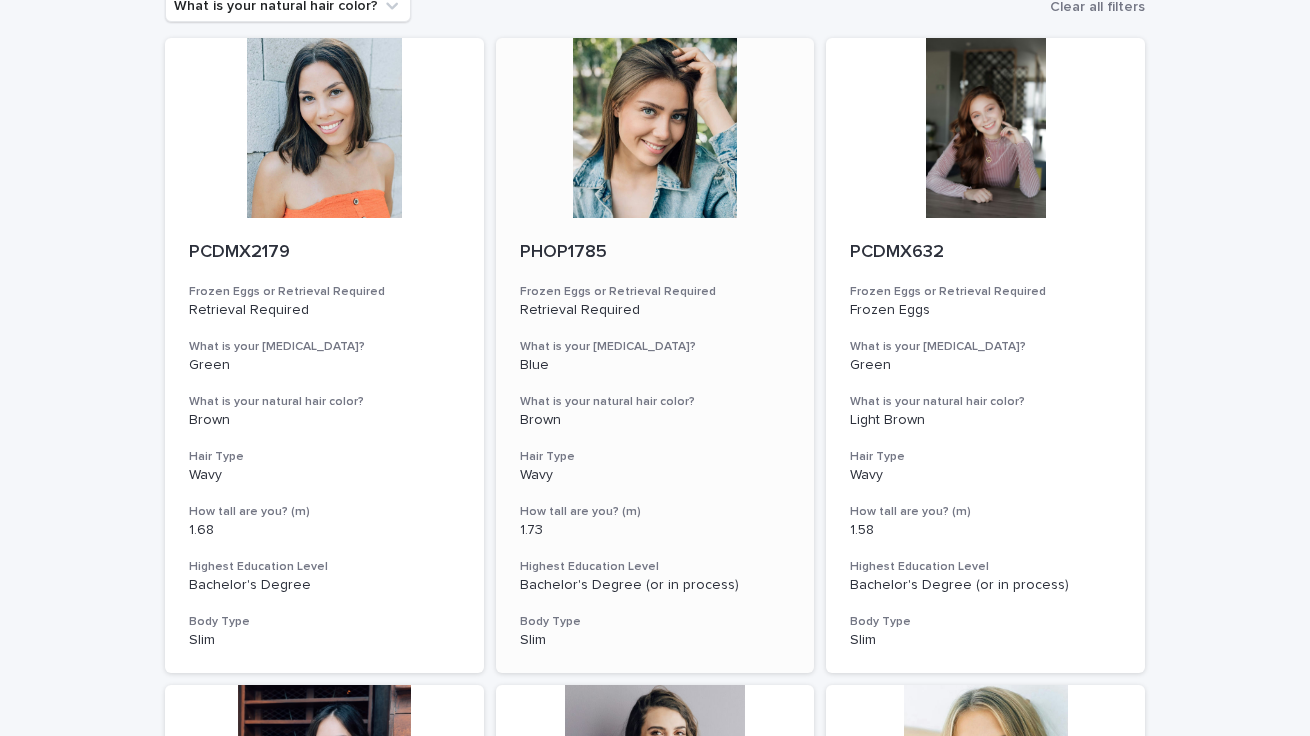 scroll, scrollTop: 0, scrollLeft: 0, axis: both 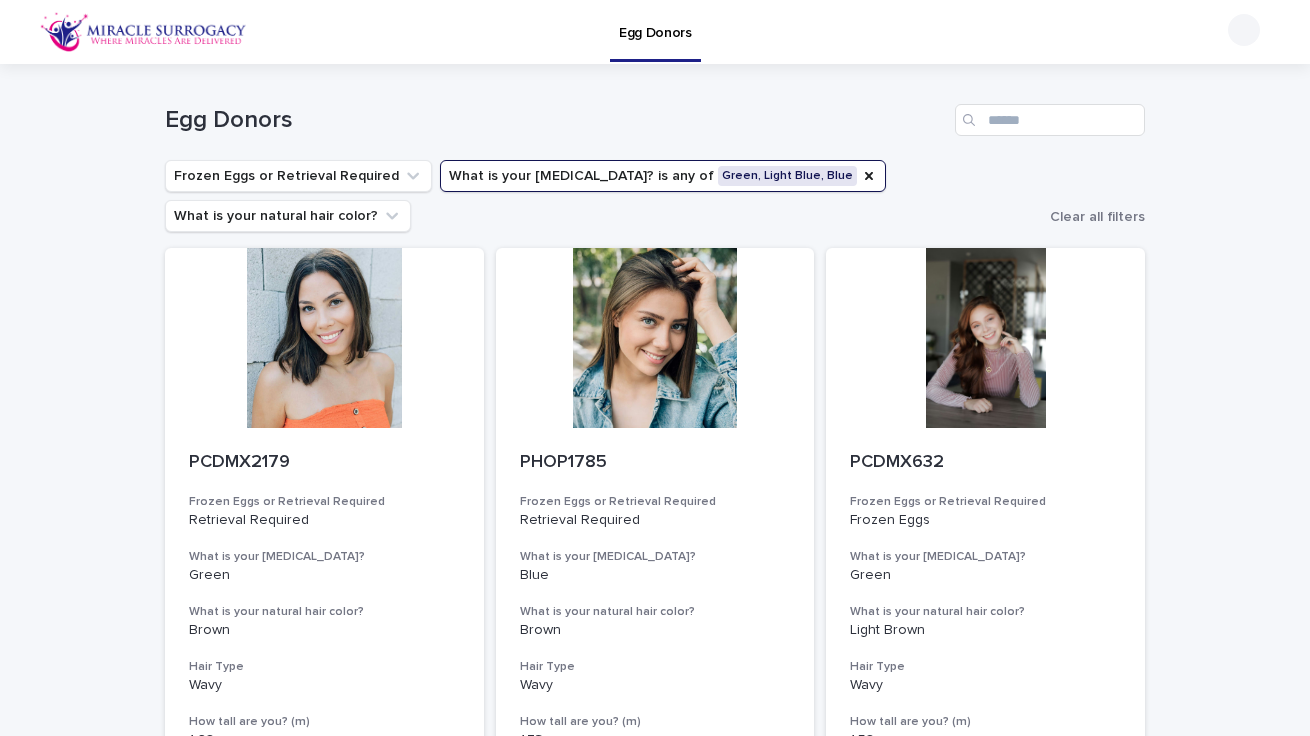 click on "What is your [MEDICAL_DATA]? is any of Green, Light Blue, Blue" at bounding box center [663, 176] 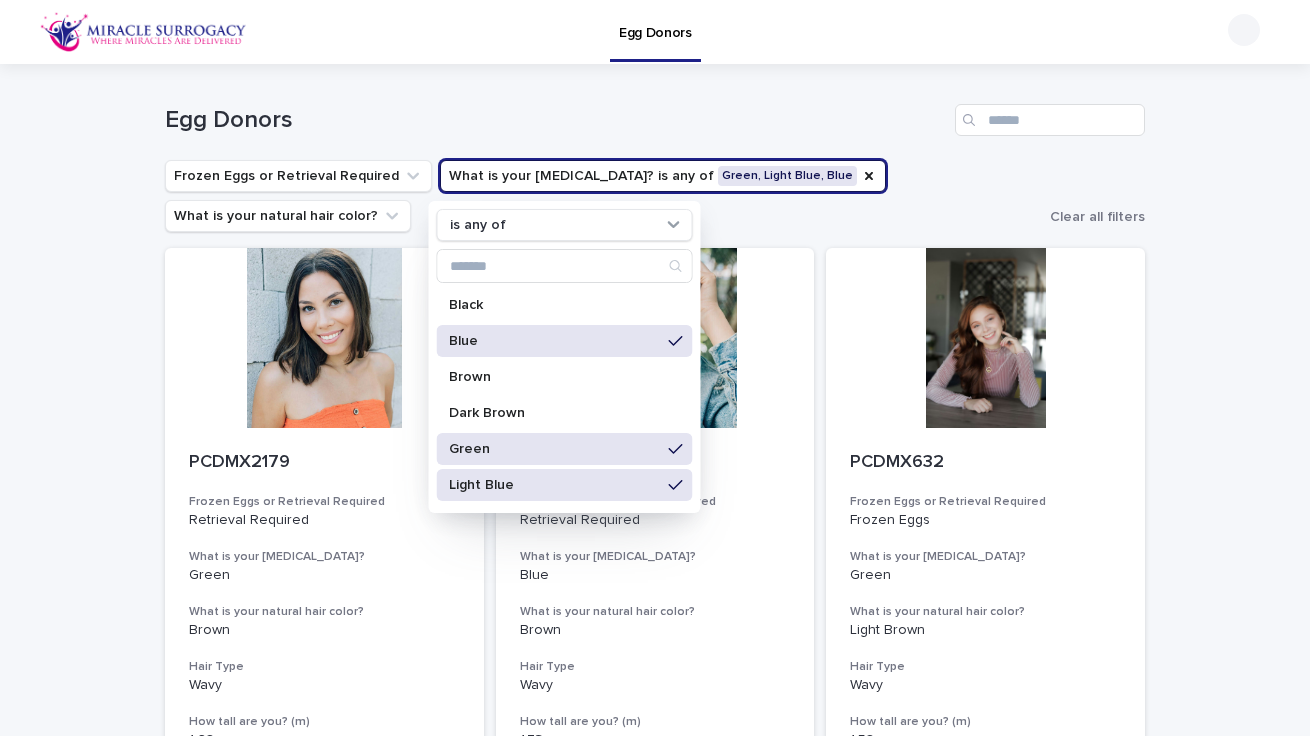 click 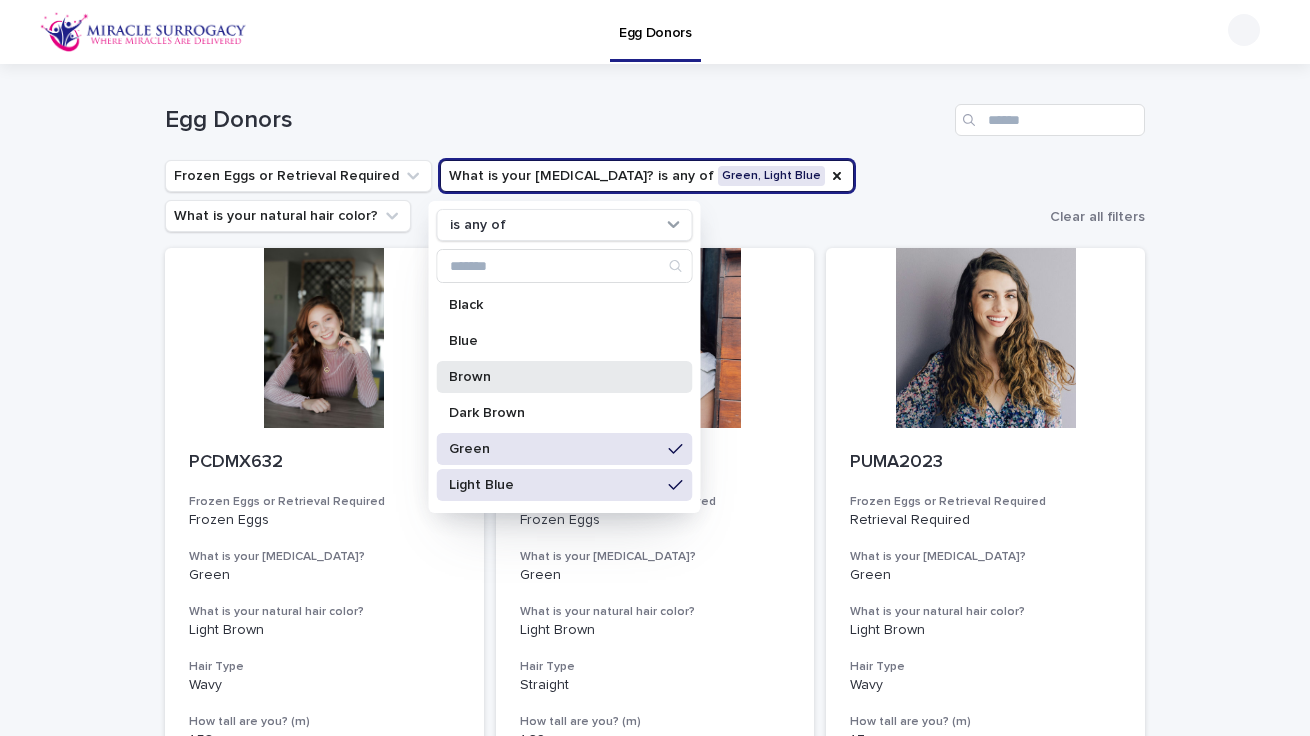 click on "Brown" at bounding box center [555, 377] 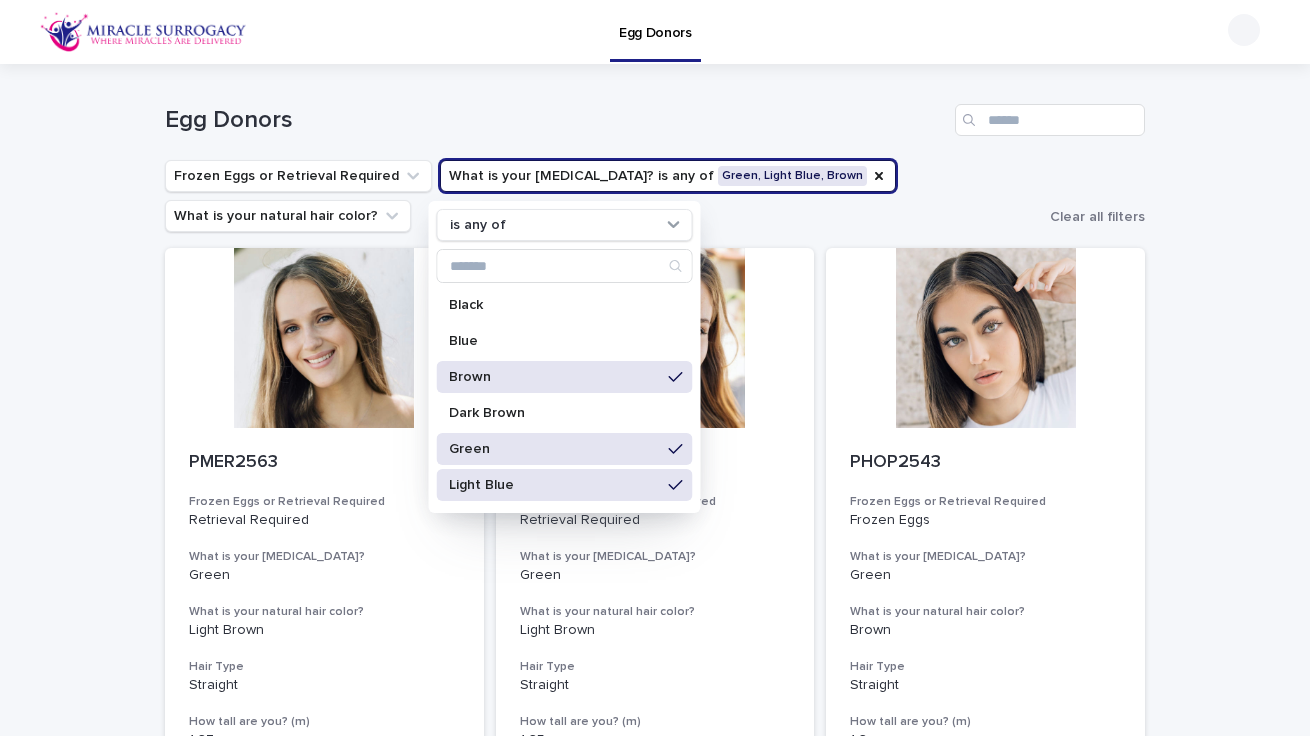 click on "Frozen Eggs or Retrieval Required What is your [MEDICAL_DATA]? is any of Green, Light Blue, Brown is any of Black Blue Brown Dark Brown Green Light Blue Light Brown Light Green [PERSON_NAME] Azul [PERSON_NAME] Claro Azul [PERSON_NAME] Obscuro Verdes Verdes Claro Dark brown Light brown [PERSON_NAME] Negro What is your natural hair color?" at bounding box center (603, 196) 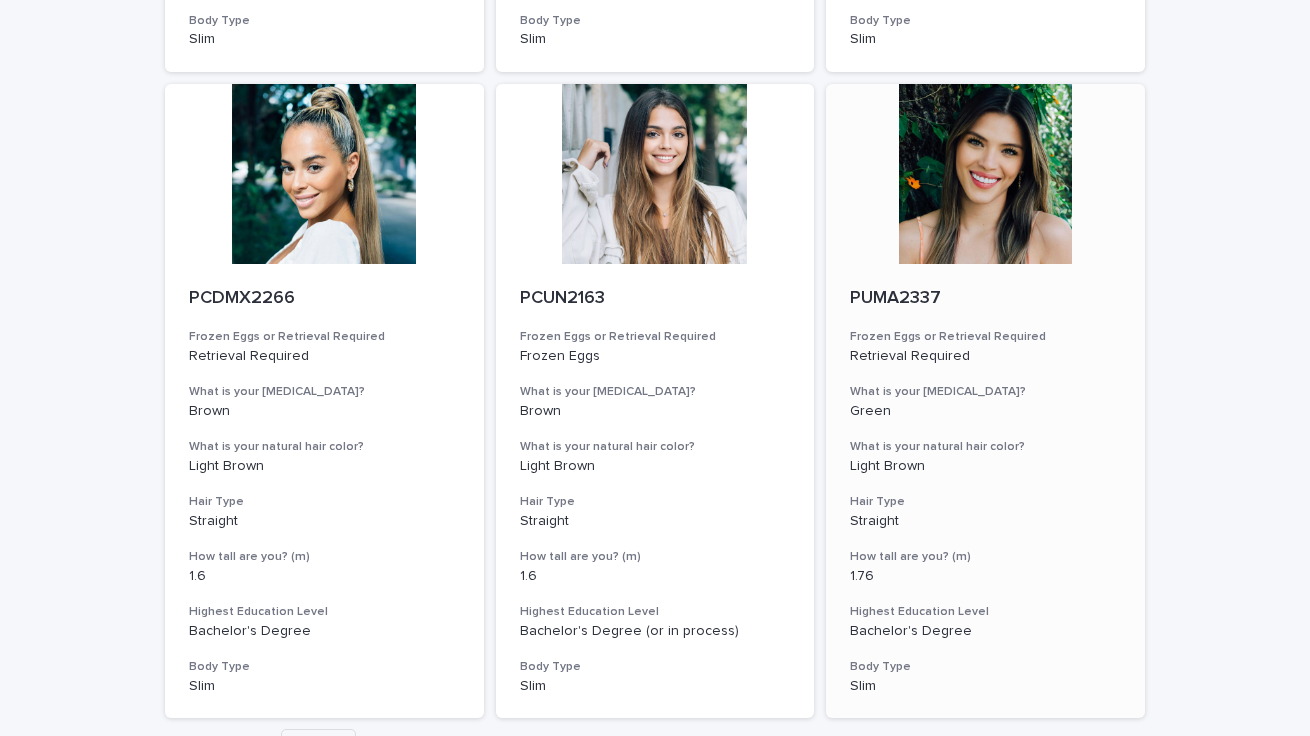 scroll, scrollTop: 2111, scrollLeft: 0, axis: vertical 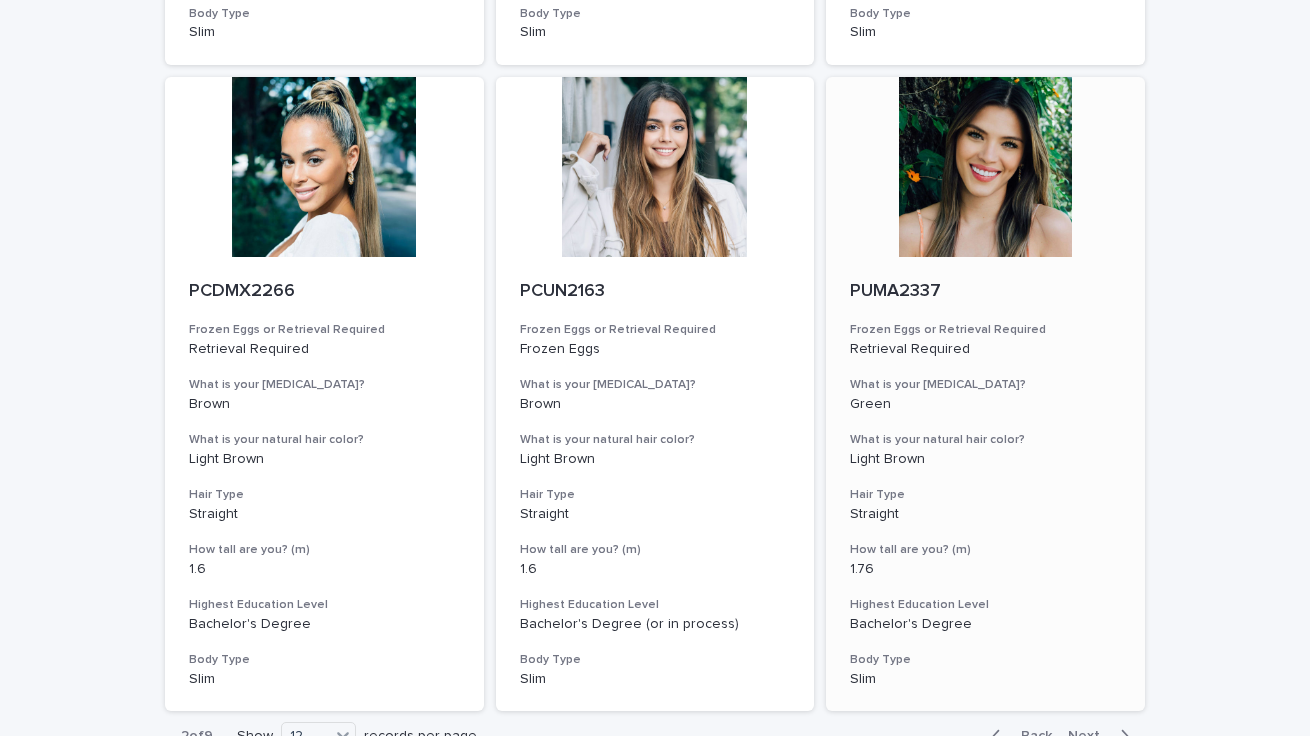 click on "PUMA2337" at bounding box center [985, 290] 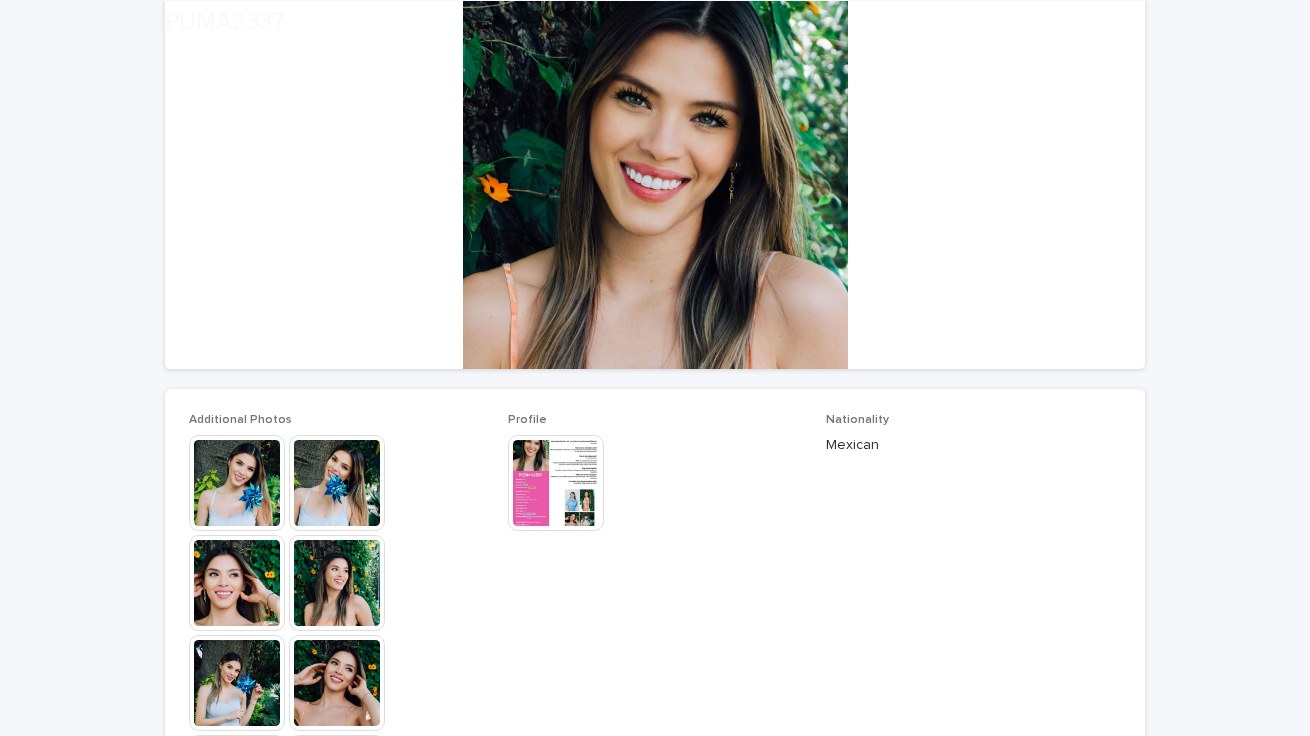 scroll, scrollTop: 476, scrollLeft: 0, axis: vertical 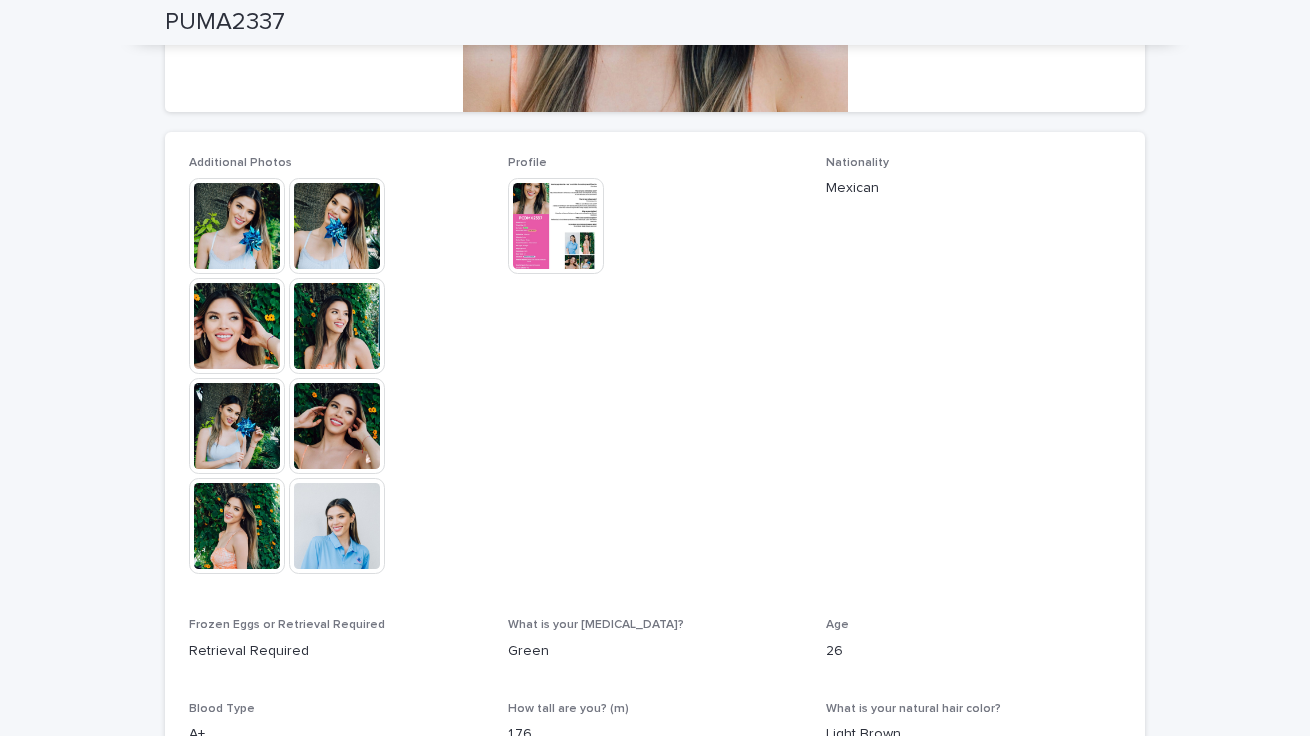 click at bounding box center (337, 526) 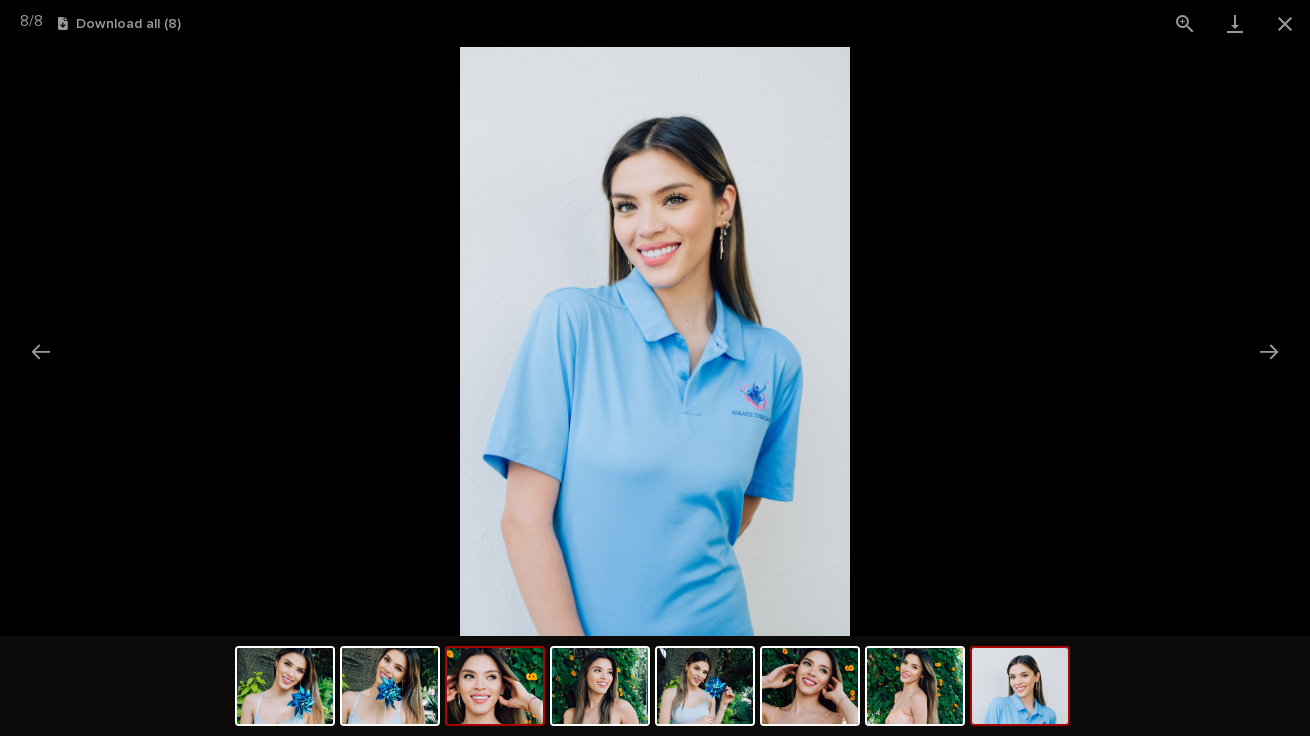 click at bounding box center [495, 686] 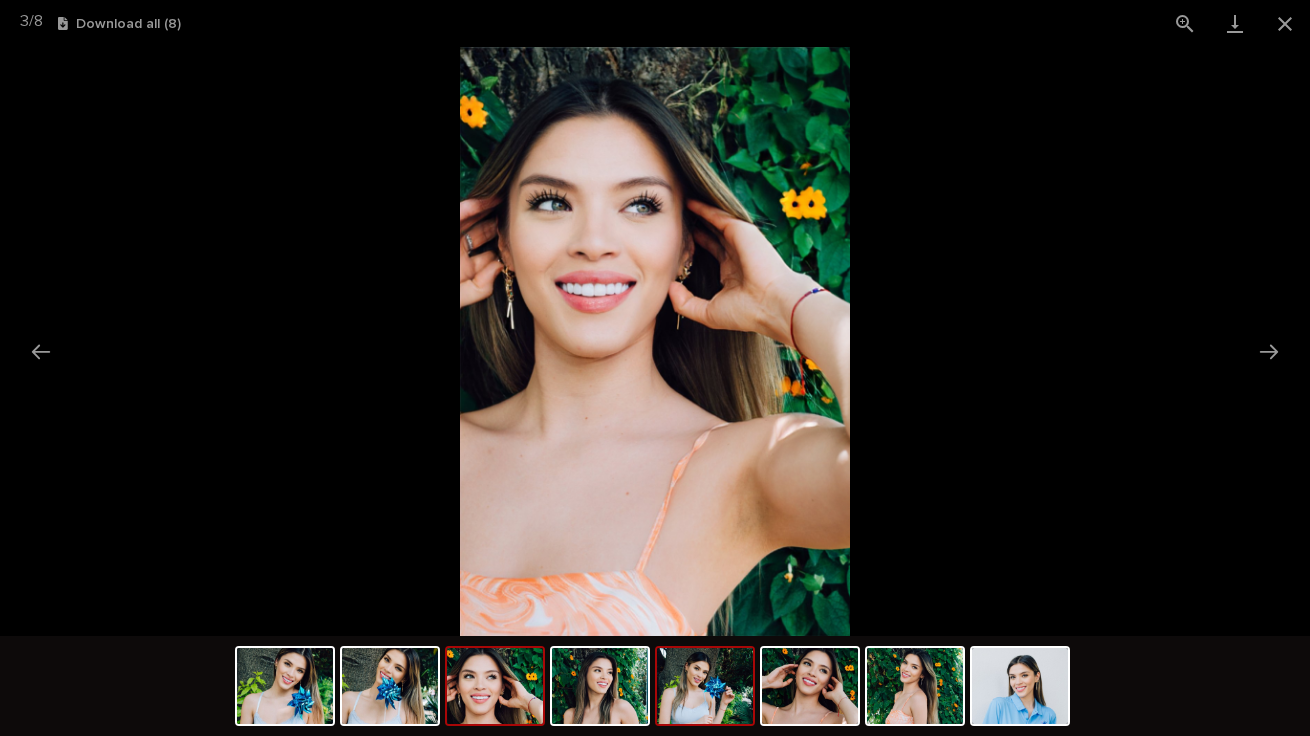 click at bounding box center (705, 686) 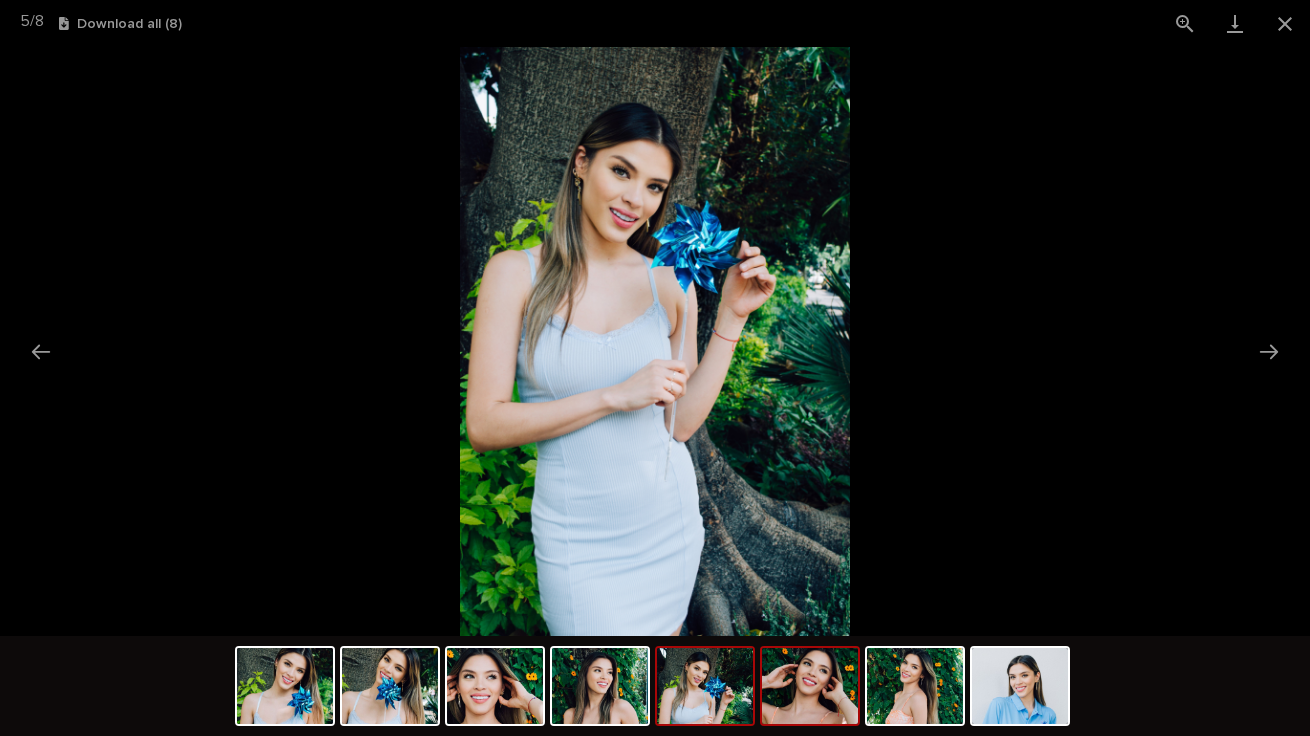 click at bounding box center [810, 686] 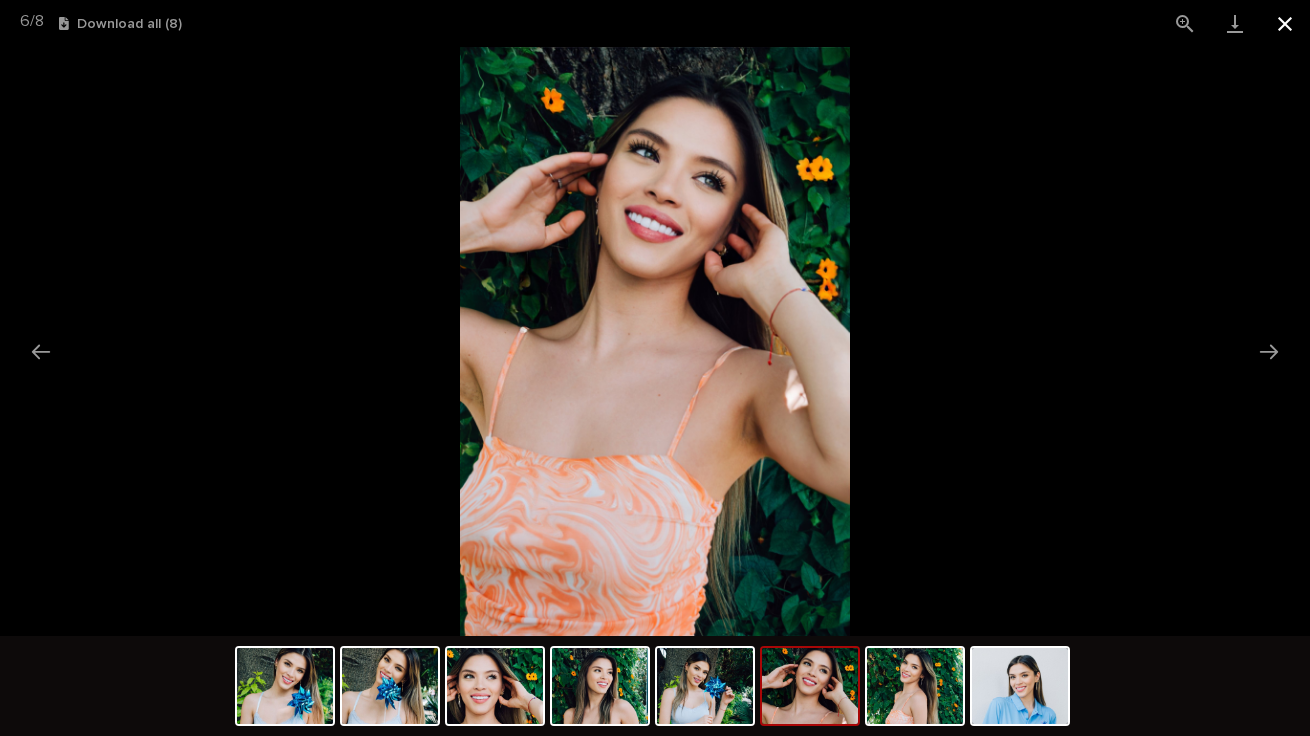click at bounding box center (1285, 23) 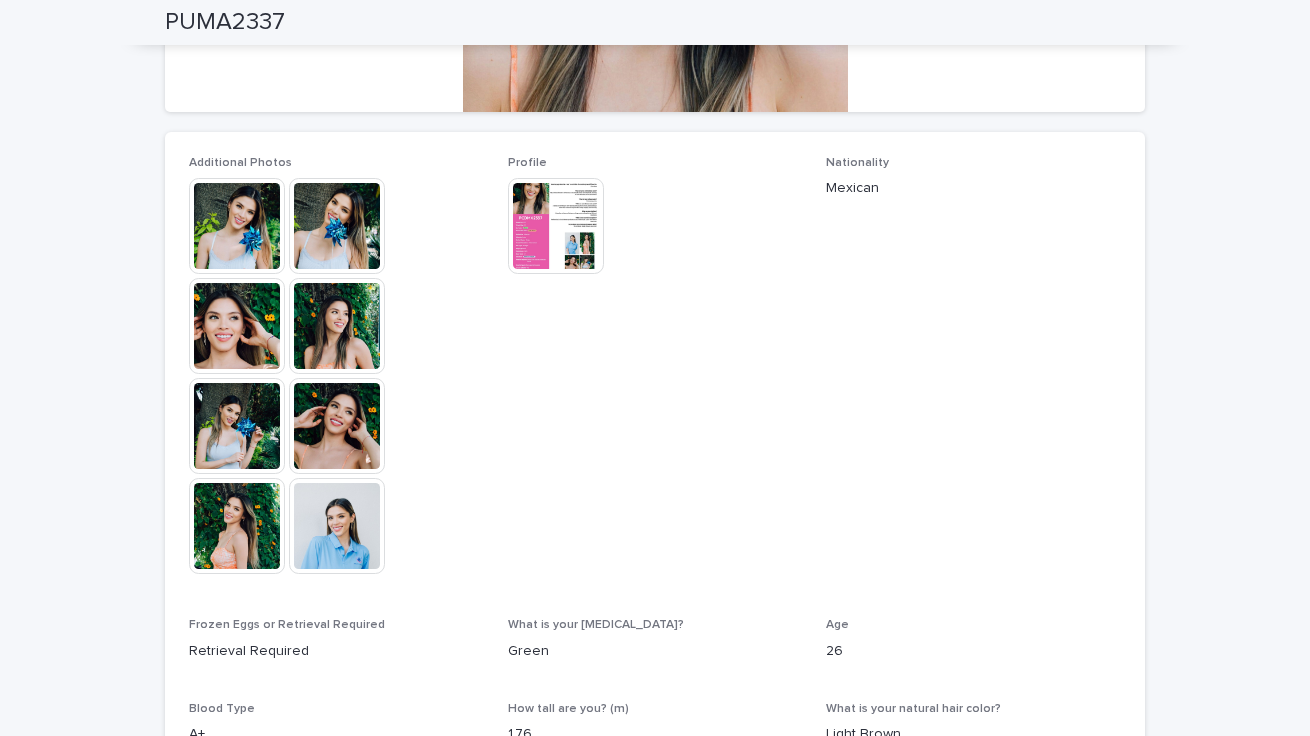 click at bounding box center [556, 226] 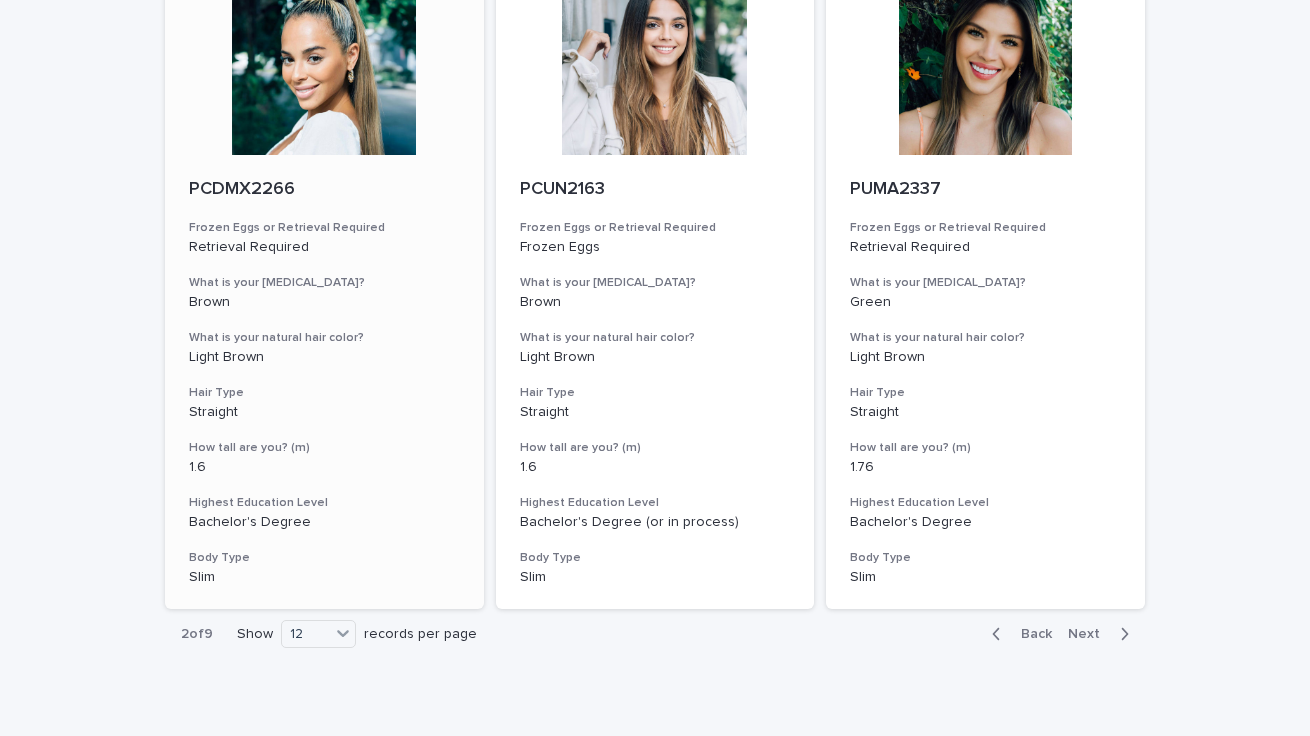 scroll, scrollTop: 2295, scrollLeft: 0, axis: vertical 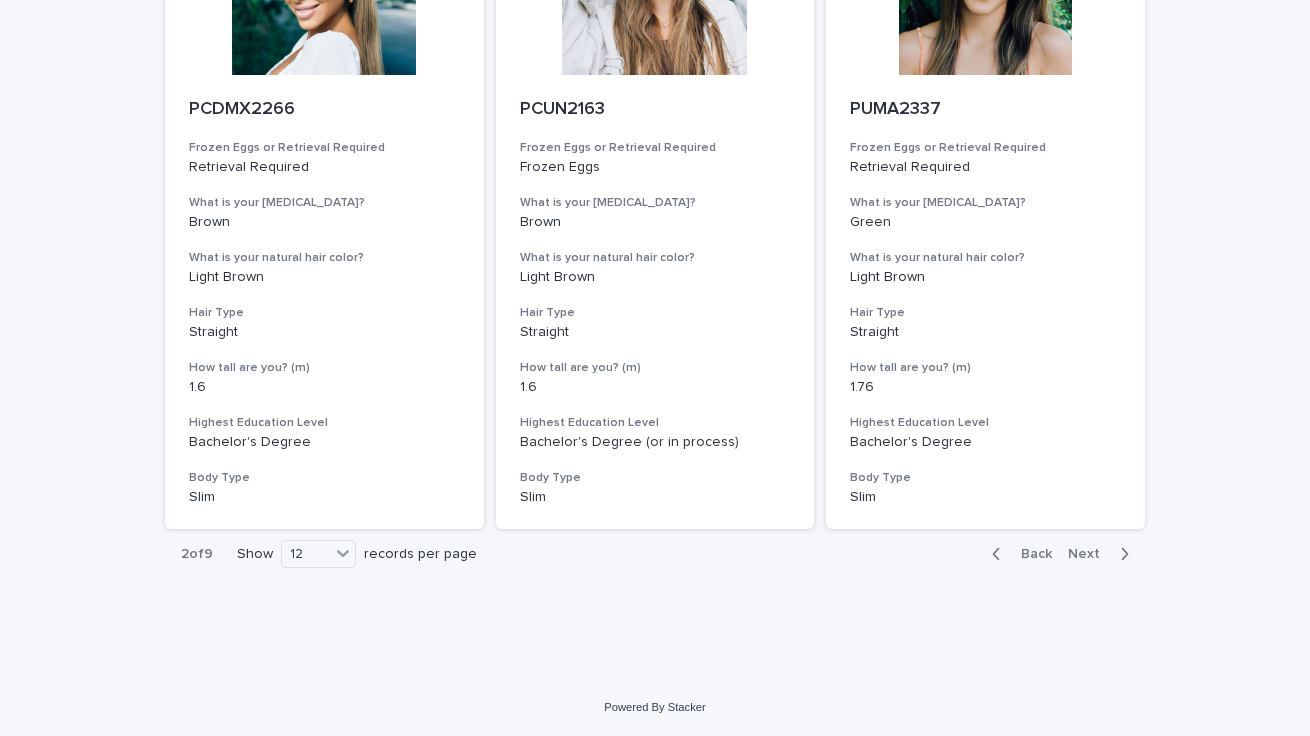 click on "Next" at bounding box center [1090, 554] 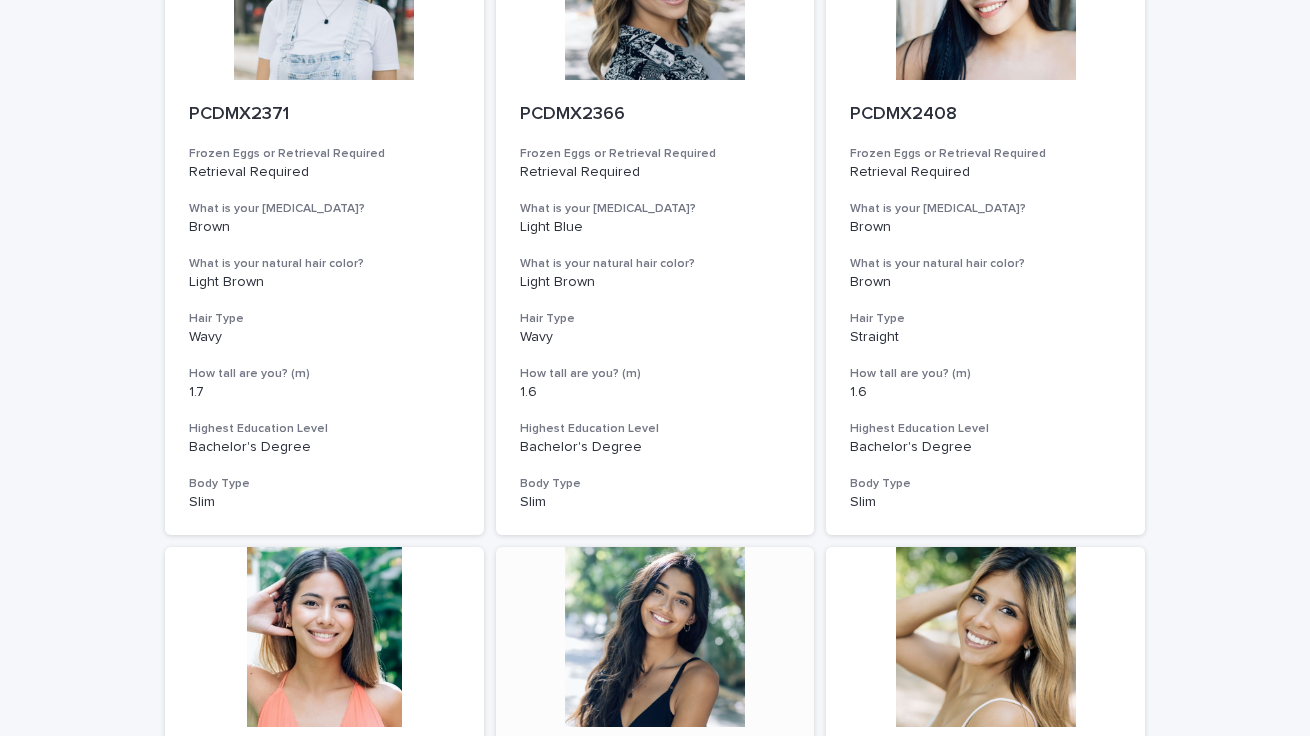 scroll, scrollTop: 518, scrollLeft: 0, axis: vertical 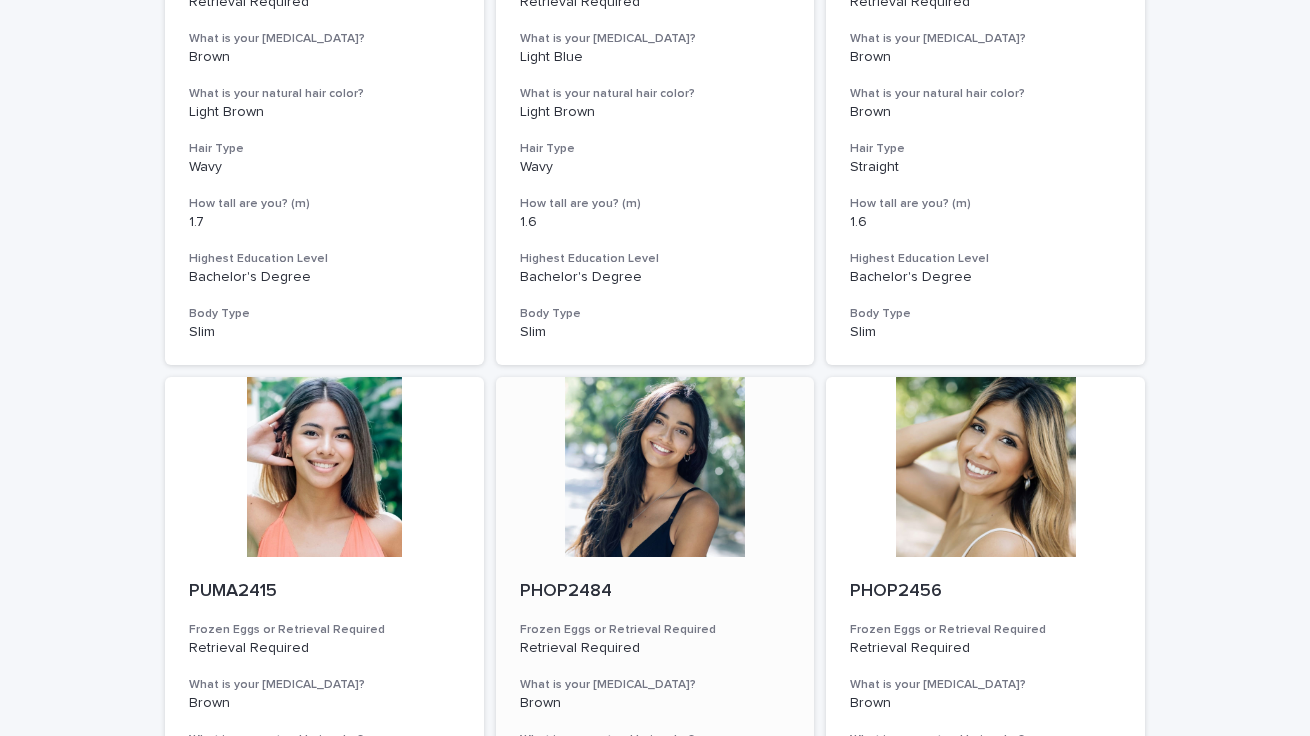 click at bounding box center (655, 467) 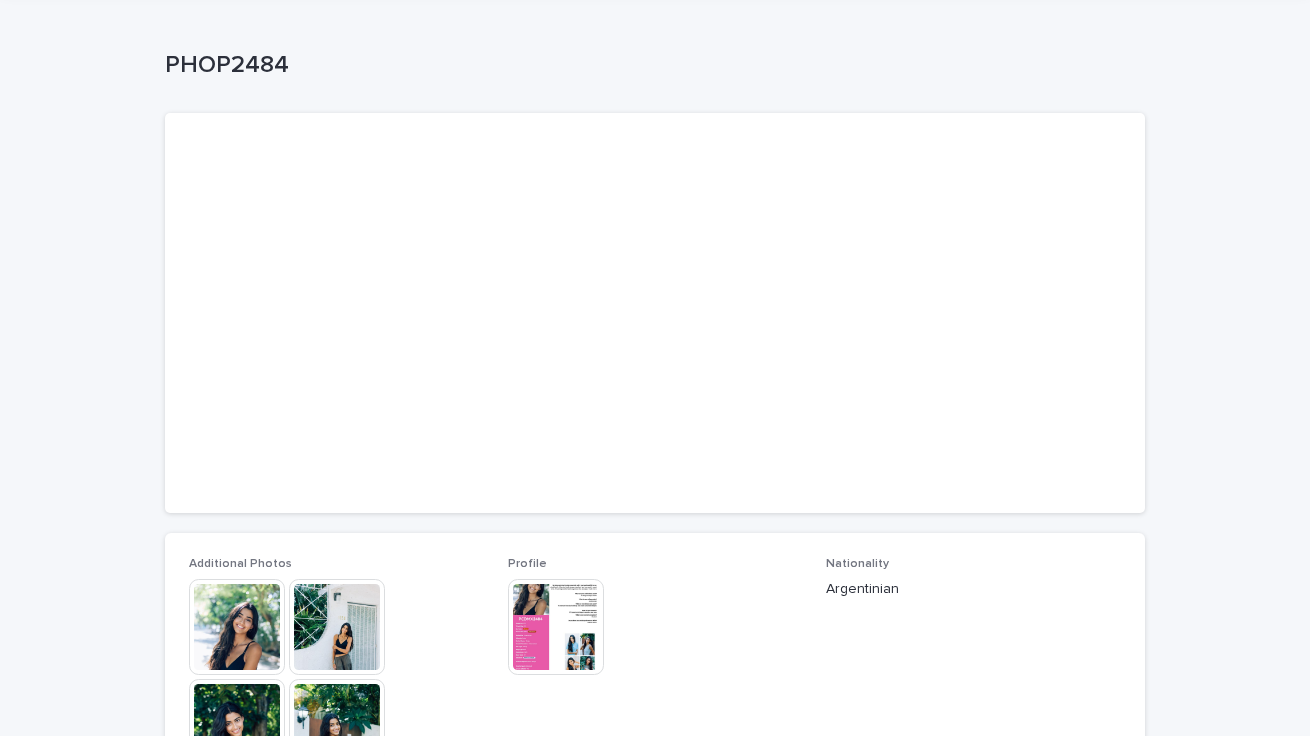 scroll, scrollTop: 366, scrollLeft: 0, axis: vertical 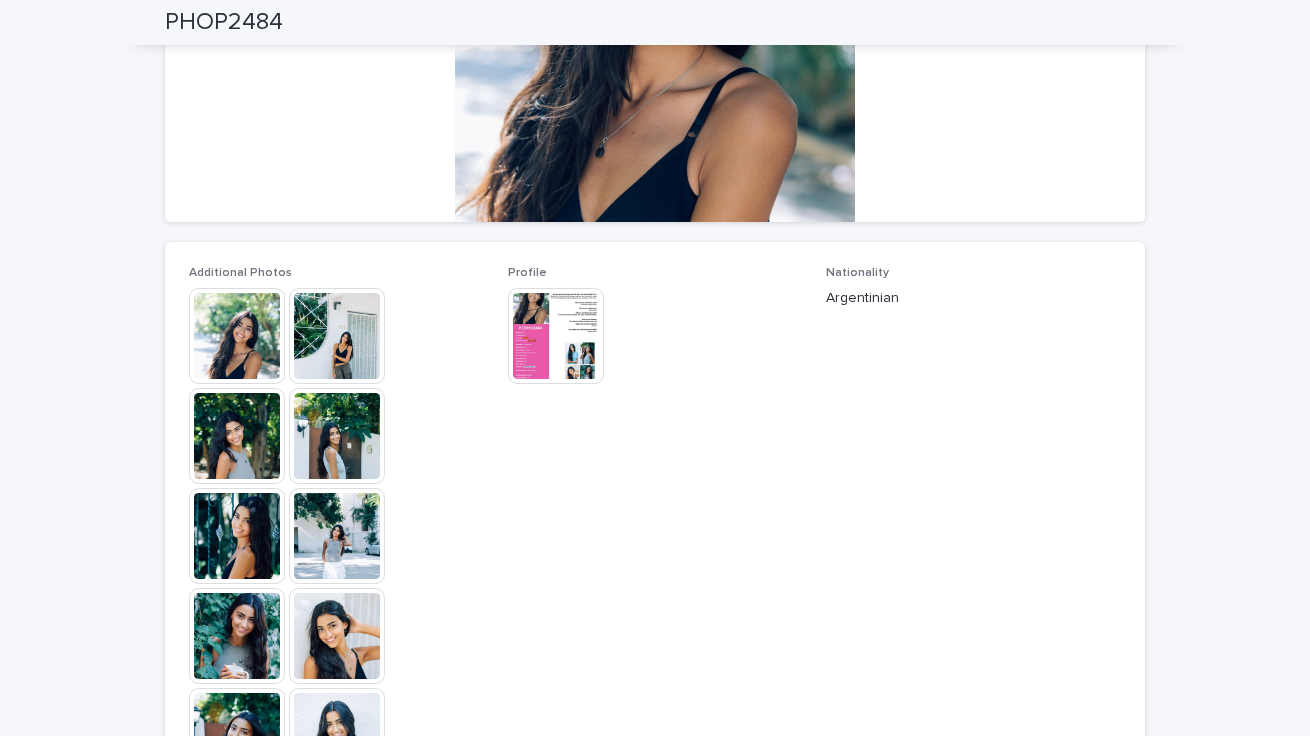 click at bounding box center (337, 636) 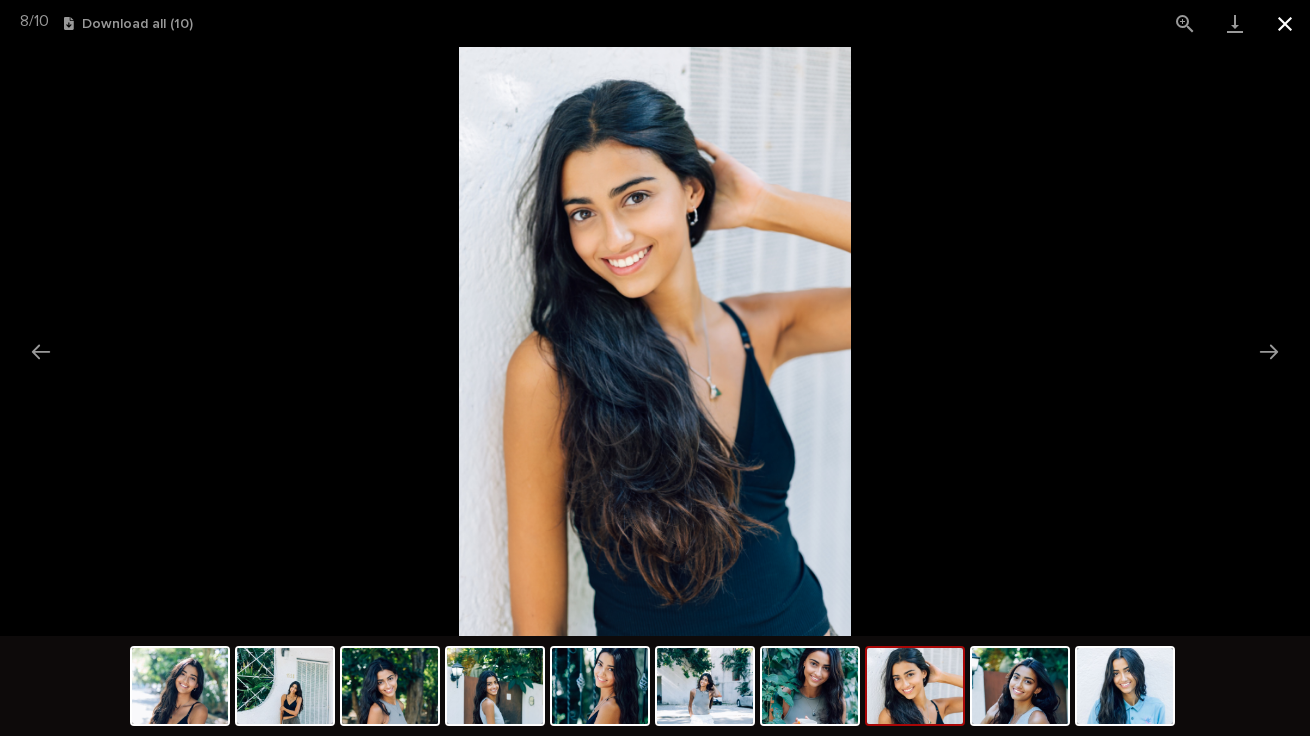 click at bounding box center (1285, 23) 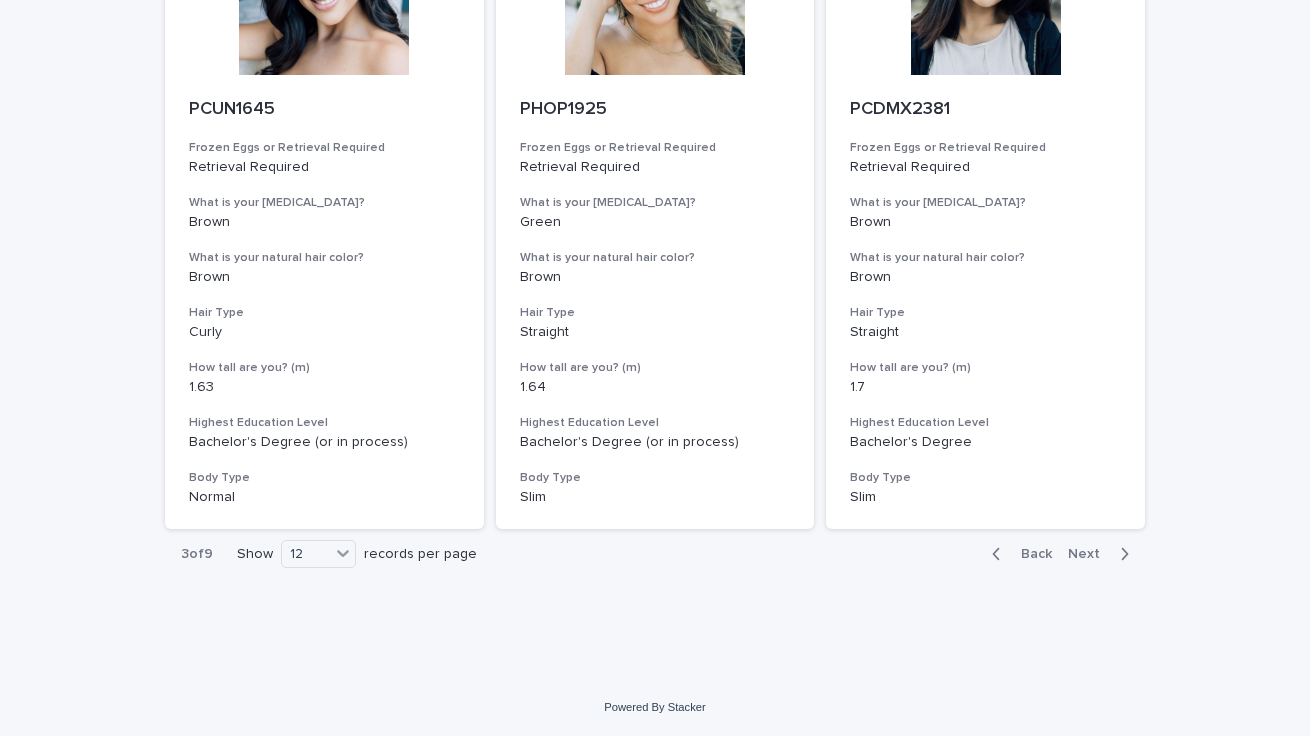 scroll, scrollTop: 2295, scrollLeft: 0, axis: vertical 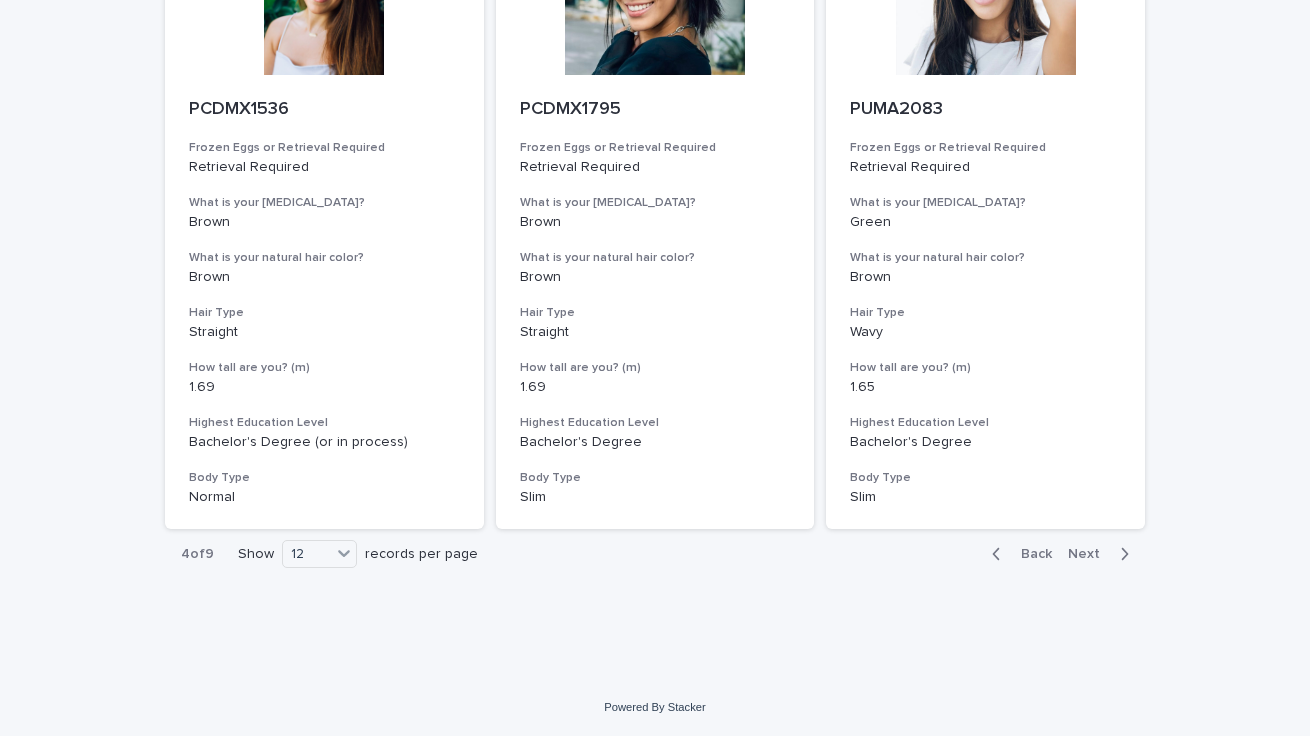 click on "Next" at bounding box center (1090, 554) 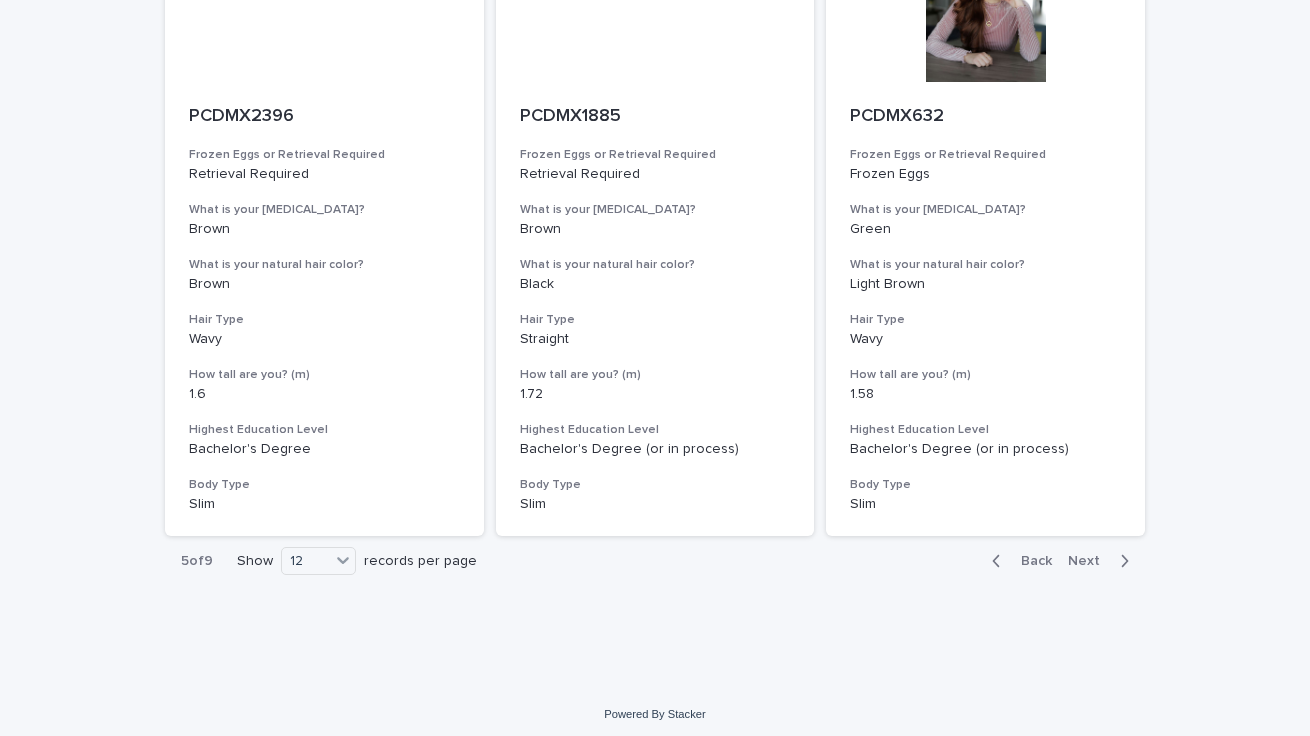 scroll, scrollTop: 2295, scrollLeft: 0, axis: vertical 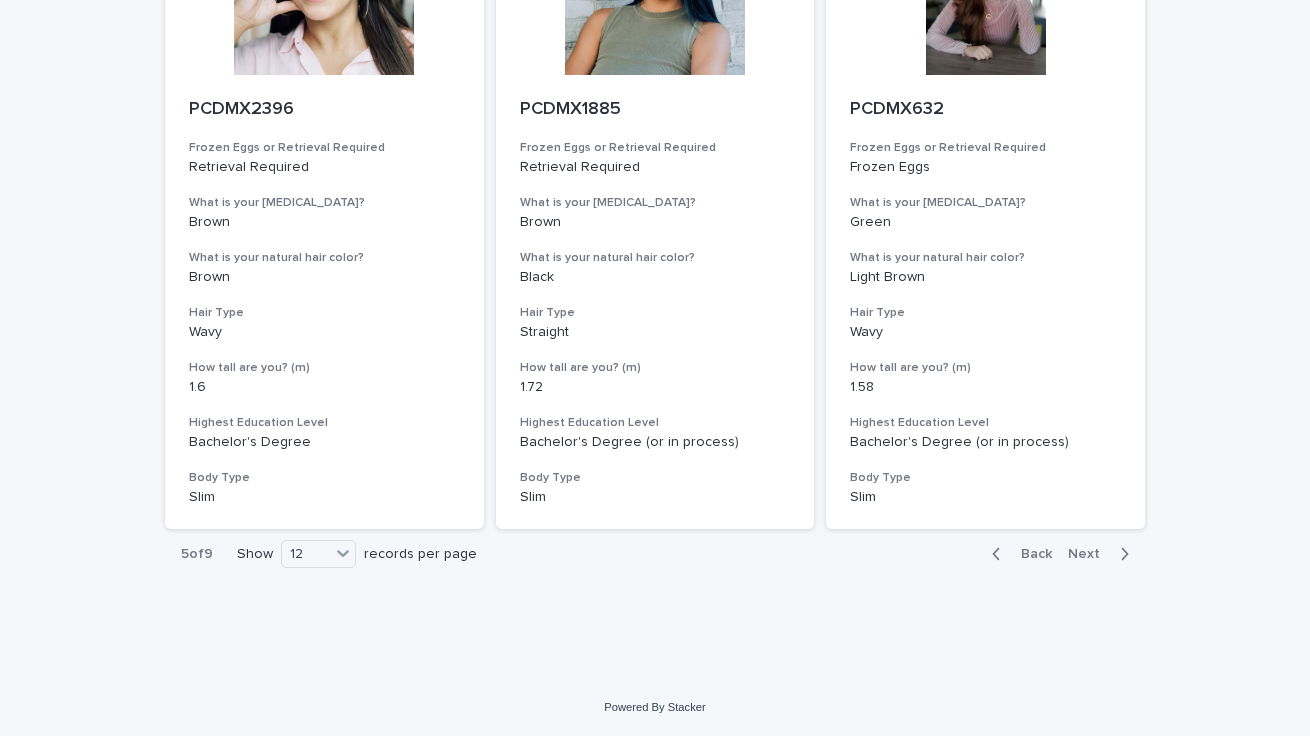 click on "Next" at bounding box center (1090, 554) 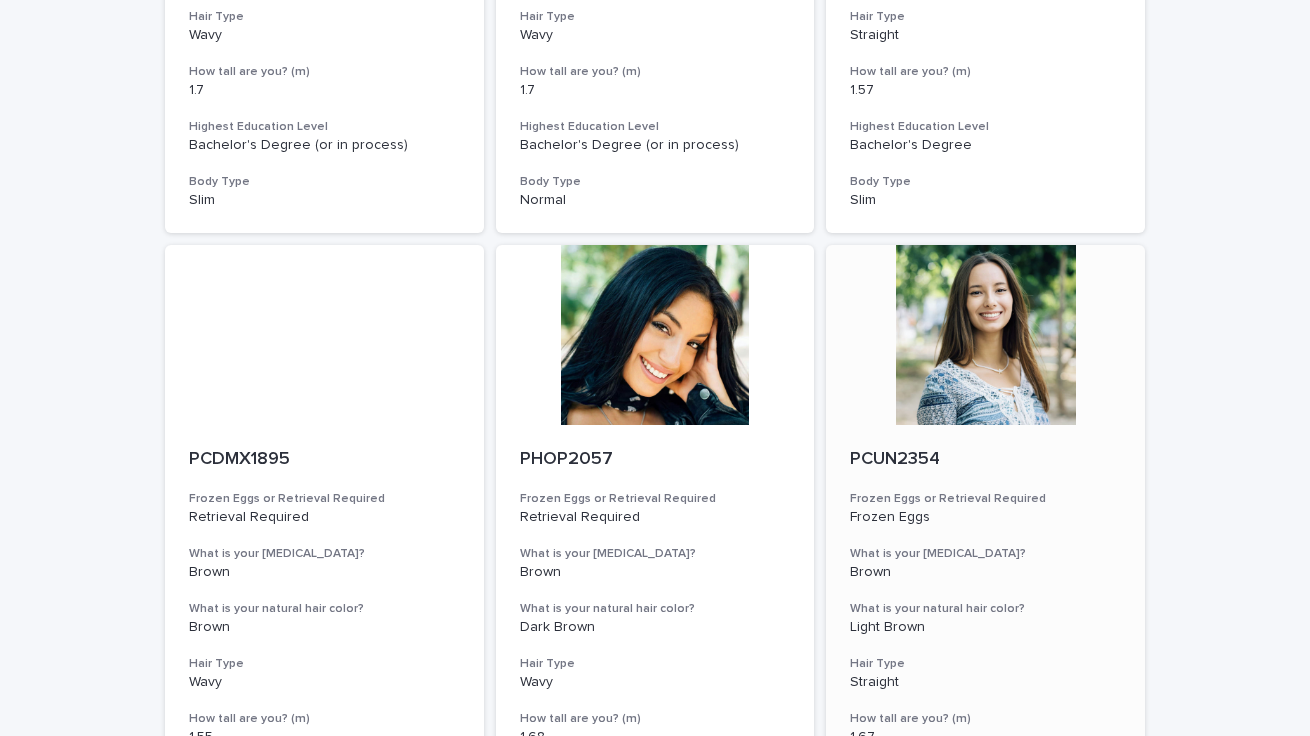 scroll, scrollTop: 1301, scrollLeft: 0, axis: vertical 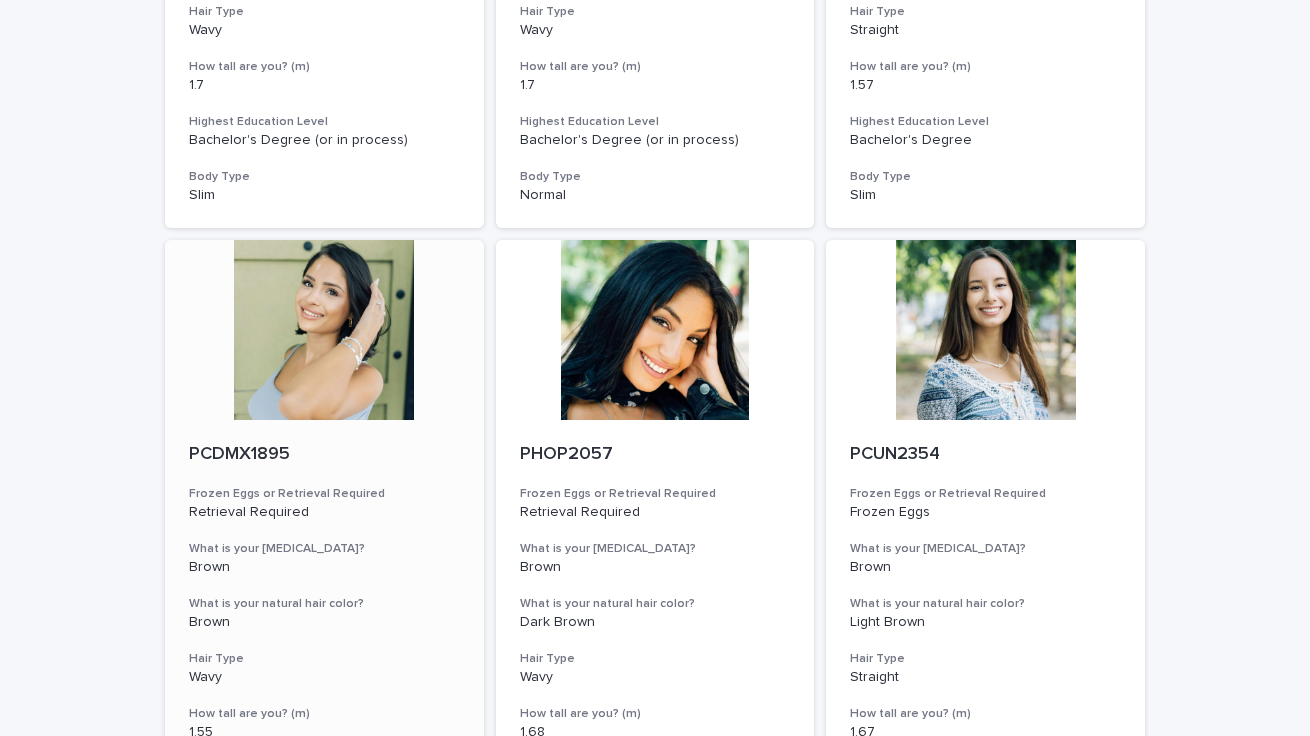 click at bounding box center [324, 330] 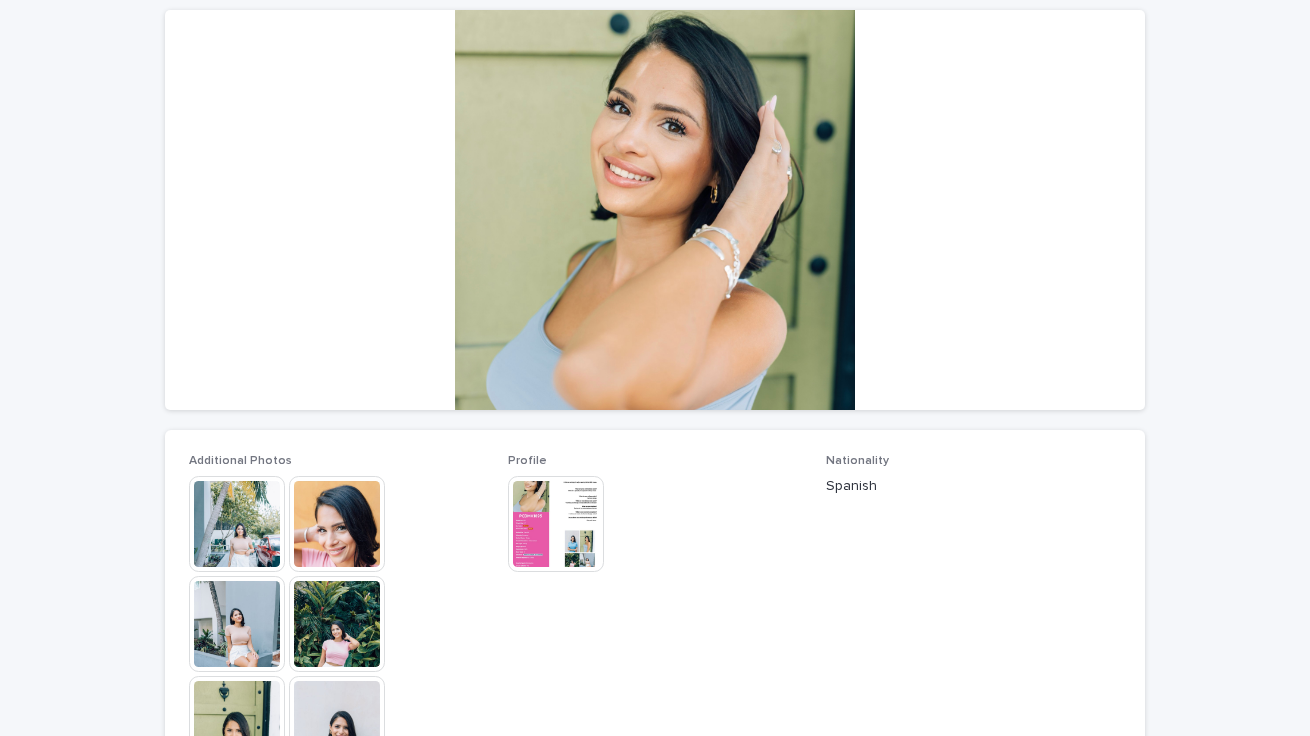 scroll, scrollTop: 365, scrollLeft: 0, axis: vertical 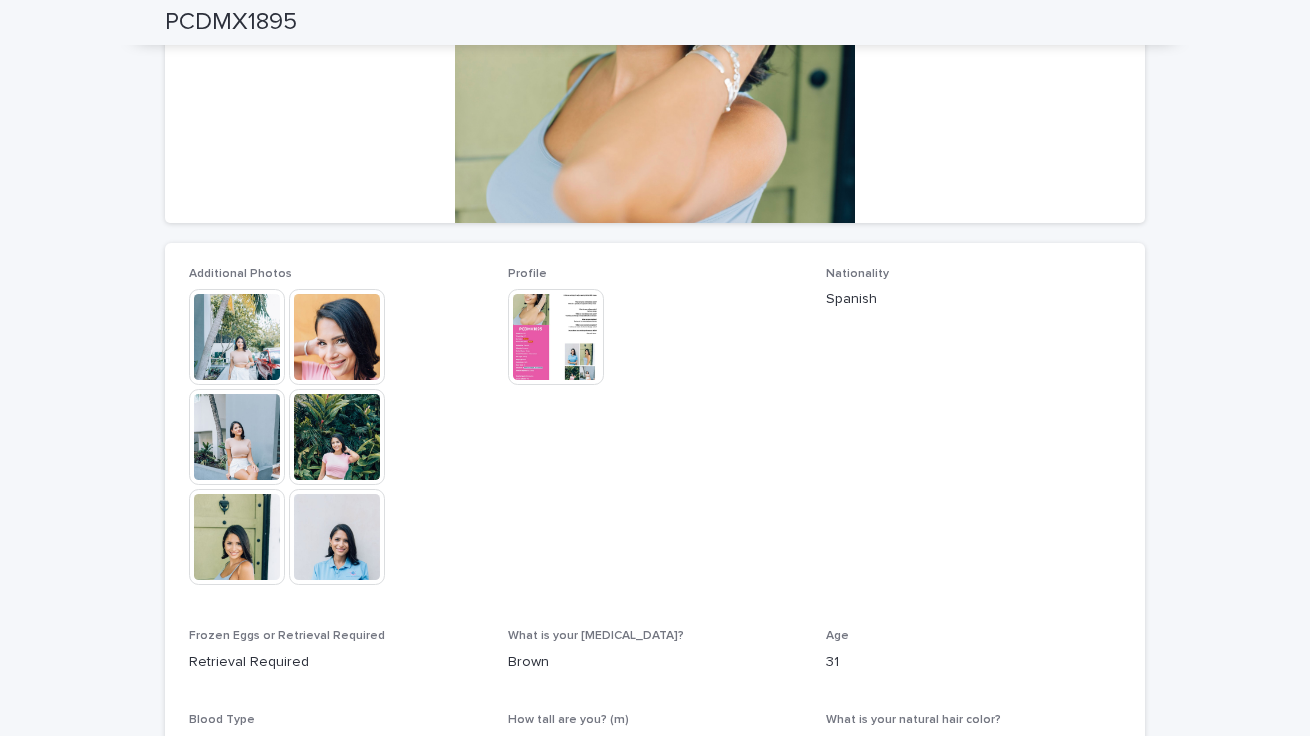 click at bounding box center [337, 537] 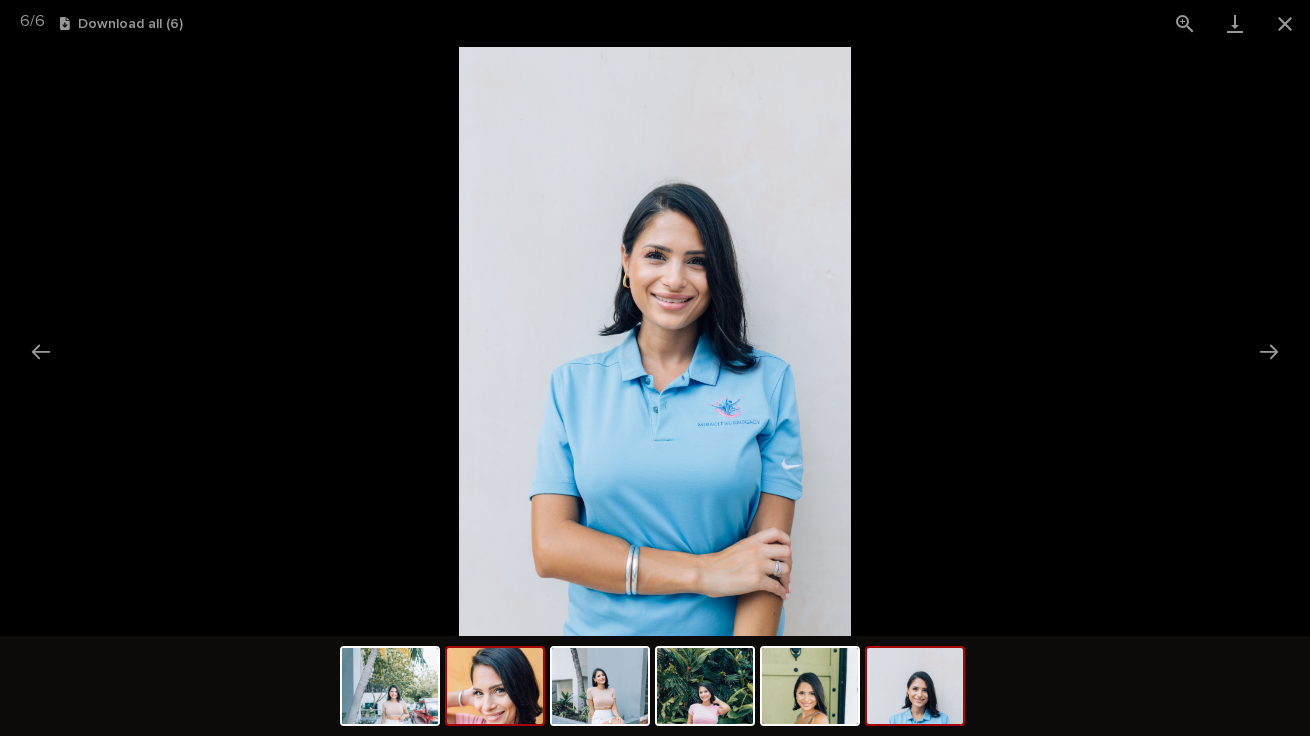 click at bounding box center [495, 686] 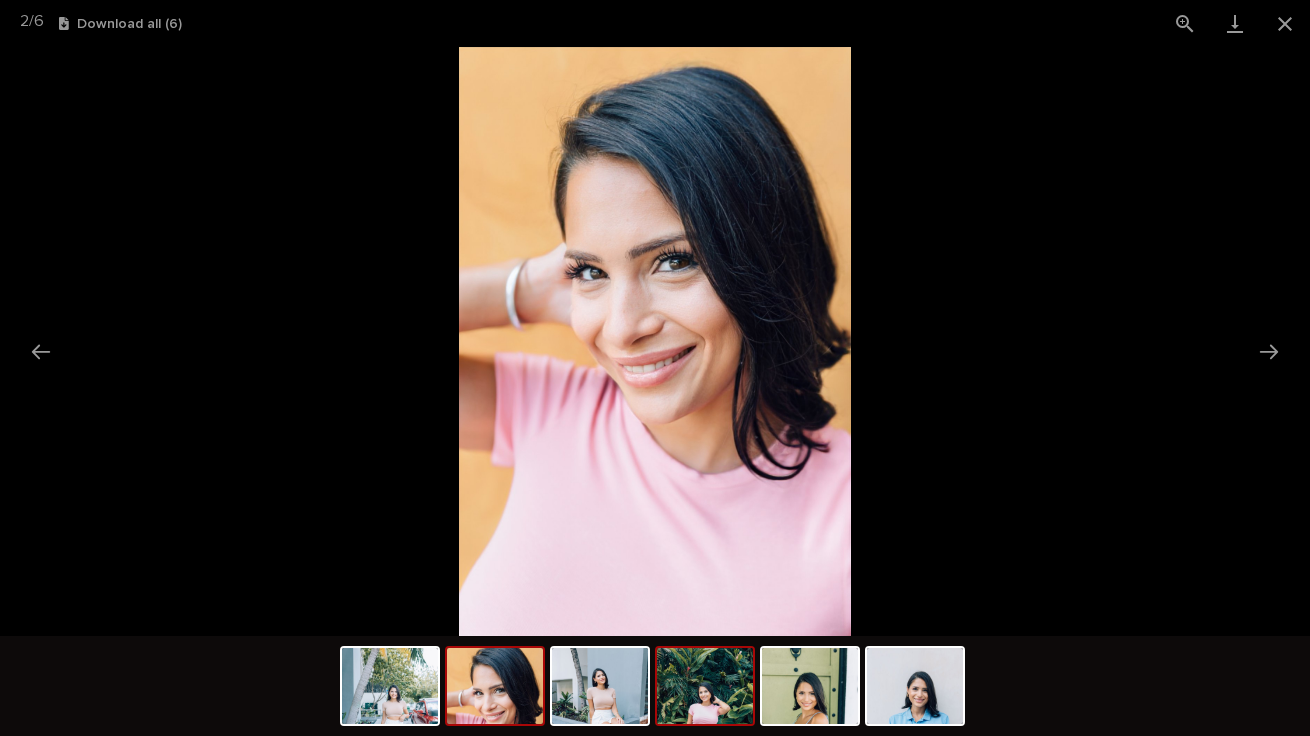click at bounding box center (705, 686) 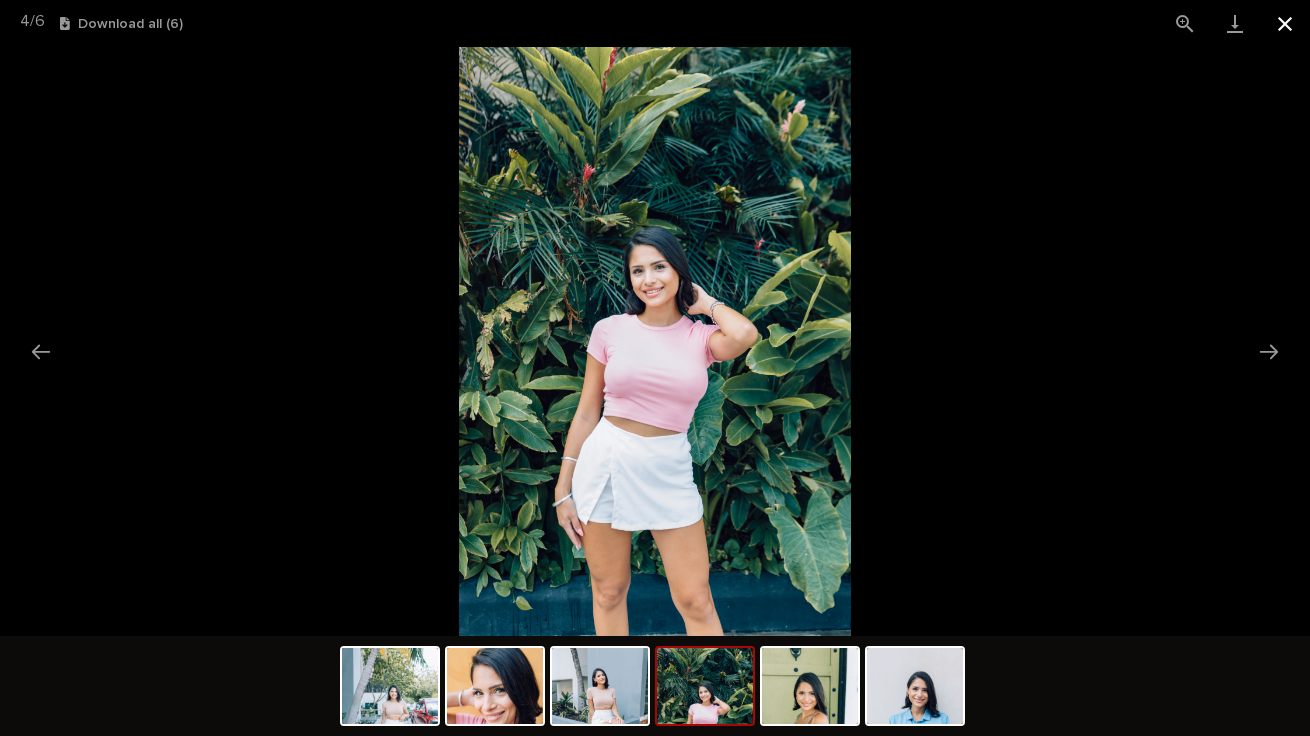 click at bounding box center [1285, 23] 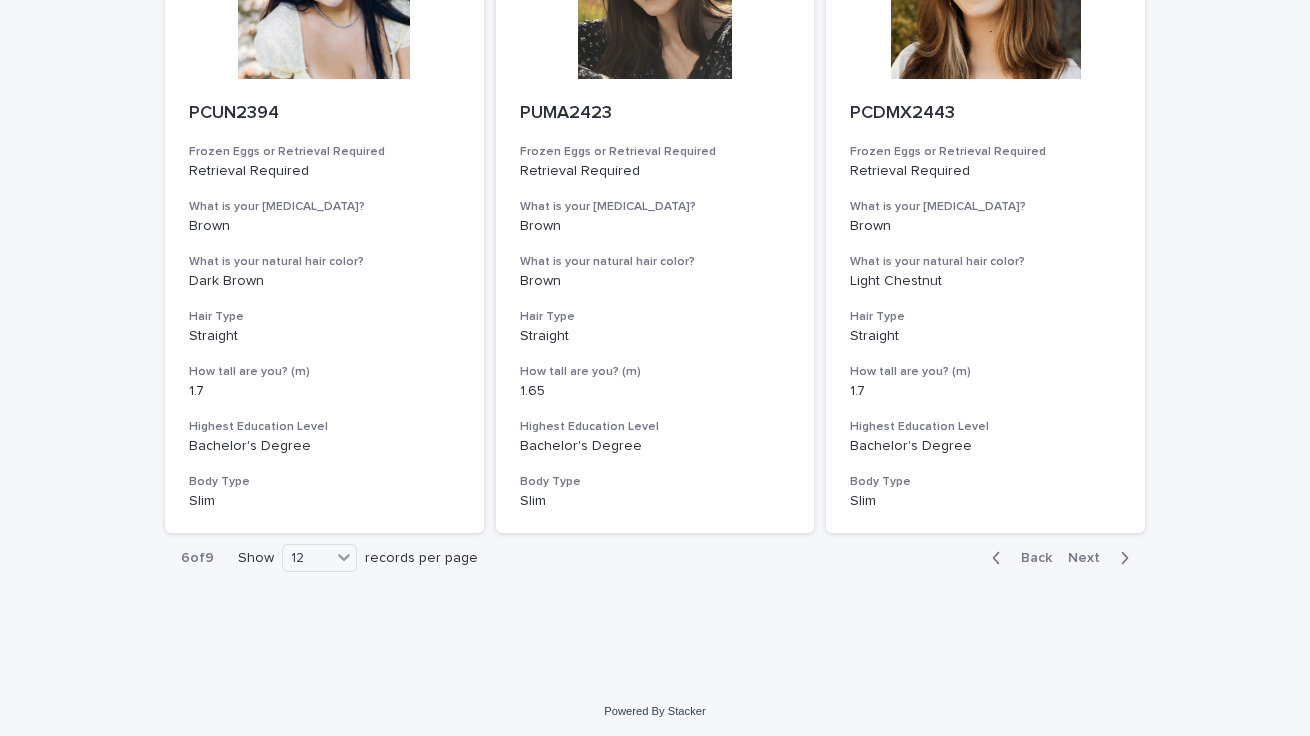 scroll, scrollTop: 2295, scrollLeft: 0, axis: vertical 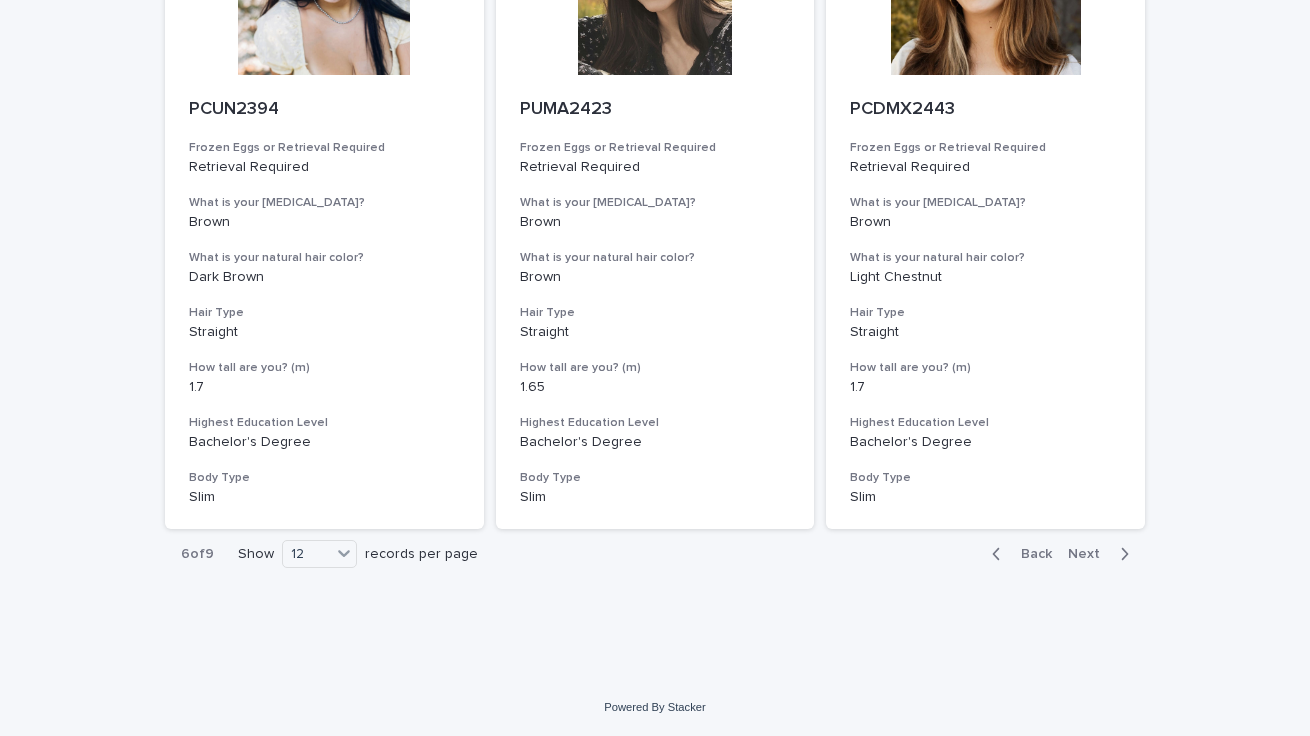 click on "Next" at bounding box center [1090, 554] 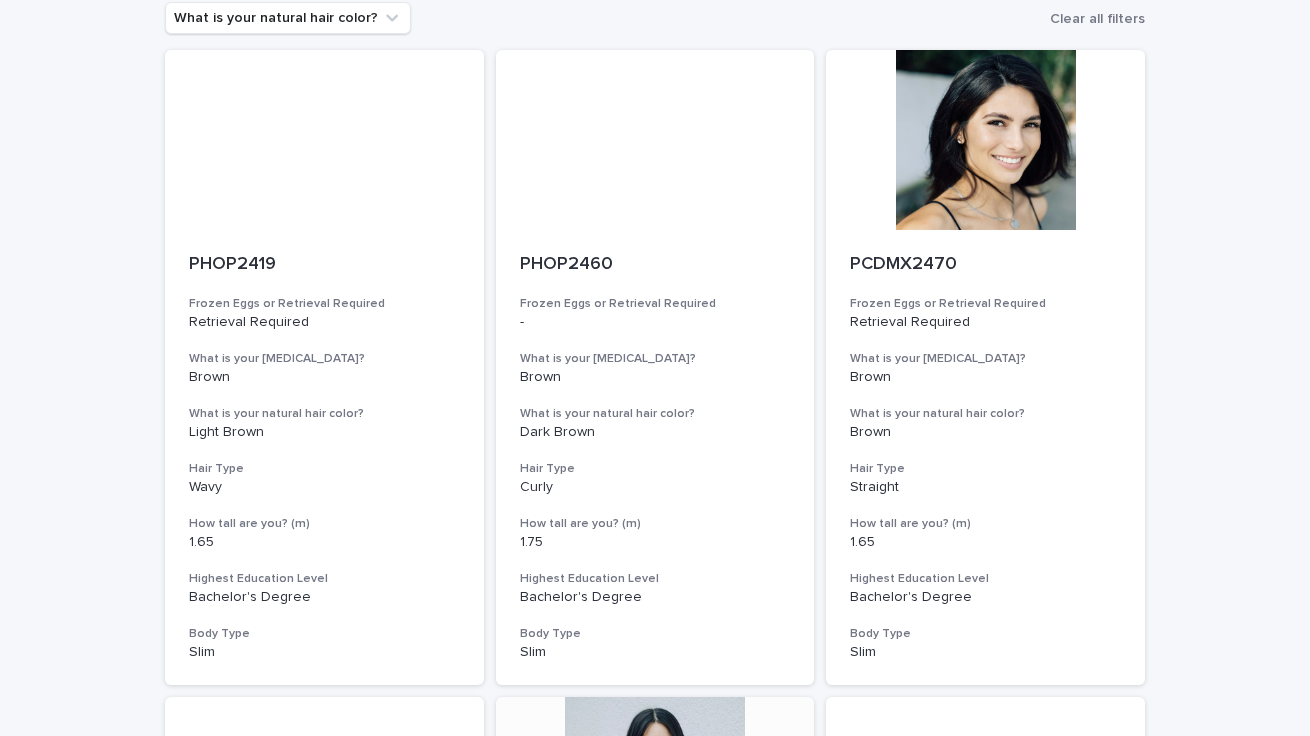 scroll, scrollTop: 0, scrollLeft: 0, axis: both 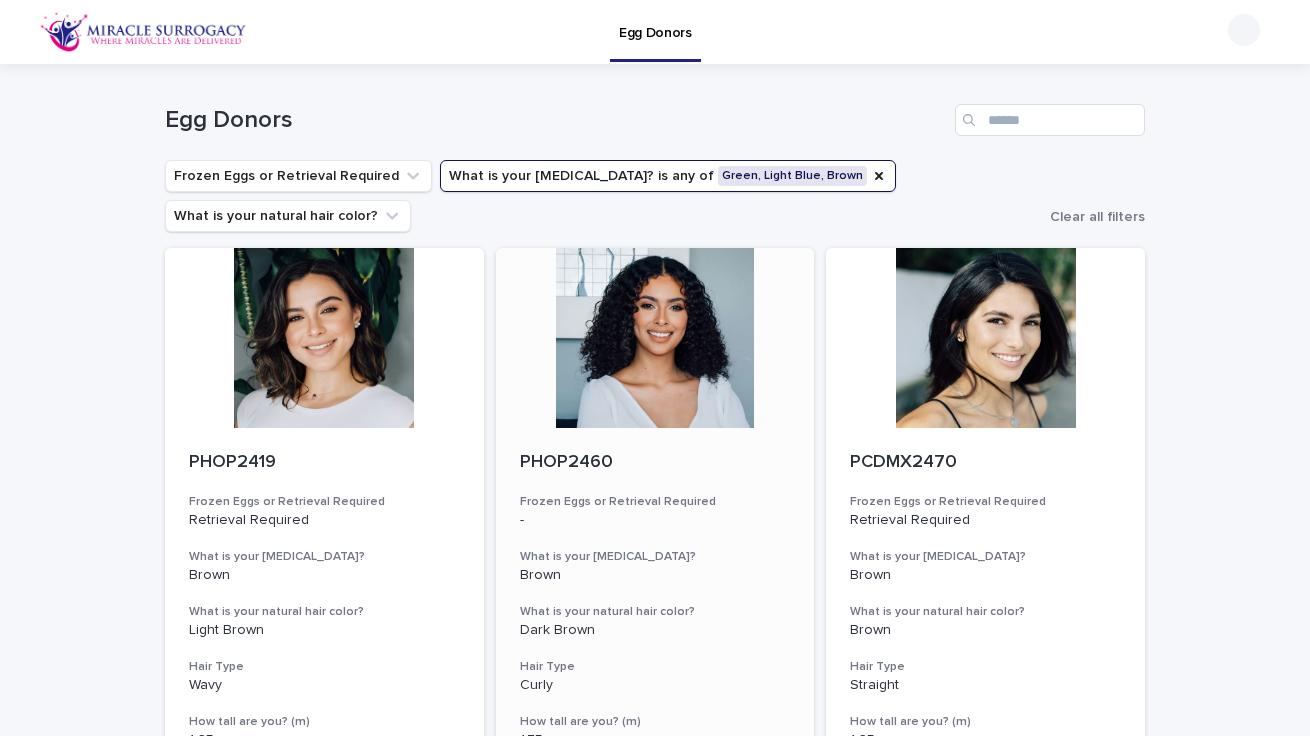 click at bounding box center (655, 338) 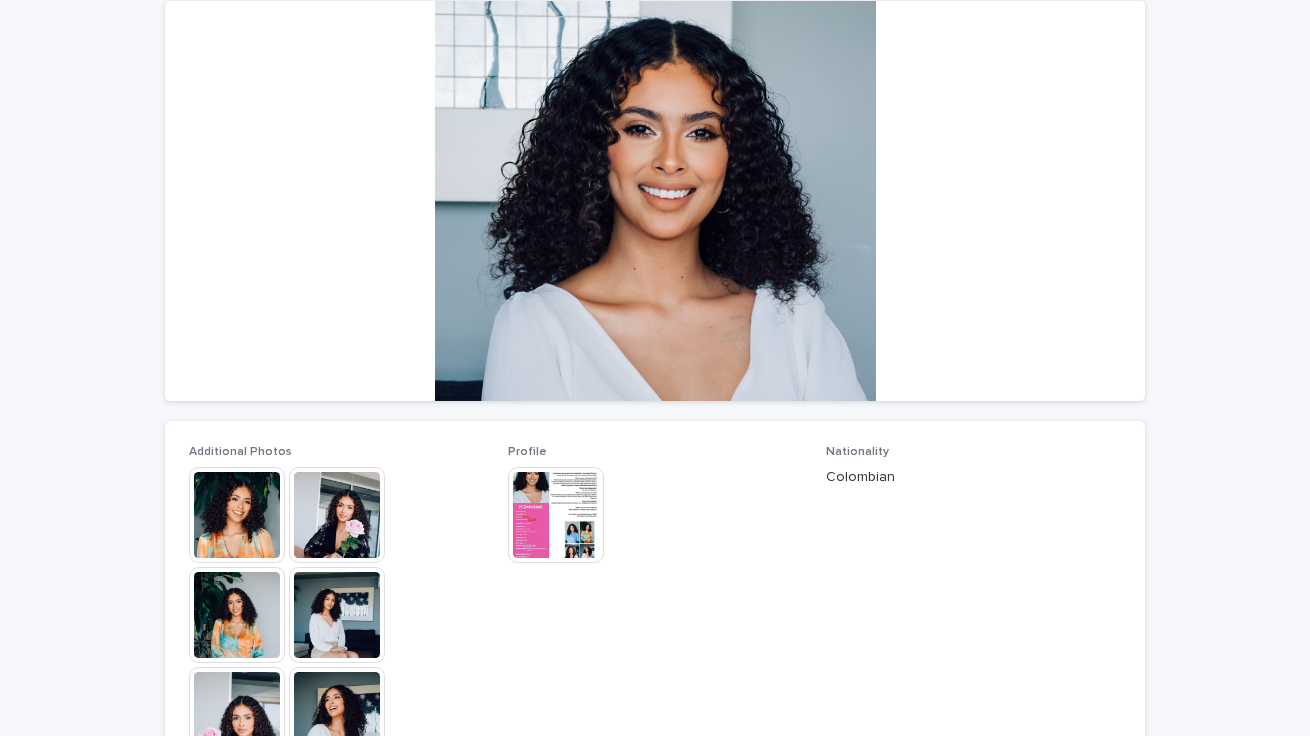scroll, scrollTop: 208, scrollLeft: 0, axis: vertical 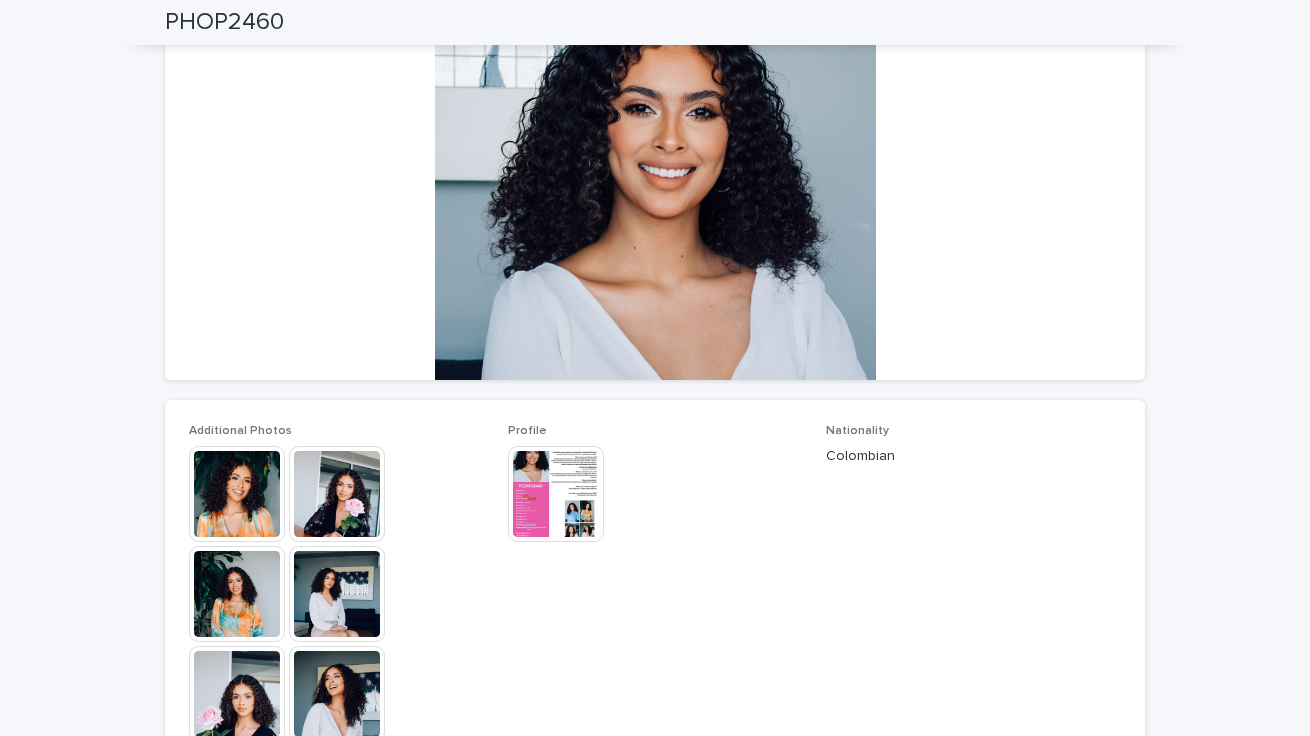 click at bounding box center (237, 694) 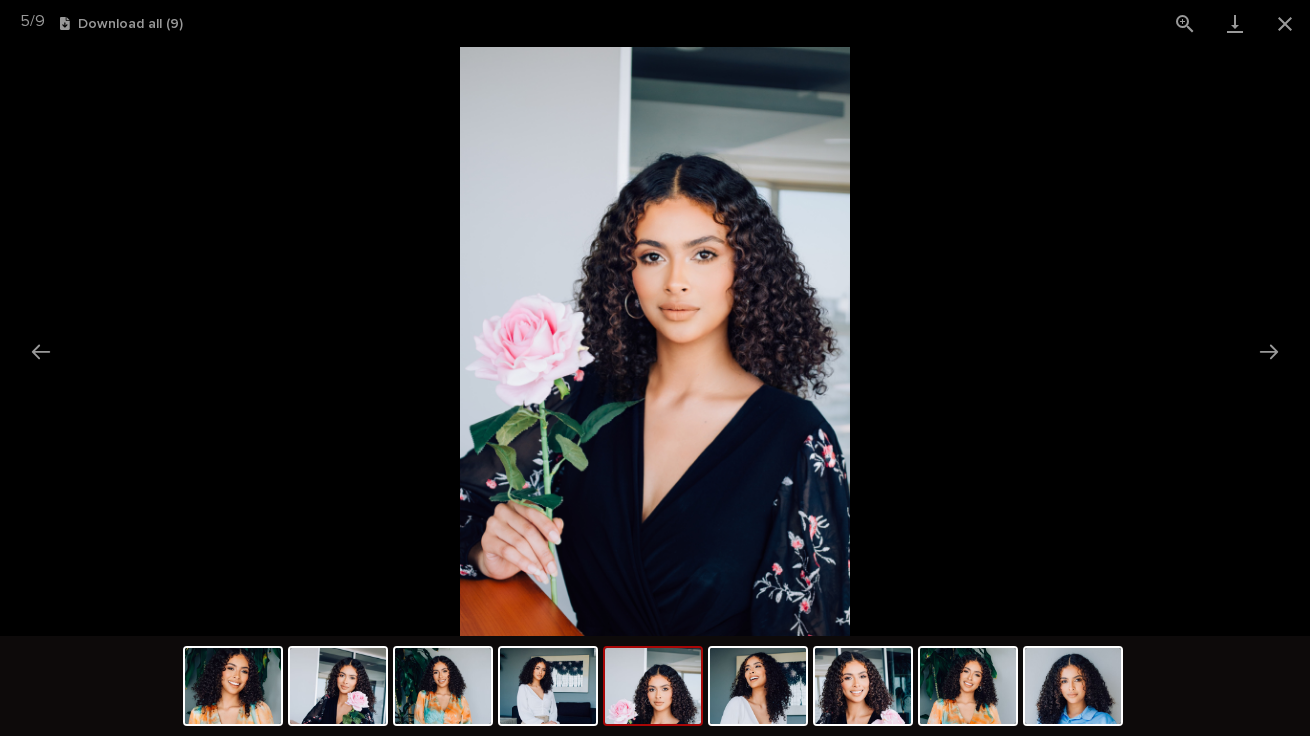 click at bounding box center (653, 686) 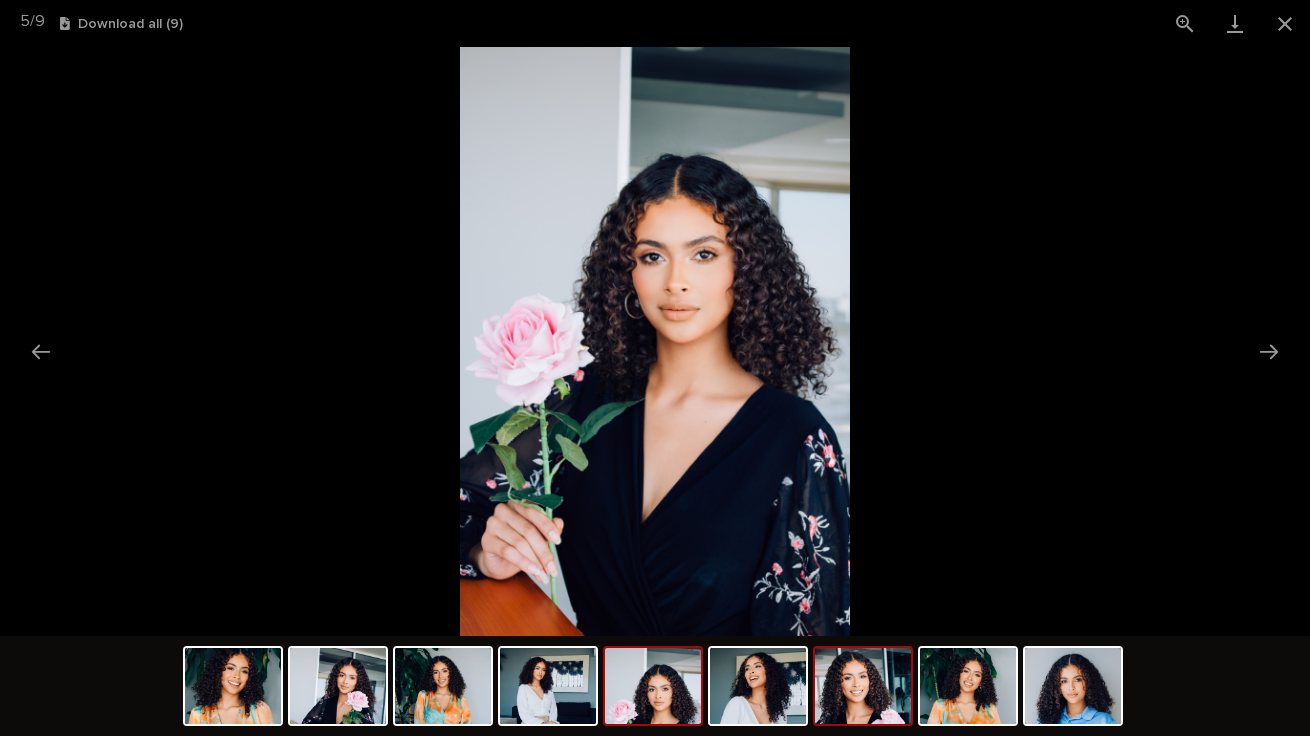 drag, startPoint x: 831, startPoint y: 690, endPoint x: 880, endPoint y: 685, distance: 49.25444 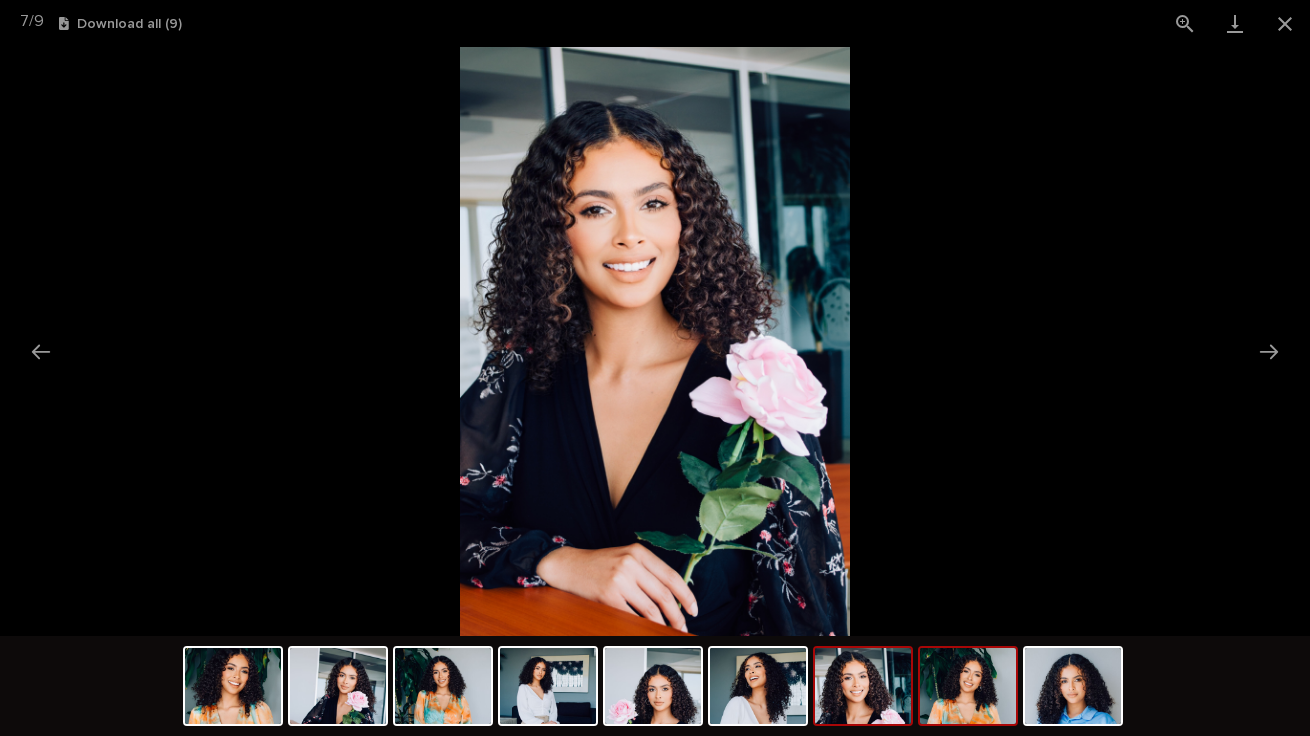 click at bounding box center (968, 686) 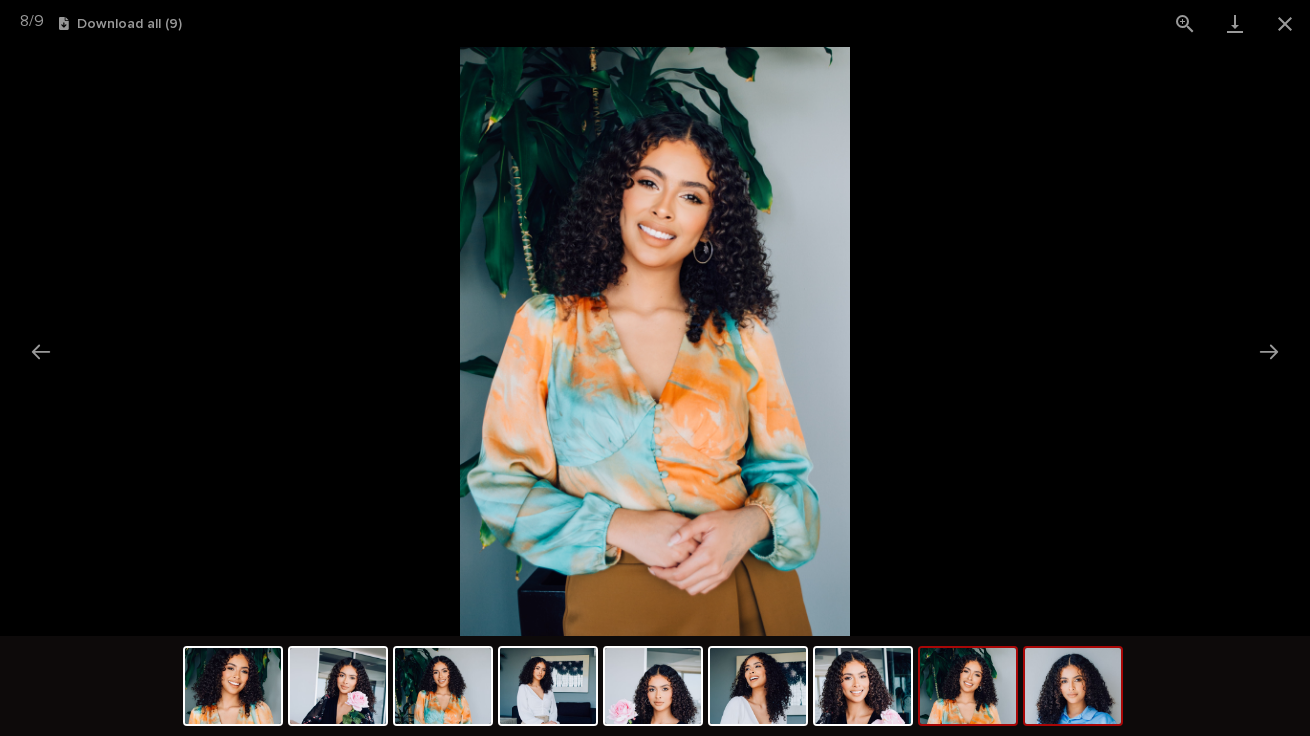 click at bounding box center [1073, 686] 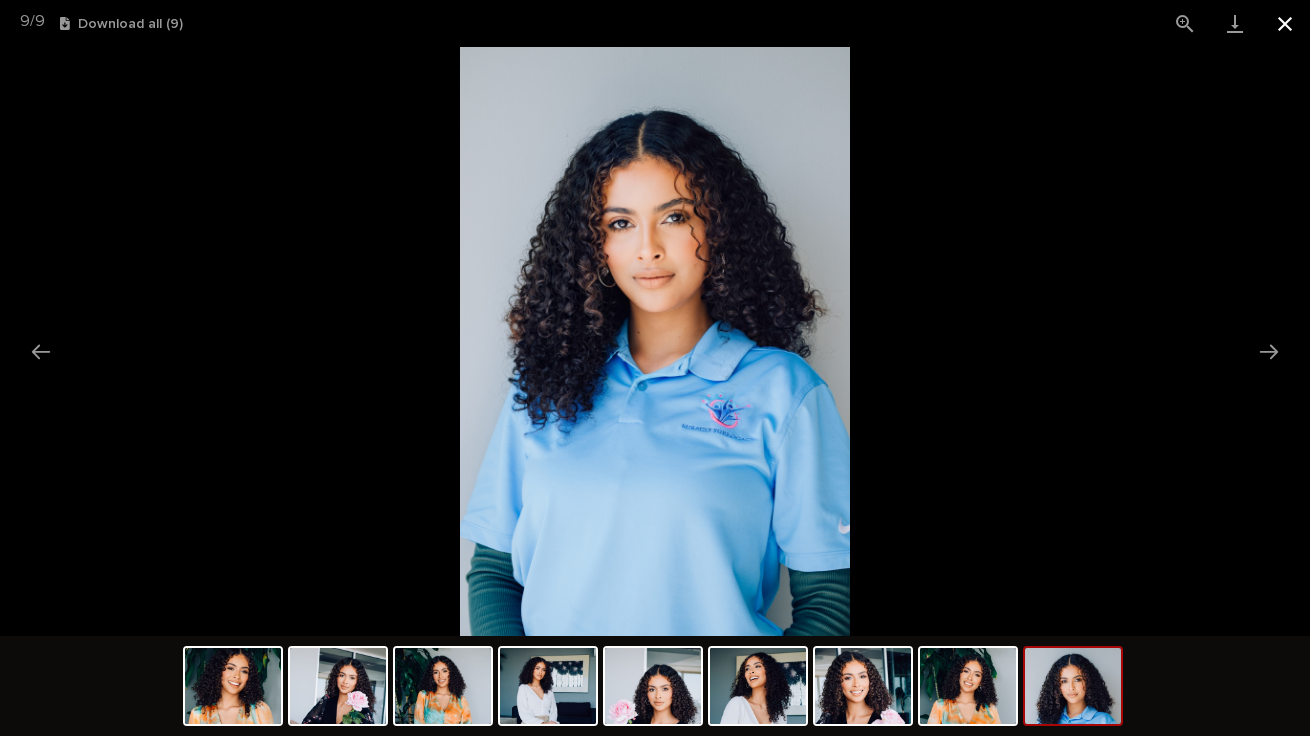 click at bounding box center (1285, 23) 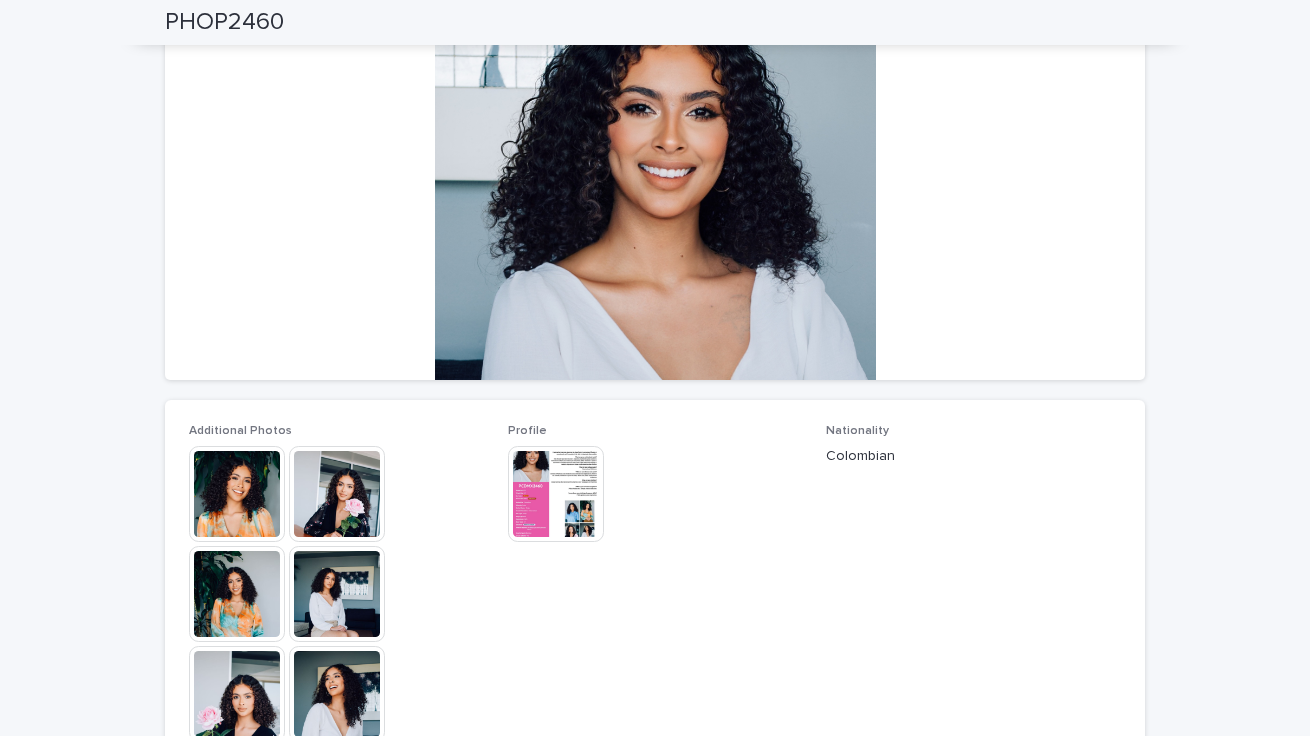 scroll, scrollTop: 423, scrollLeft: 0, axis: vertical 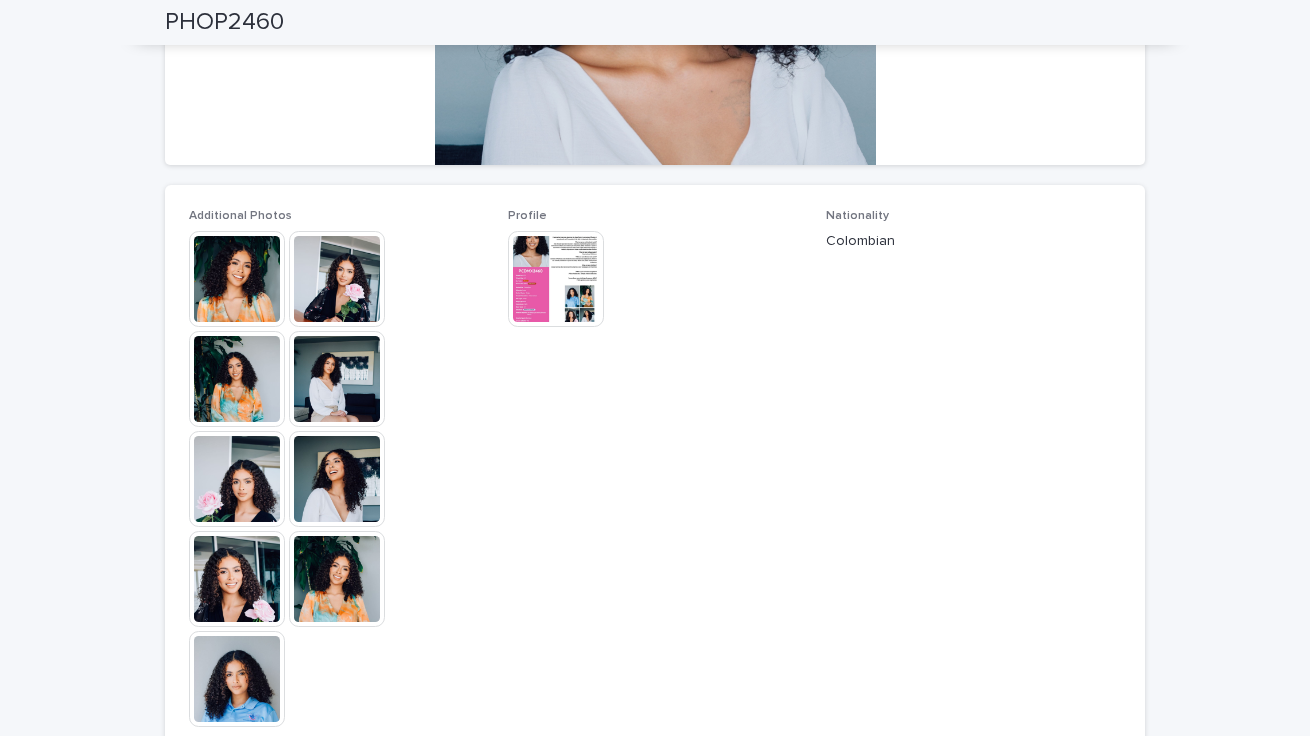 click at bounding box center (556, 279) 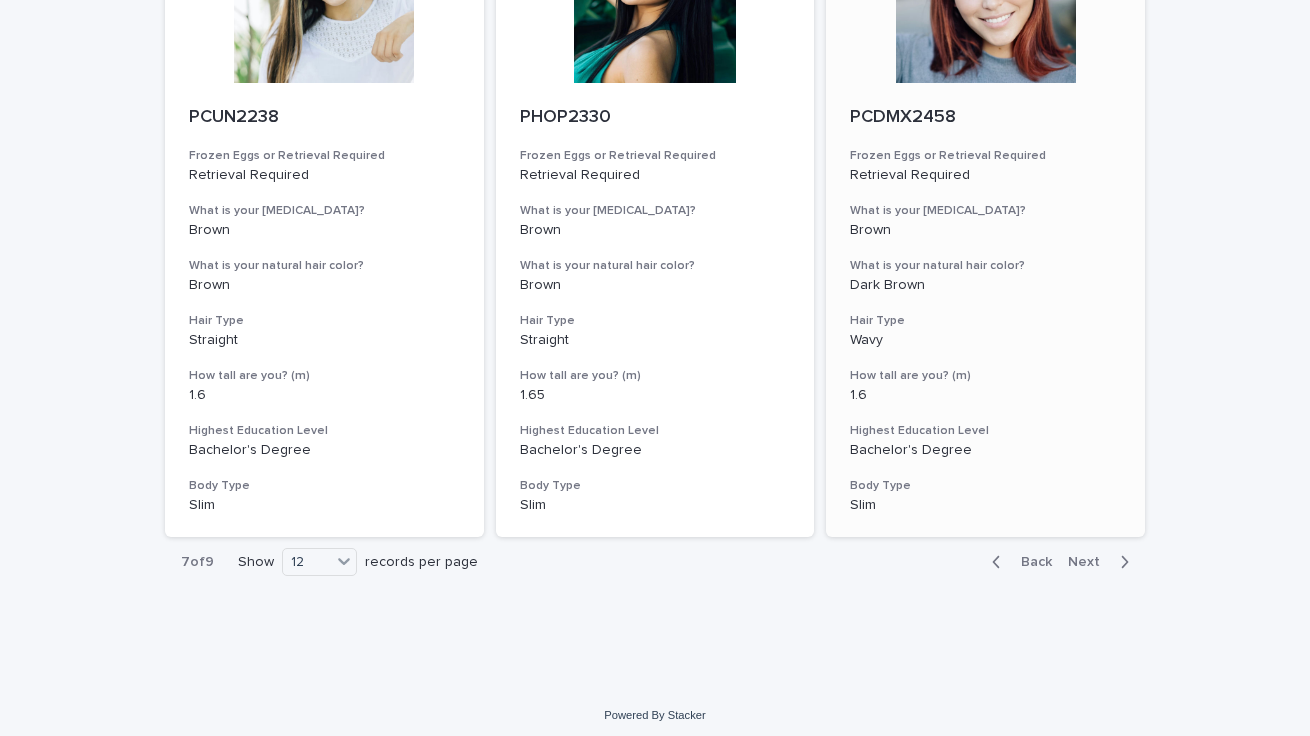 scroll, scrollTop: 2295, scrollLeft: 0, axis: vertical 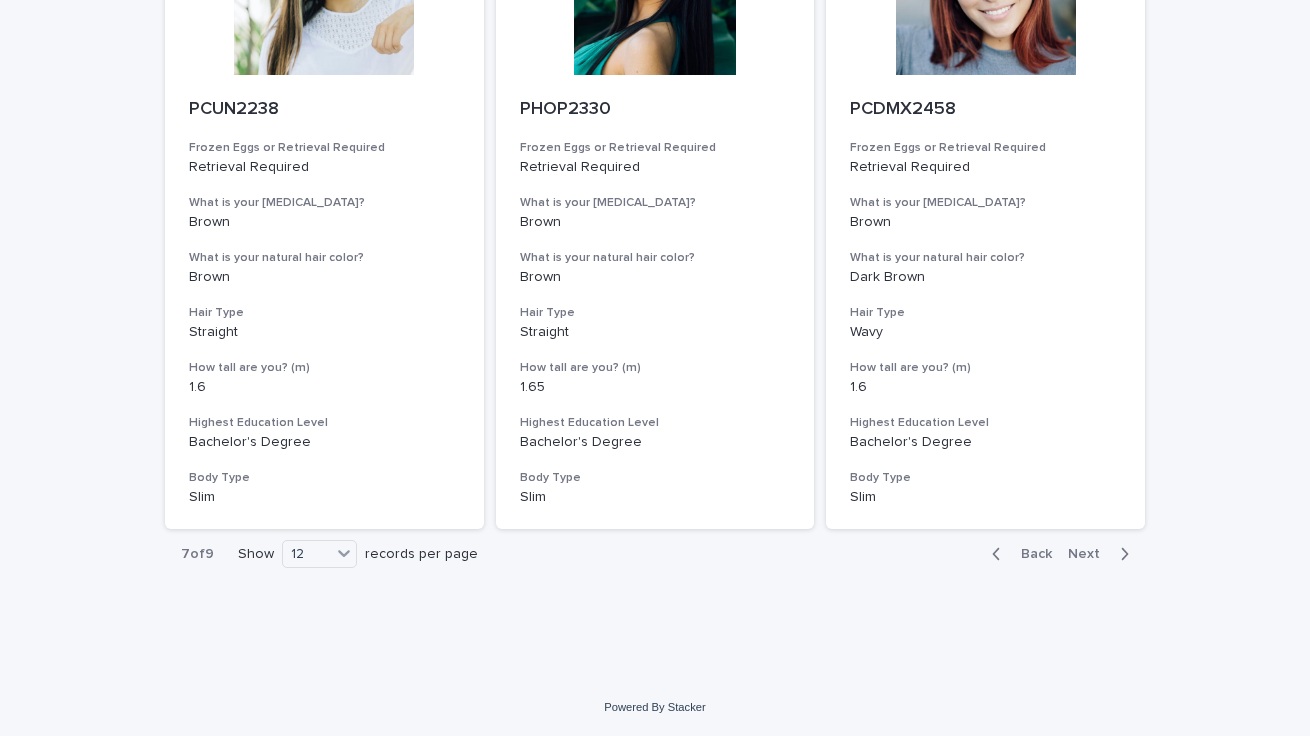 click on "Next" at bounding box center [1090, 554] 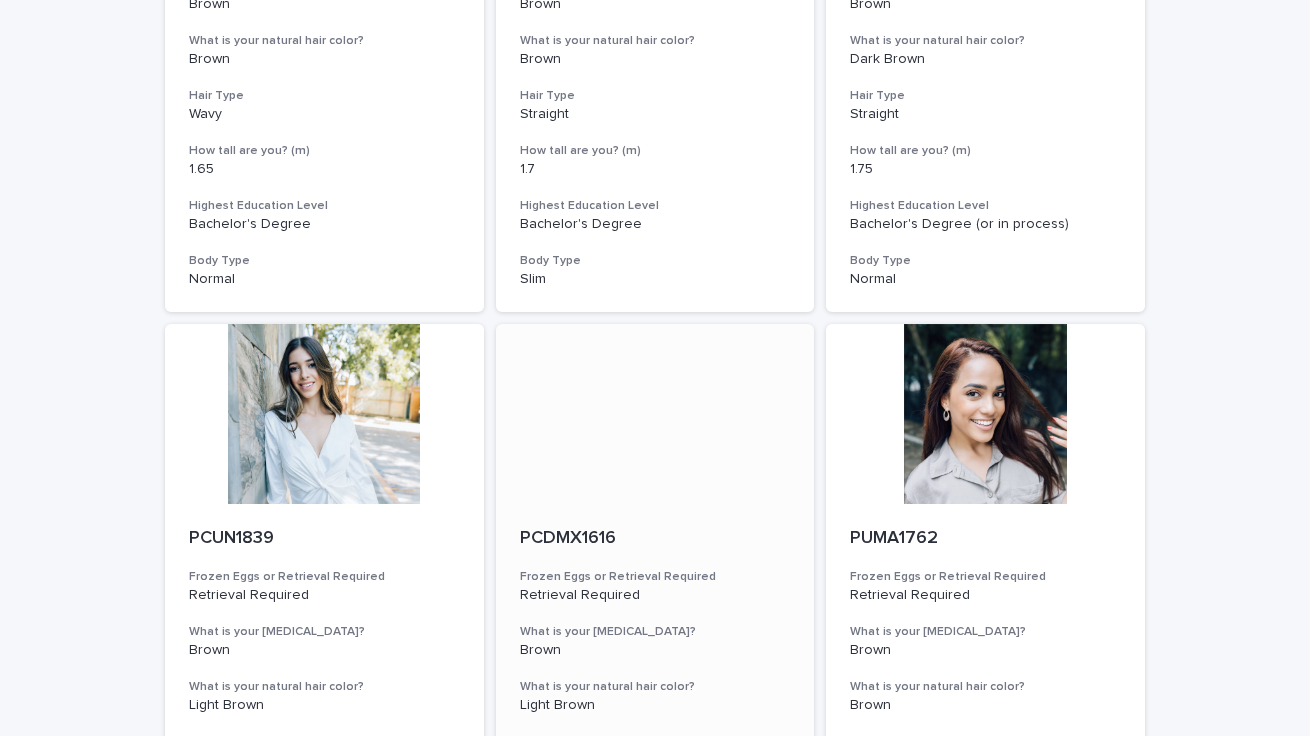 scroll, scrollTop: 565, scrollLeft: 0, axis: vertical 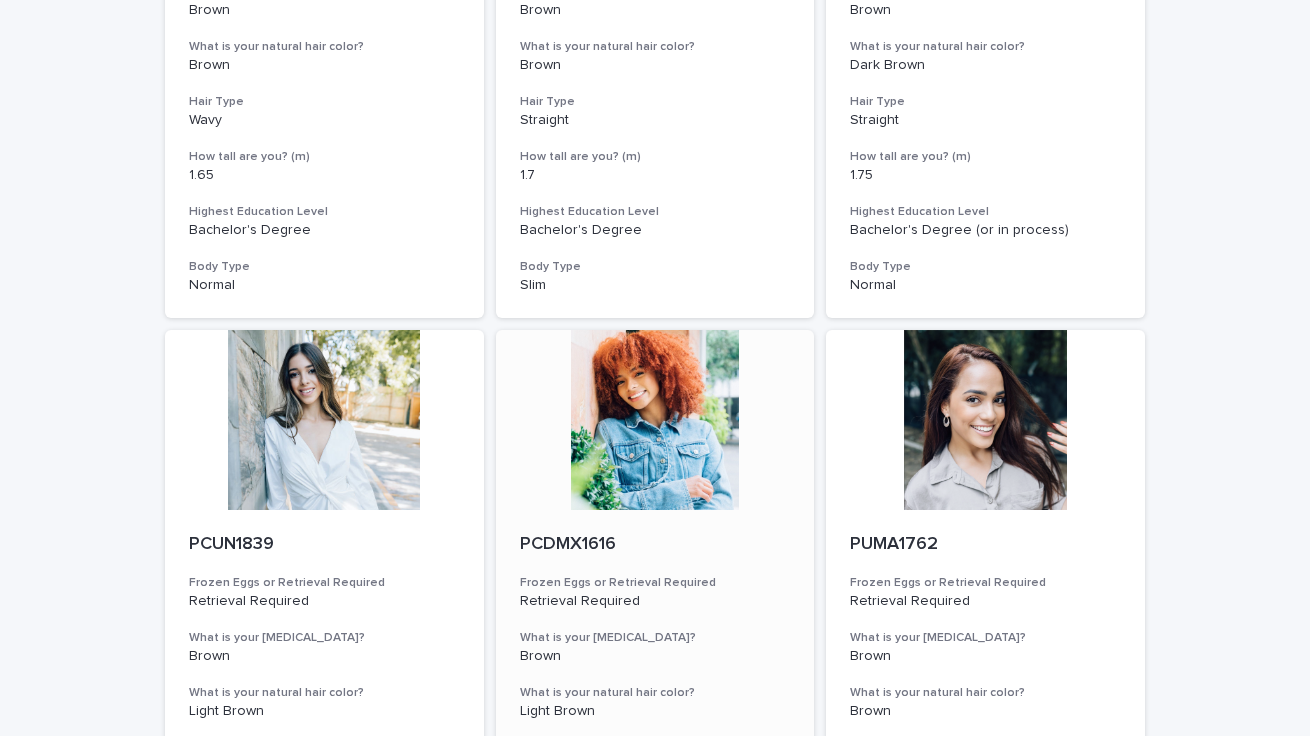 click at bounding box center (655, 420) 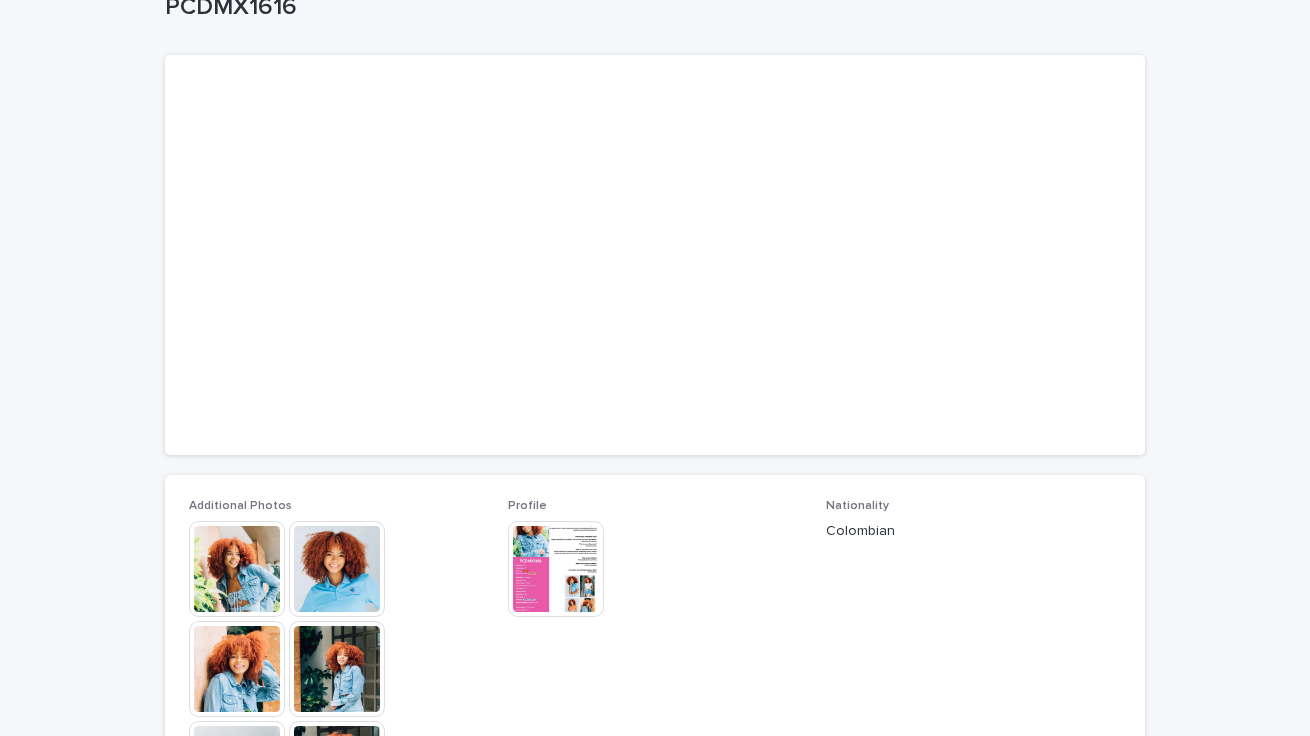 scroll, scrollTop: 140, scrollLeft: 0, axis: vertical 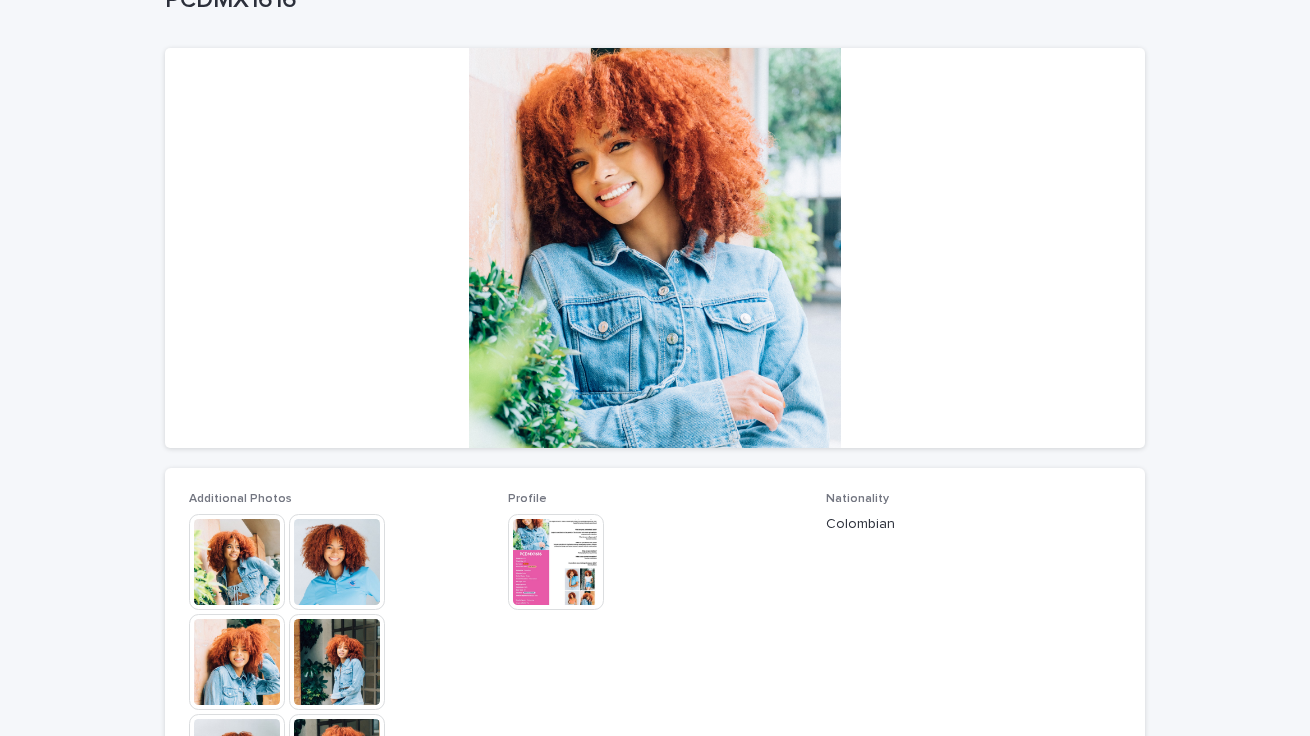 click at bounding box center (556, 562) 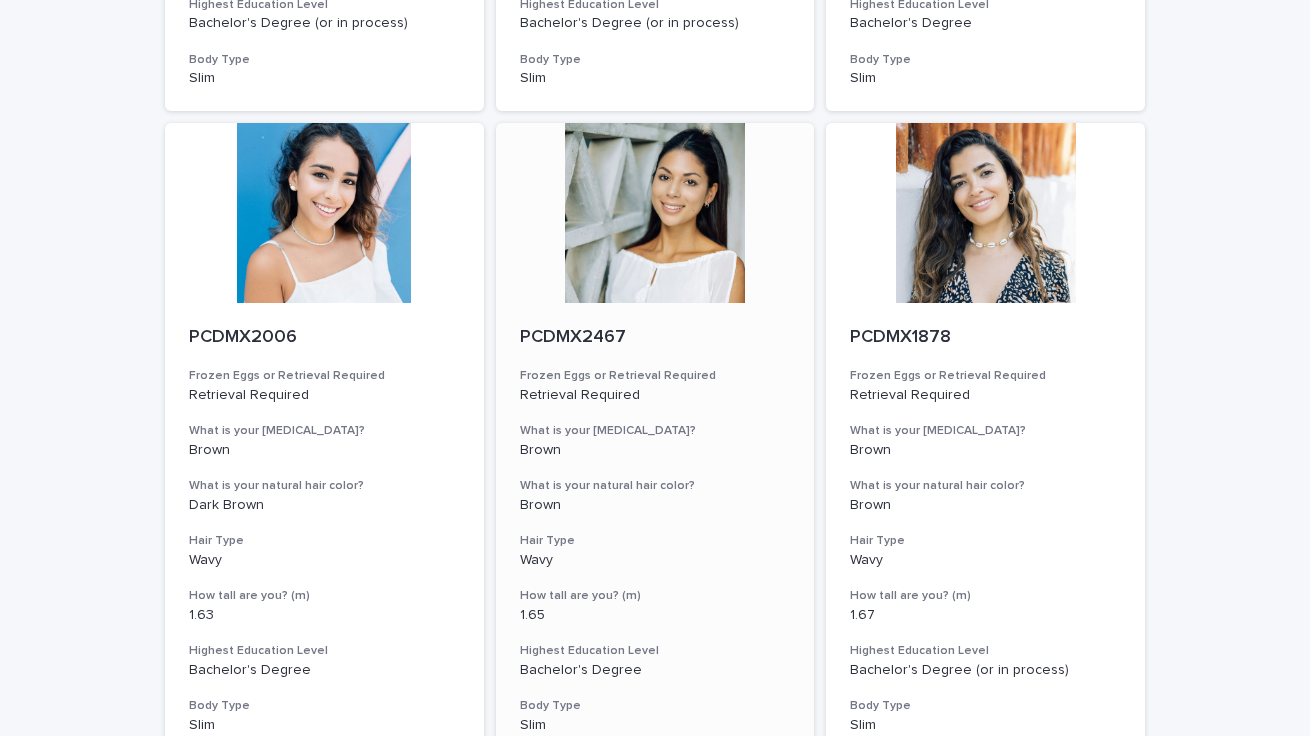 scroll, scrollTop: 2048, scrollLeft: 0, axis: vertical 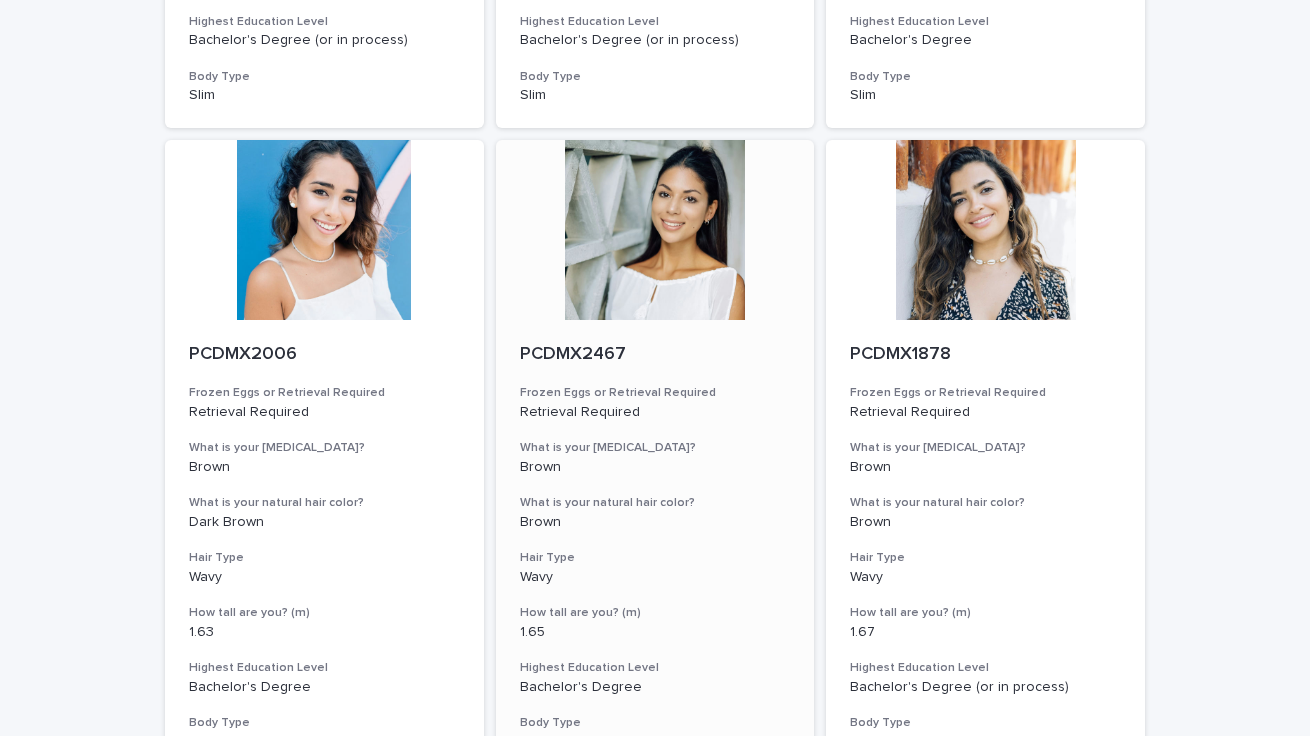 click at bounding box center (655, 230) 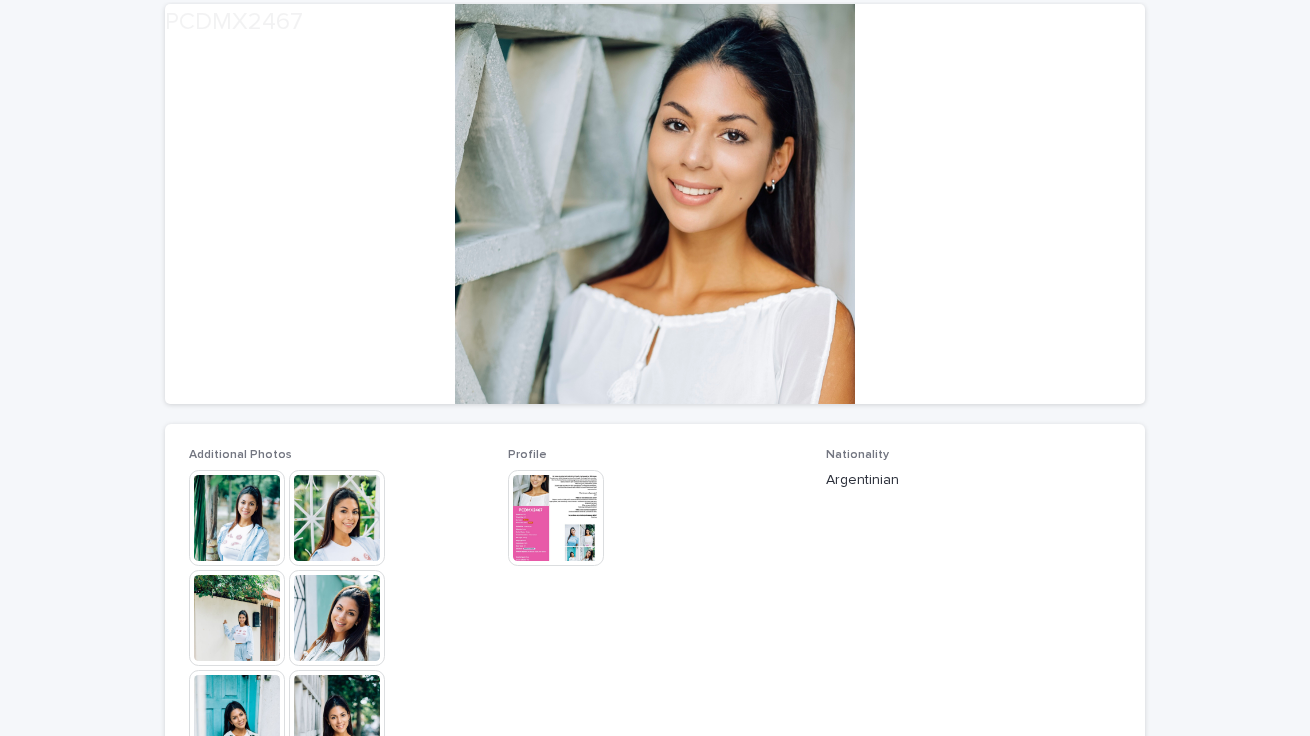 scroll, scrollTop: 292, scrollLeft: 0, axis: vertical 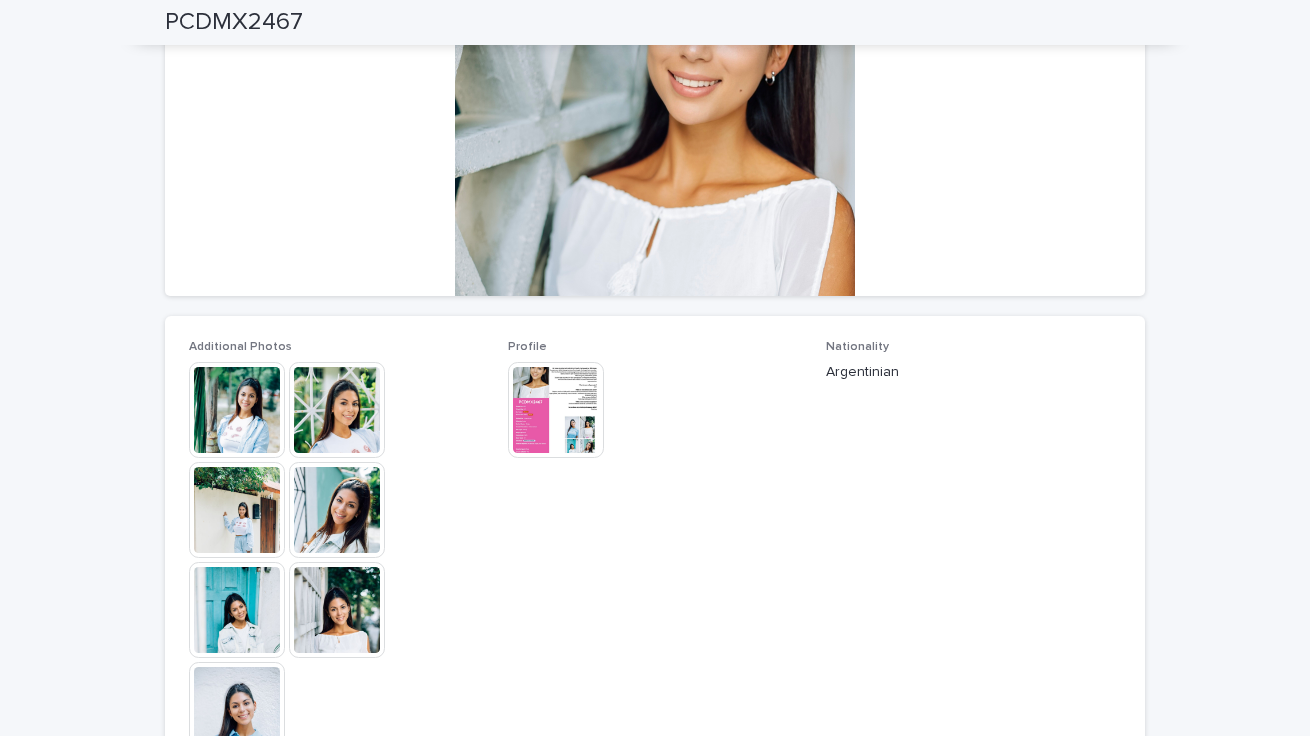 click at bounding box center [337, 510] 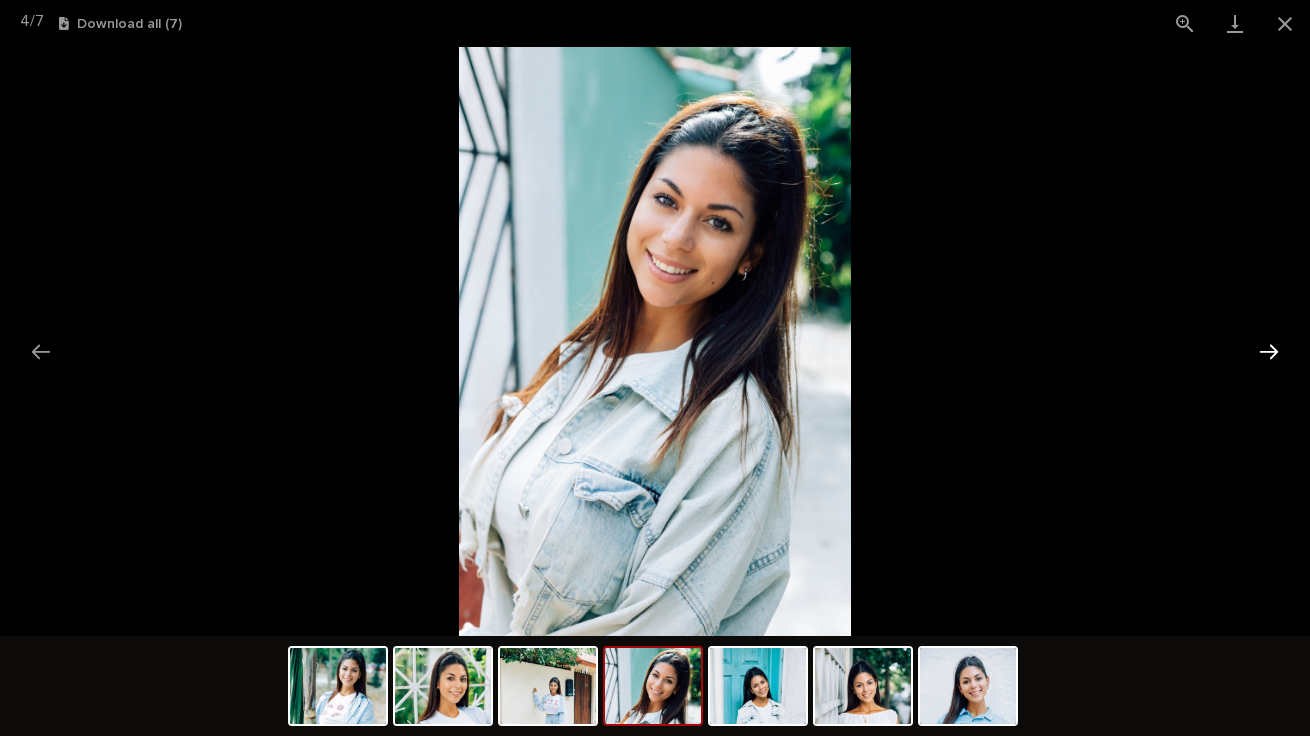 click at bounding box center [1269, 351] 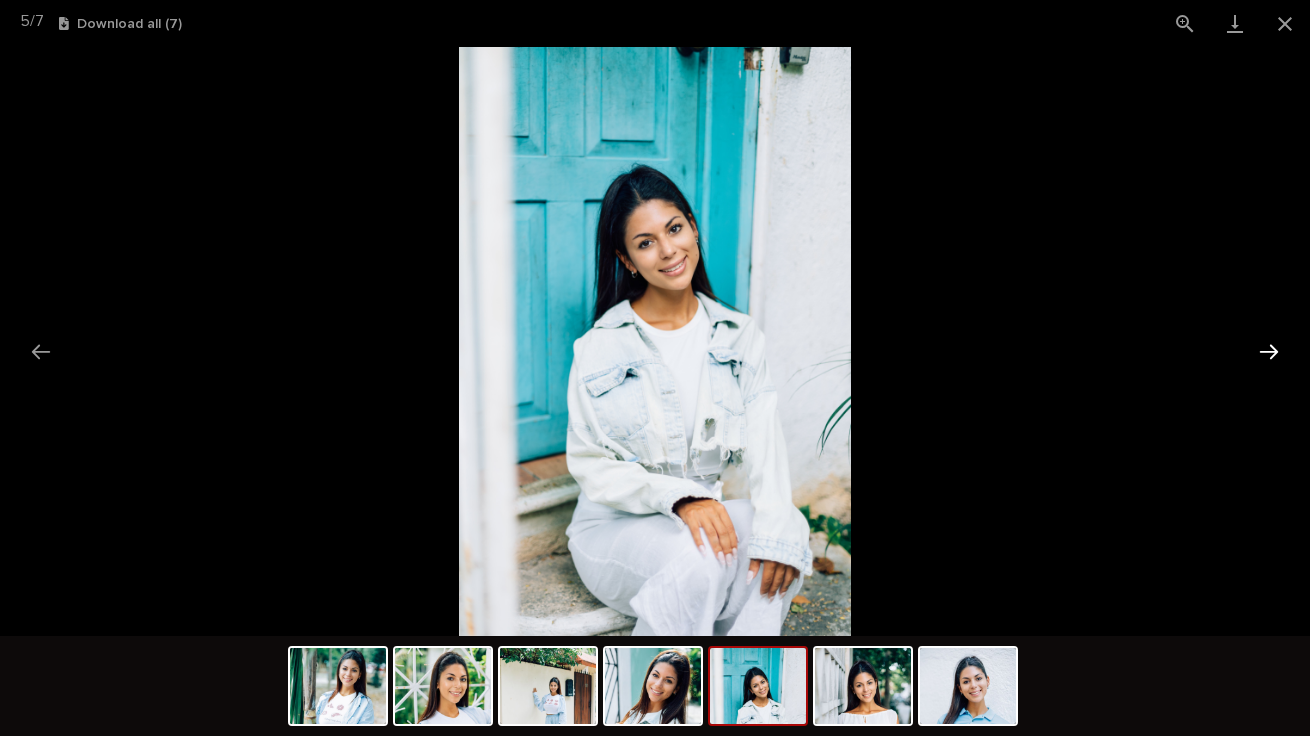 click at bounding box center [1269, 351] 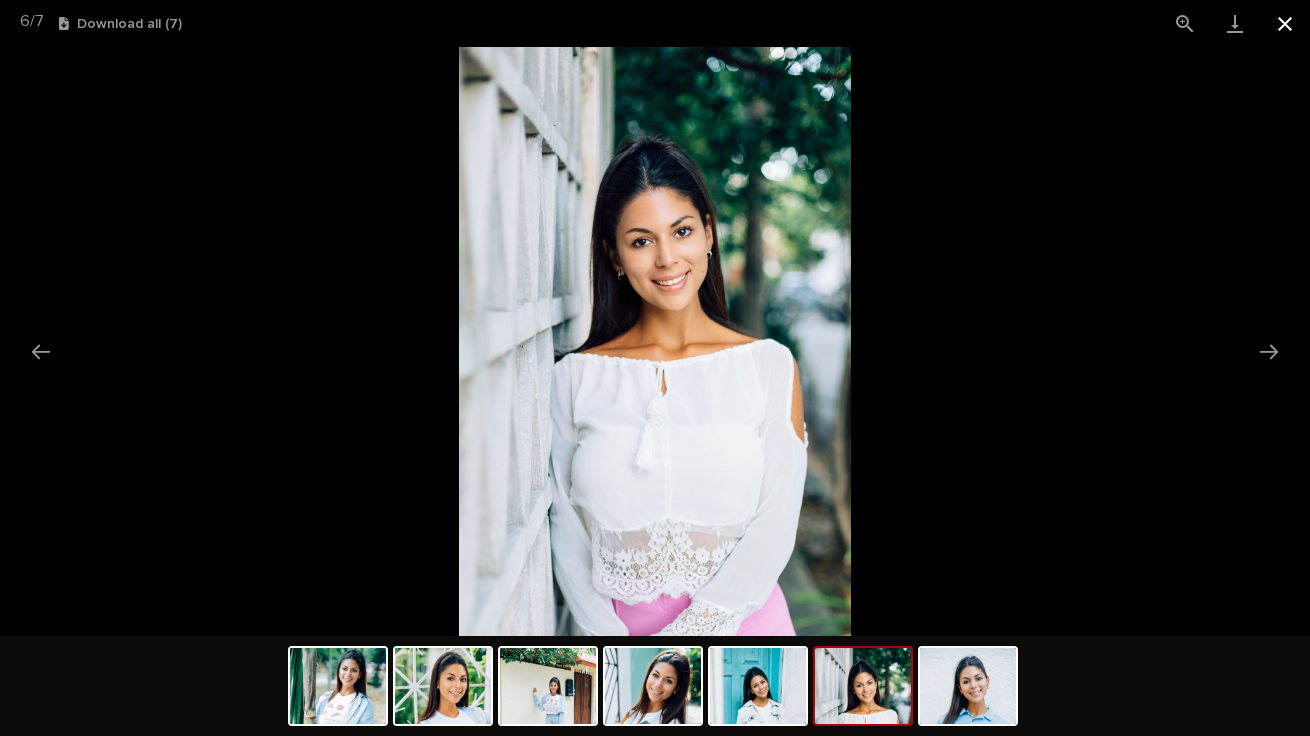 click at bounding box center [1285, 23] 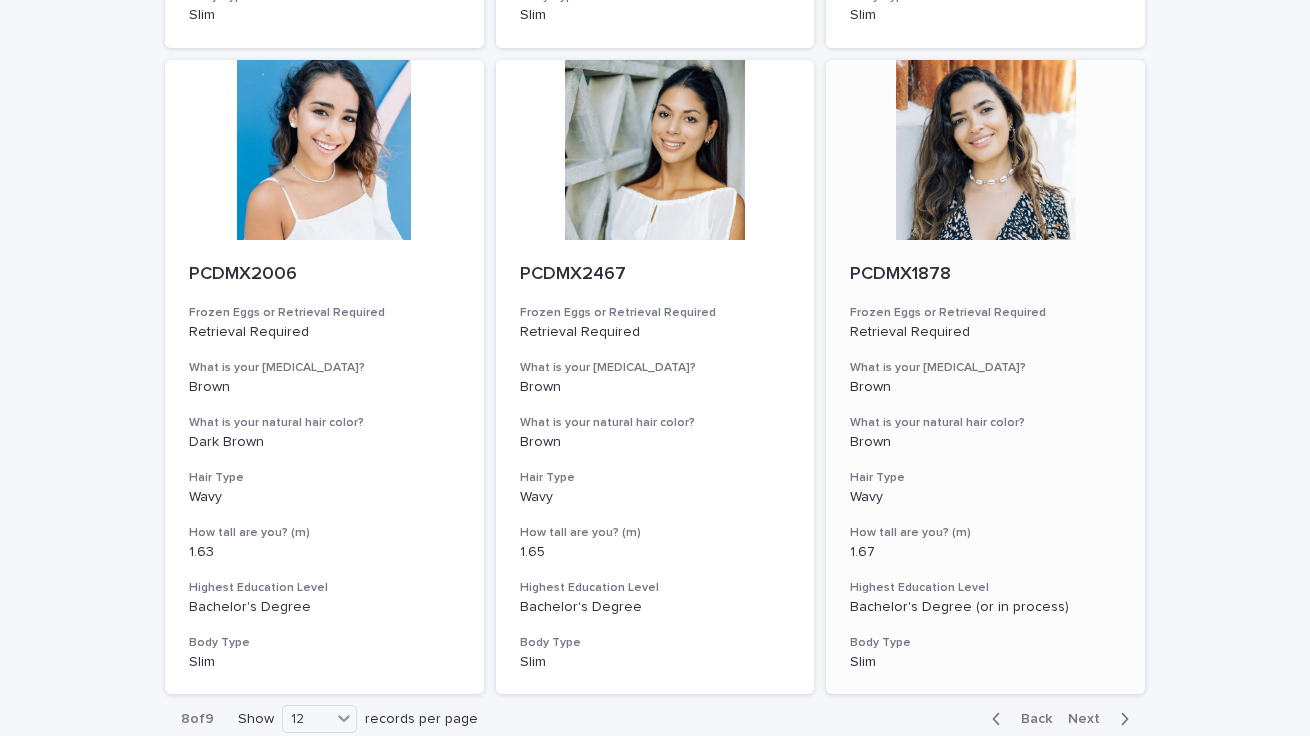 scroll, scrollTop: 2295, scrollLeft: 0, axis: vertical 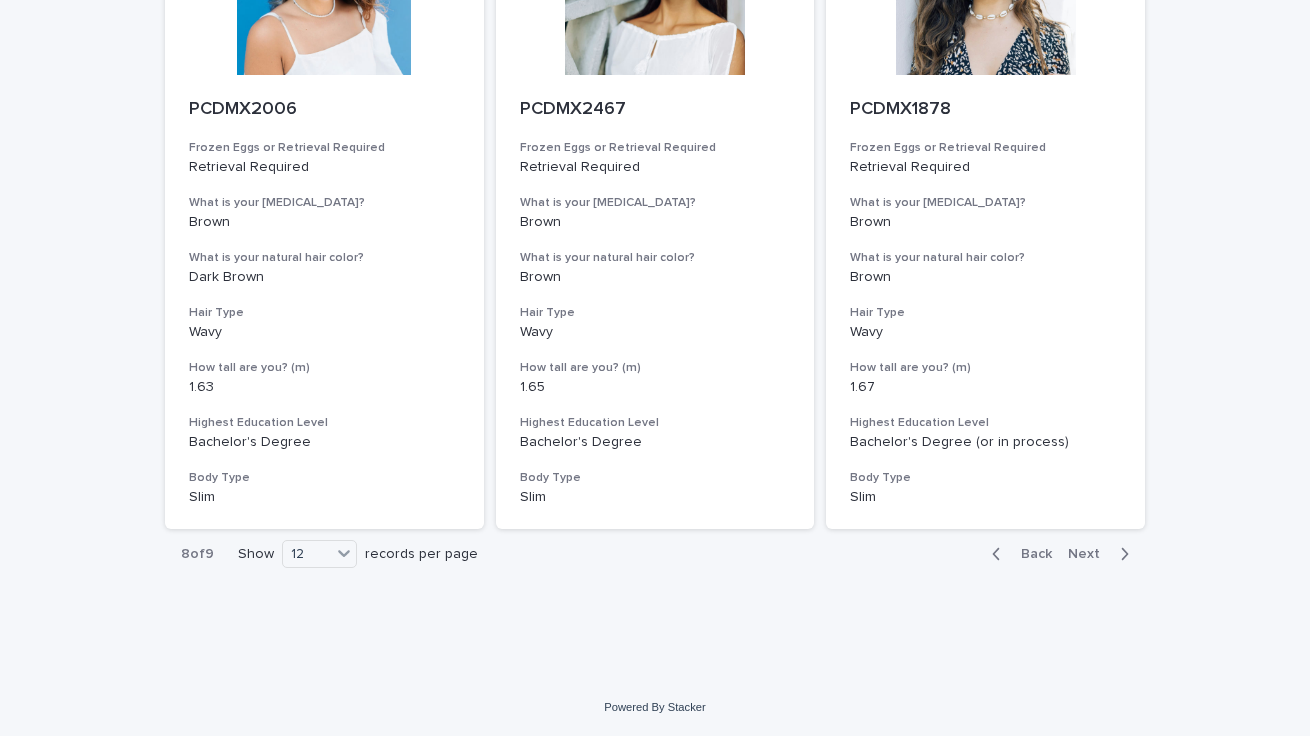 click on "Next" at bounding box center (1090, 554) 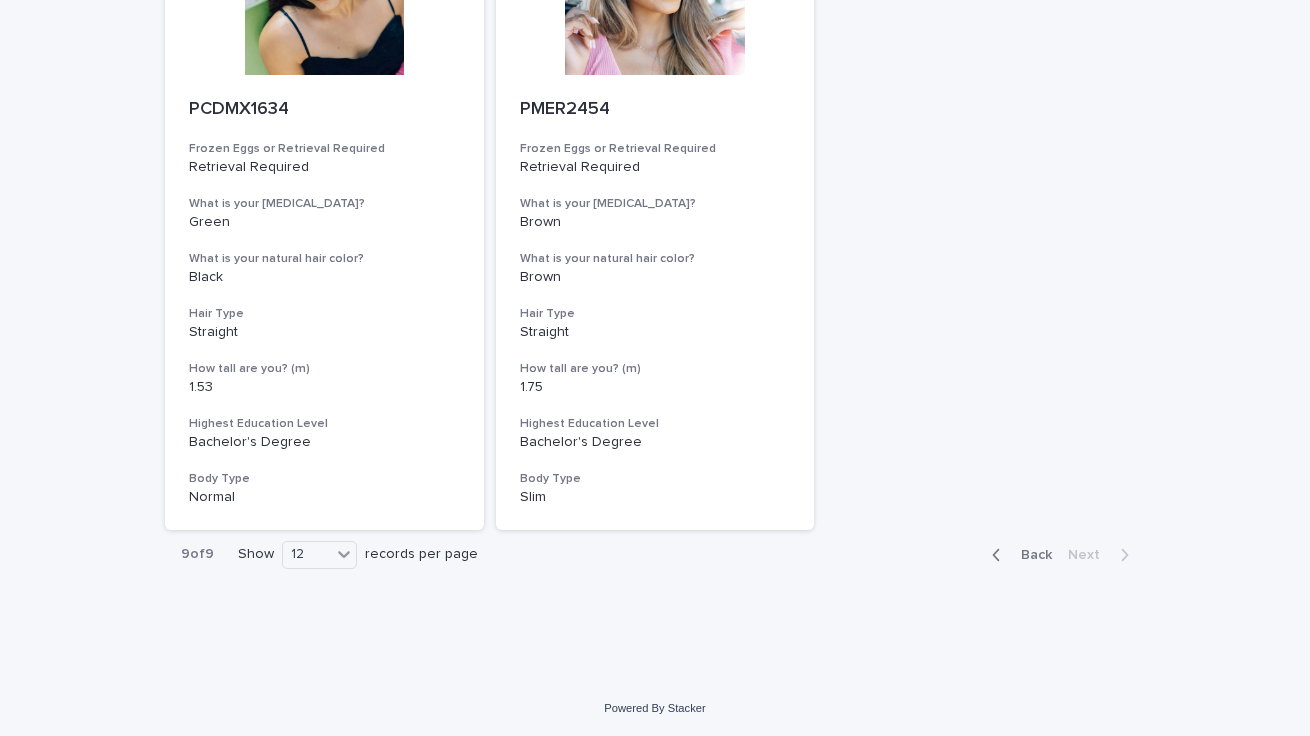 scroll, scrollTop: 355, scrollLeft: 0, axis: vertical 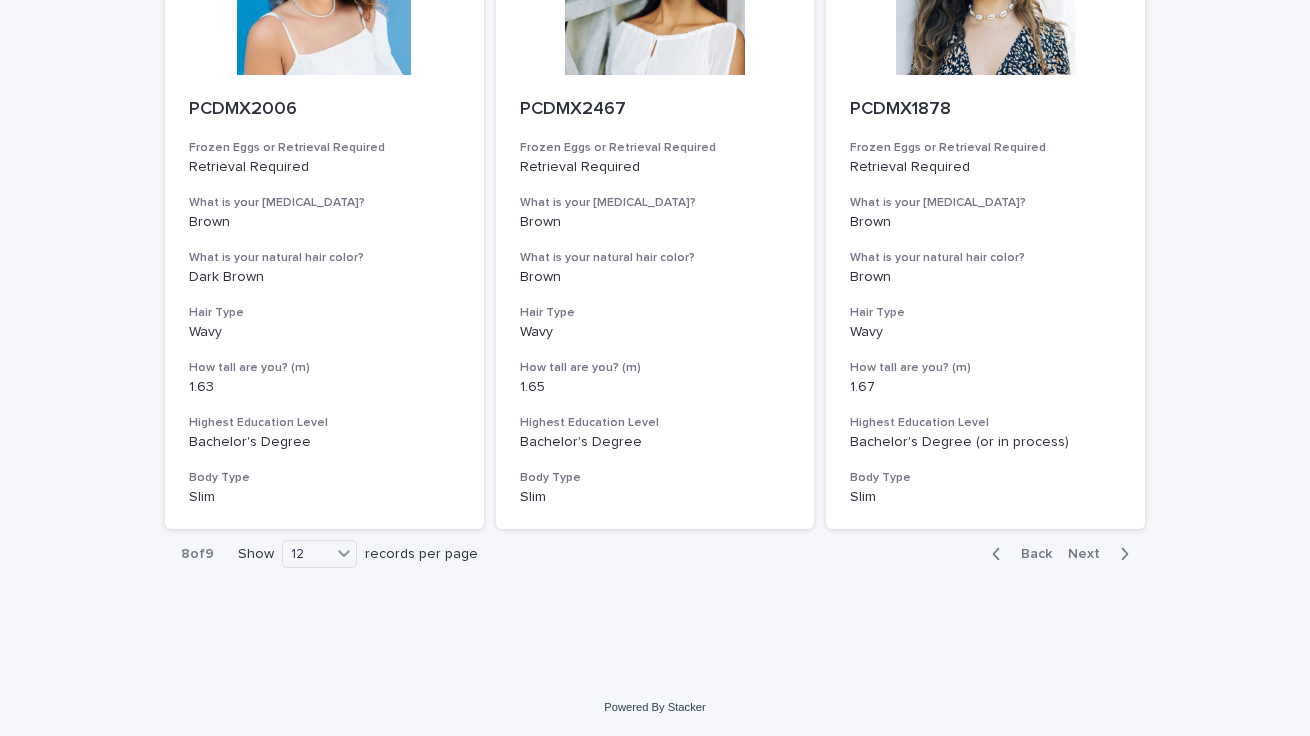 click on "Back" at bounding box center (1030, 554) 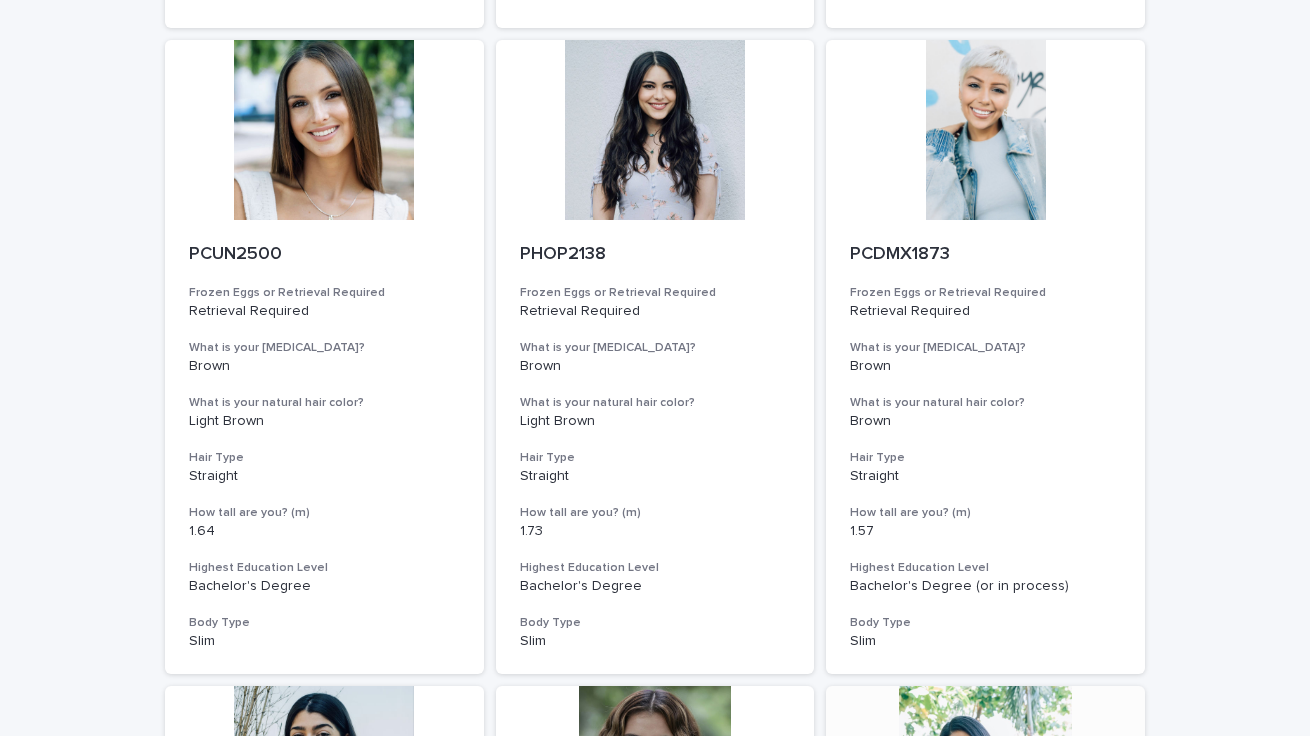scroll, scrollTop: 591, scrollLeft: 0, axis: vertical 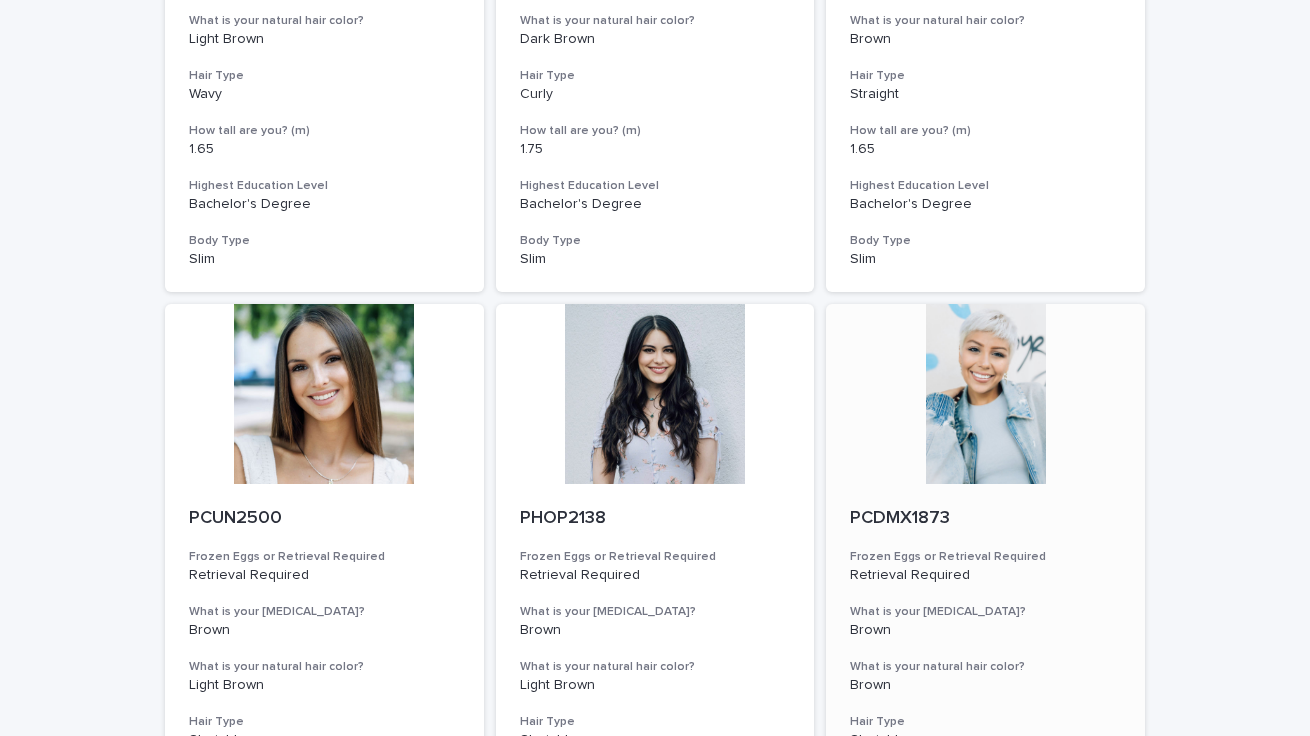 click at bounding box center [985, 394] 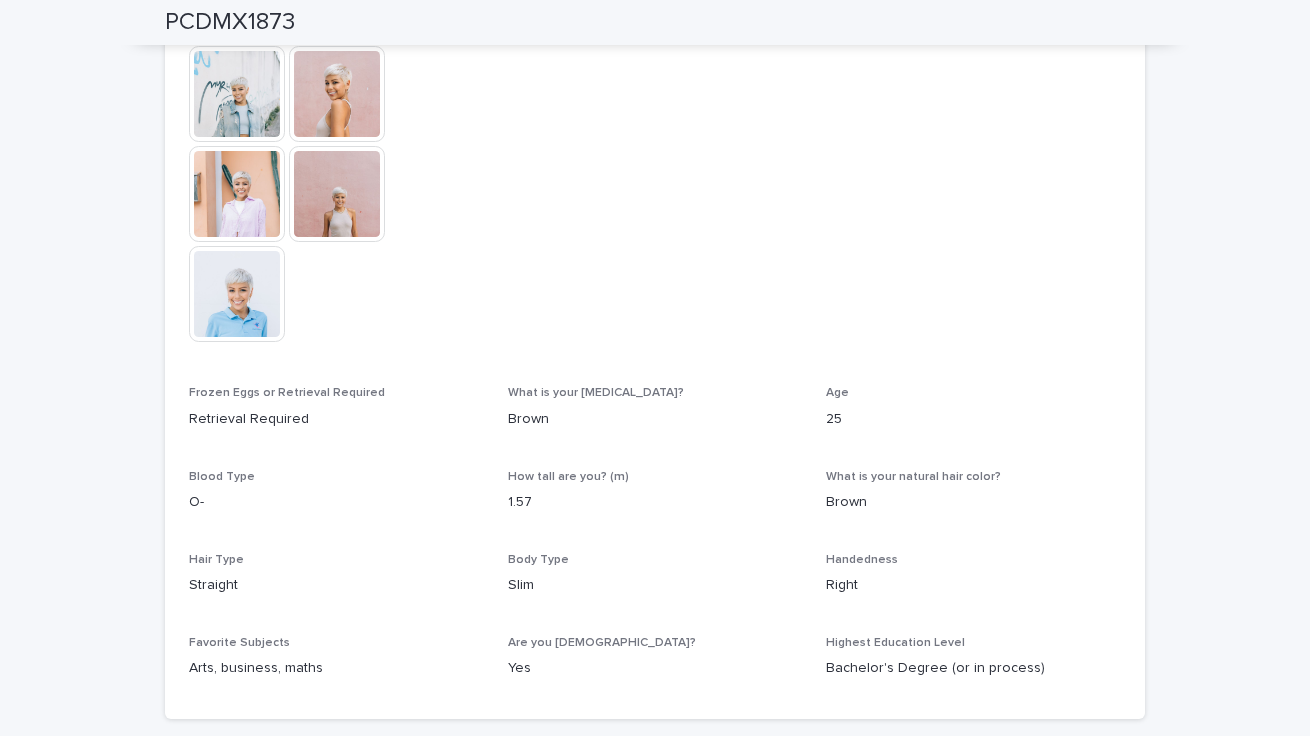 scroll, scrollTop: 545, scrollLeft: 0, axis: vertical 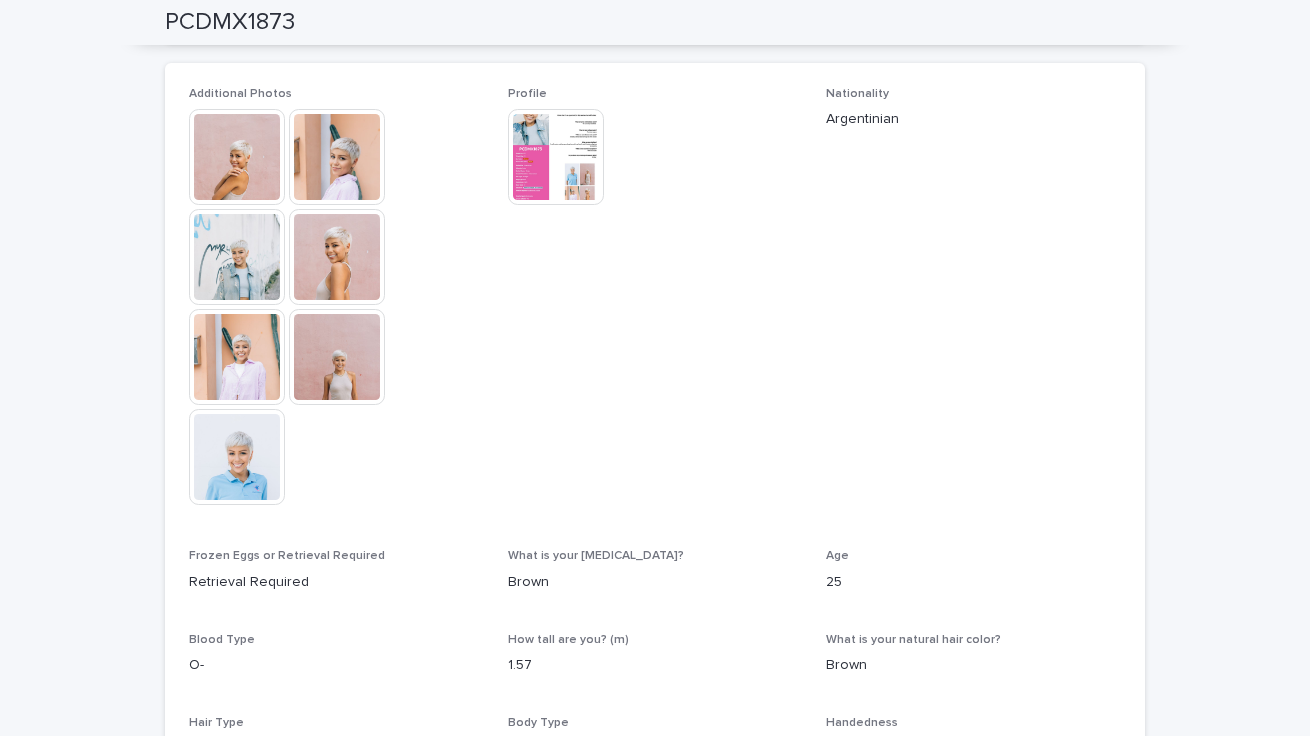 click at bounding box center (337, 257) 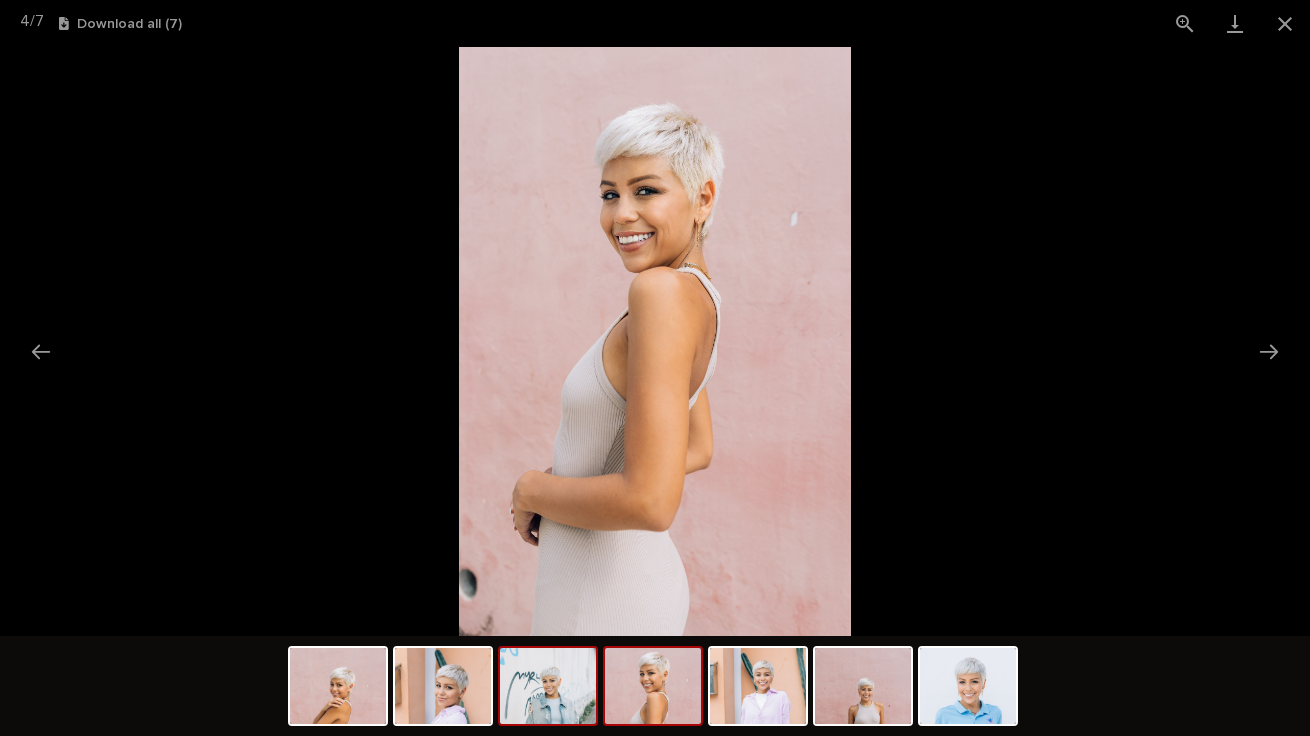click at bounding box center (548, 686) 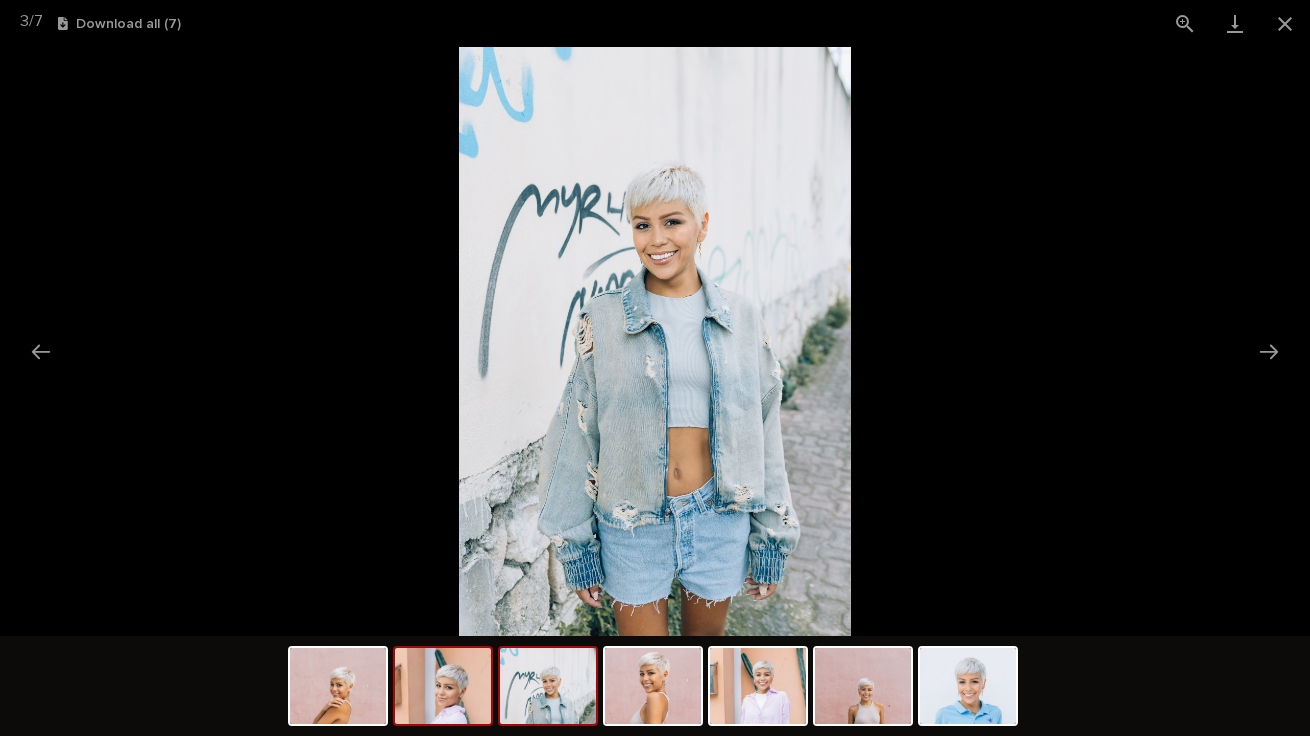 click at bounding box center [443, 686] 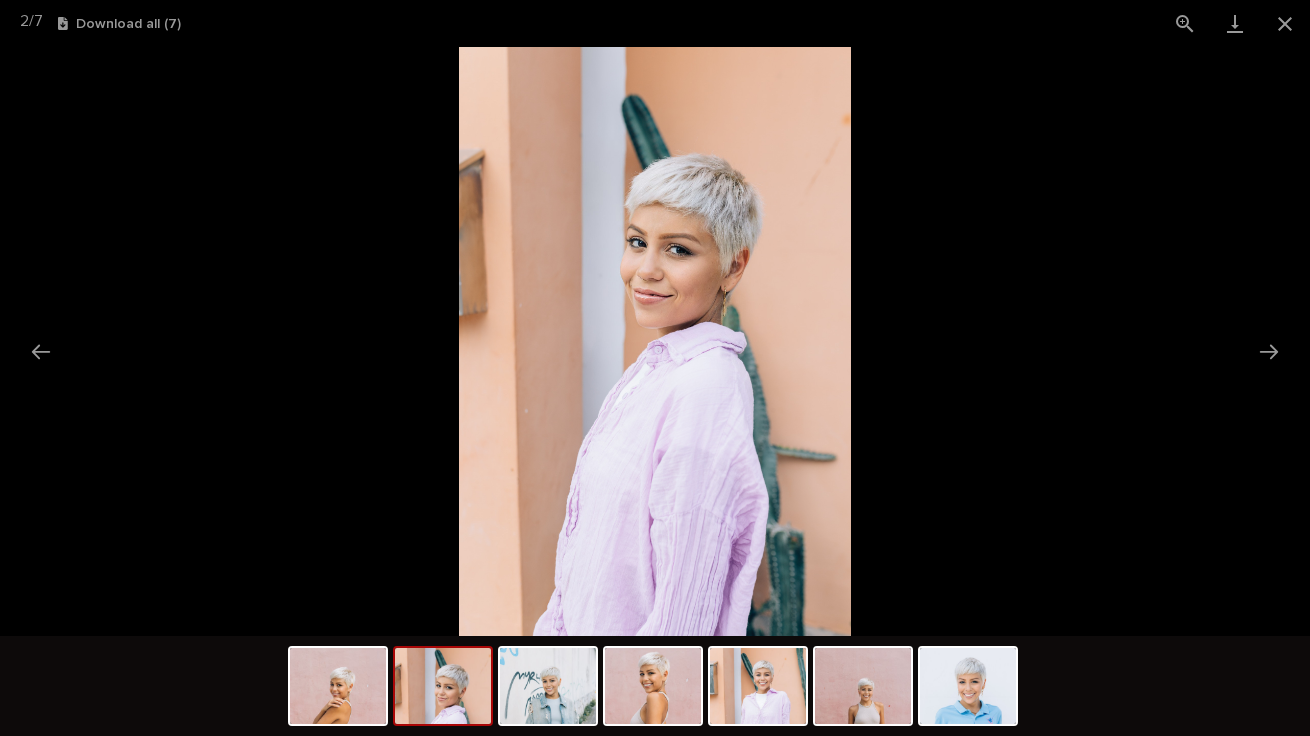 click at bounding box center [655, 688] 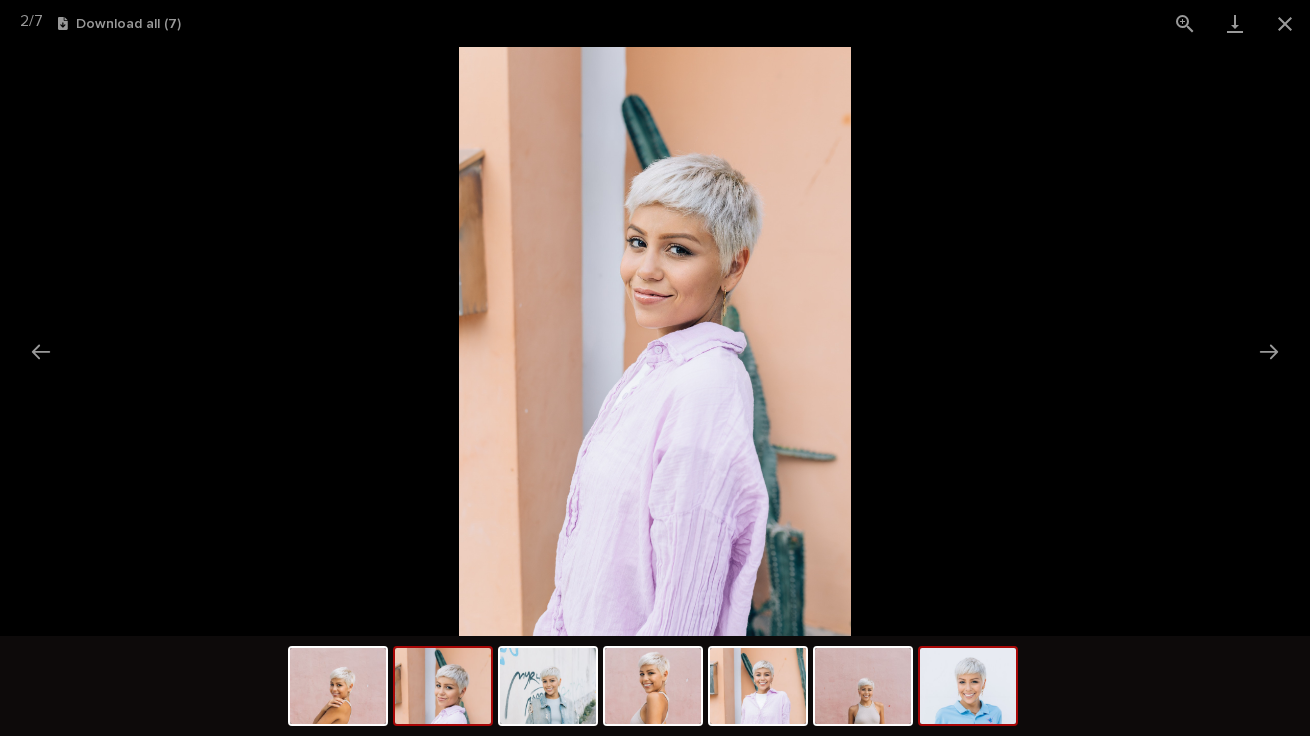 click at bounding box center [968, 686] 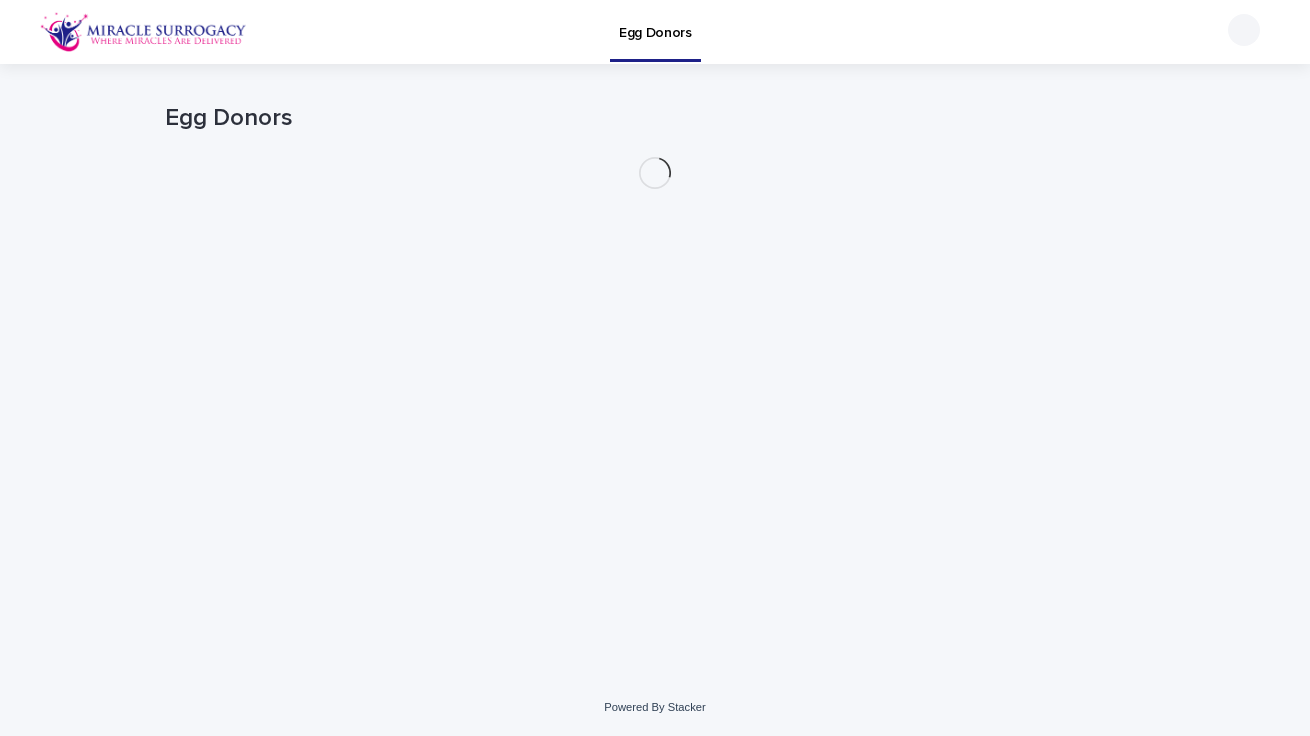 scroll, scrollTop: 0, scrollLeft: 0, axis: both 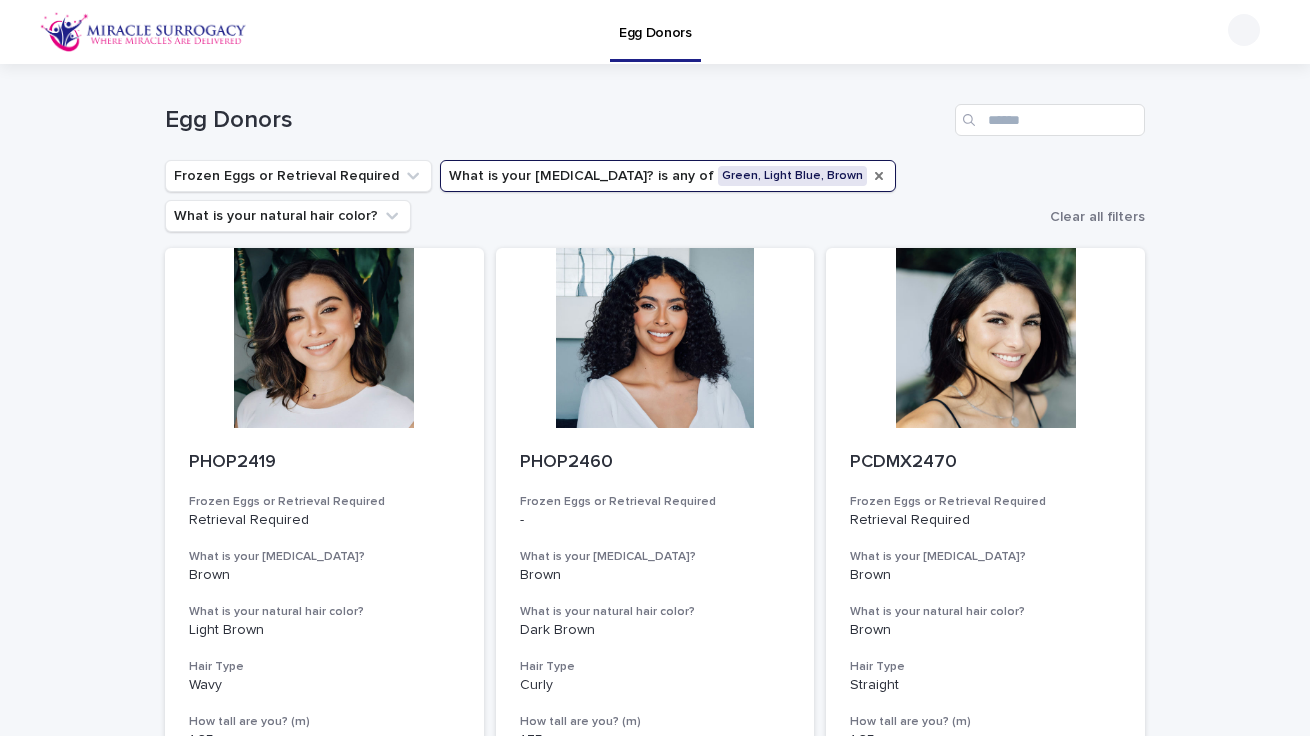 click 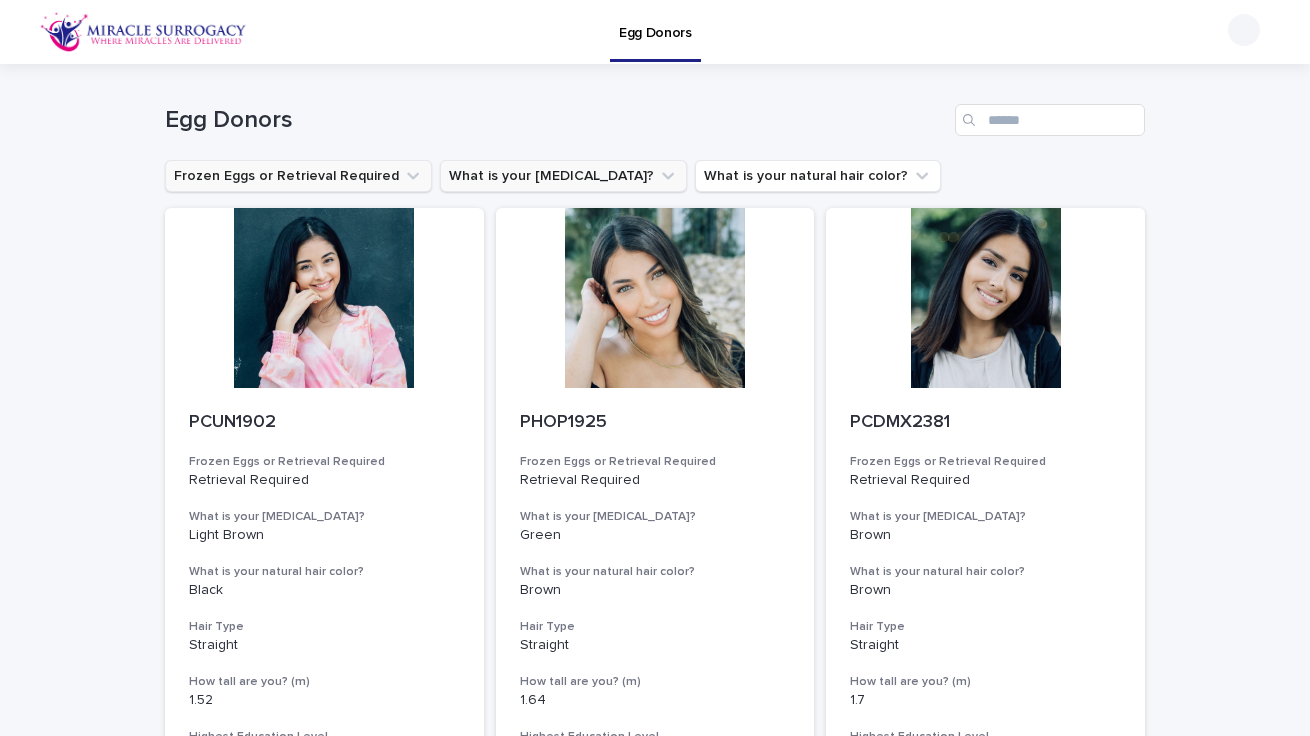 click on "Frozen Eggs or Retrieval Required" at bounding box center (298, 176) 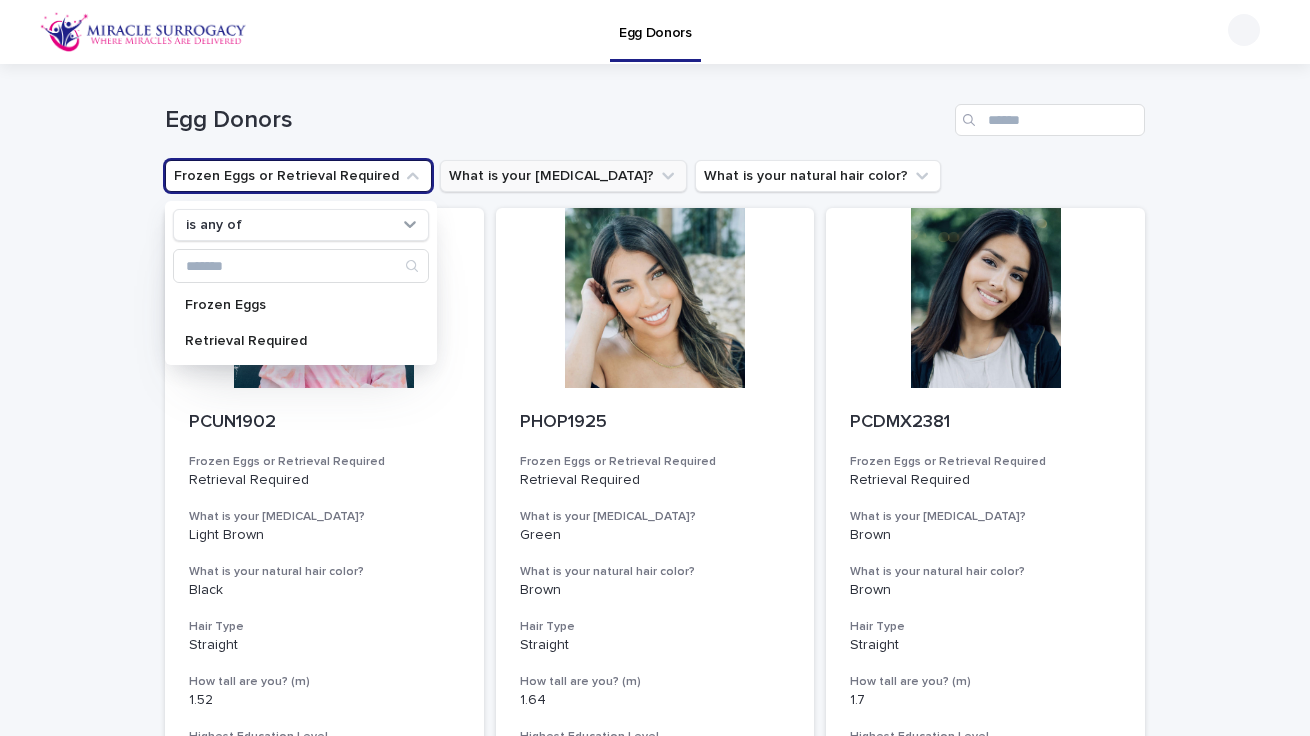 click on "Loading... Saving… Loading... Saving… Egg Donors Frozen Eggs or Retrieval Required is any of Frozen Eggs Retrieval Required What is your [MEDICAL_DATA]? What is your natural hair color? PCUN1902 Frozen Eggs or Retrieval Required Retrieval Required What is your [MEDICAL_DATA]? Light Brown What is your natural hair color? Black Hair Type Straight How tall are you? (m) 1.52 Highest Education Level Bachelor's Degree  Body Type Slim PHOP1925 Frozen Eggs or Retrieval Required Retrieval Required What is your [MEDICAL_DATA]? Green What is your natural hair color? Brown Hair Type Straight How tall are you? (m) 1.64 Highest Education Level Bachelor's Degree (or in process) Body Type Slim PCDMX2381 Frozen Eggs or Retrieval Required Retrieval Required What is your [MEDICAL_DATA]? Brown What is your natural hair color? Brown Hair Type Straight How tall are you? (m) 1.7 Highest Education Level Bachelor's Degree  Body Type Slim PCDMX2444 Frozen Eggs or Retrieval Required Retrieval Required What is your [MEDICAL_DATA]? Brown Brown Hair Type Wavy" at bounding box center [655, 1498] 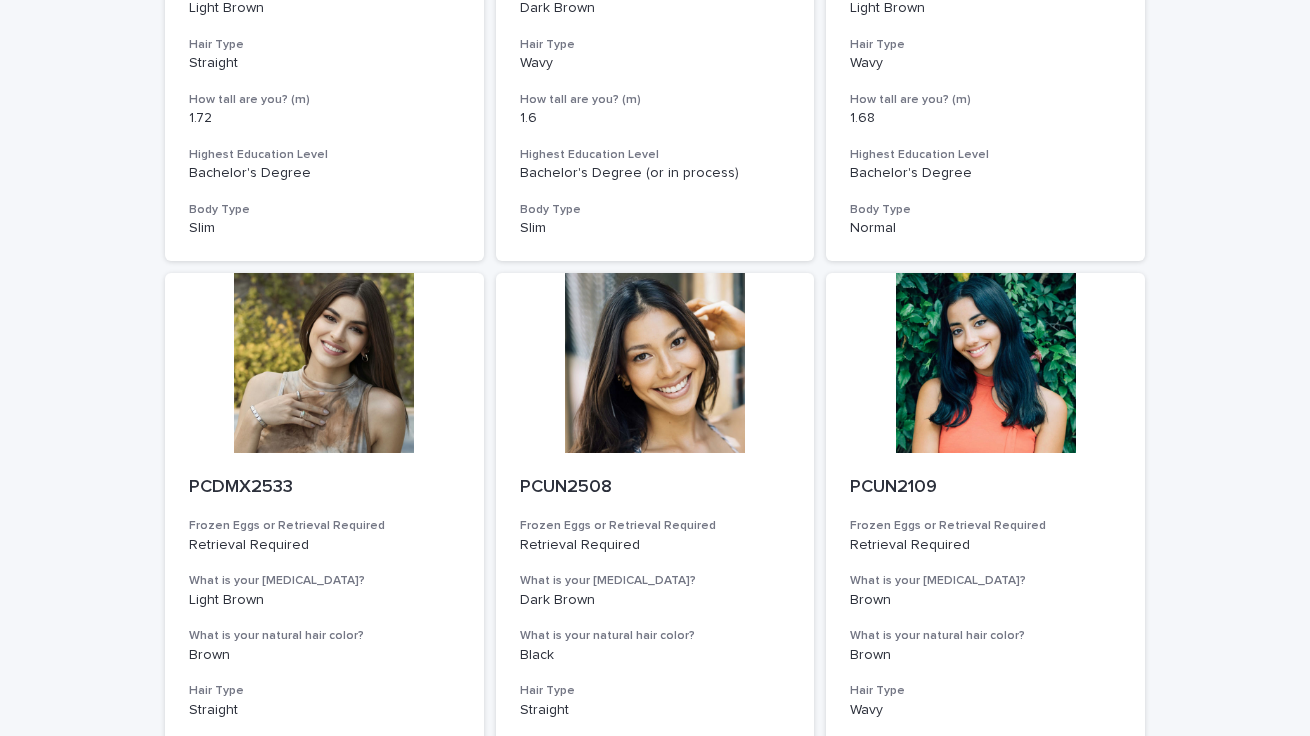 scroll, scrollTop: 2176, scrollLeft: 0, axis: vertical 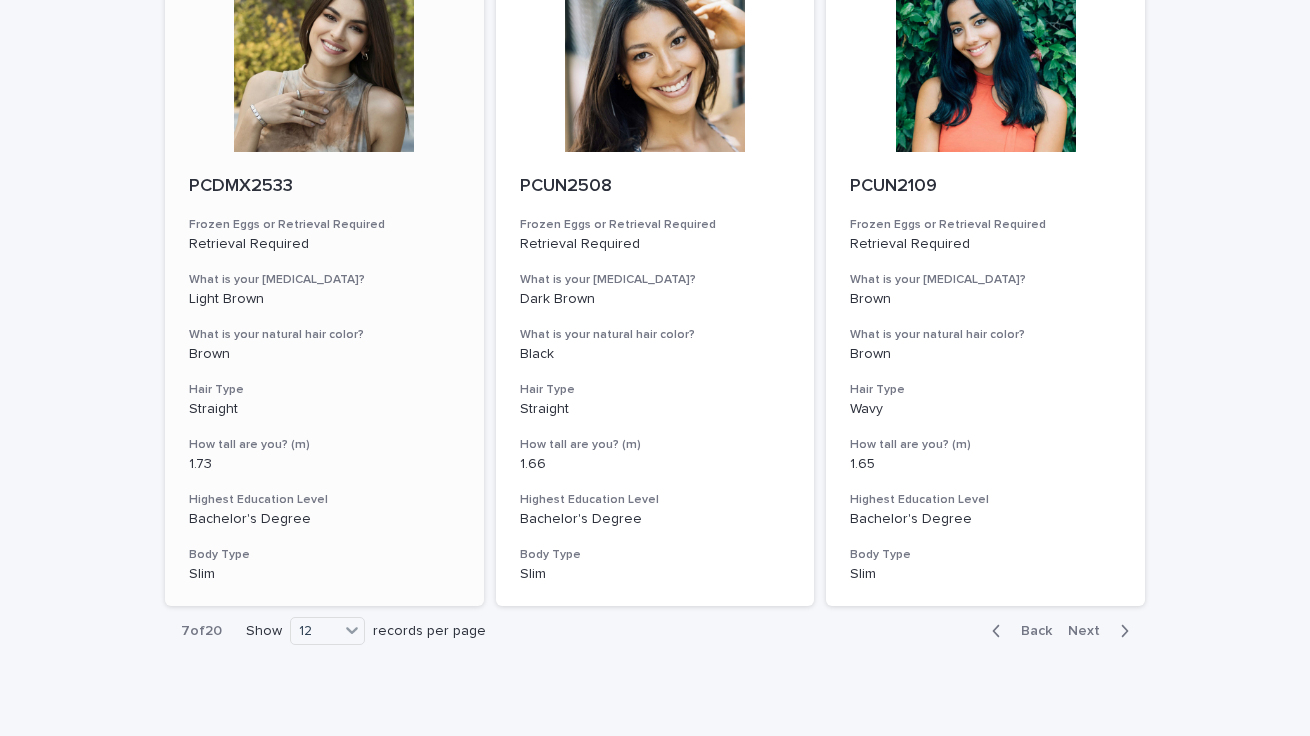 click at bounding box center [324, 62] 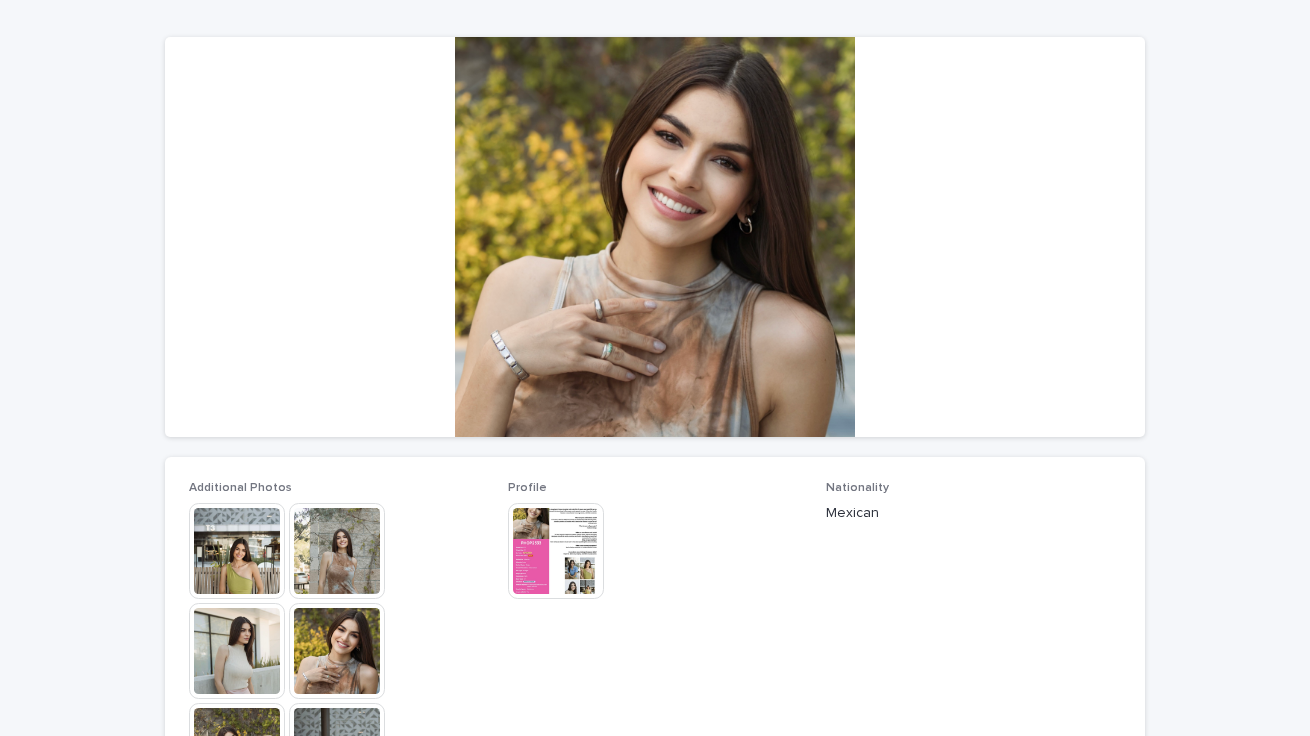 scroll, scrollTop: 151, scrollLeft: 0, axis: vertical 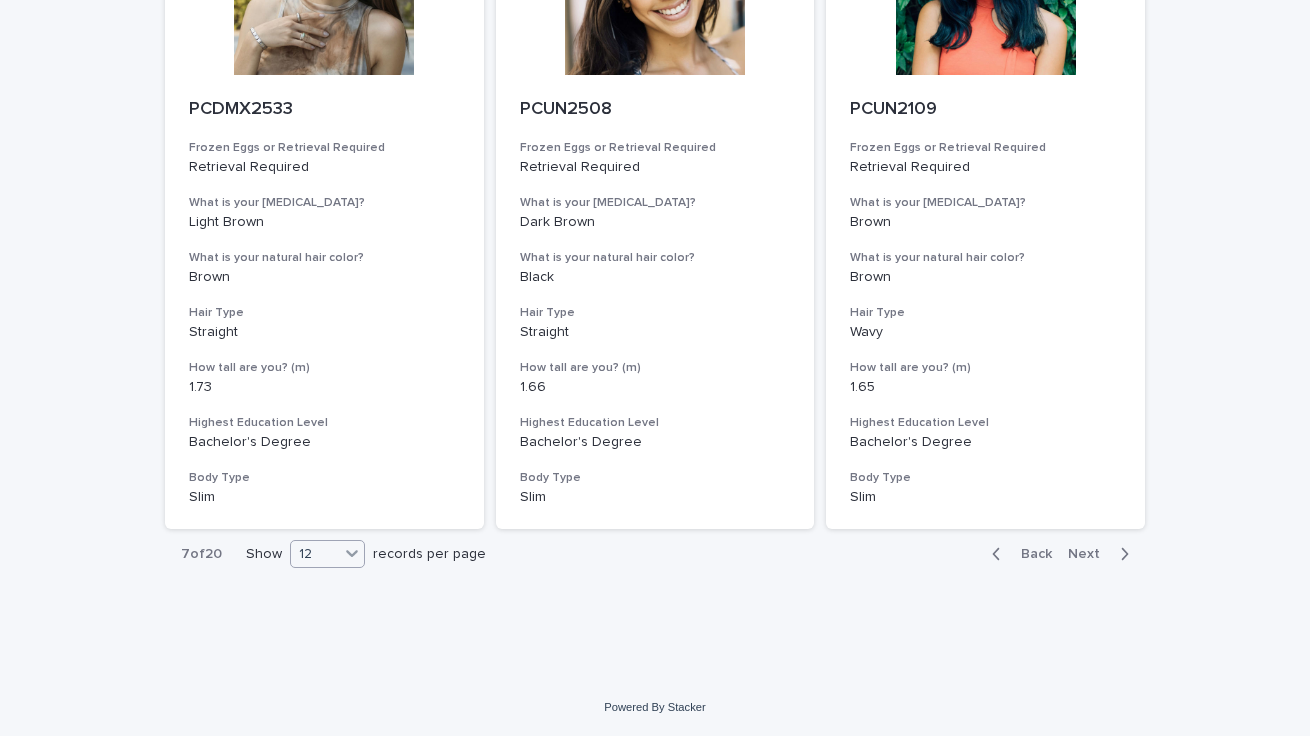 click 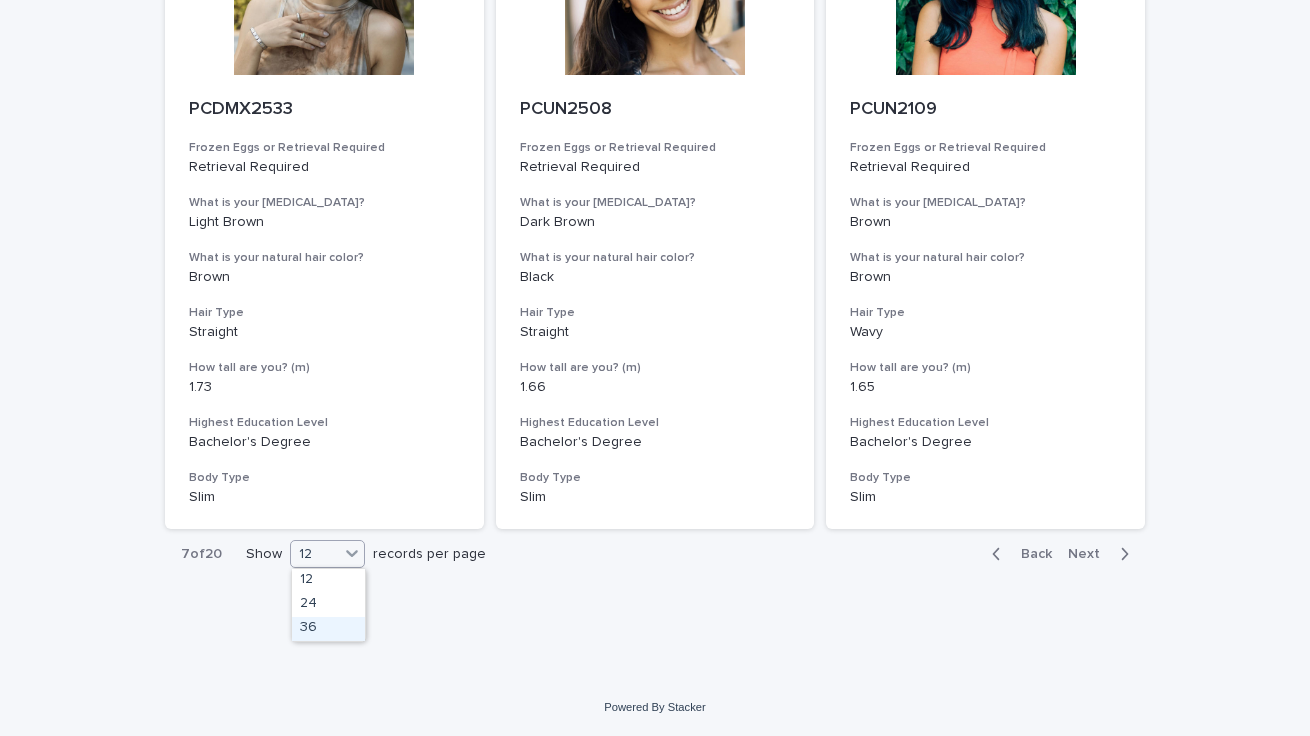 click on "36" at bounding box center [328, 629] 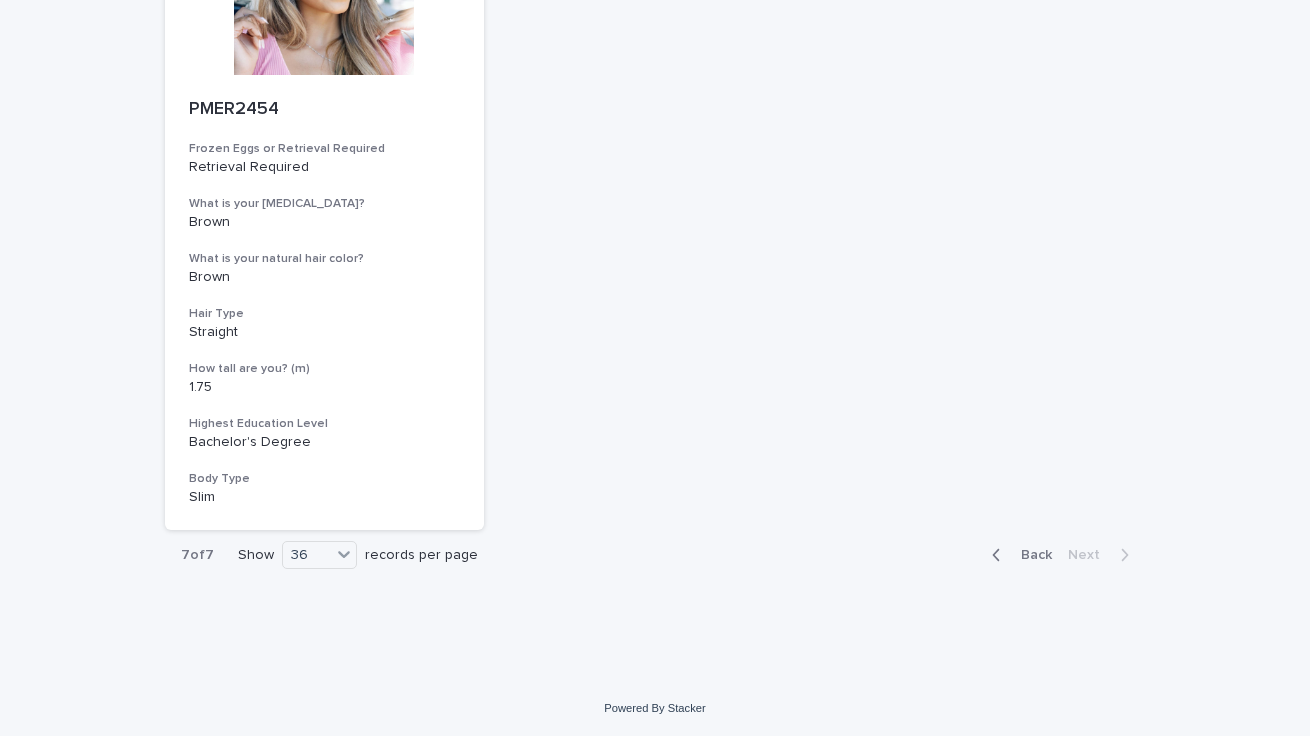 scroll, scrollTop: 2901, scrollLeft: 0, axis: vertical 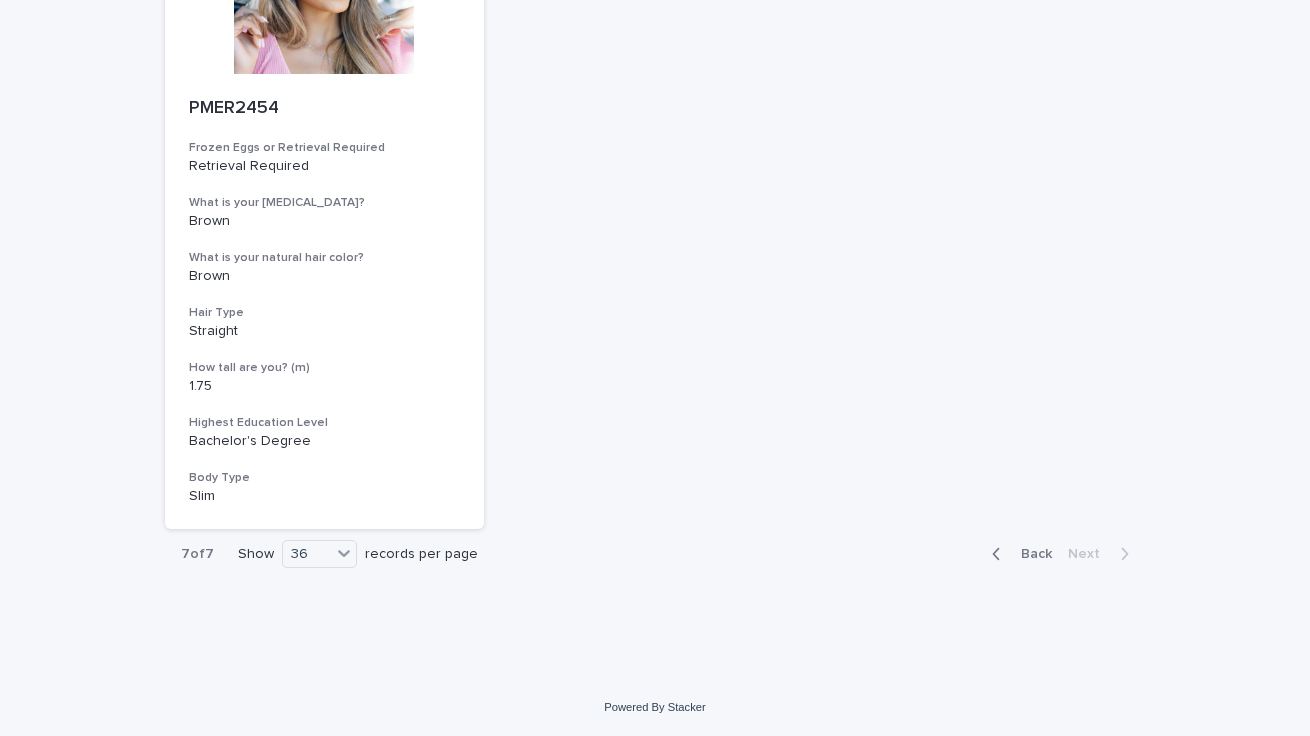click on "Back" at bounding box center [1030, 554] 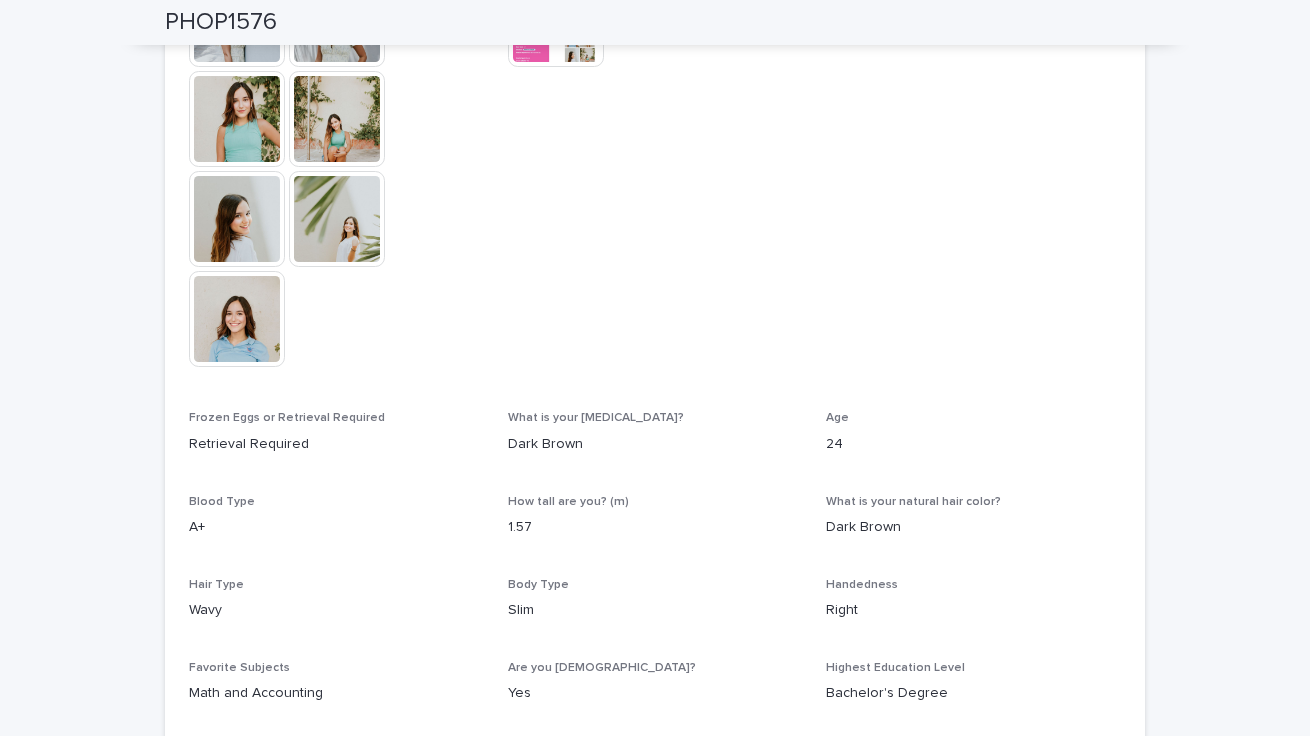 scroll, scrollTop: 864, scrollLeft: 0, axis: vertical 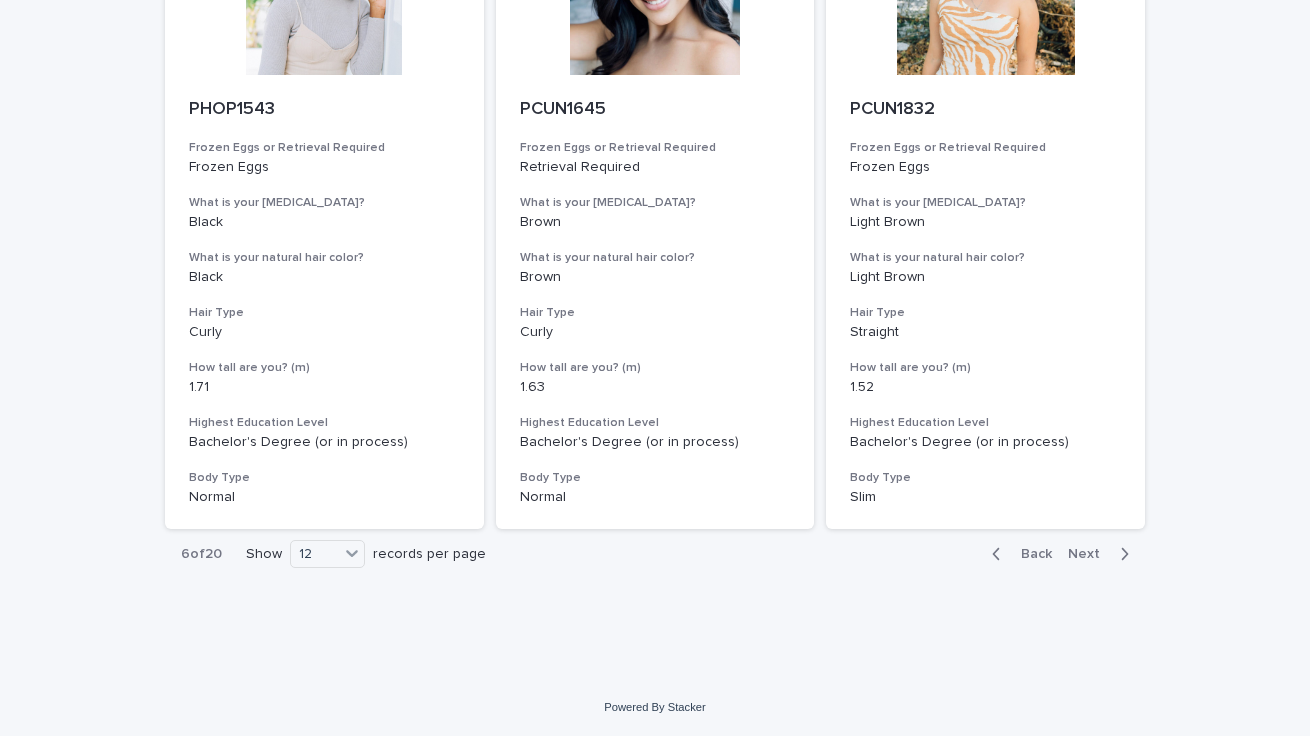 click on "Back" at bounding box center (1030, 554) 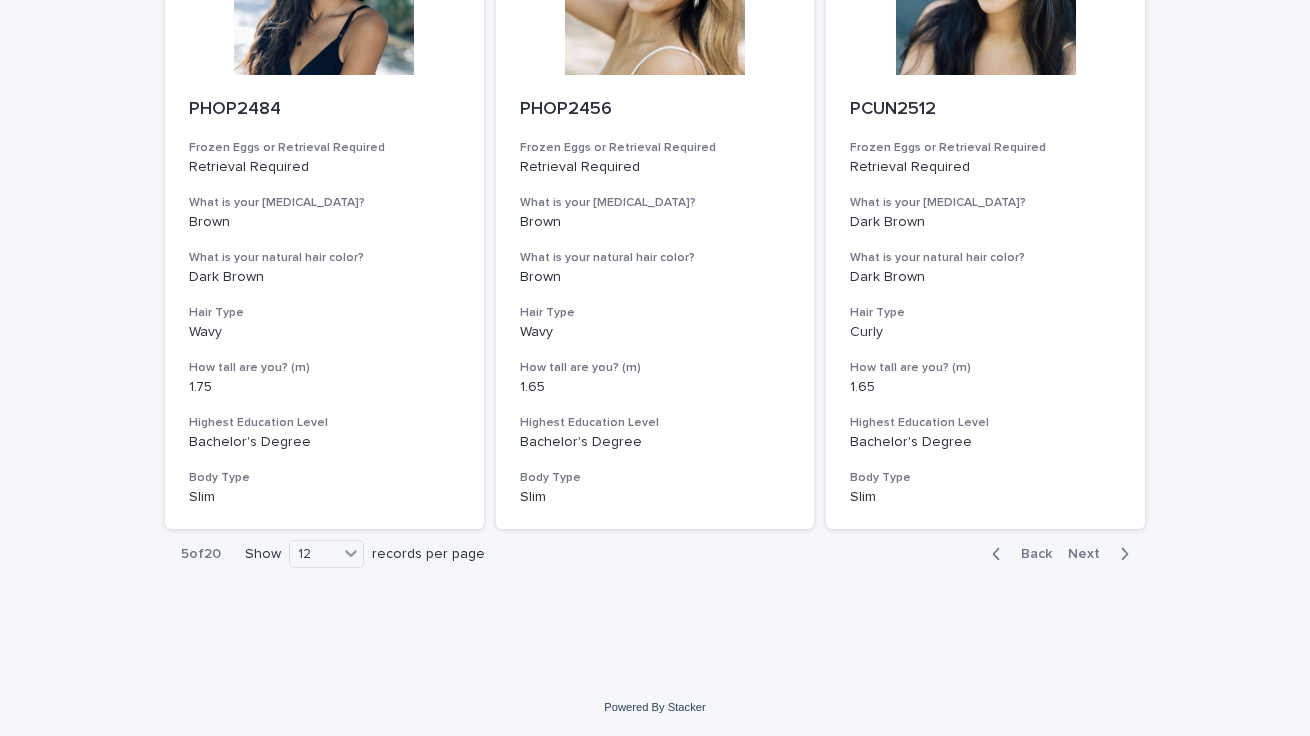 click on "Back" at bounding box center (1030, 554) 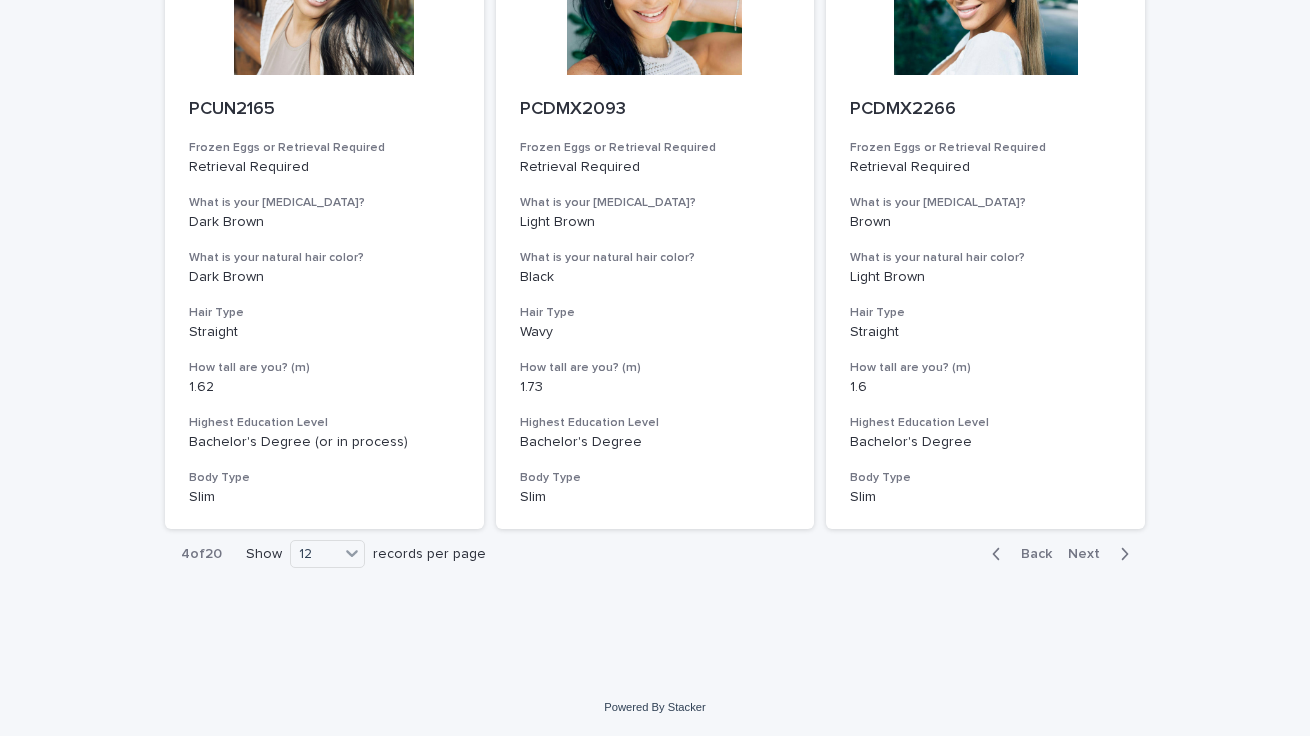 click on "Back" at bounding box center [1030, 554] 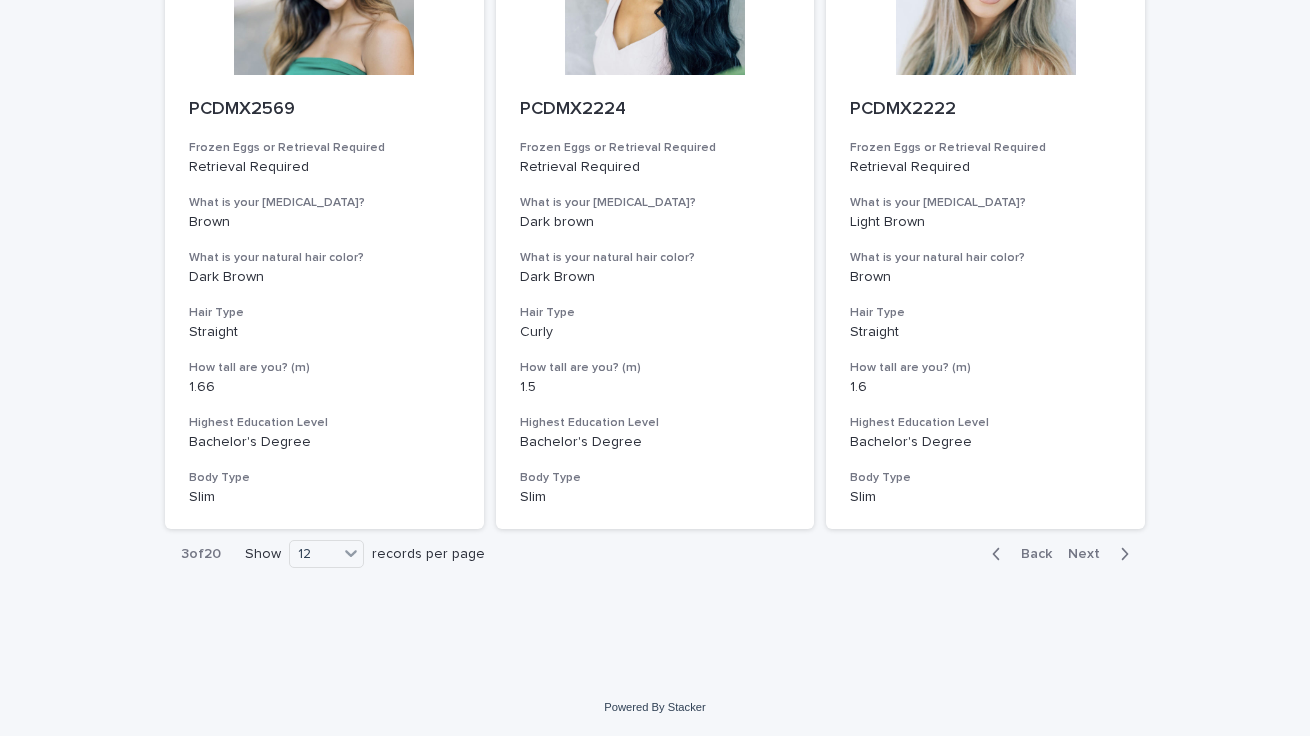 click on "Back" at bounding box center (1030, 554) 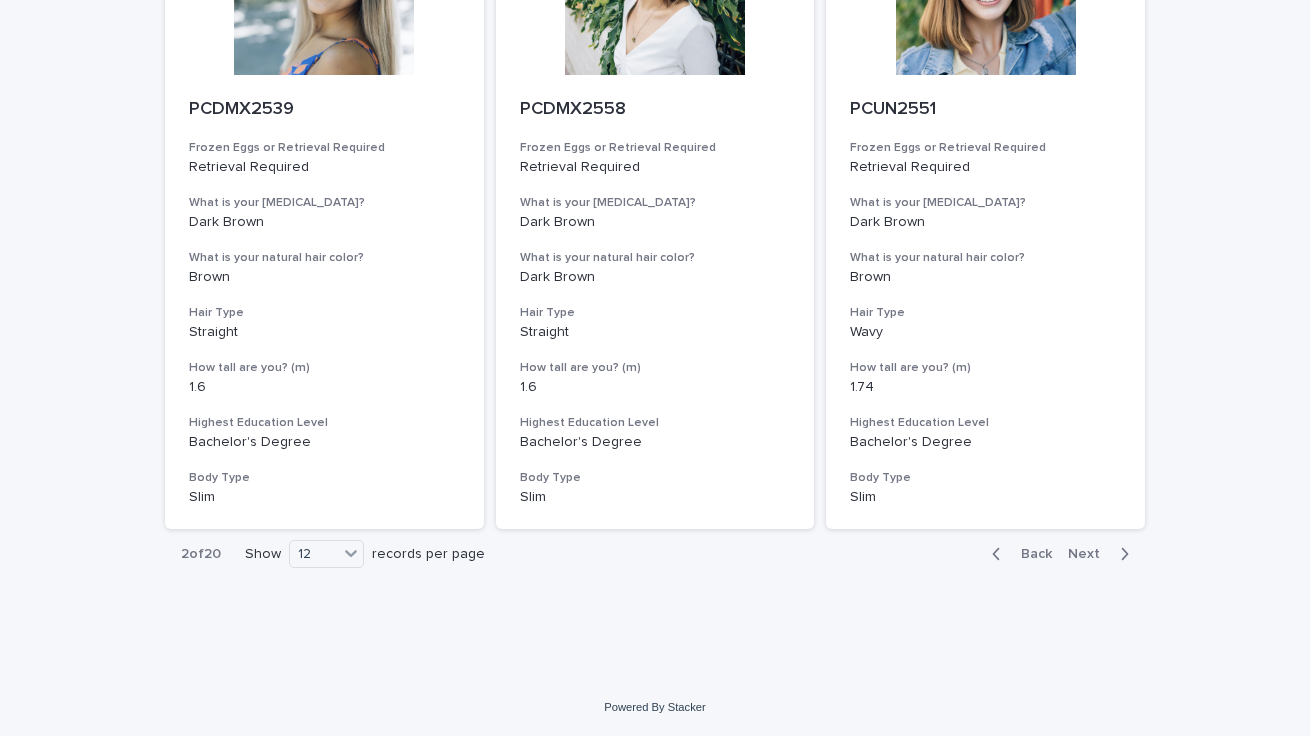click on "Back" at bounding box center [1030, 554] 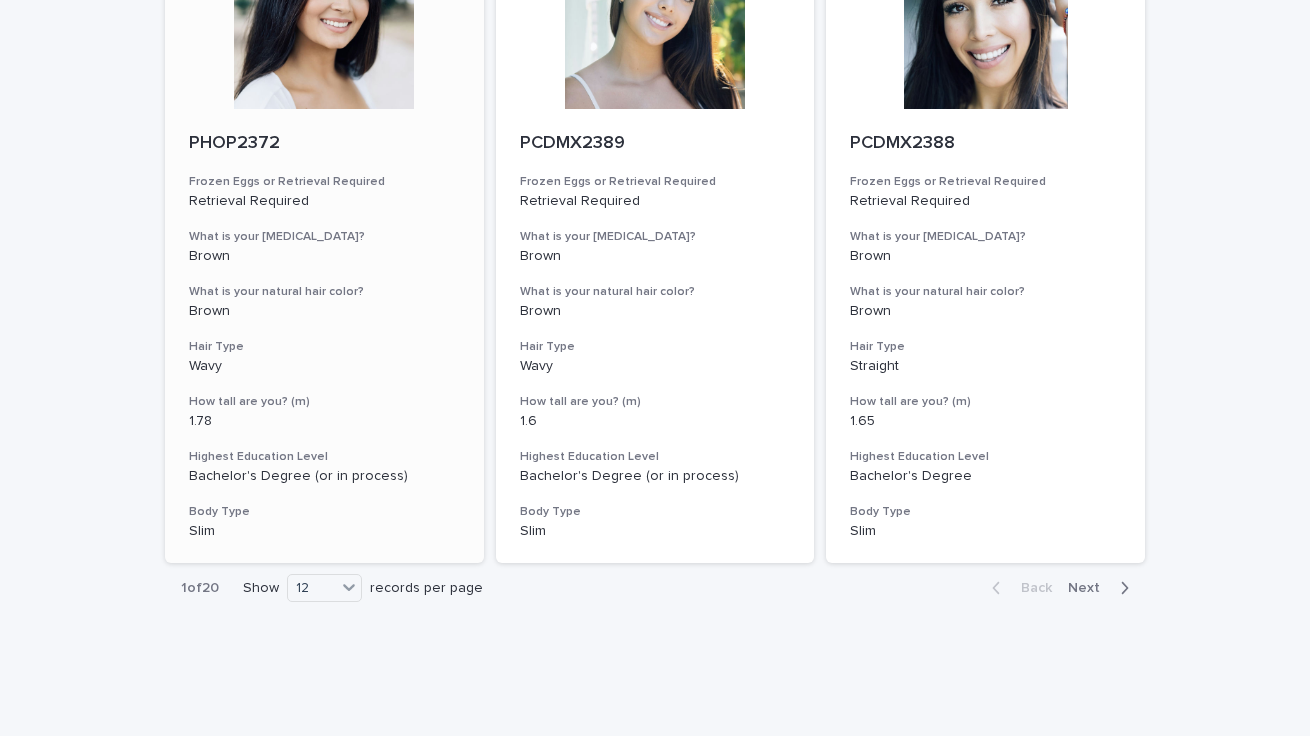 scroll, scrollTop: 2254, scrollLeft: 0, axis: vertical 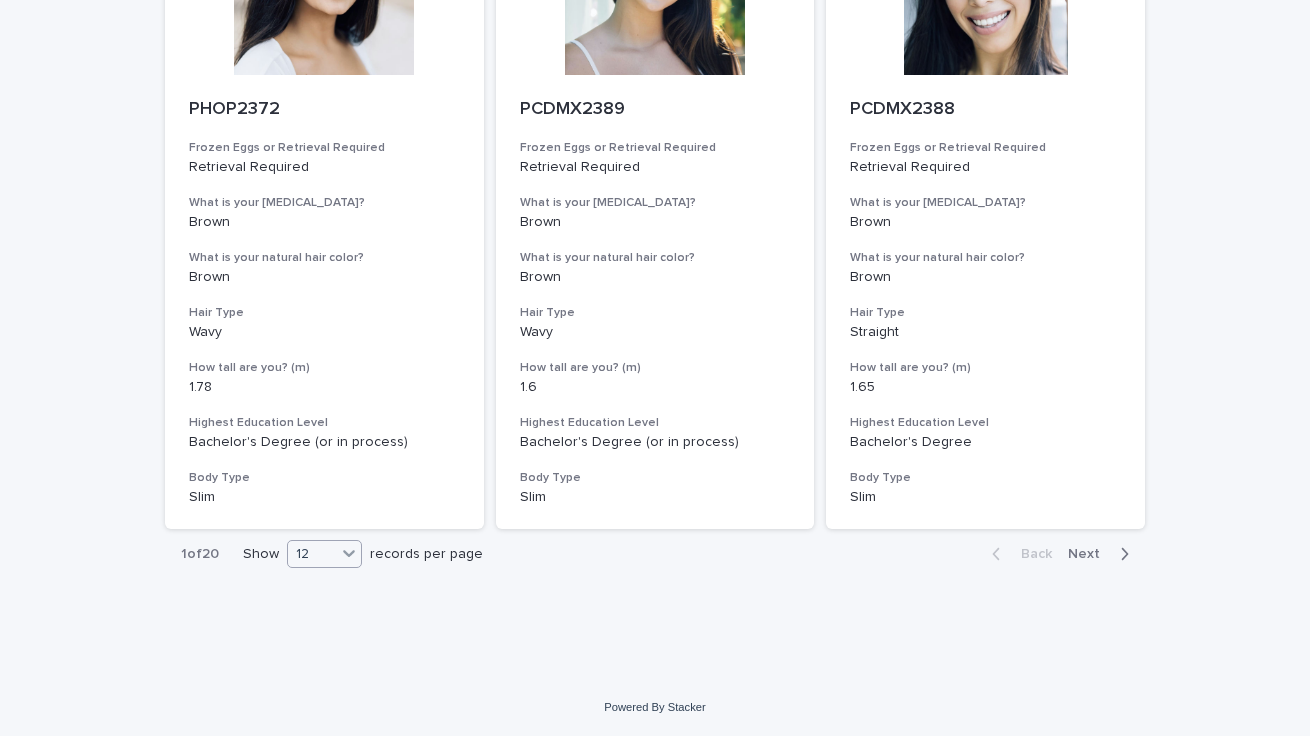 click 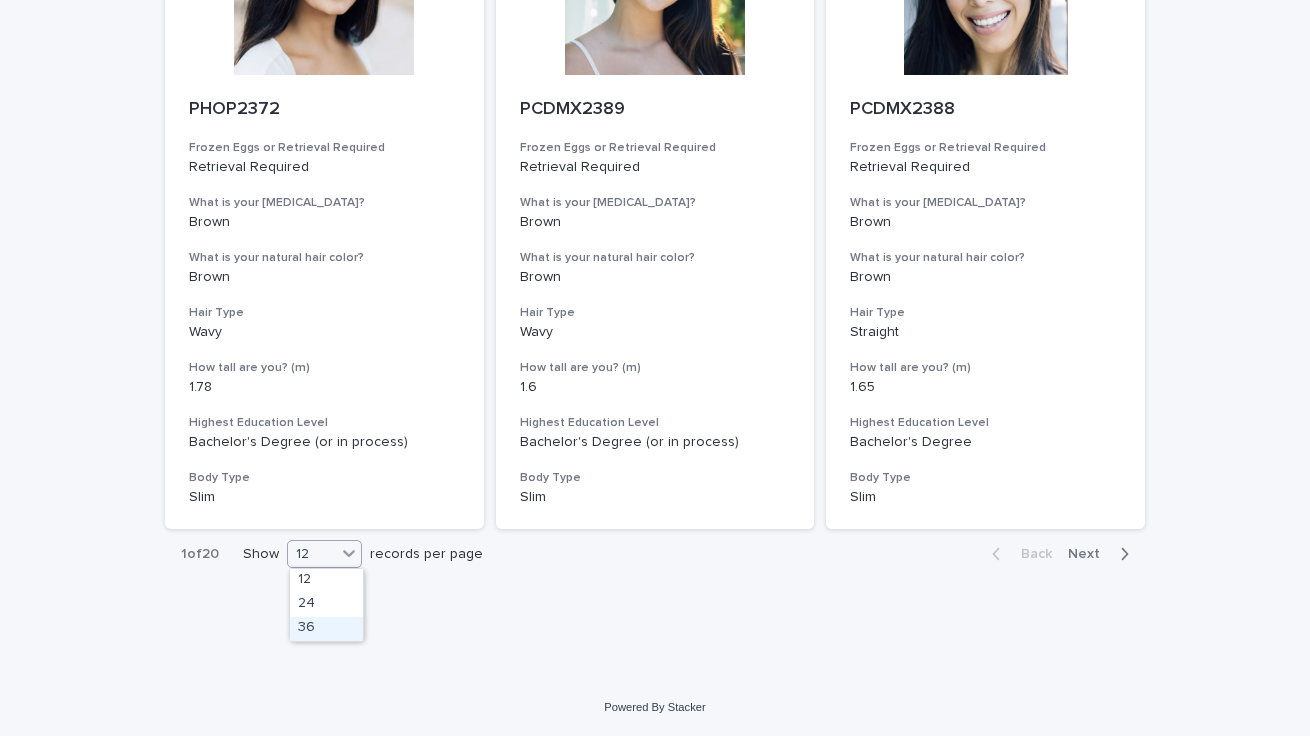click on "36" at bounding box center [326, 629] 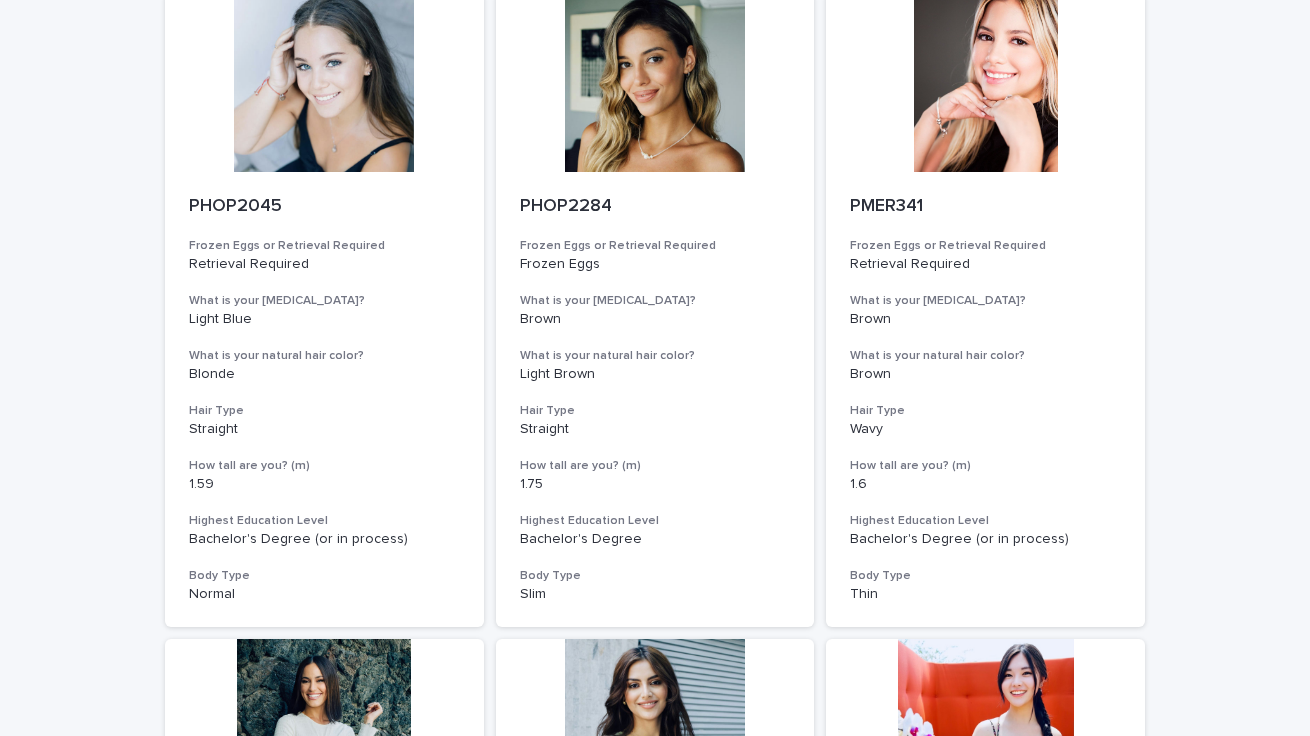 scroll, scrollTop: 0, scrollLeft: 0, axis: both 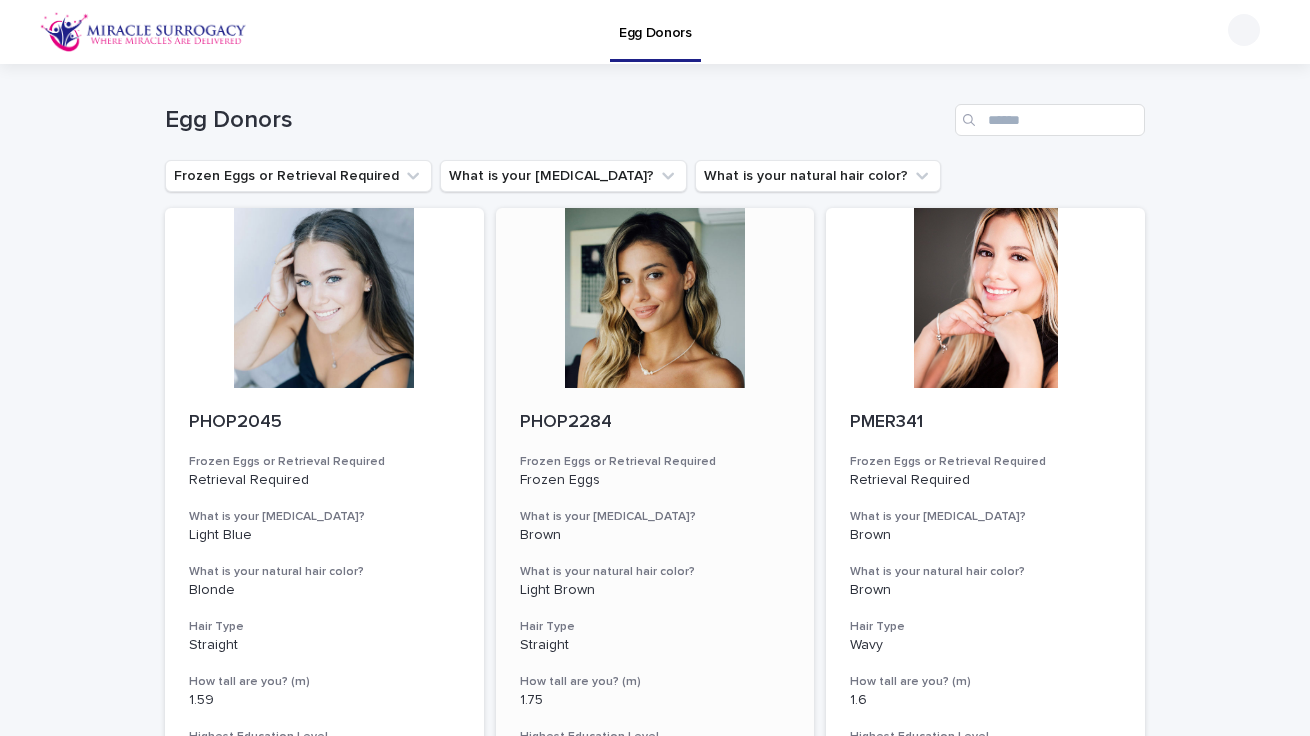 click at bounding box center (655, 298) 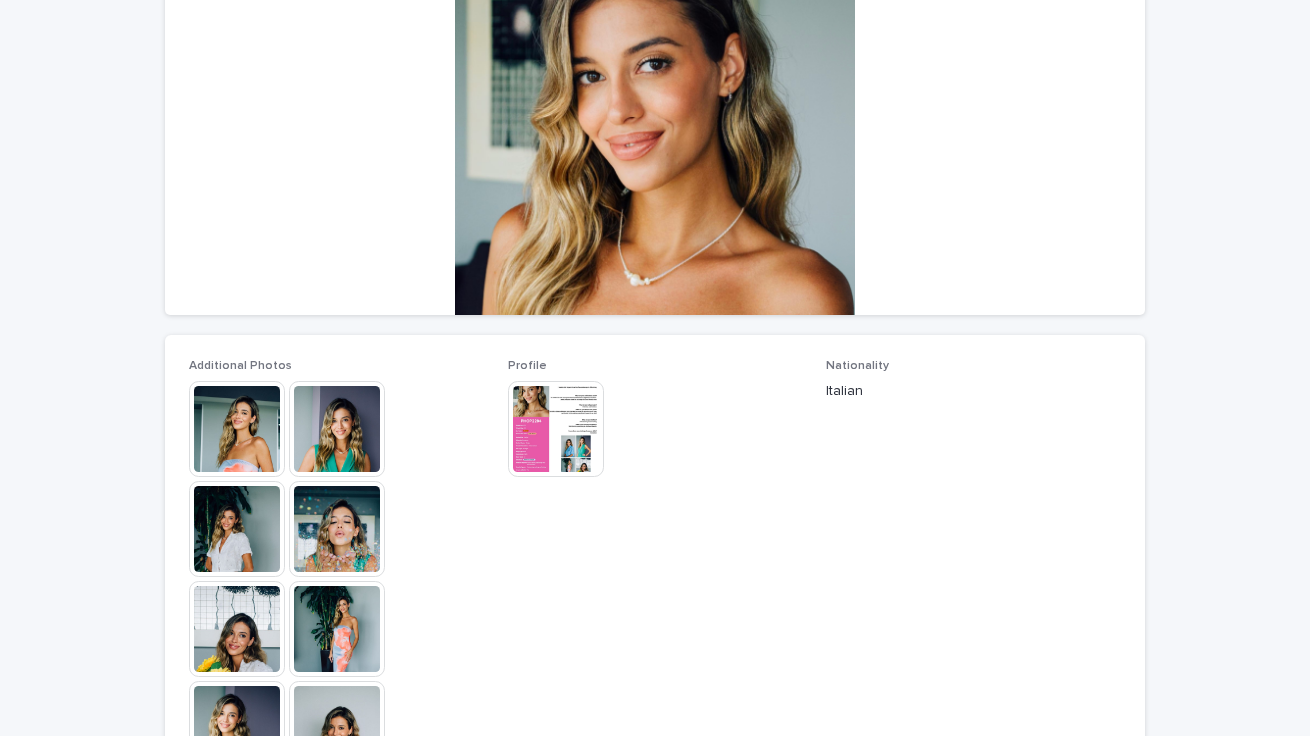 scroll, scrollTop: 402, scrollLeft: 0, axis: vertical 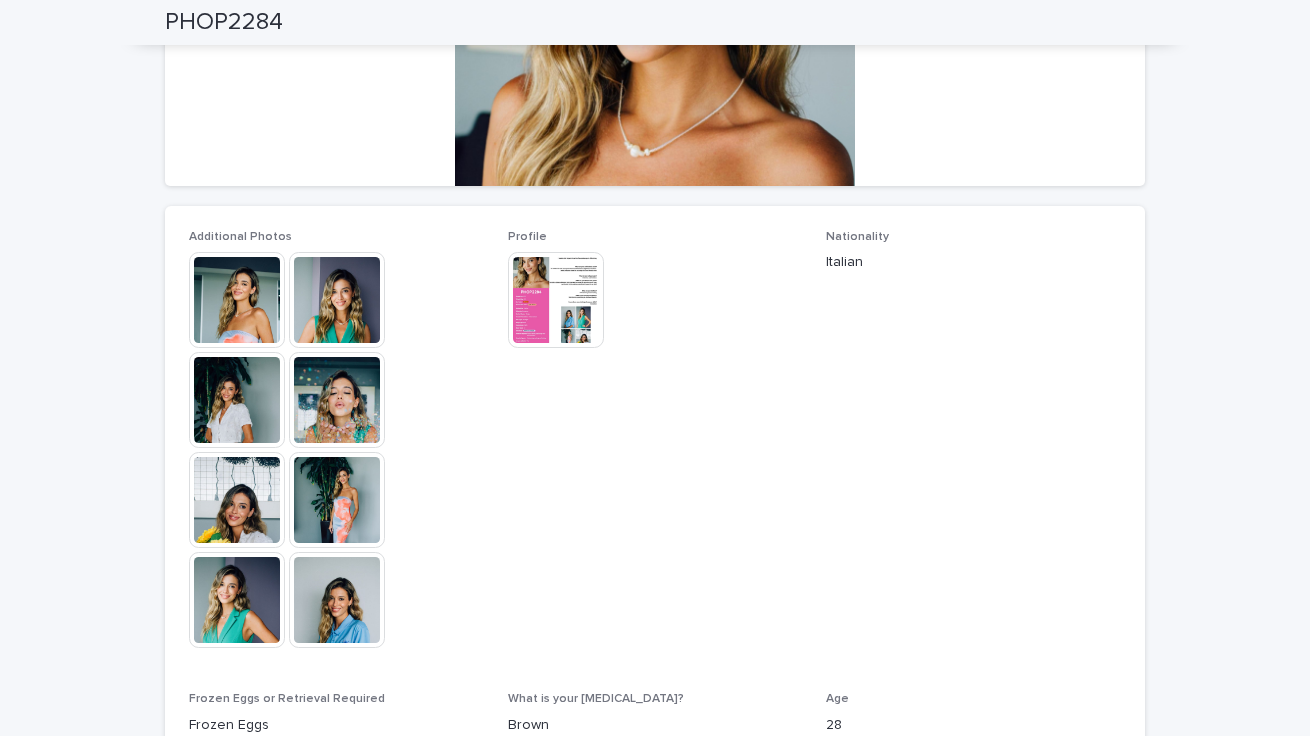 click at bounding box center (337, 600) 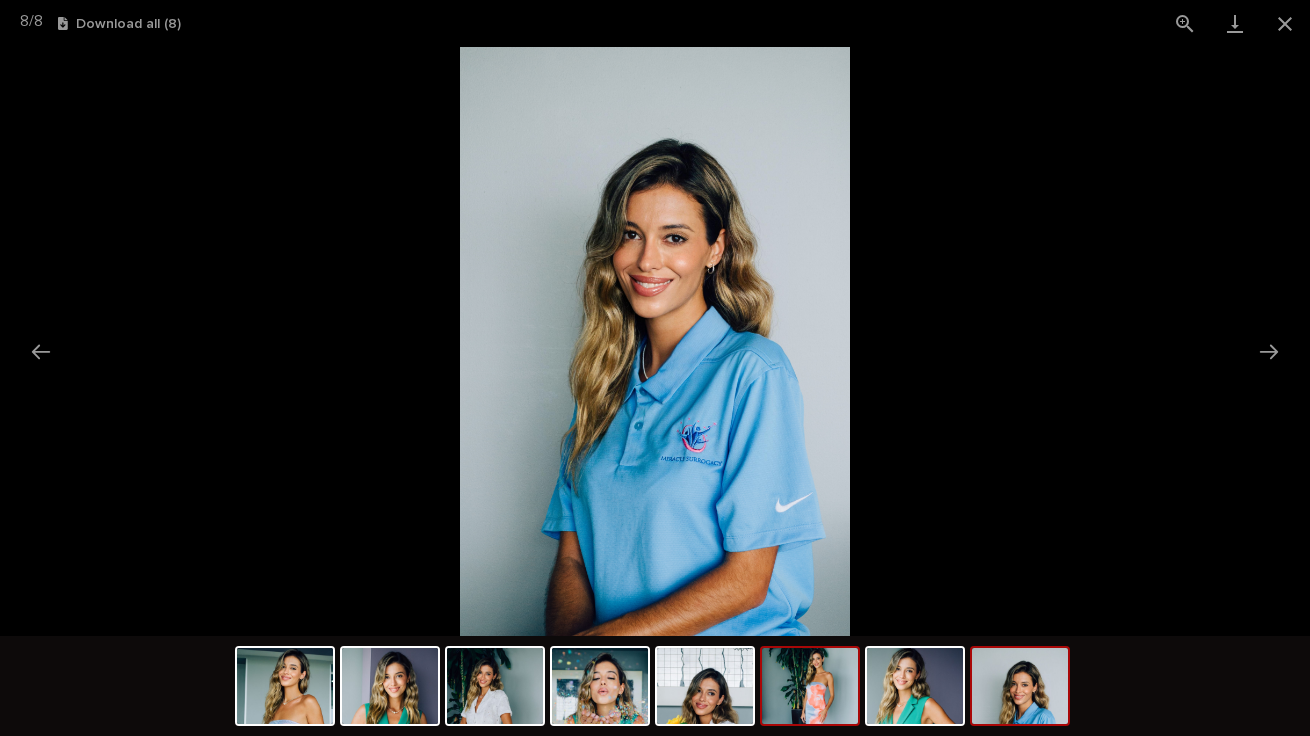 click at bounding box center (810, 686) 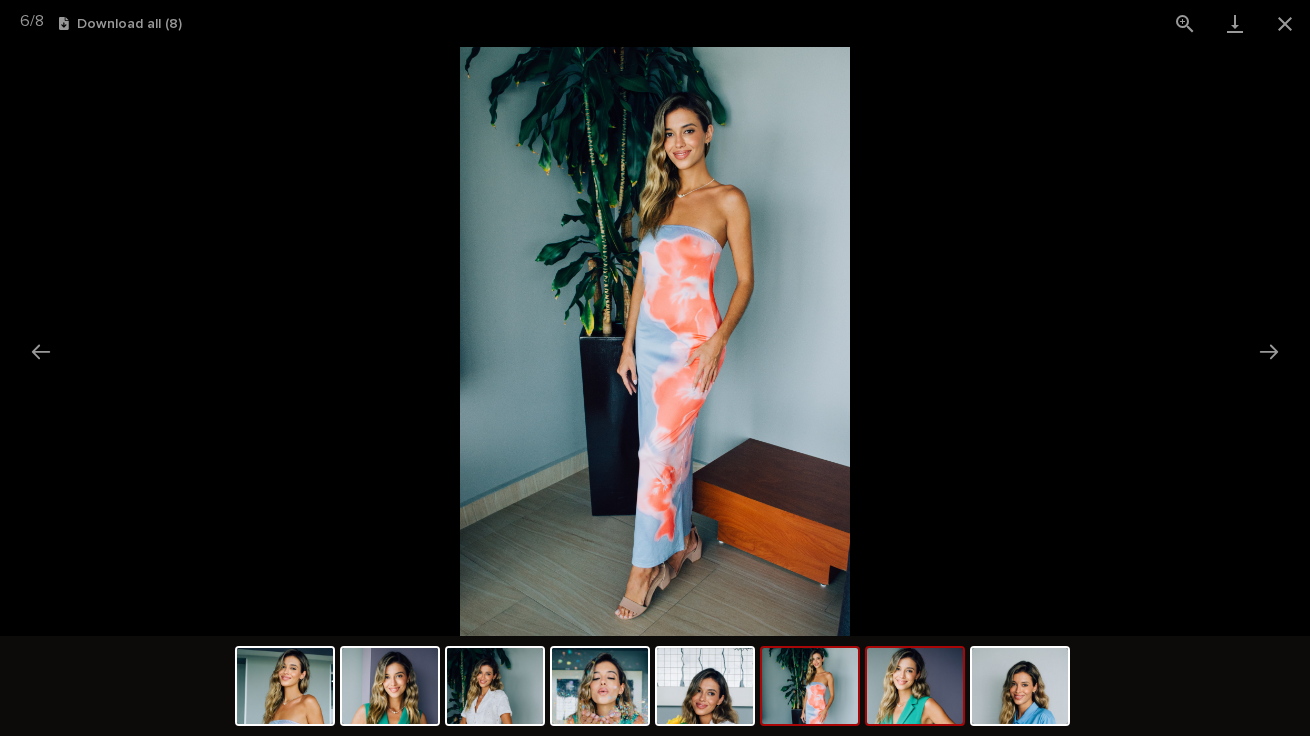 click at bounding box center (915, 686) 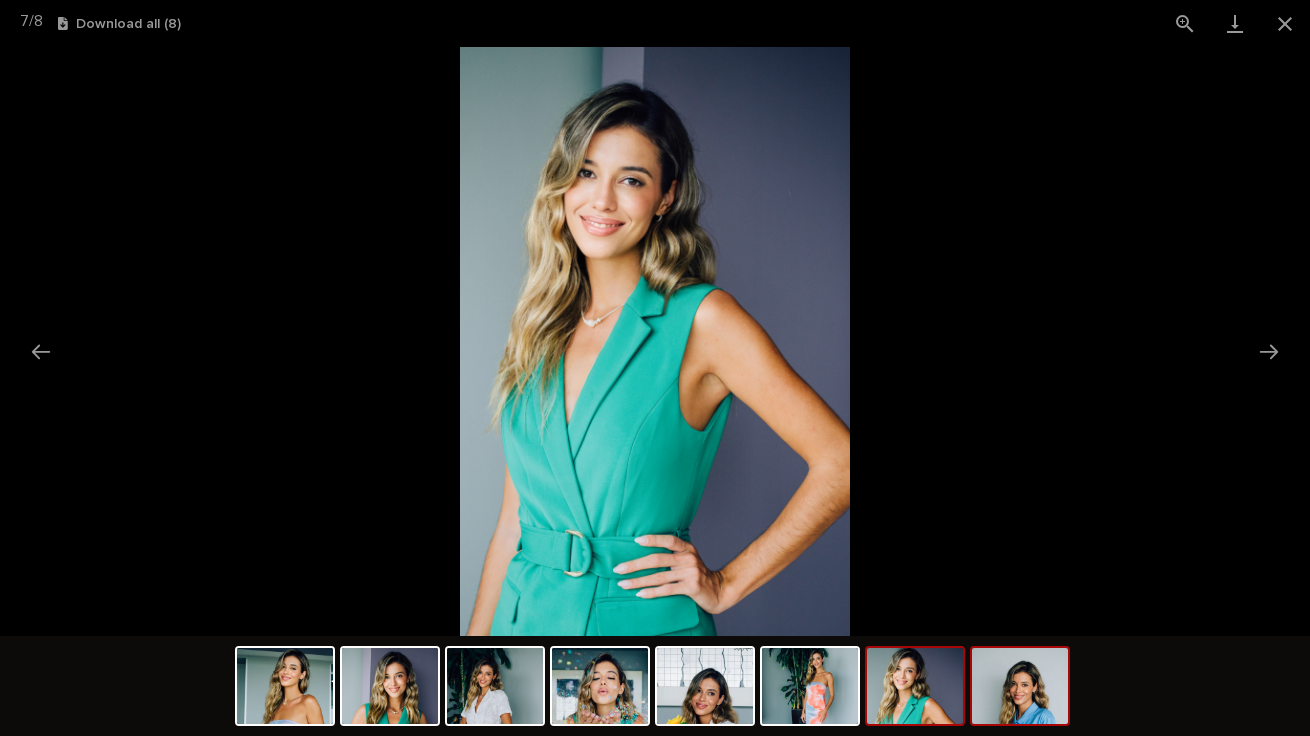 click at bounding box center [1020, 686] 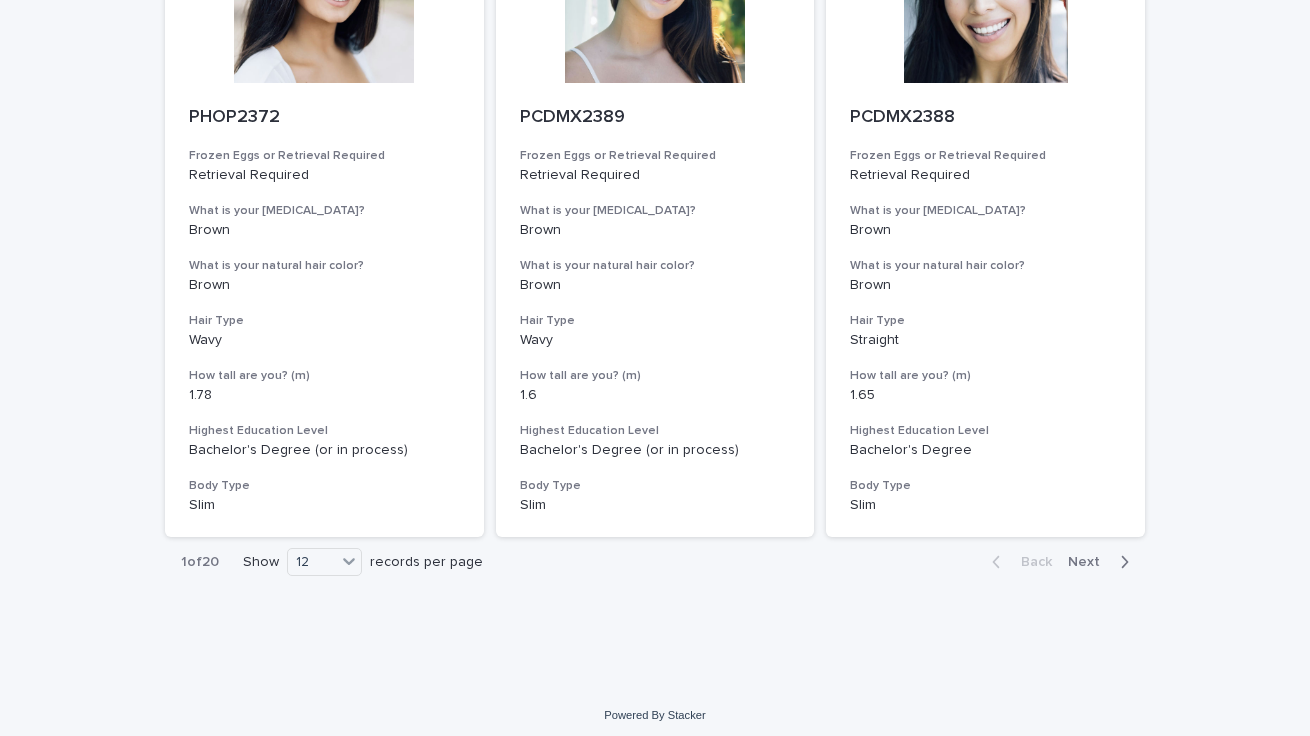 scroll, scrollTop: 2254, scrollLeft: 0, axis: vertical 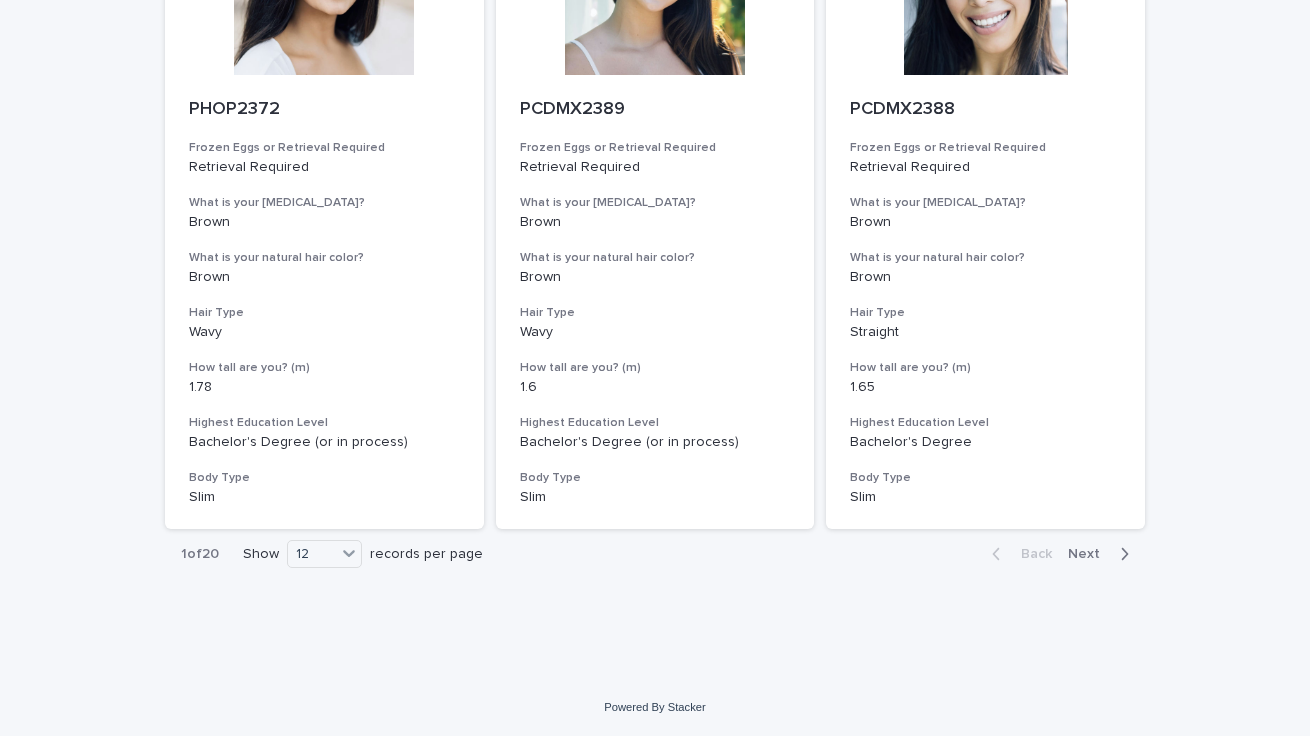 click on "Next" at bounding box center (1090, 554) 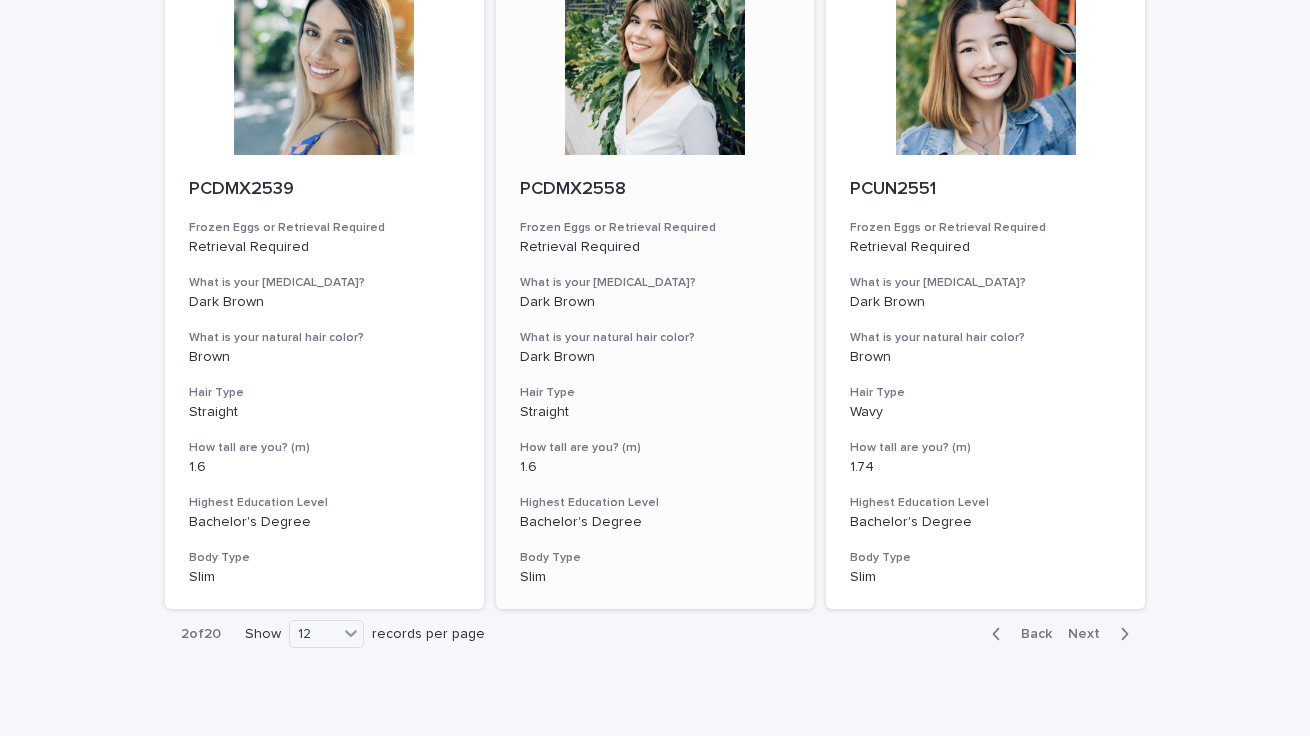 scroll, scrollTop: 2254, scrollLeft: 0, axis: vertical 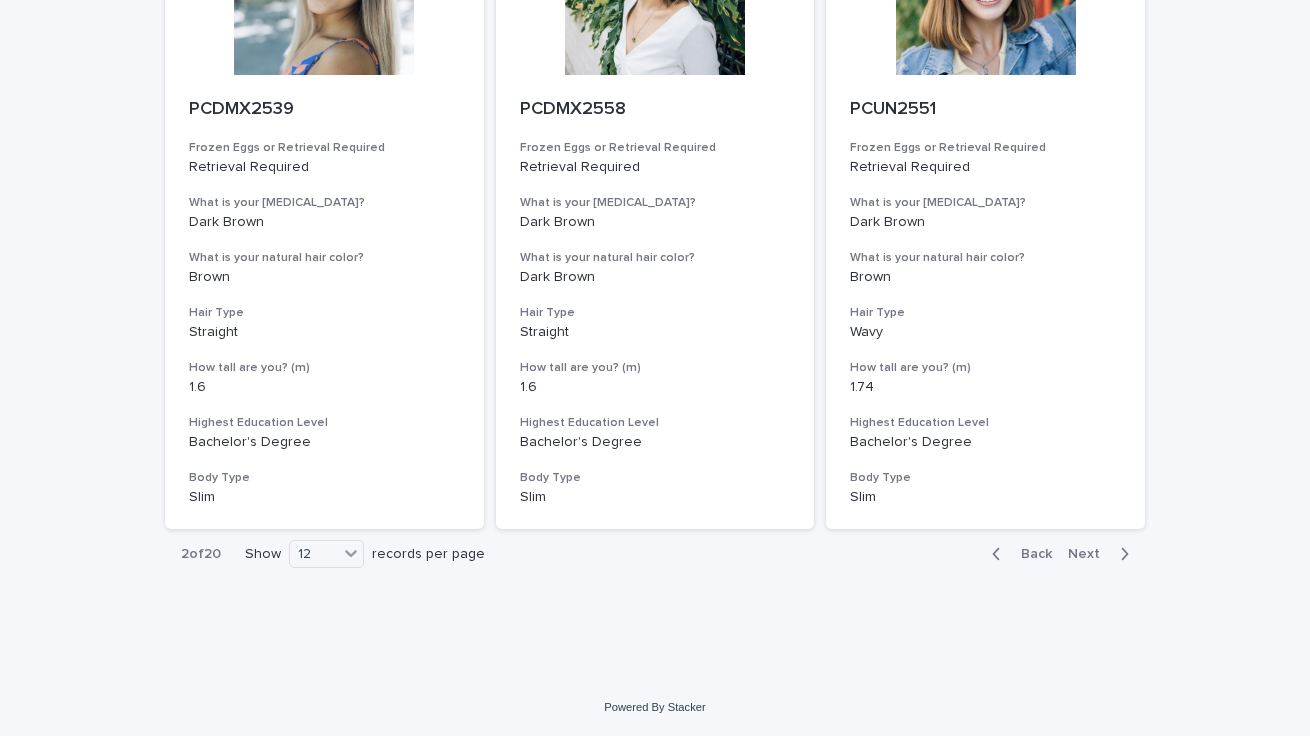 click on "Next" at bounding box center [1090, 554] 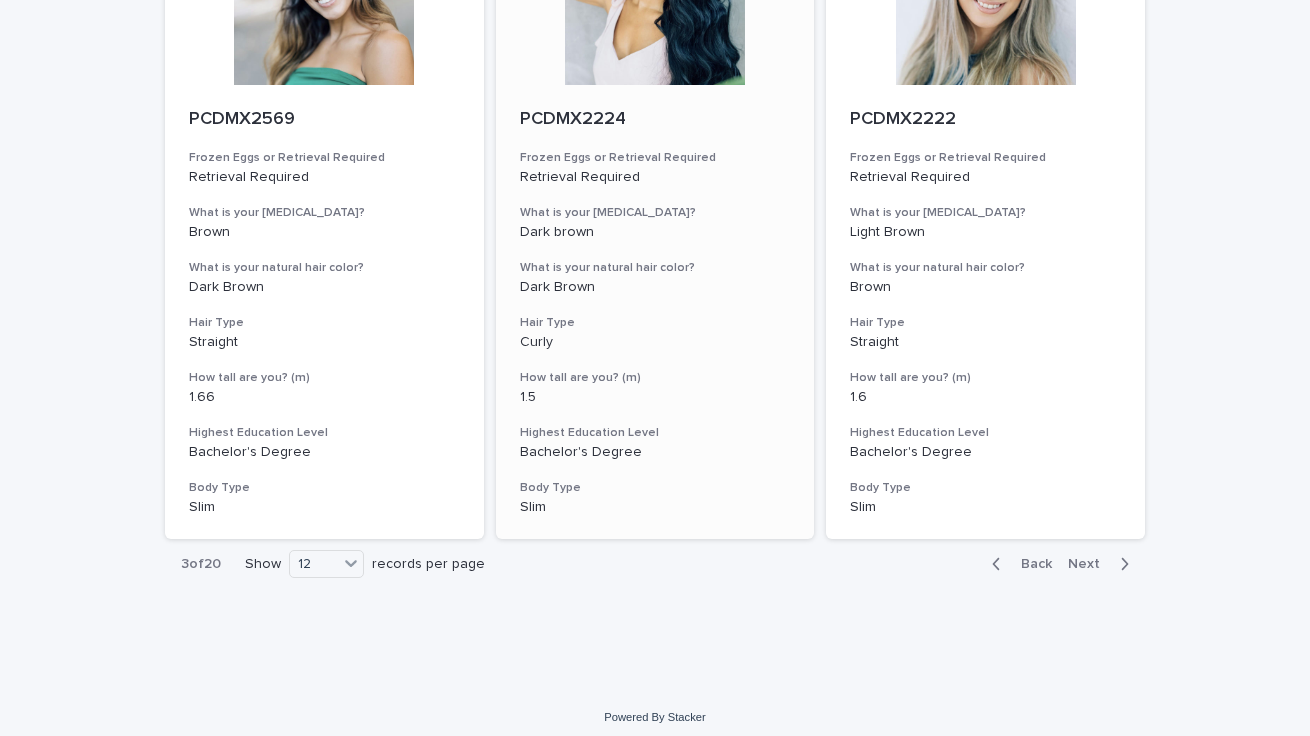 scroll, scrollTop: 2254, scrollLeft: 0, axis: vertical 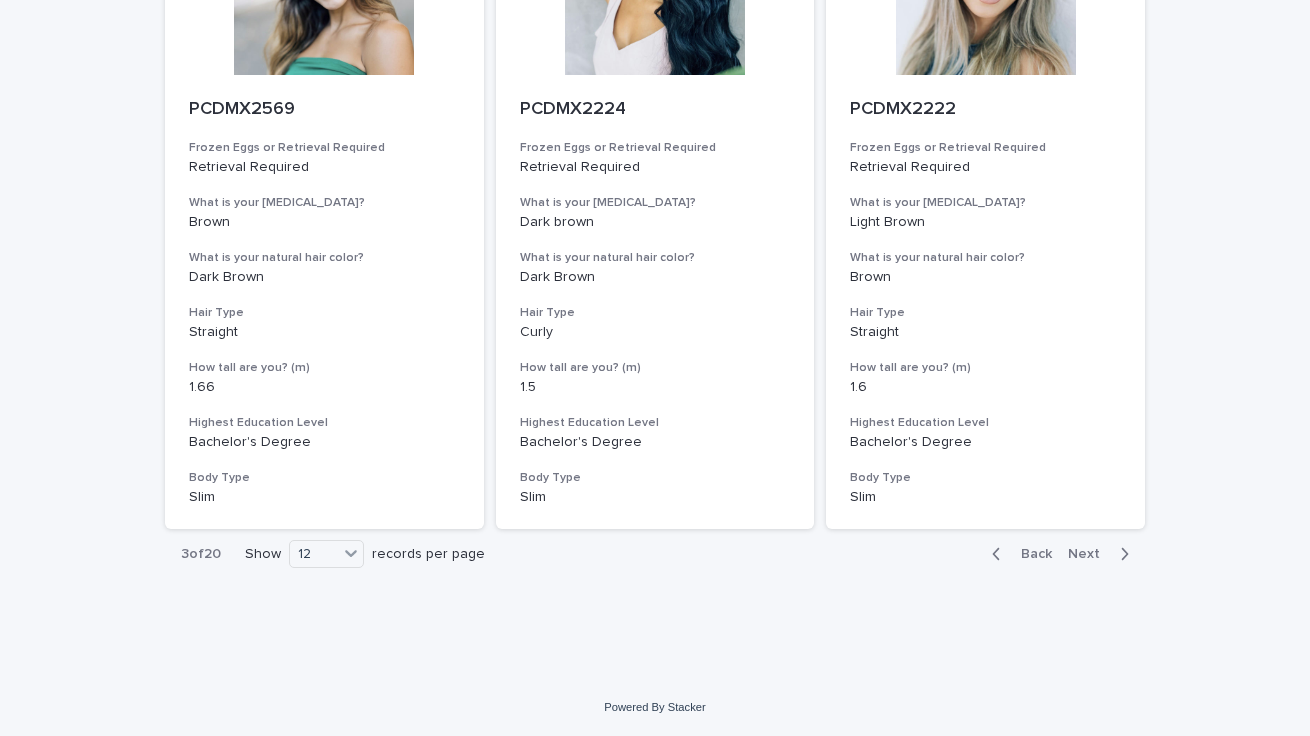 click on "Next" at bounding box center (1090, 554) 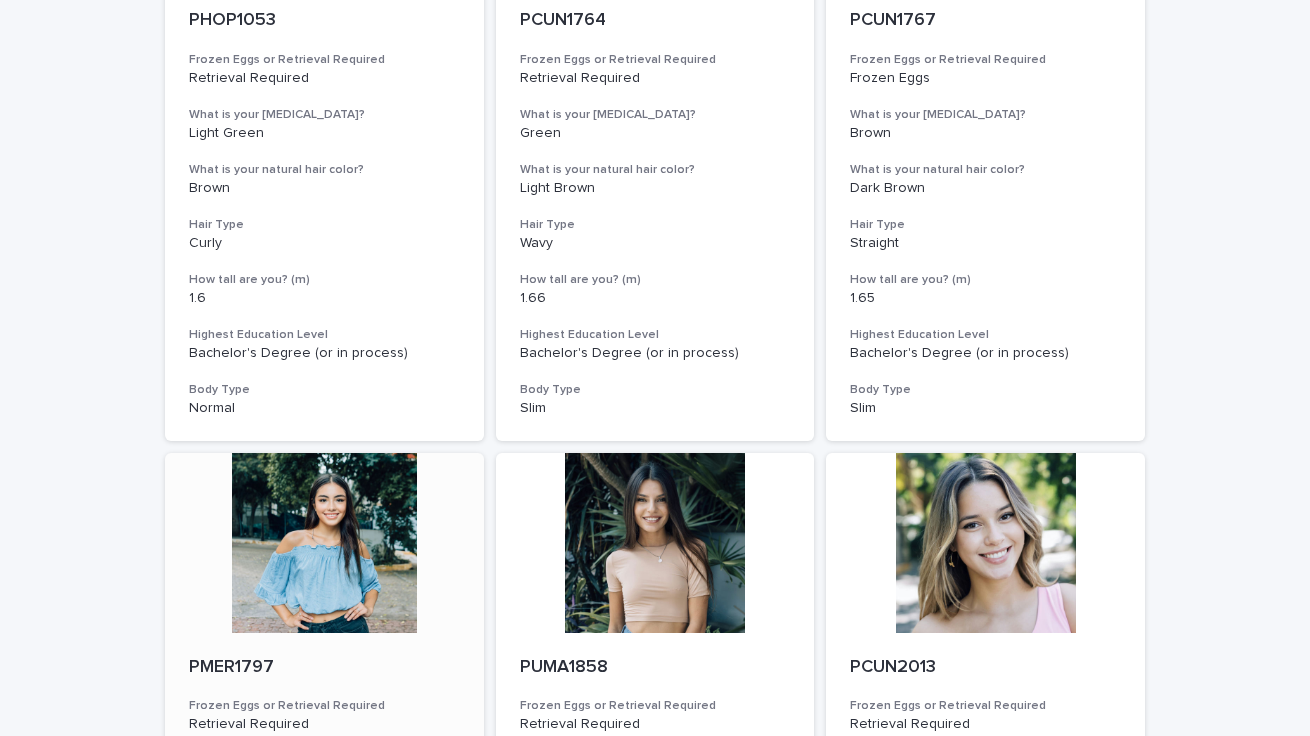 scroll, scrollTop: 0, scrollLeft: 0, axis: both 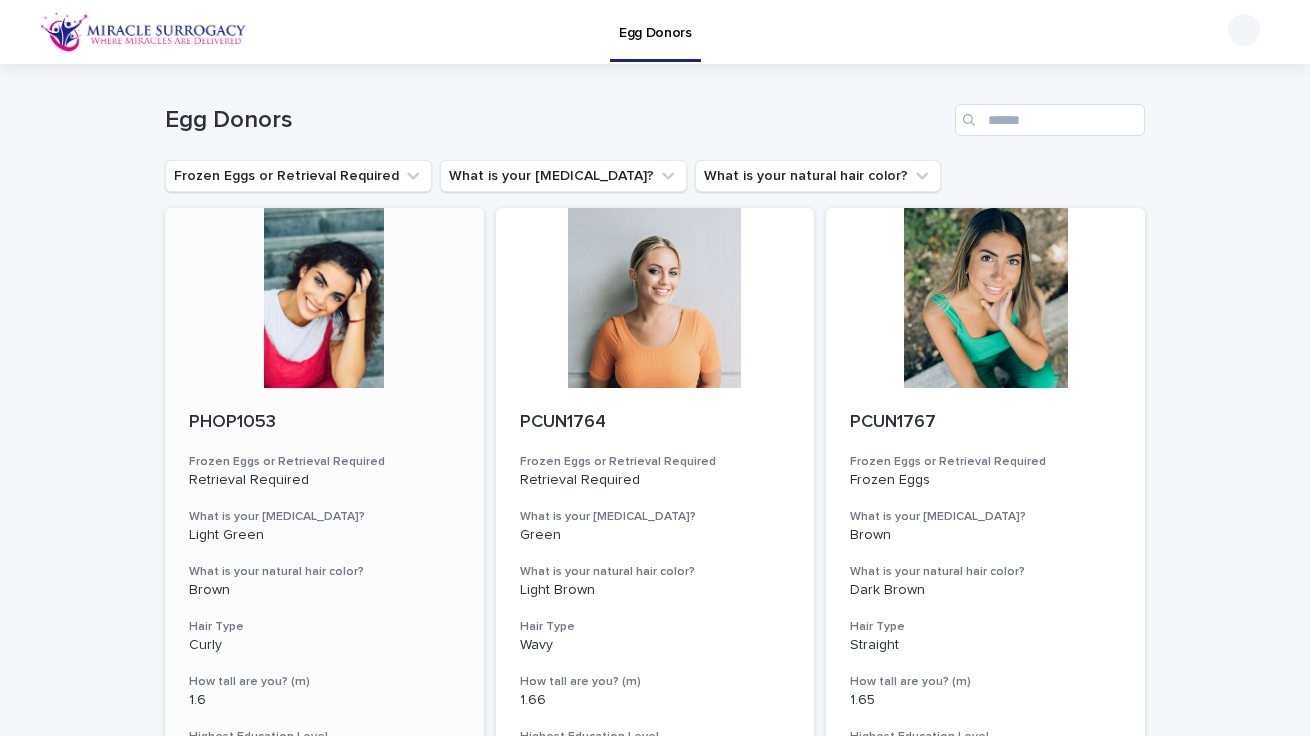 click at bounding box center (324, 298) 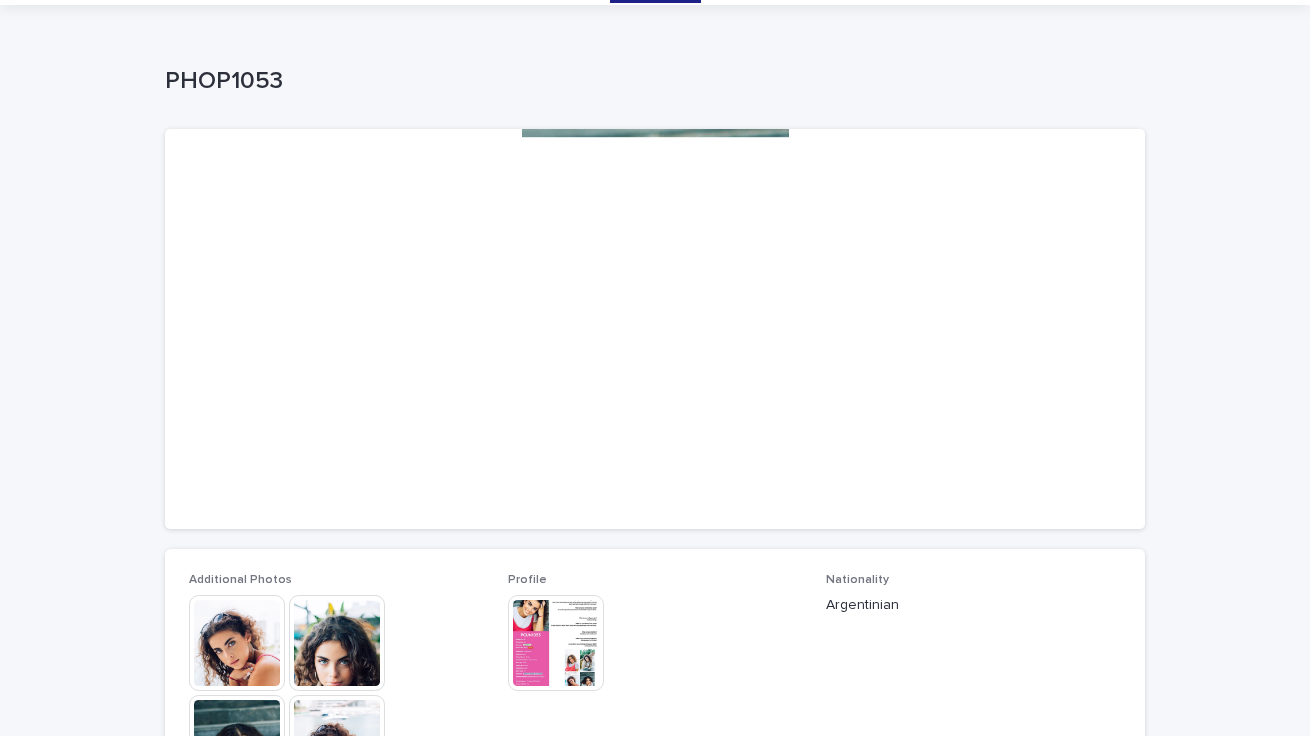 scroll, scrollTop: 324, scrollLeft: 0, axis: vertical 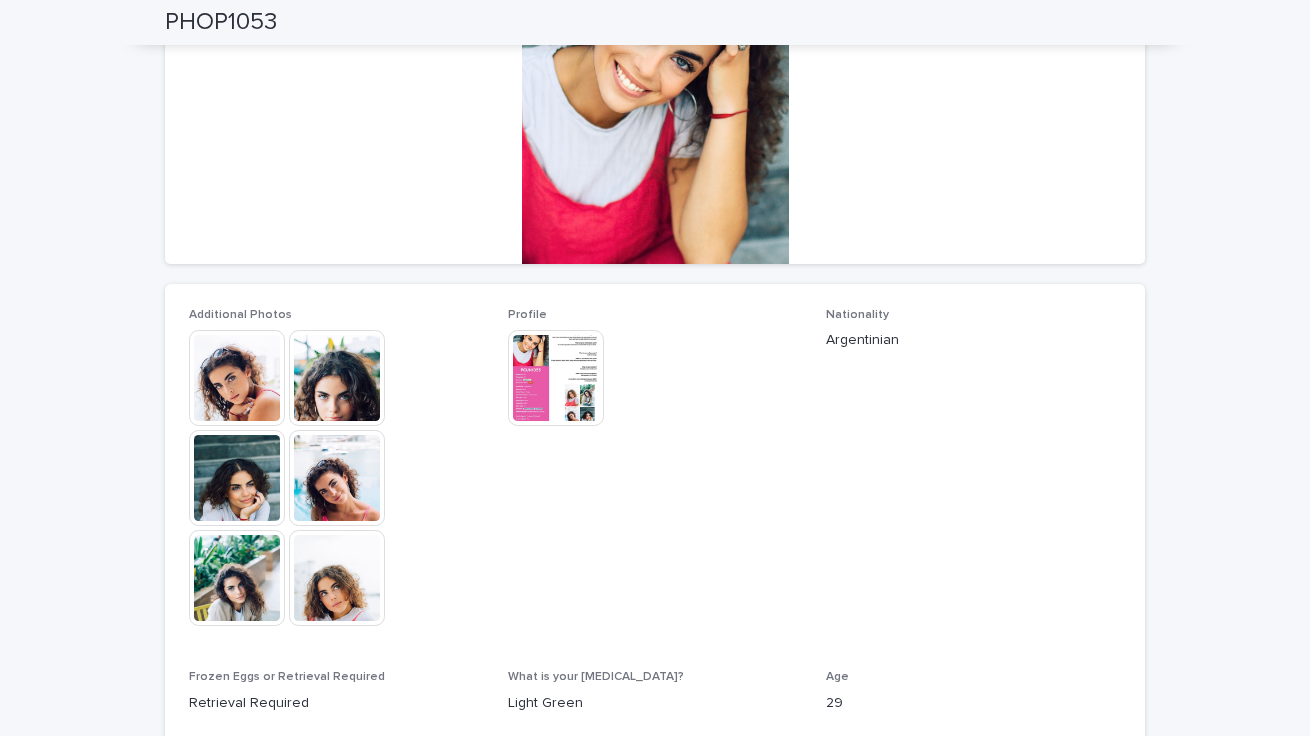 click at bounding box center [337, 478] 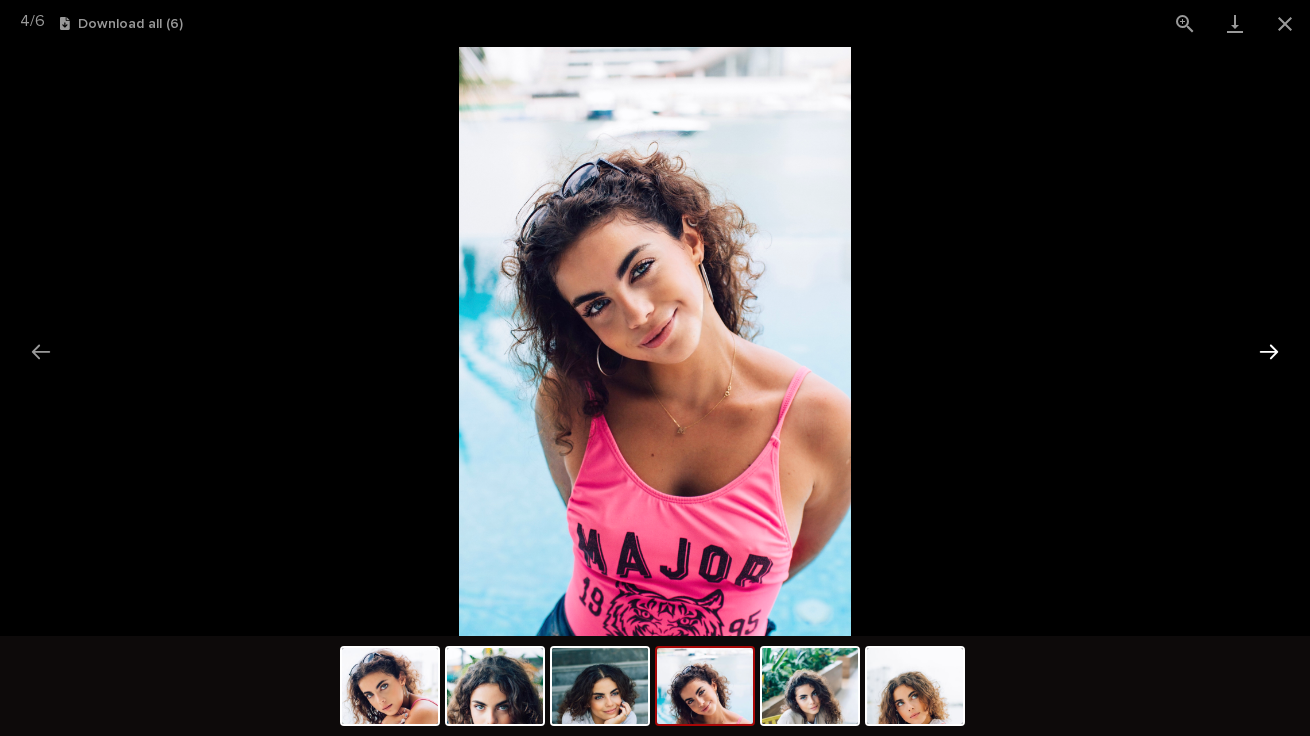 click at bounding box center (1269, 351) 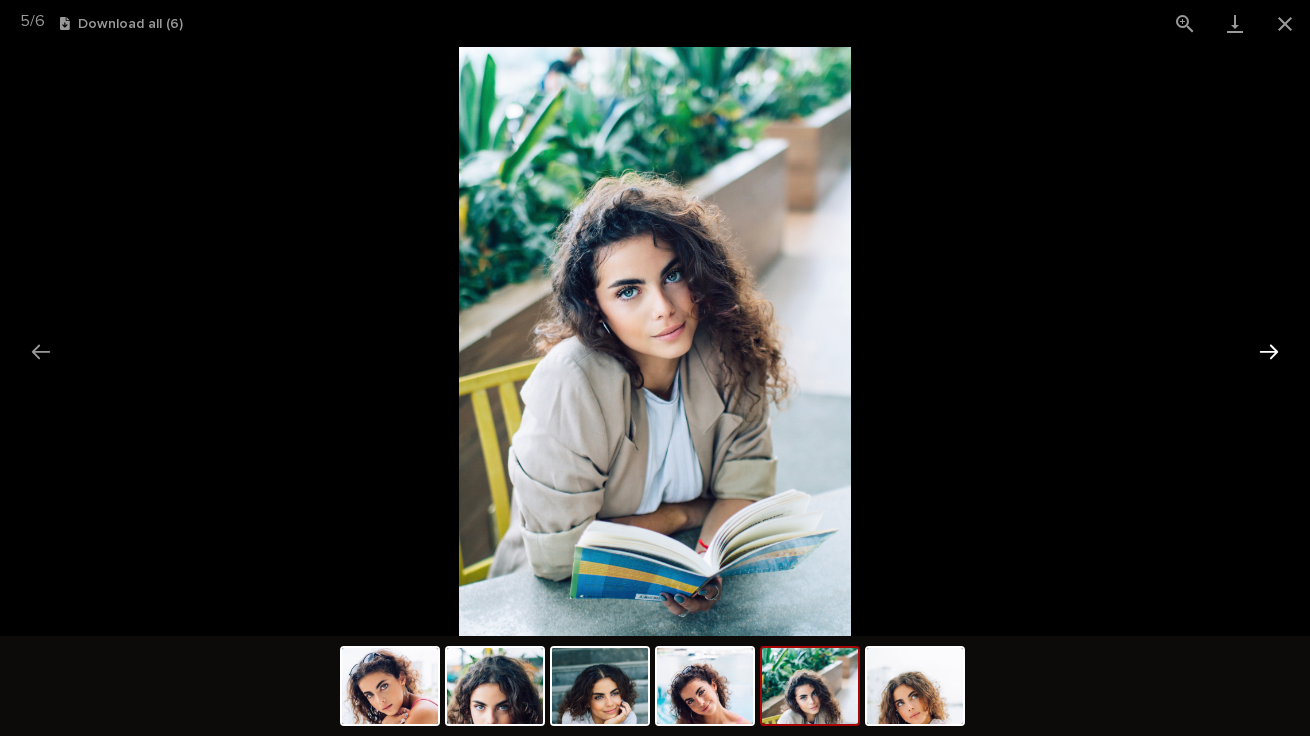 click at bounding box center [1269, 351] 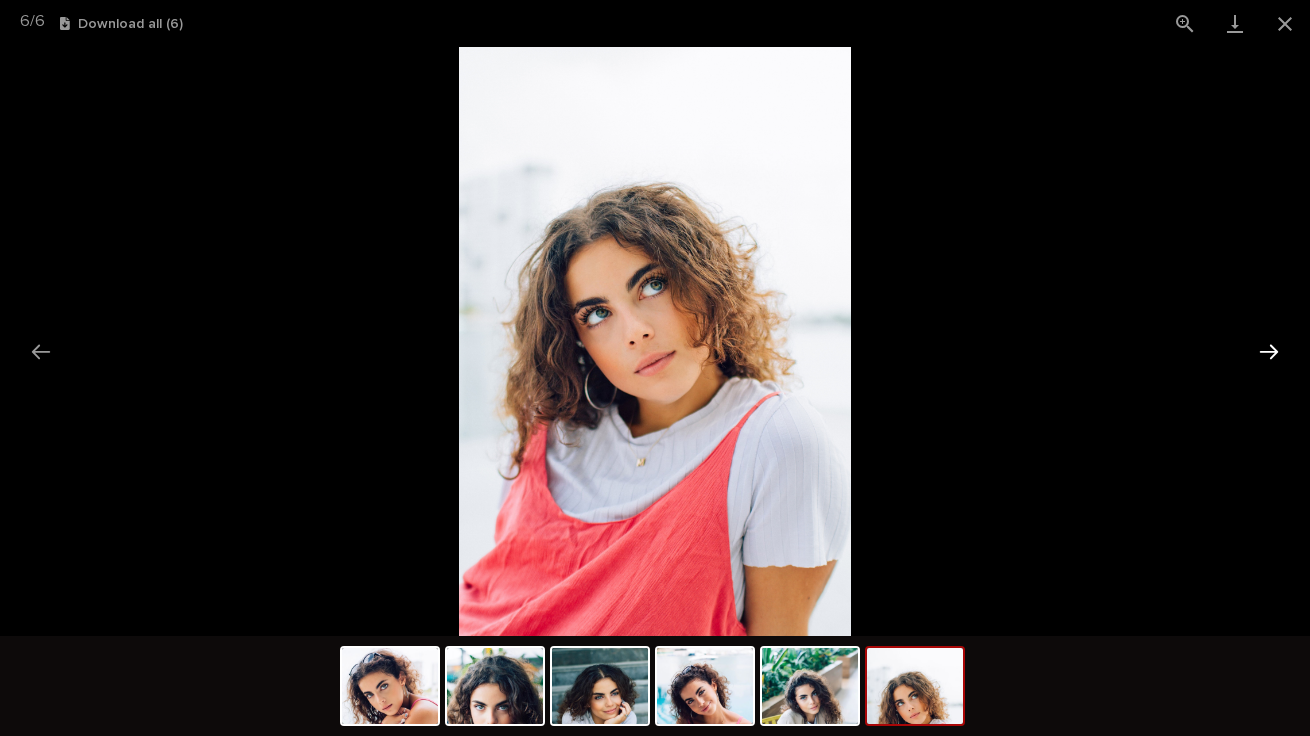 click at bounding box center (1269, 351) 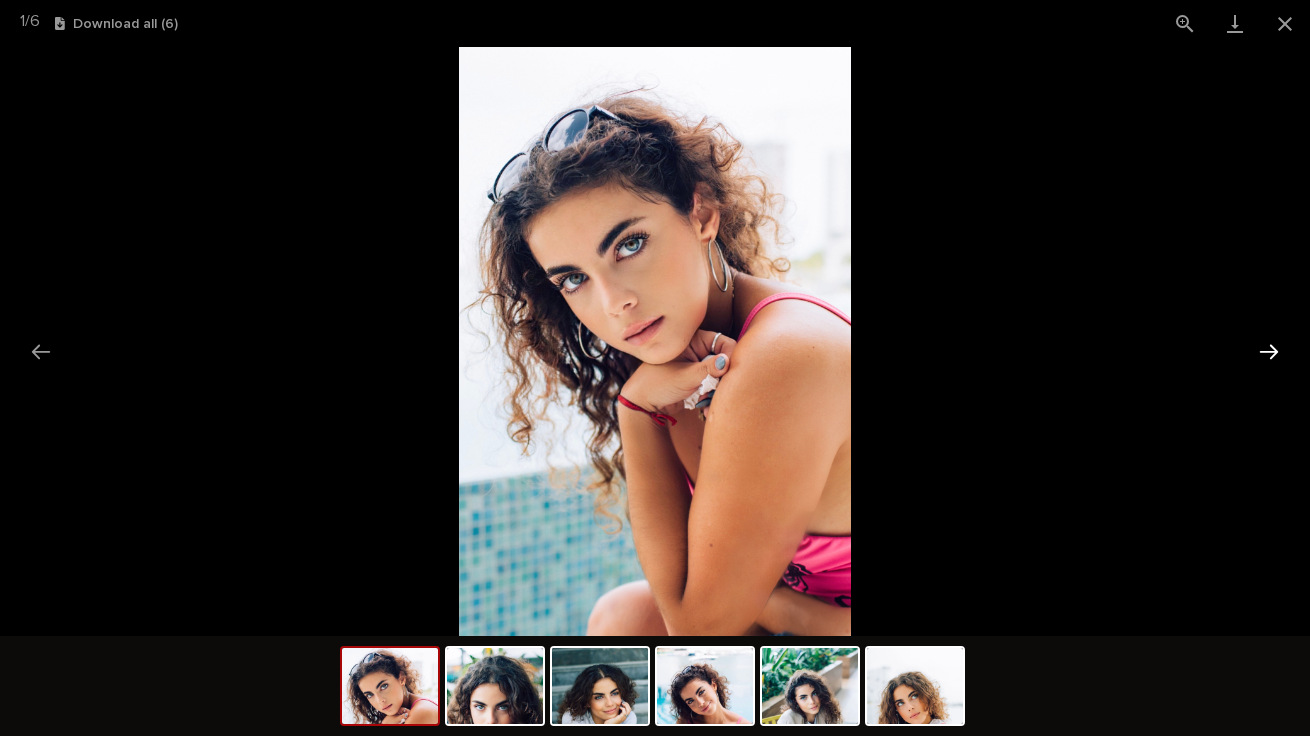 click at bounding box center [1269, 351] 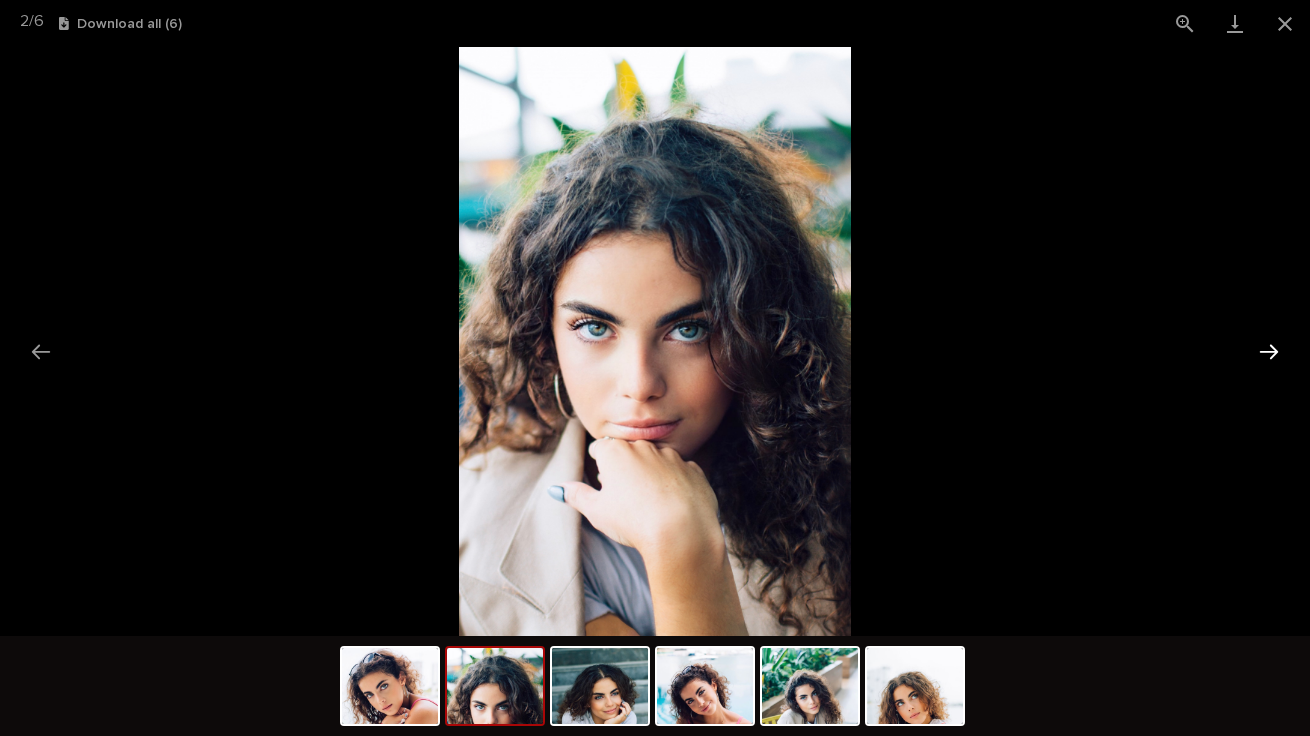 click at bounding box center (1269, 351) 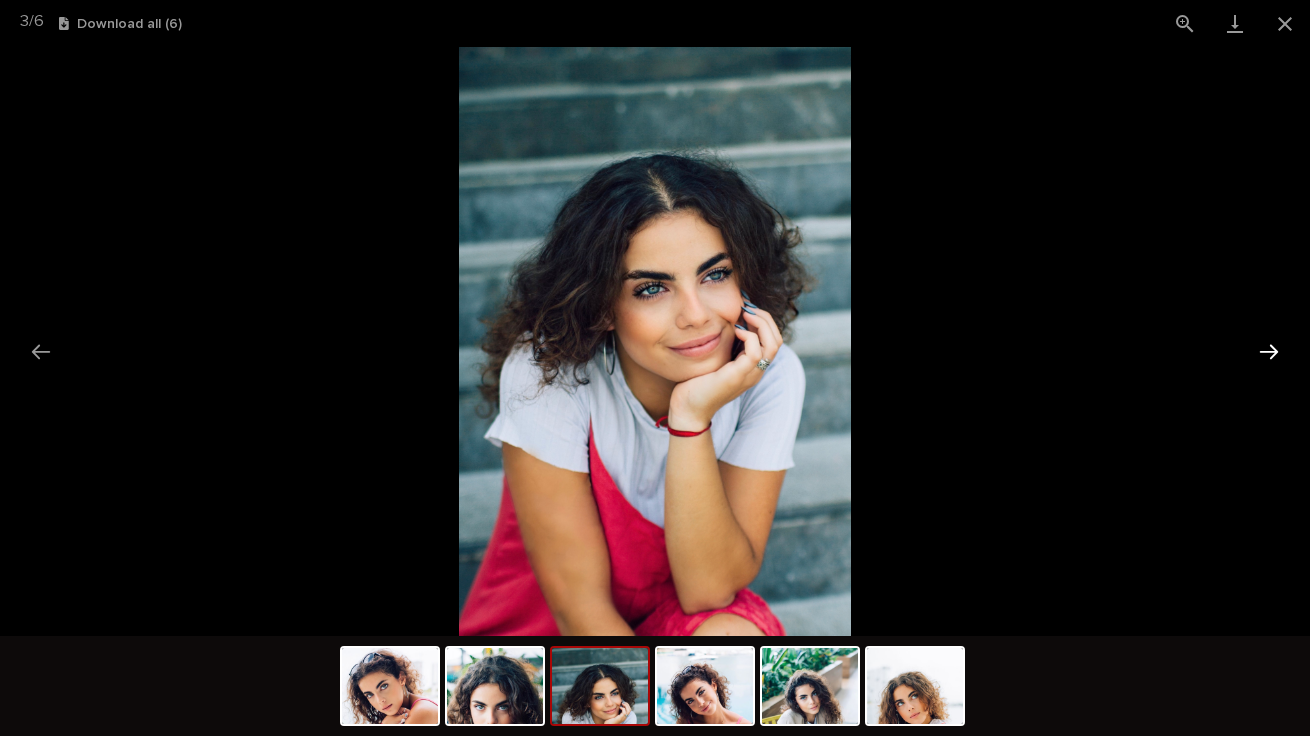 click at bounding box center [1269, 351] 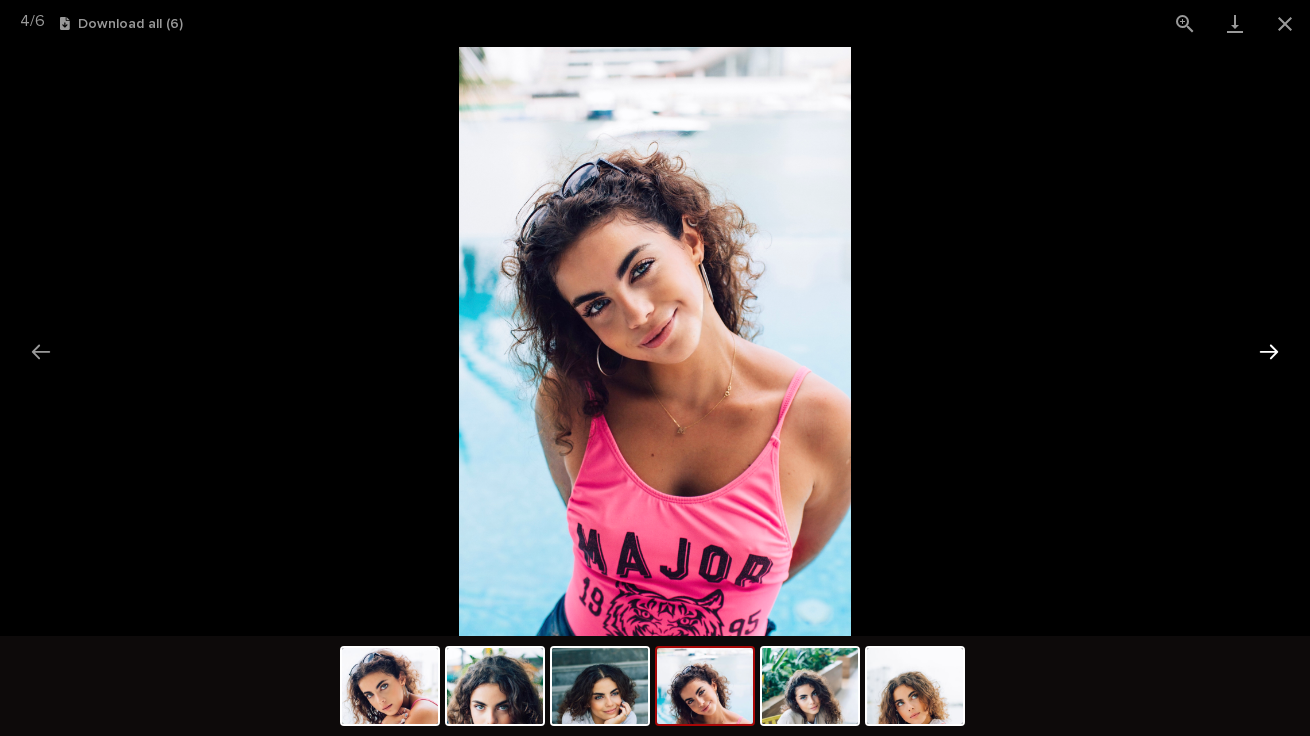 click at bounding box center [1269, 351] 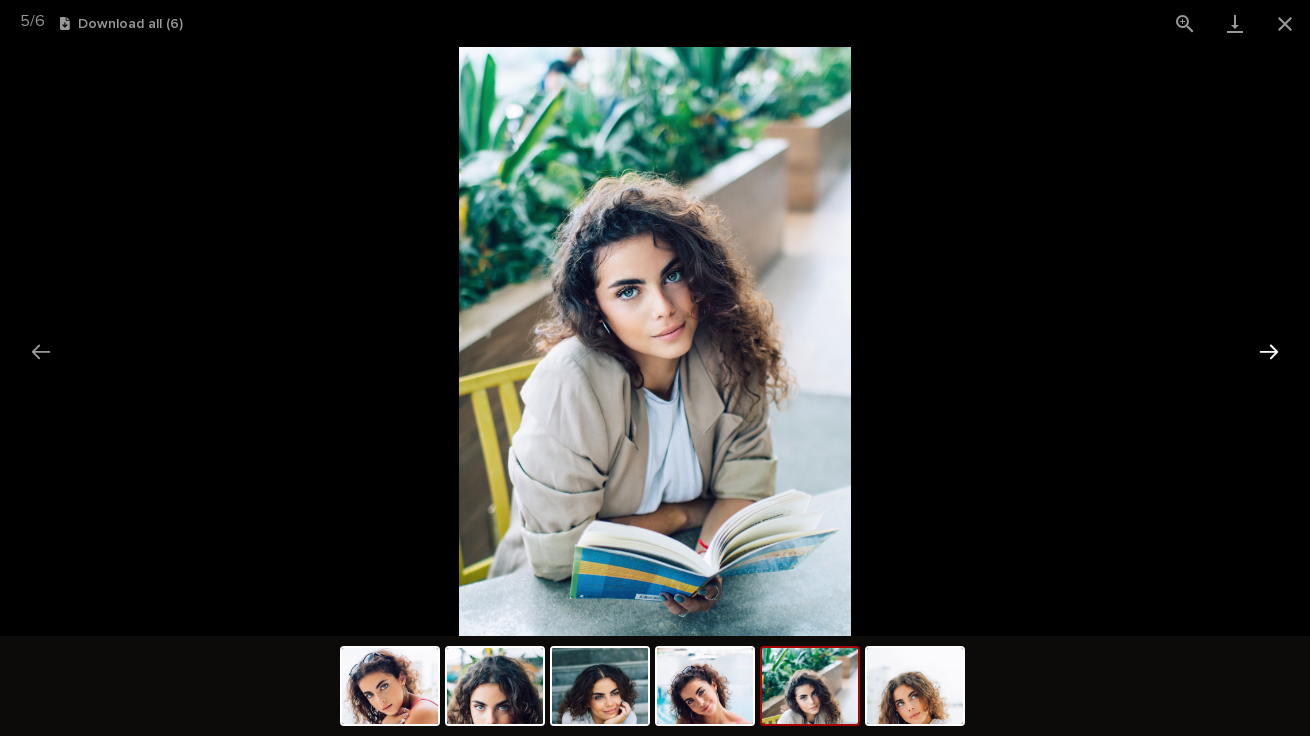 click at bounding box center (1269, 351) 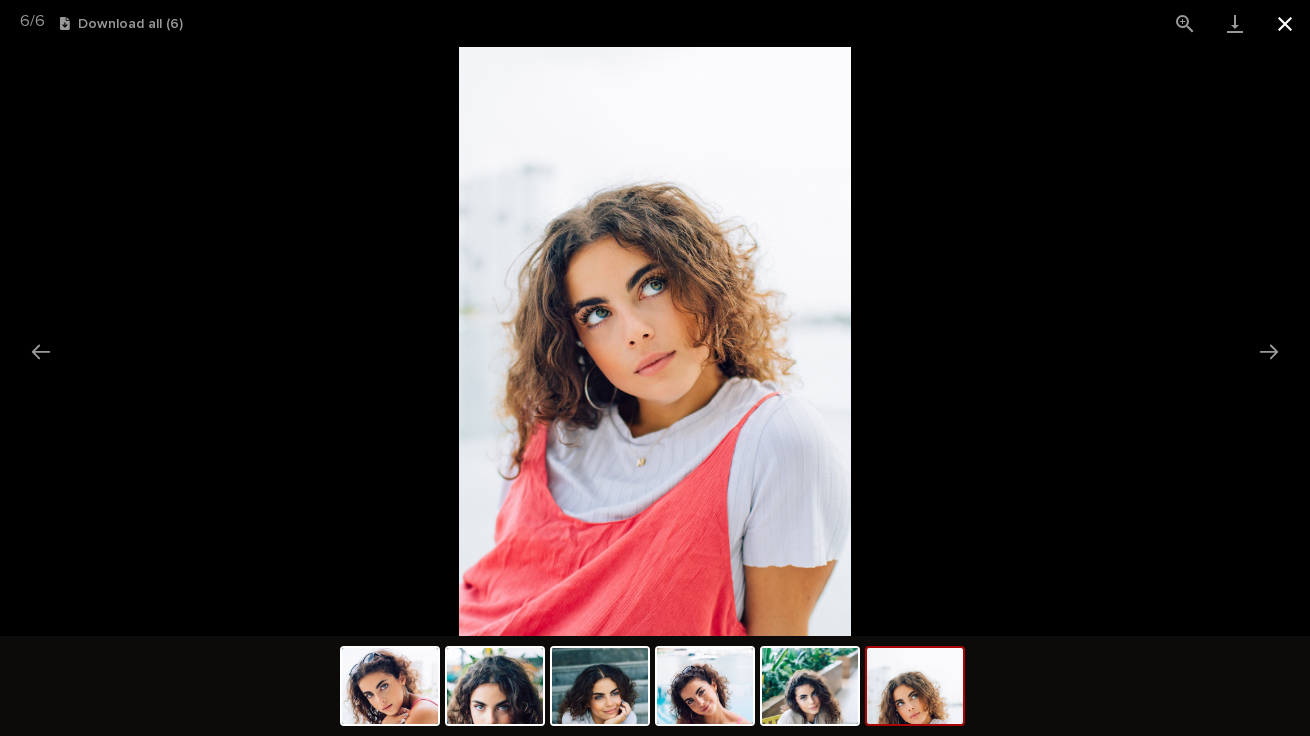click at bounding box center [1285, 23] 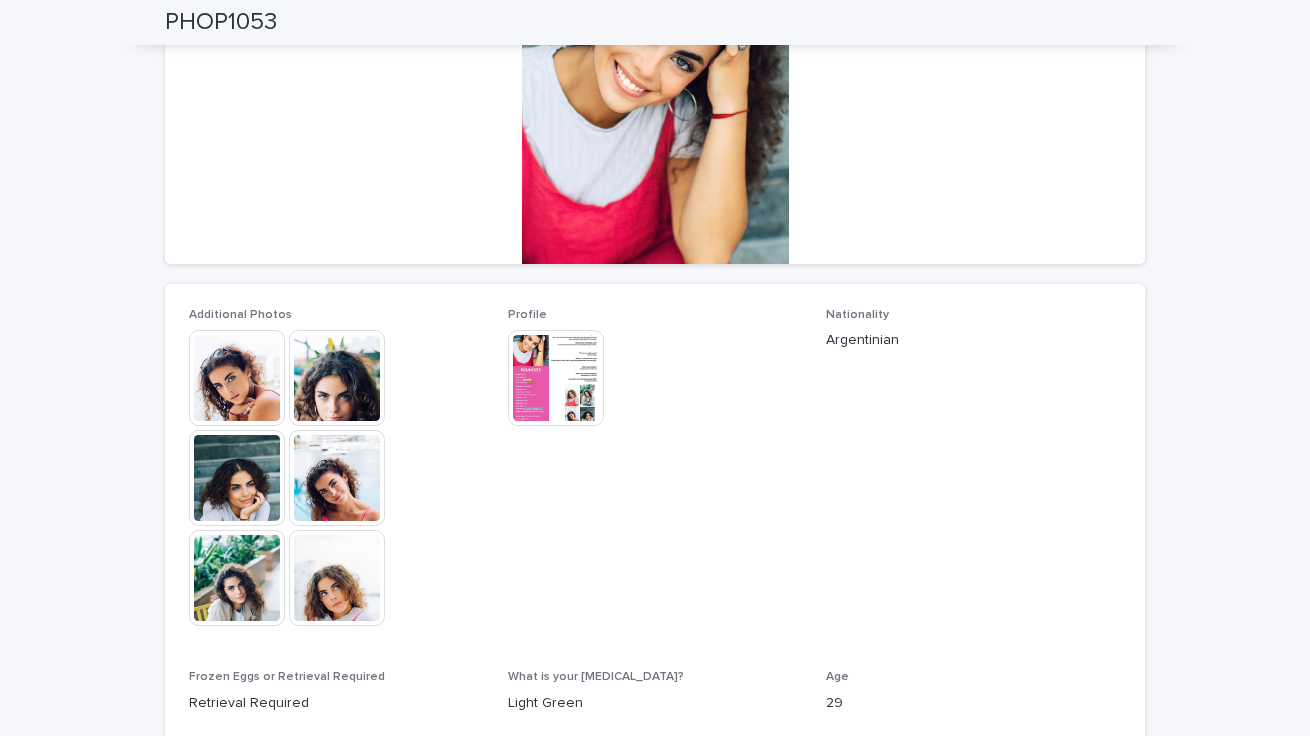 click at bounding box center (556, 378) 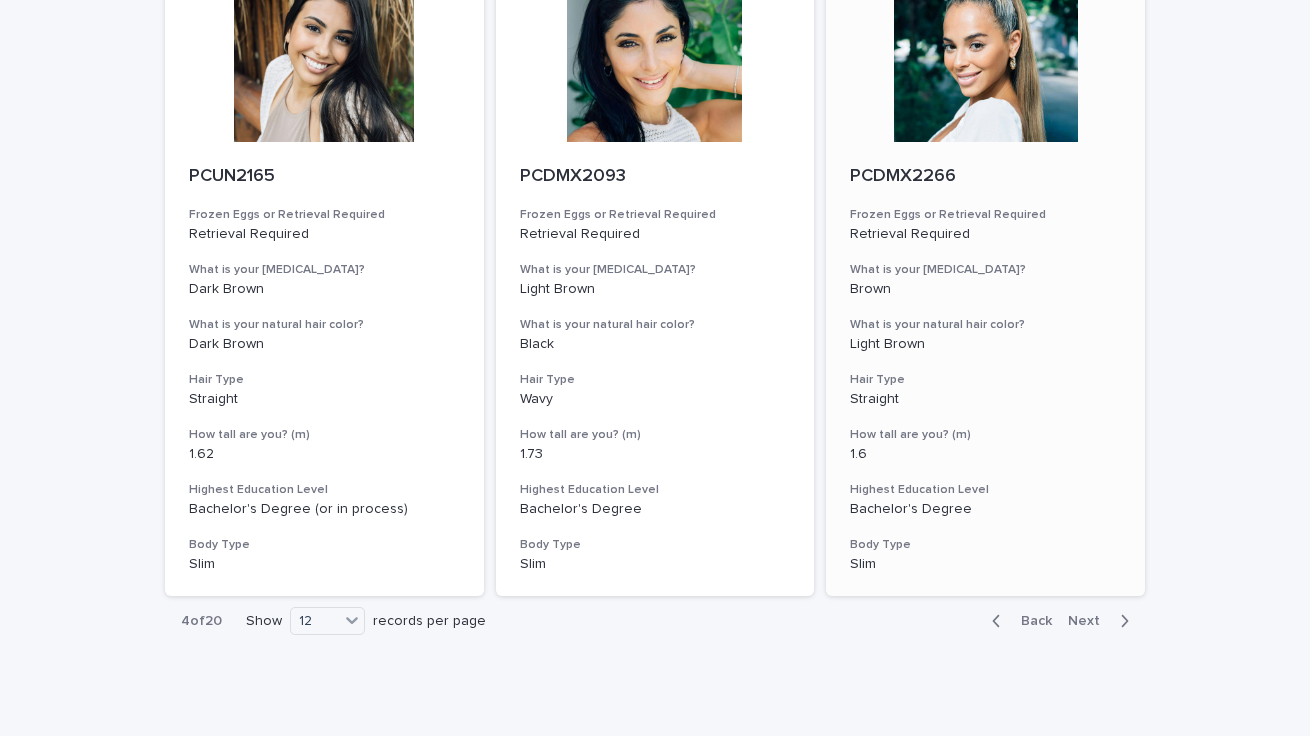 scroll, scrollTop: 2254, scrollLeft: 0, axis: vertical 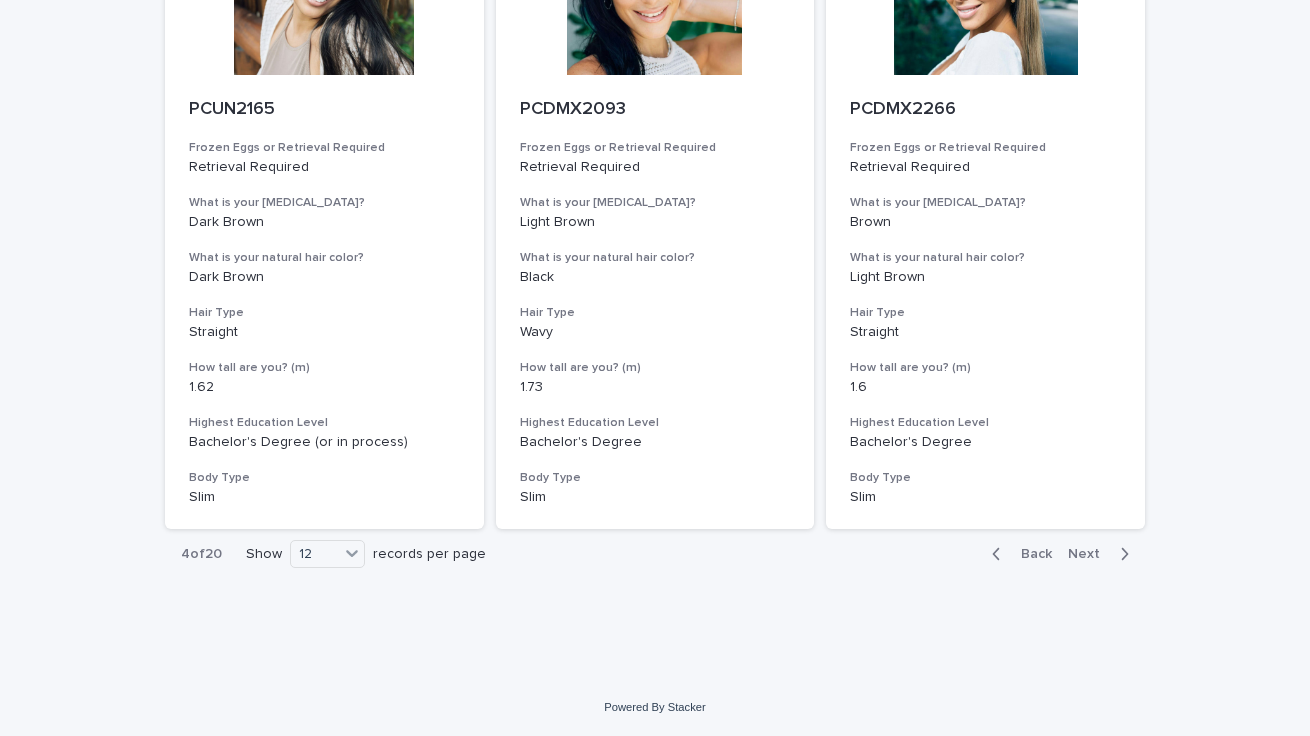 click on "Next" at bounding box center [1090, 554] 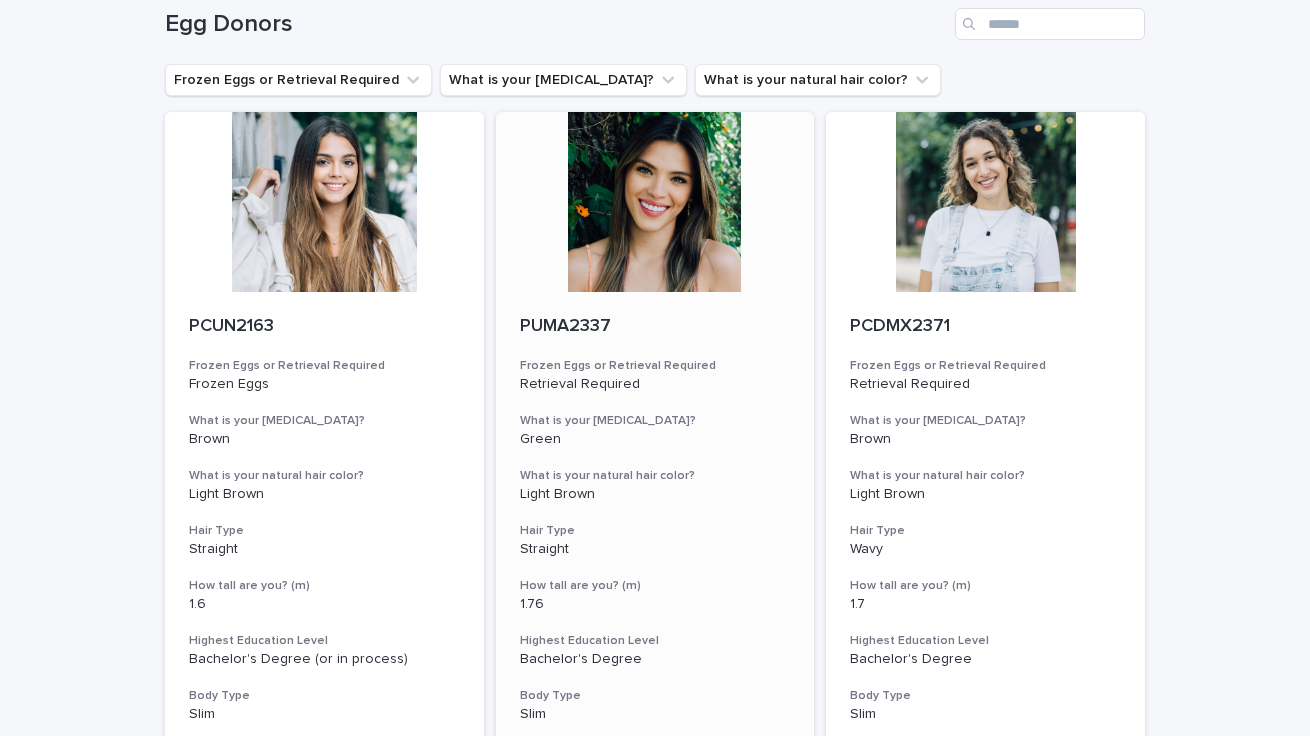 scroll, scrollTop: 0, scrollLeft: 0, axis: both 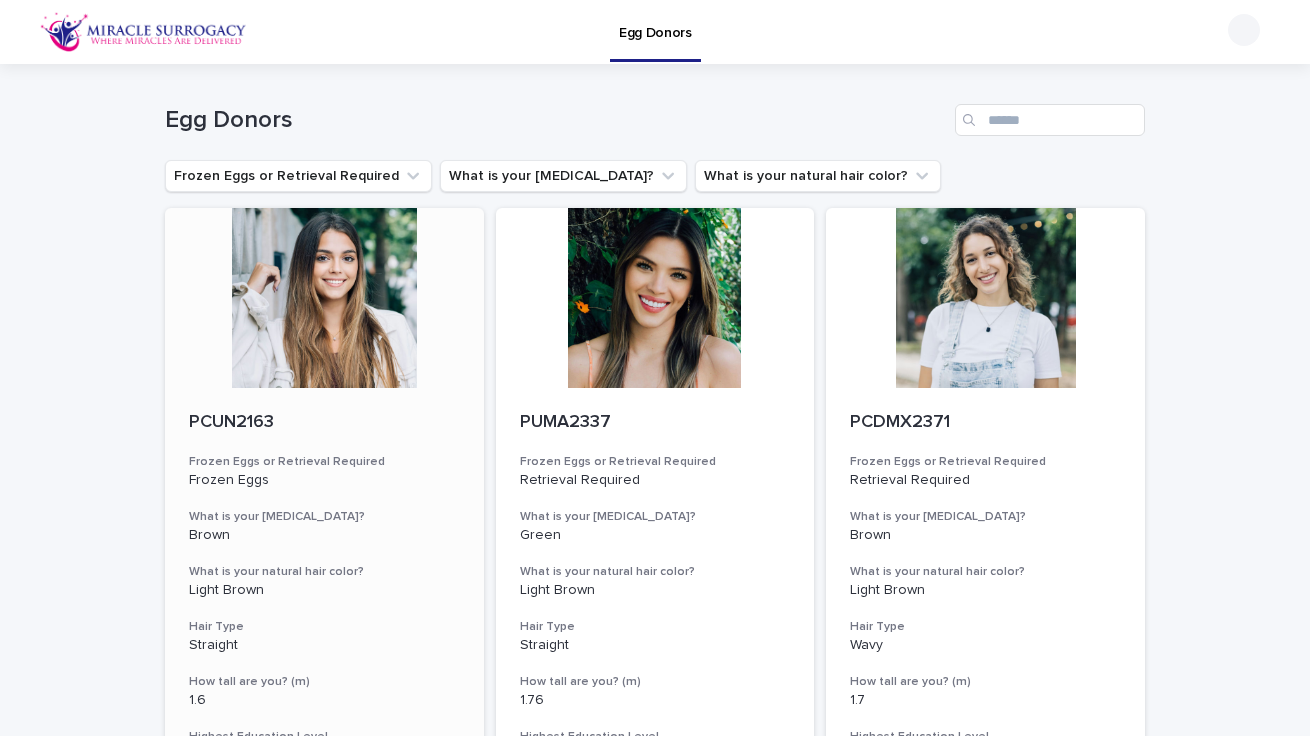 click at bounding box center [324, 298] 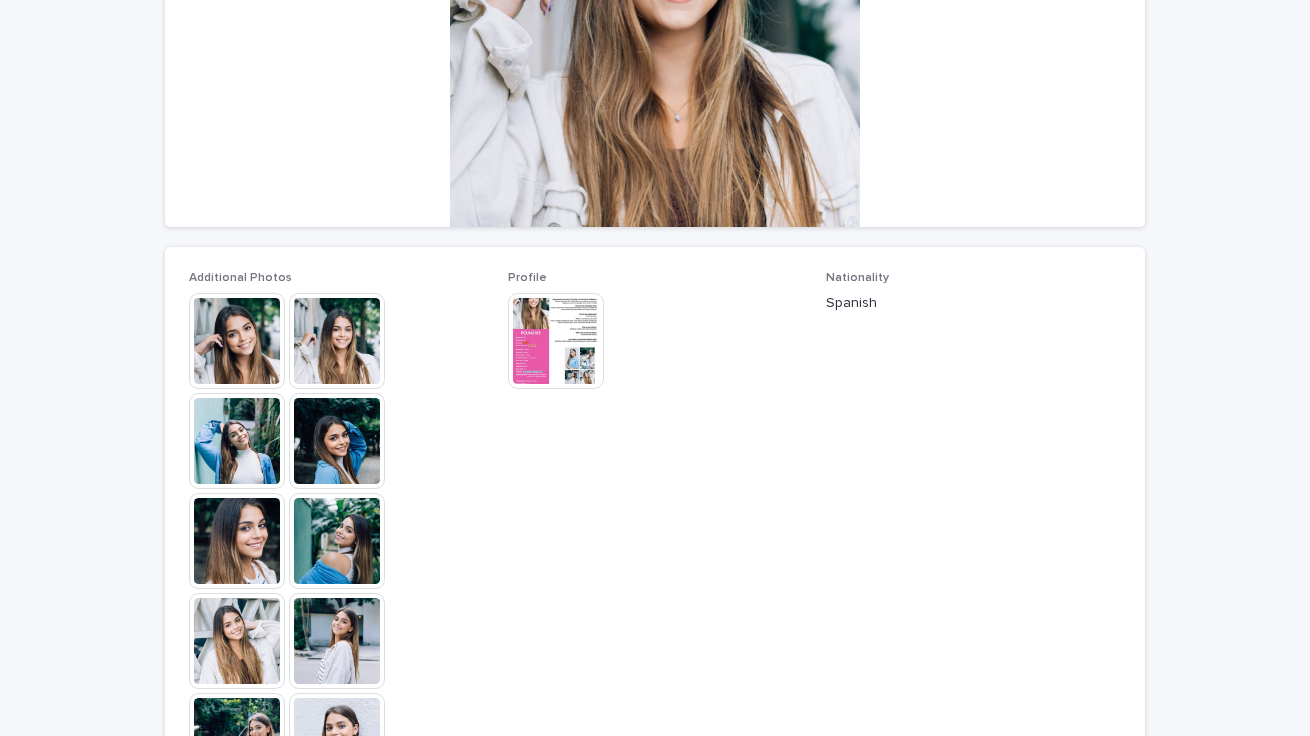 scroll, scrollTop: 366, scrollLeft: 0, axis: vertical 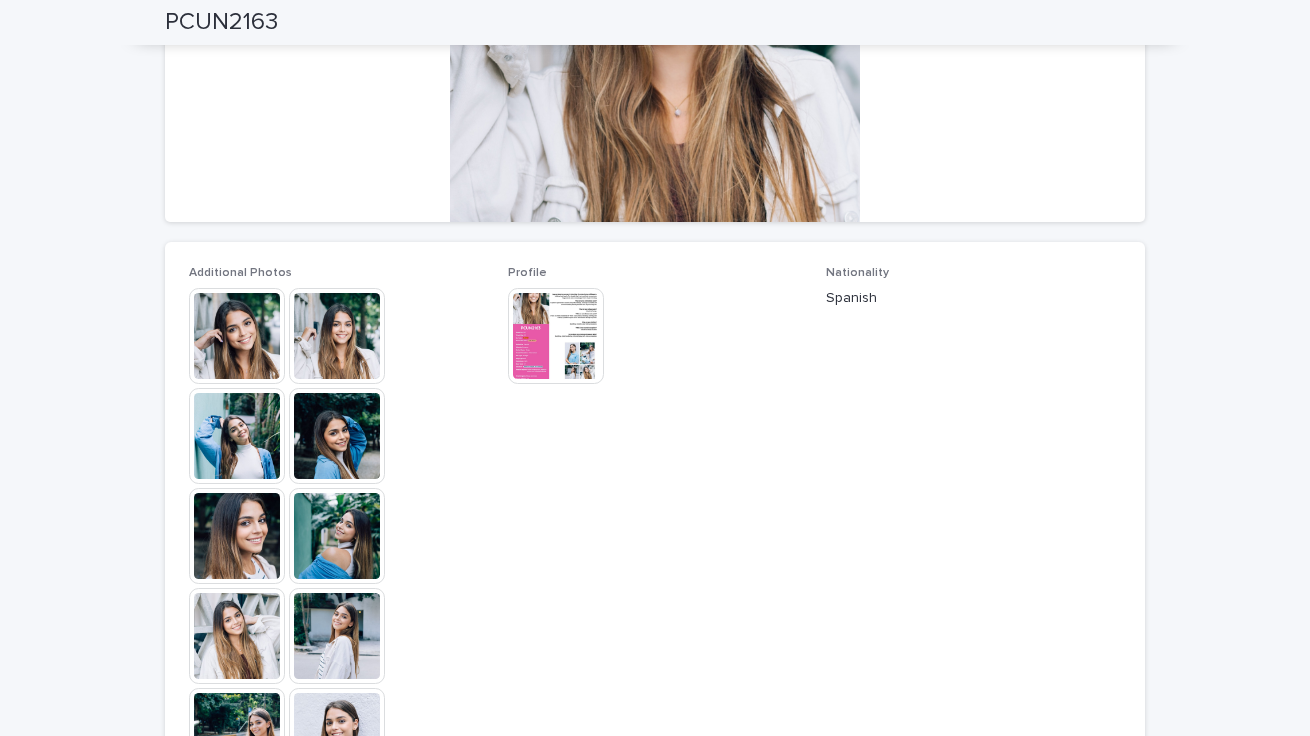 click at bounding box center (337, 636) 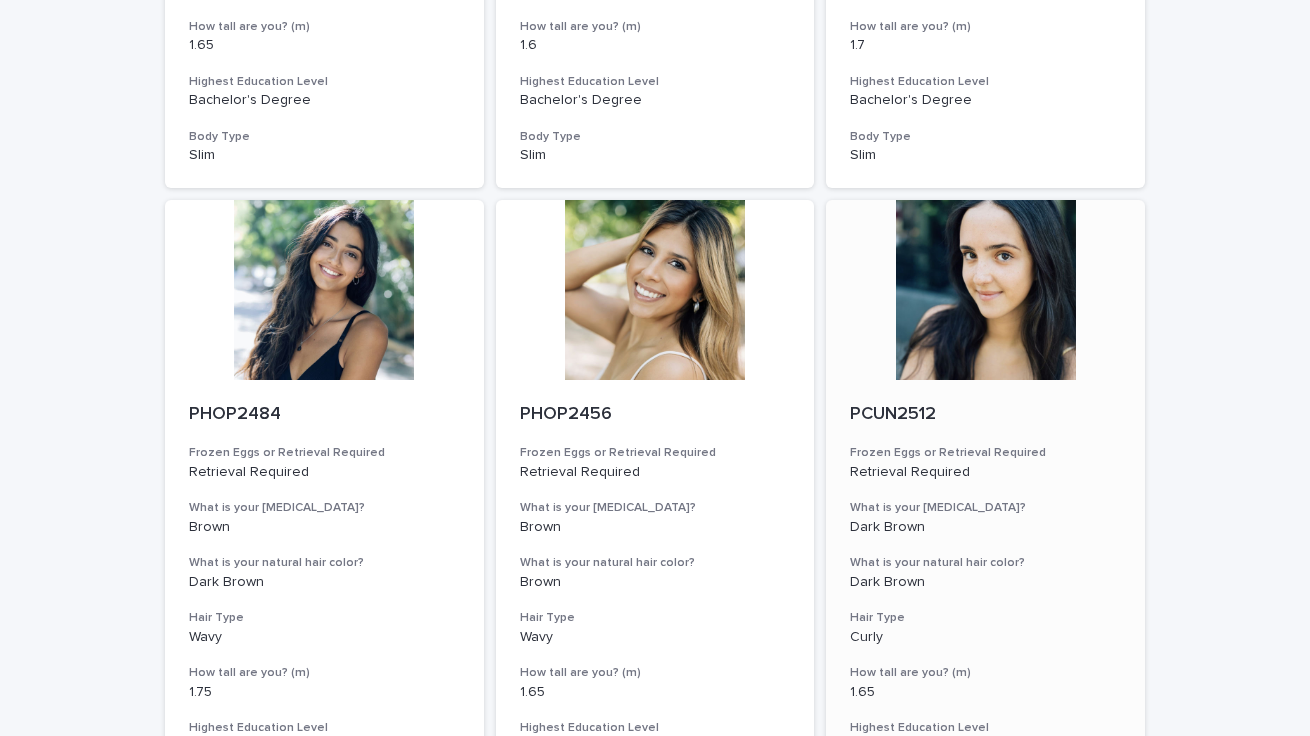 scroll, scrollTop: 2254, scrollLeft: 0, axis: vertical 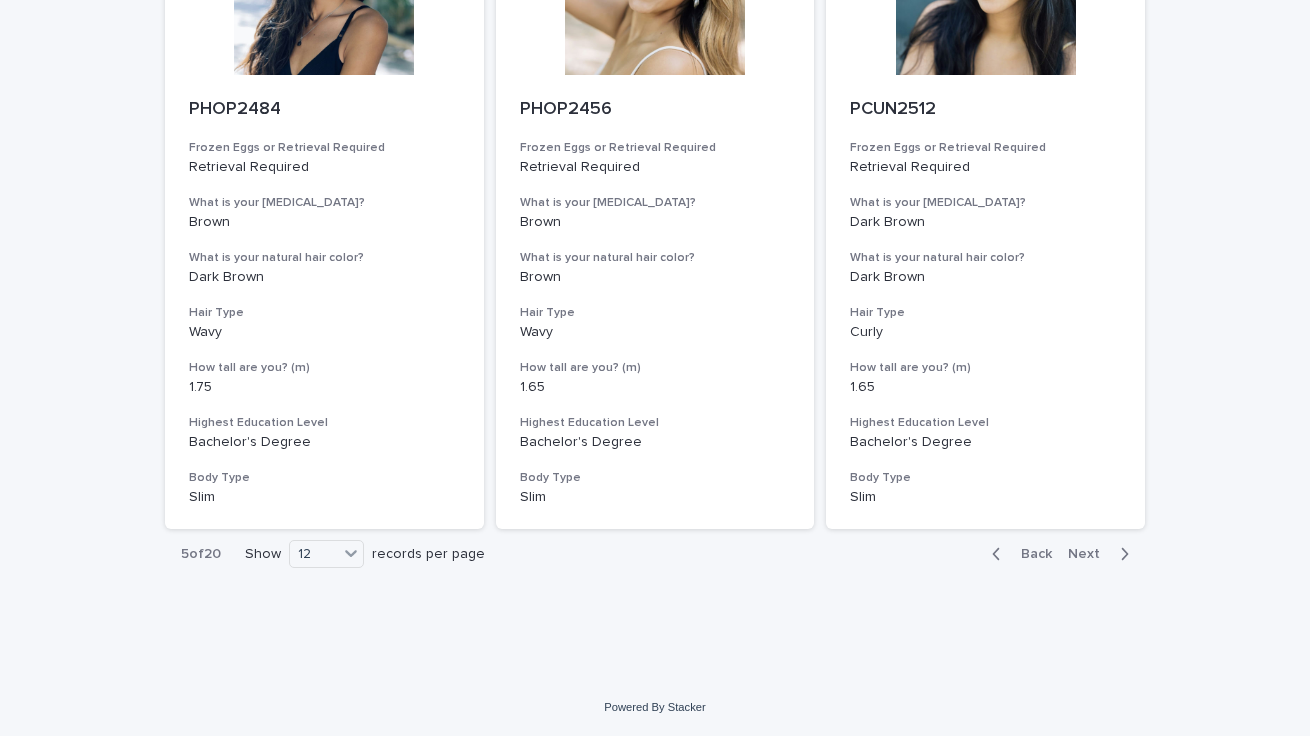 click on "Next" at bounding box center (1090, 554) 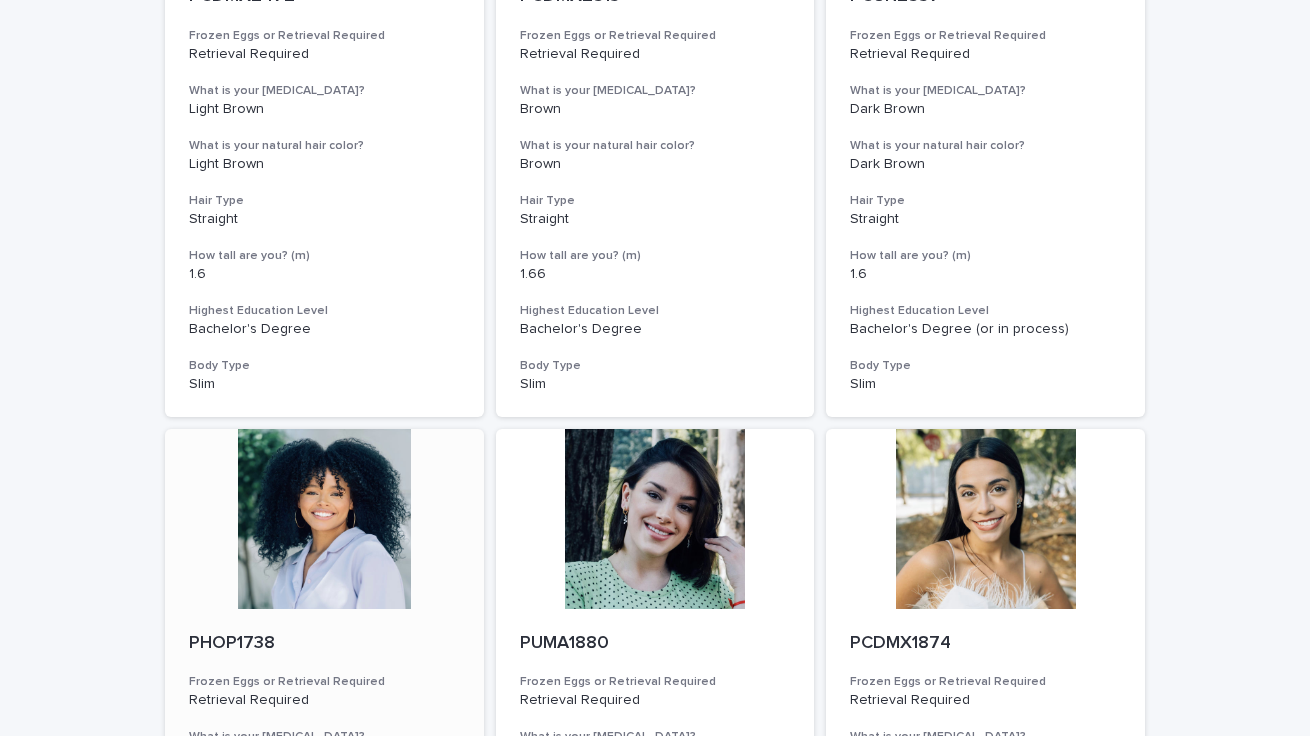 scroll, scrollTop: 427, scrollLeft: 0, axis: vertical 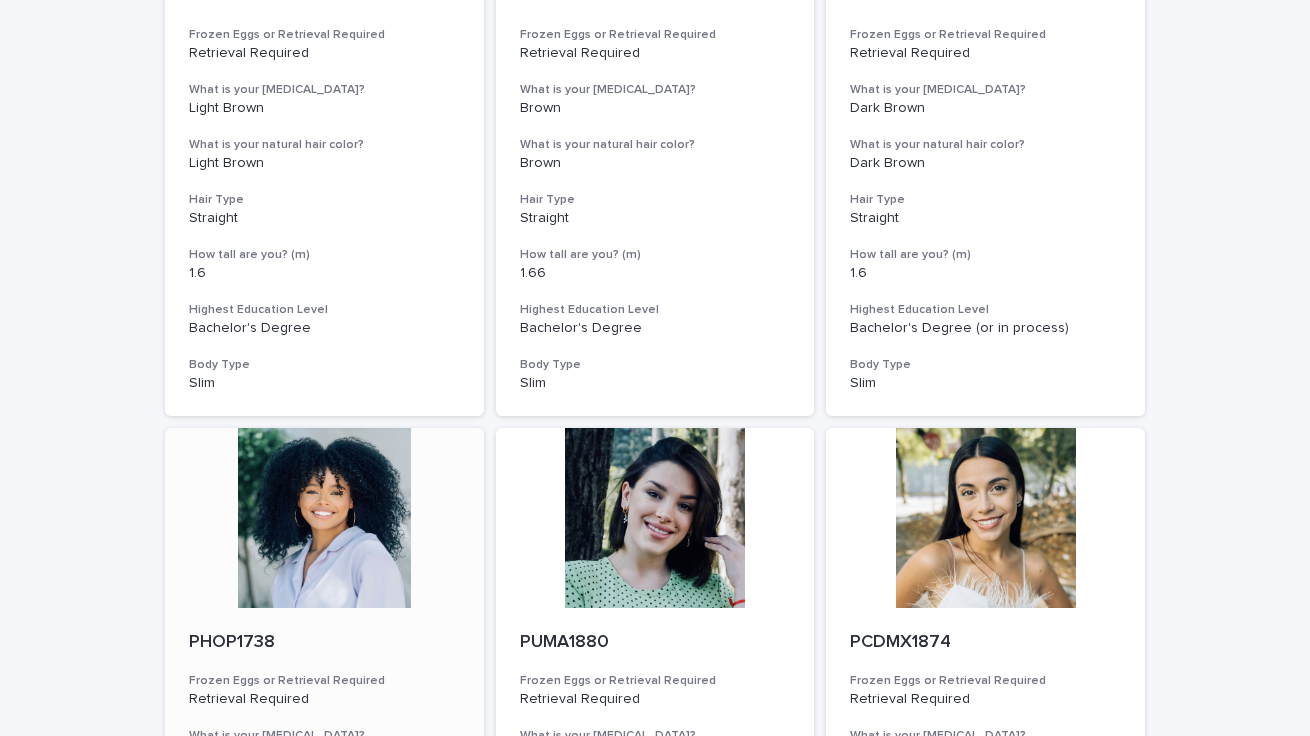 click at bounding box center [324, 518] 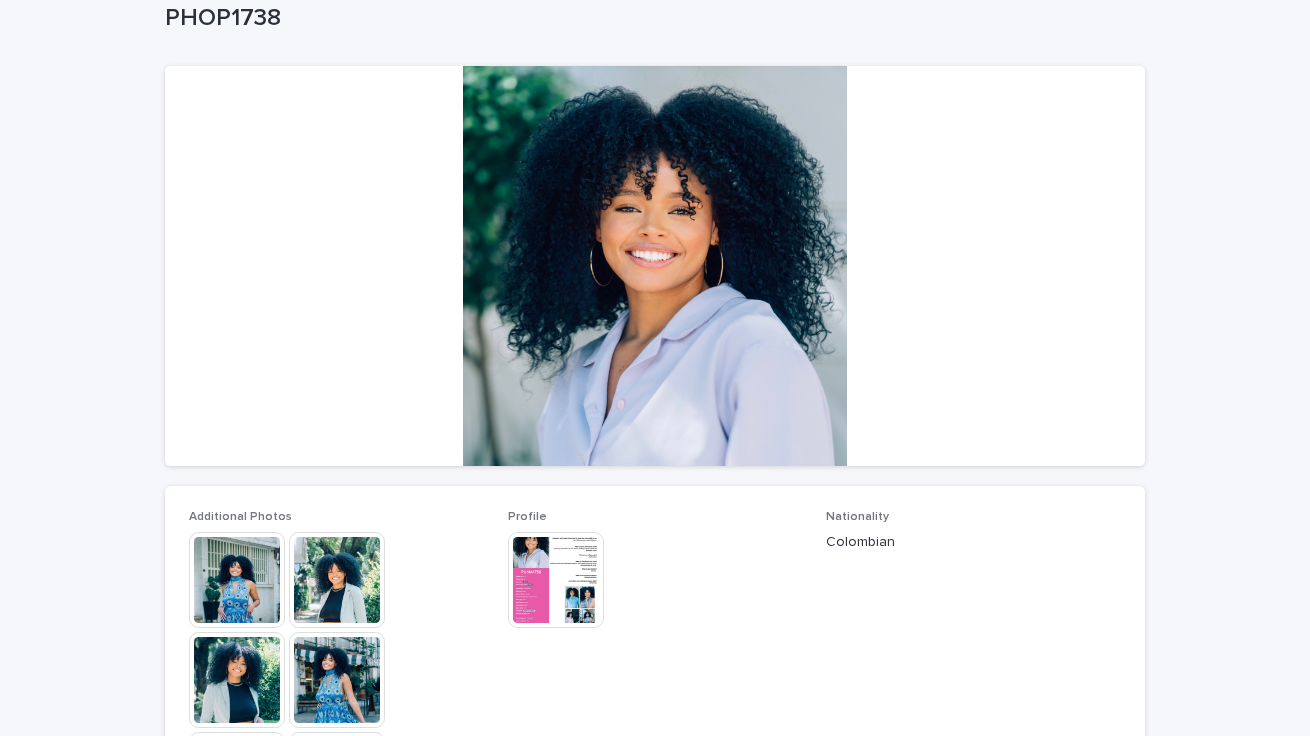 scroll, scrollTop: 123, scrollLeft: 0, axis: vertical 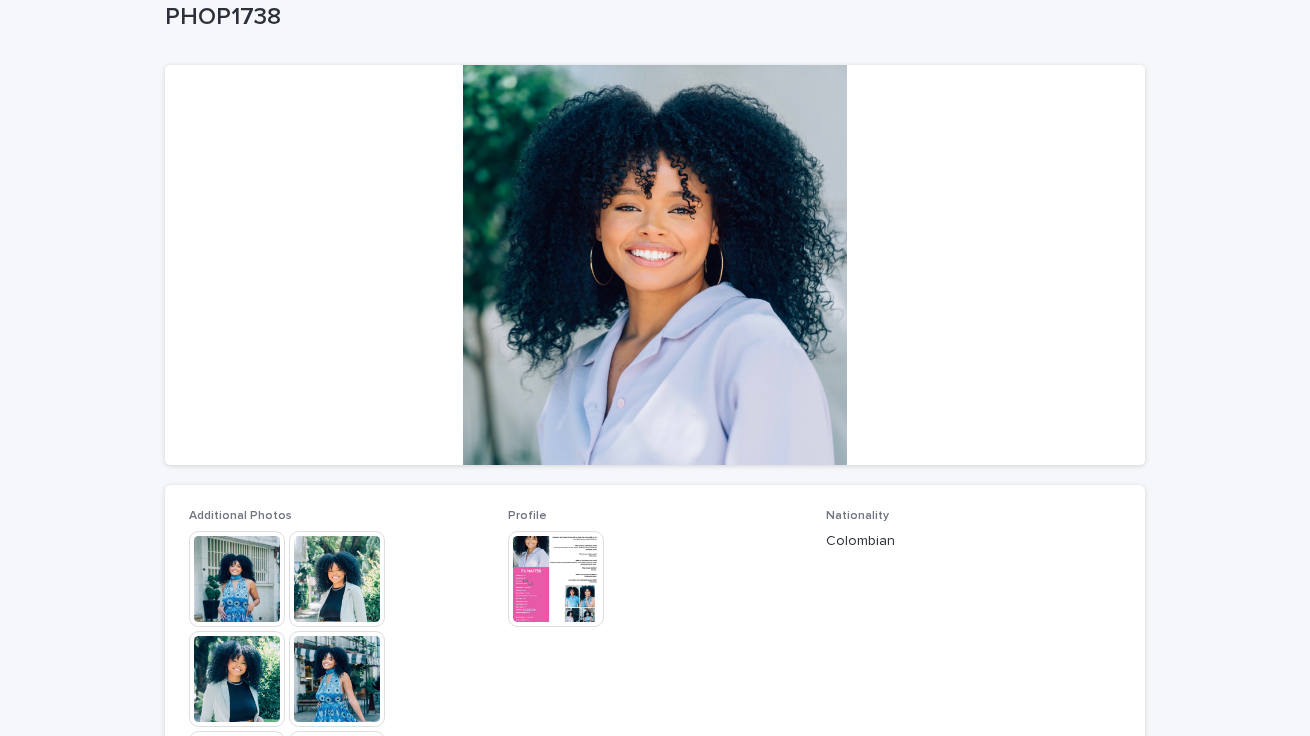 click at bounding box center (237, 579) 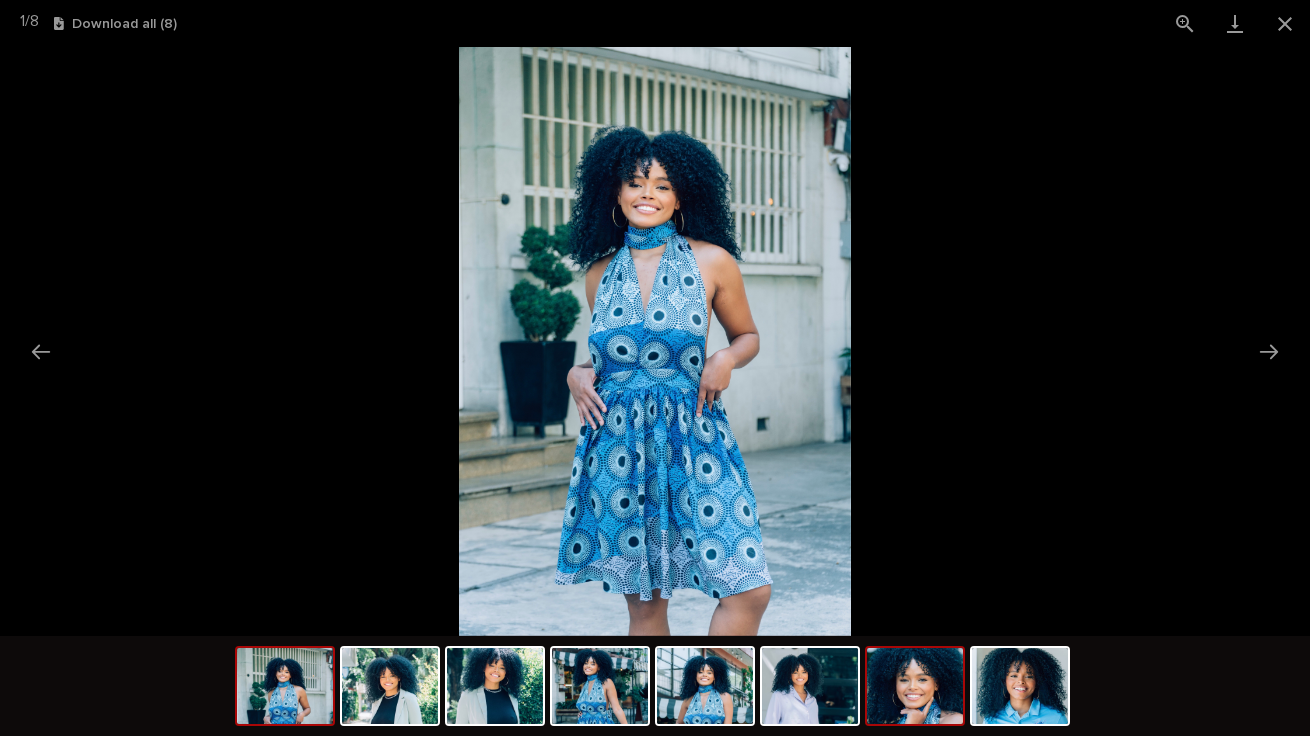 click at bounding box center [915, 686] 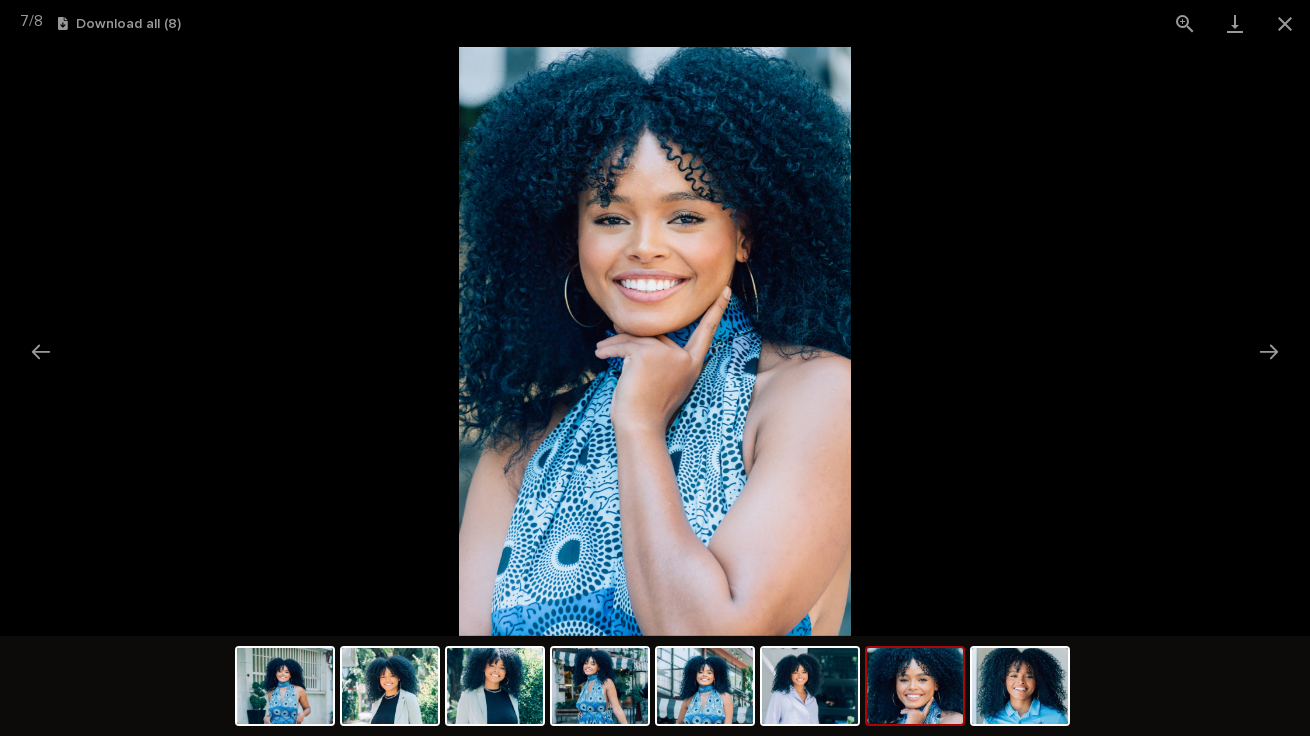 drag, startPoint x: 1026, startPoint y: 708, endPoint x: 949, endPoint y: 713, distance: 77.16217 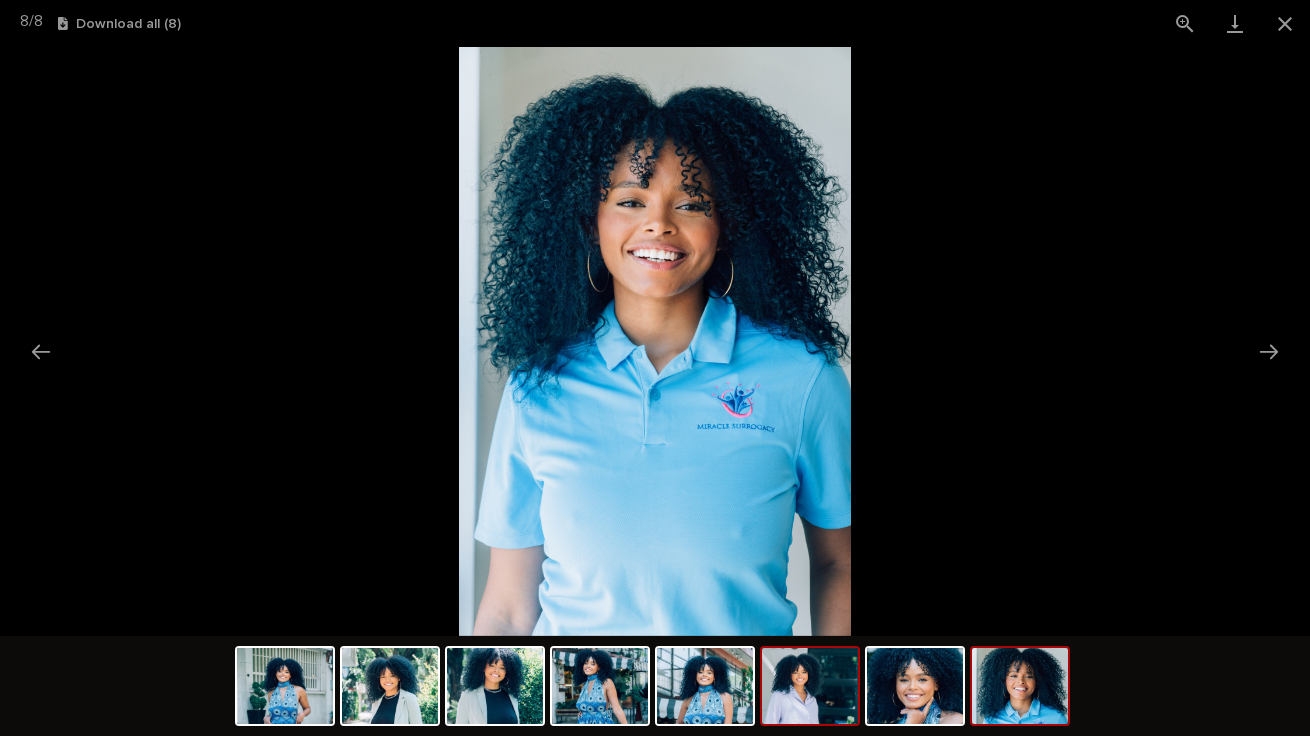 click at bounding box center (810, 686) 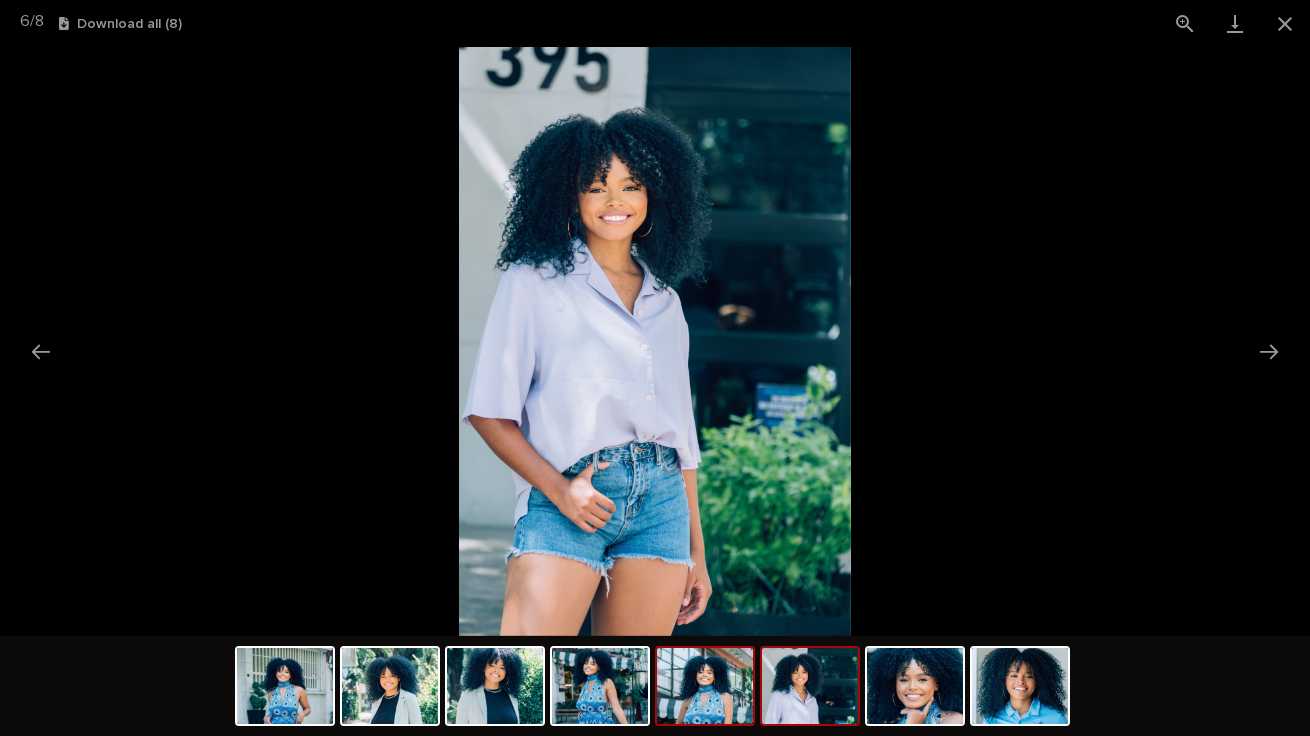 drag, startPoint x: 683, startPoint y: 713, endPoint x: 667, endPoint y: 713, distance: 16 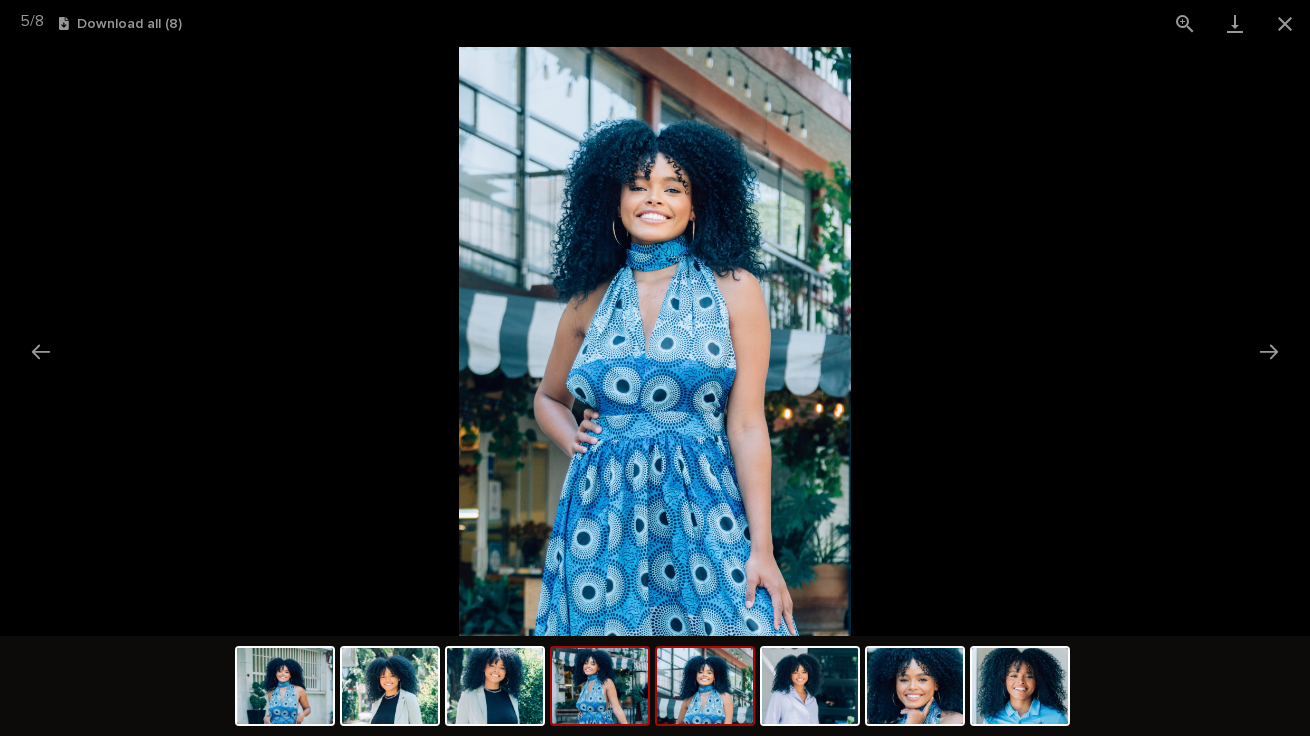 click at bounding box center (600, 686) 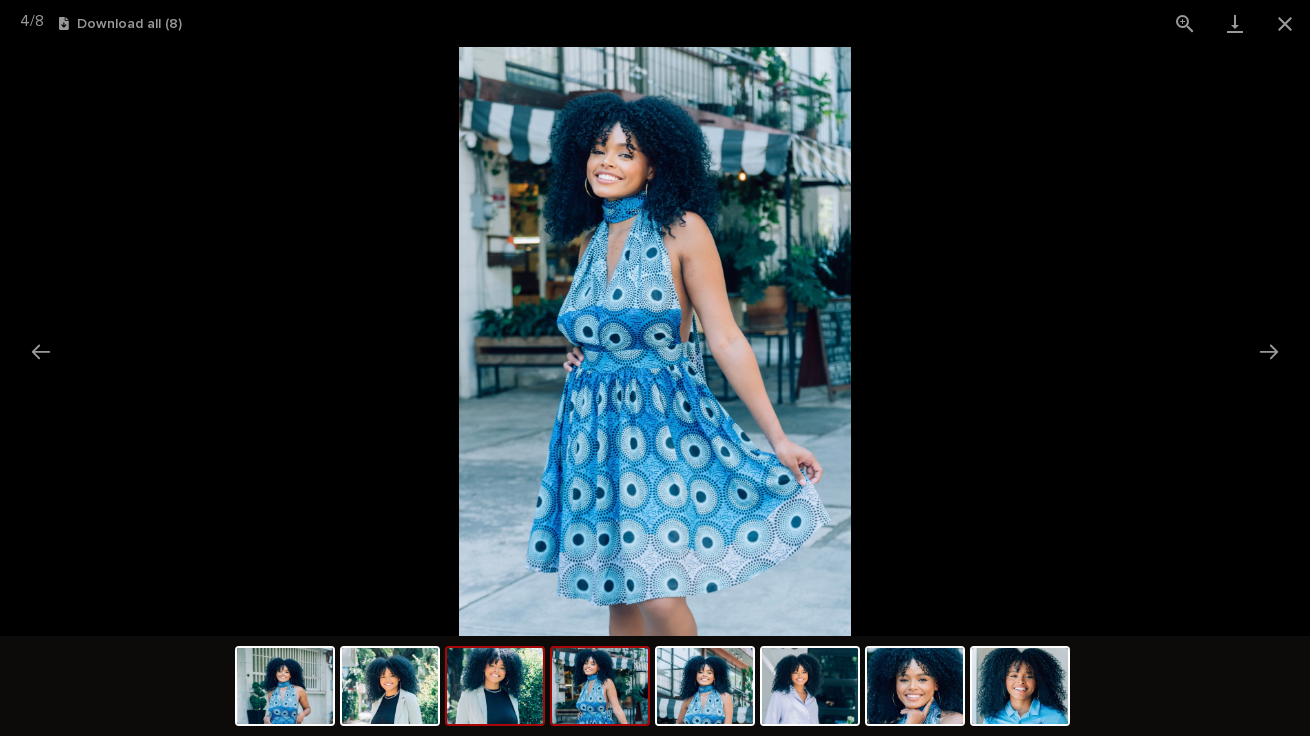 click at bounding box center [495, 686] 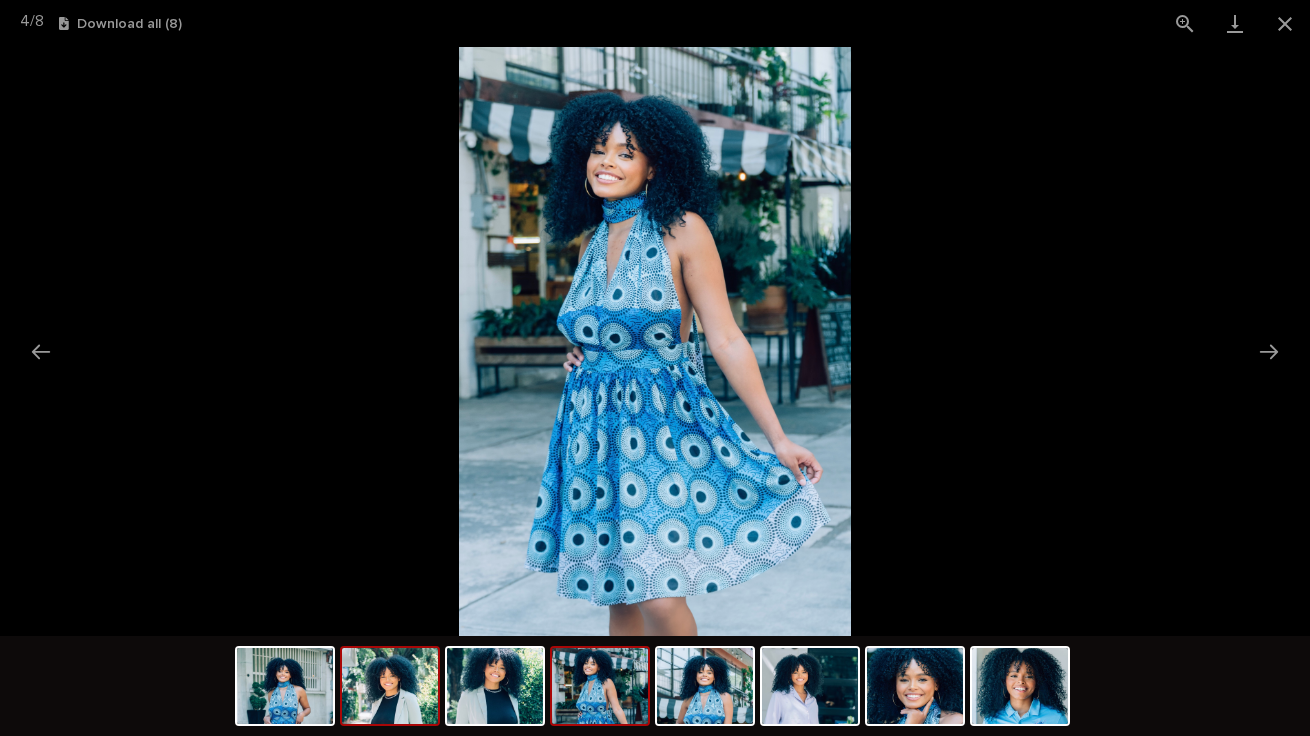 click at bounding box center [390, 686] 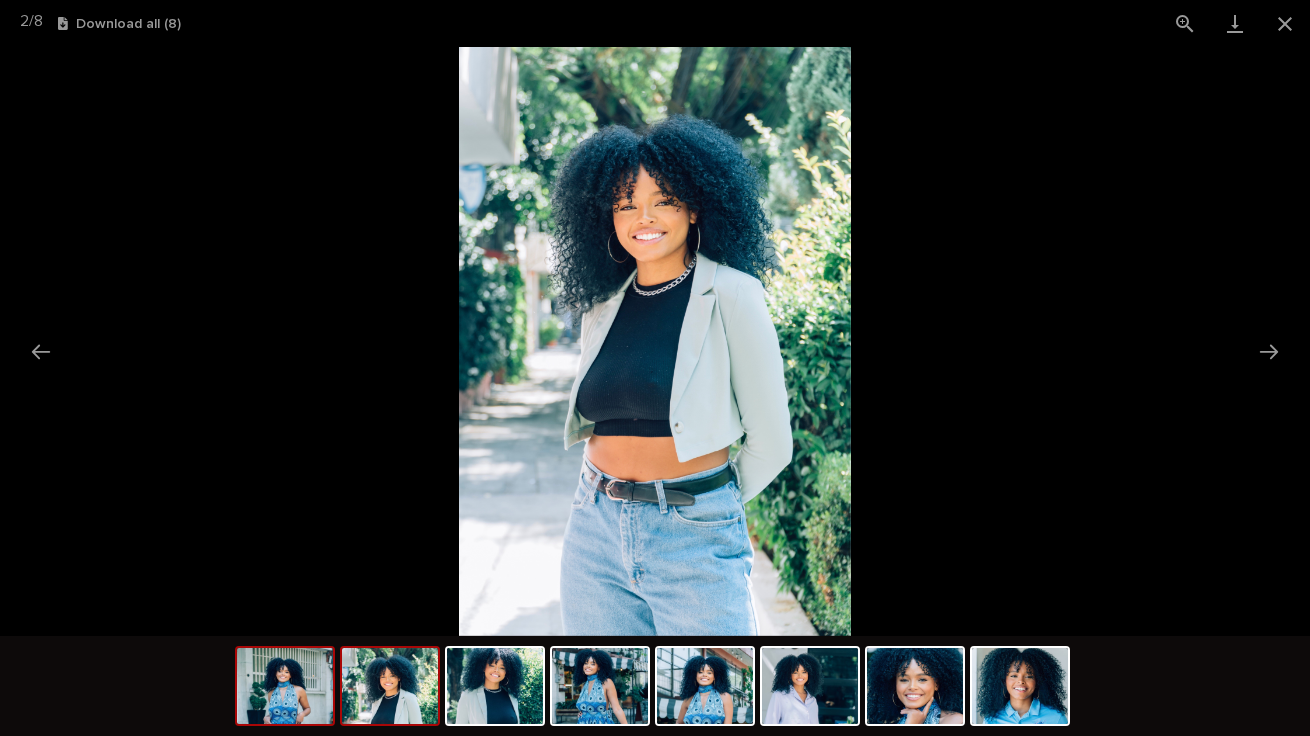 click at bounding box center (285, 686) 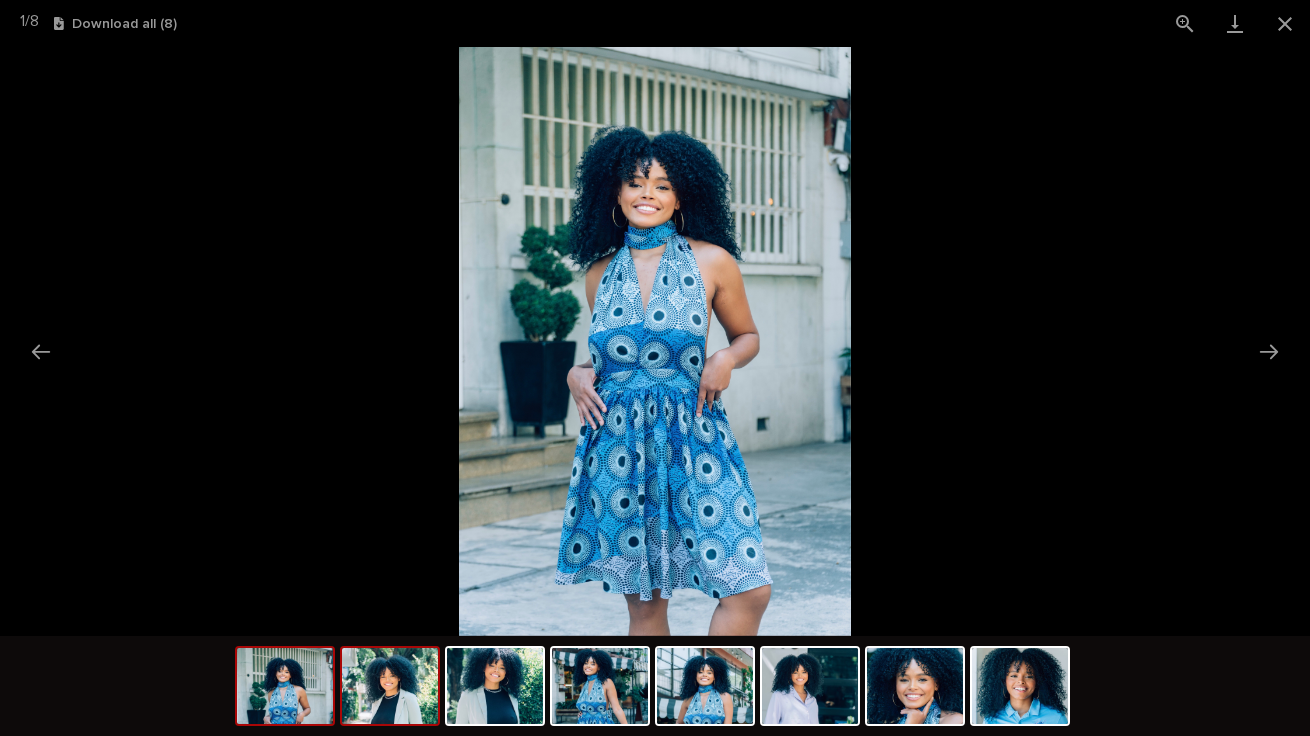 click at bounding box center [390, 686] 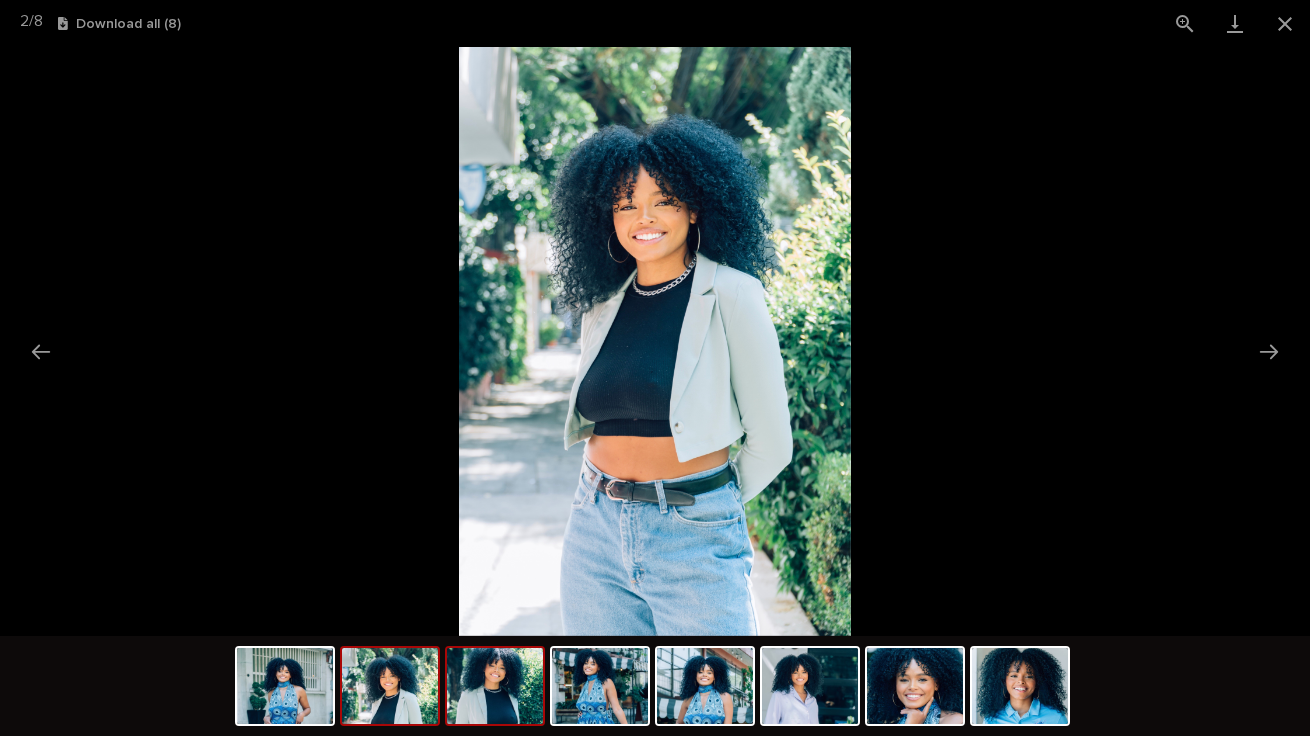 click at bounding box center [495, 686] 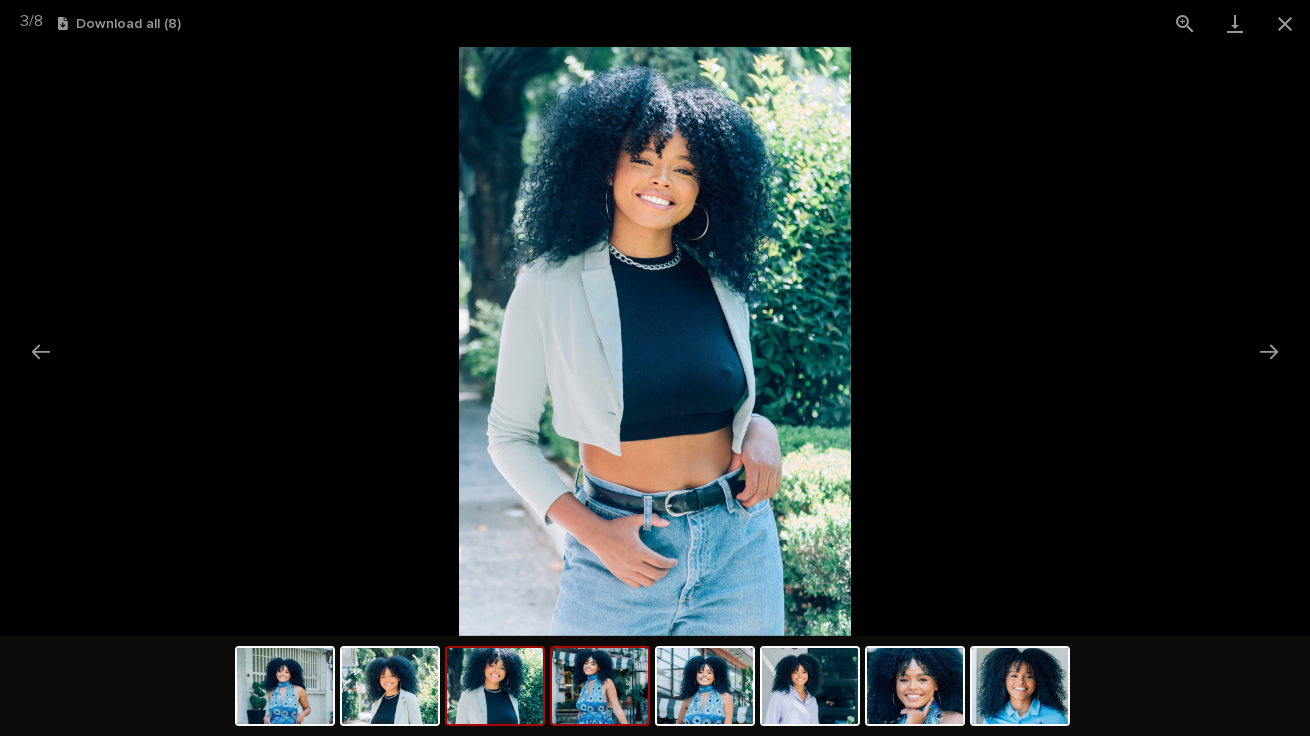 click at bounding box center (600, 686) 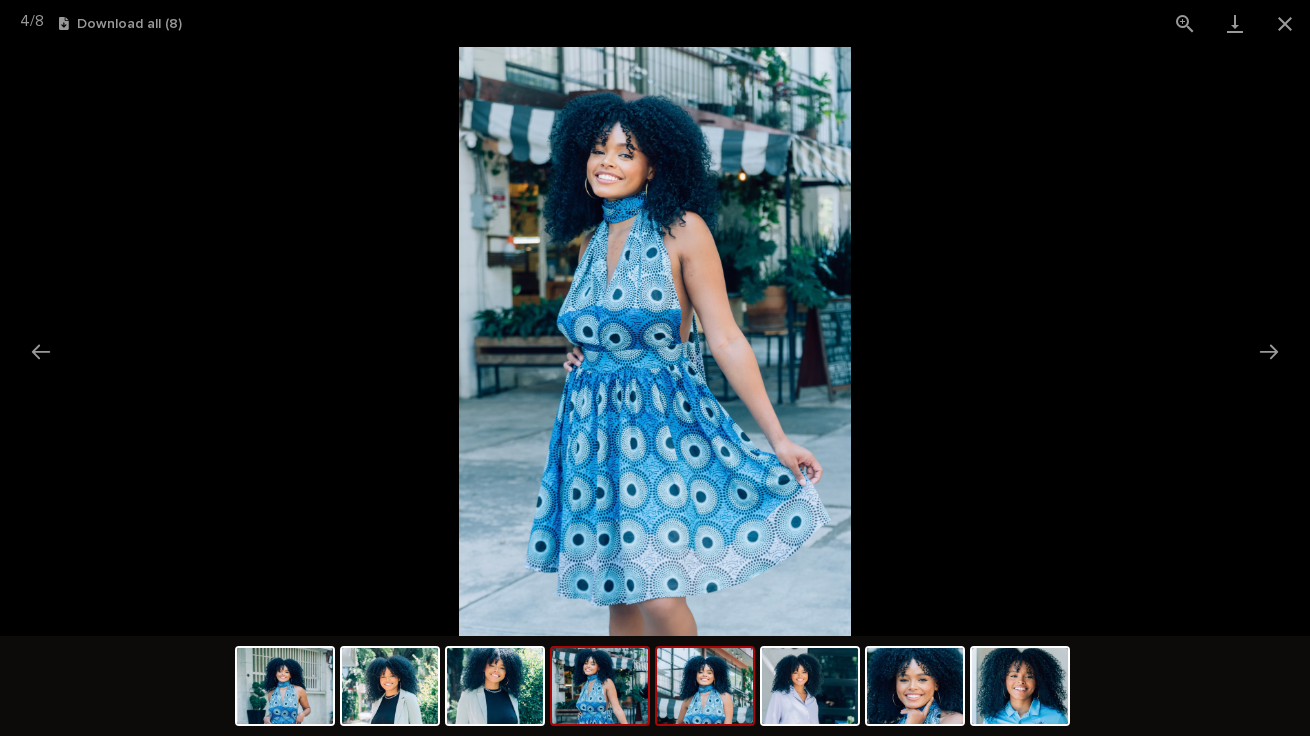 click at bounding box center (705, 686) 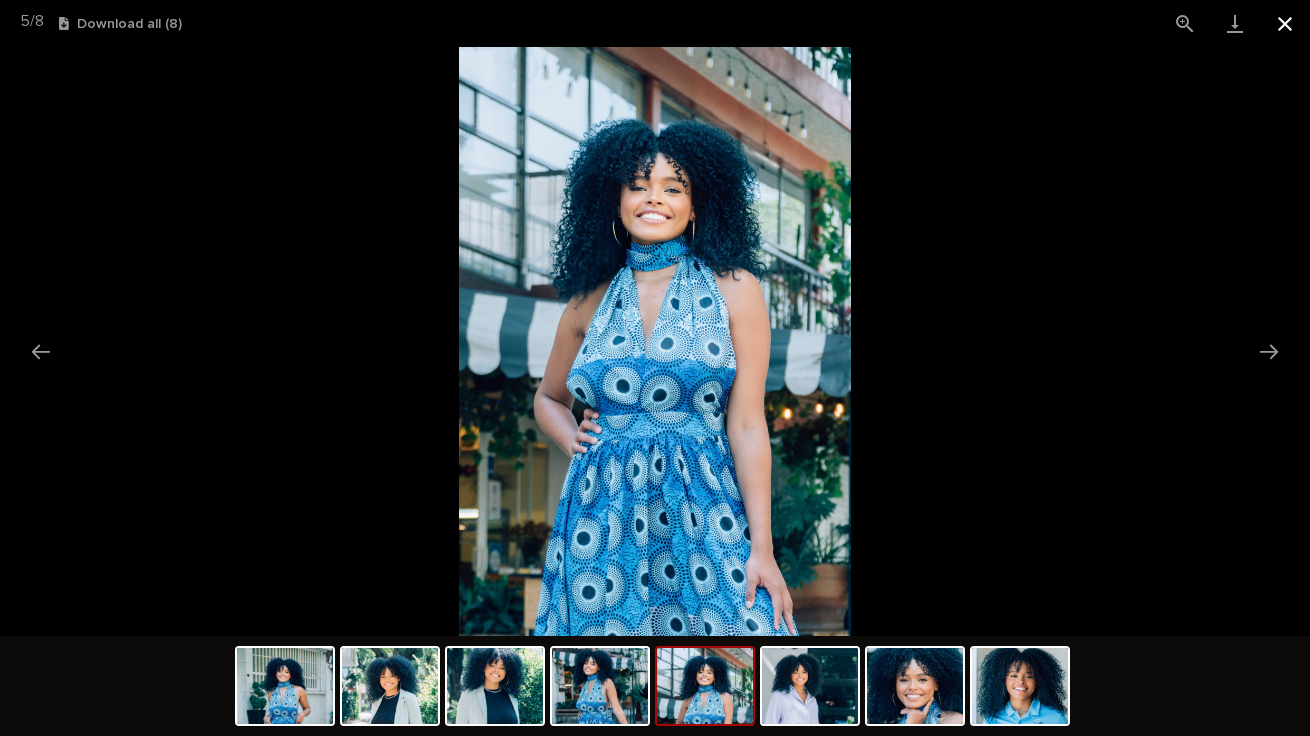 click at bounding box center (1285, 23) 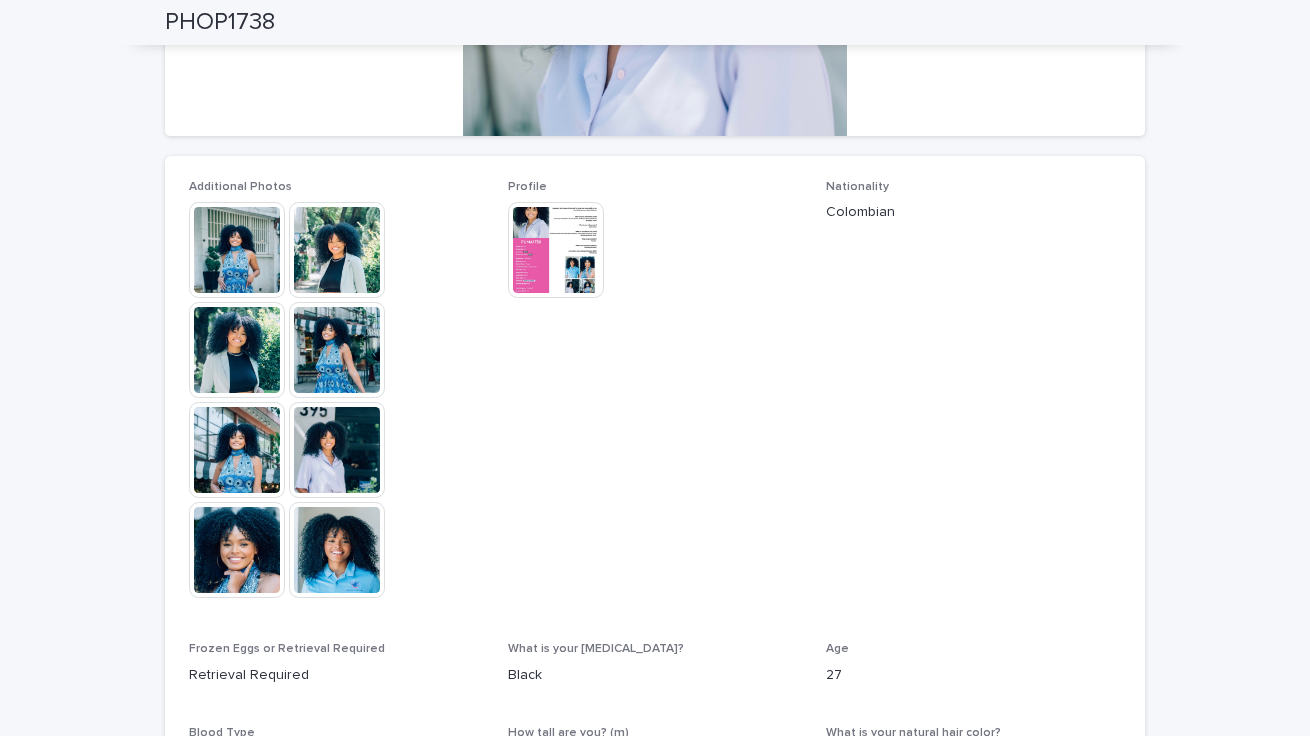 scroll, scrollTop: 450, scrollLeft: 0, axis: vertical 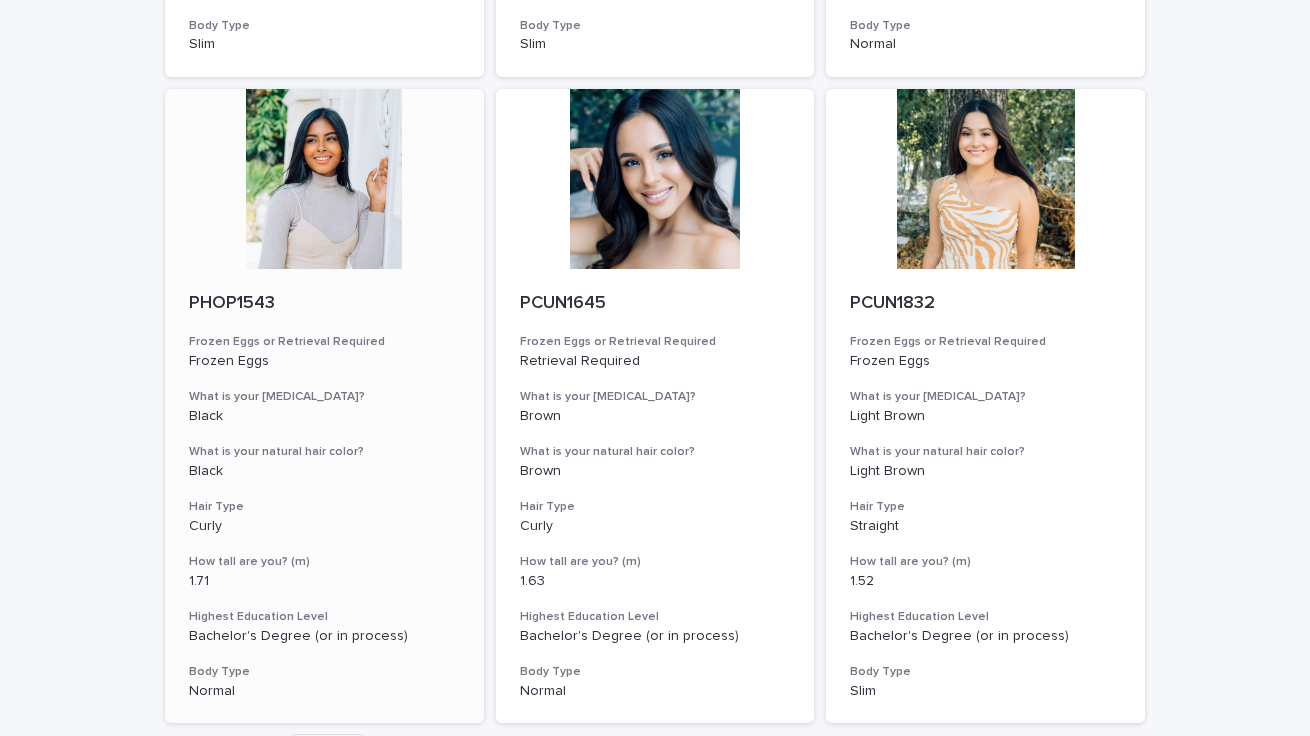 click at bounding box center (324, 179) 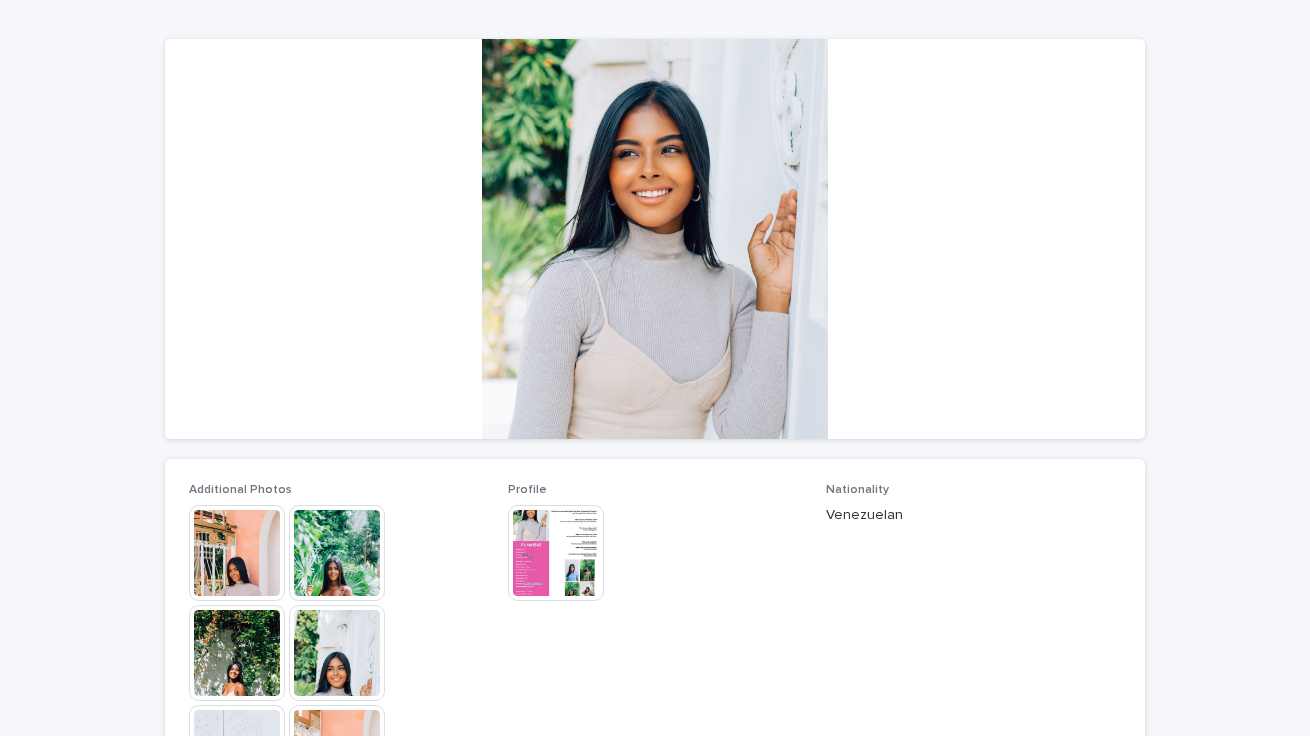 scroll, scrollTop: 385, scrollLeft: 0, axis: vertical 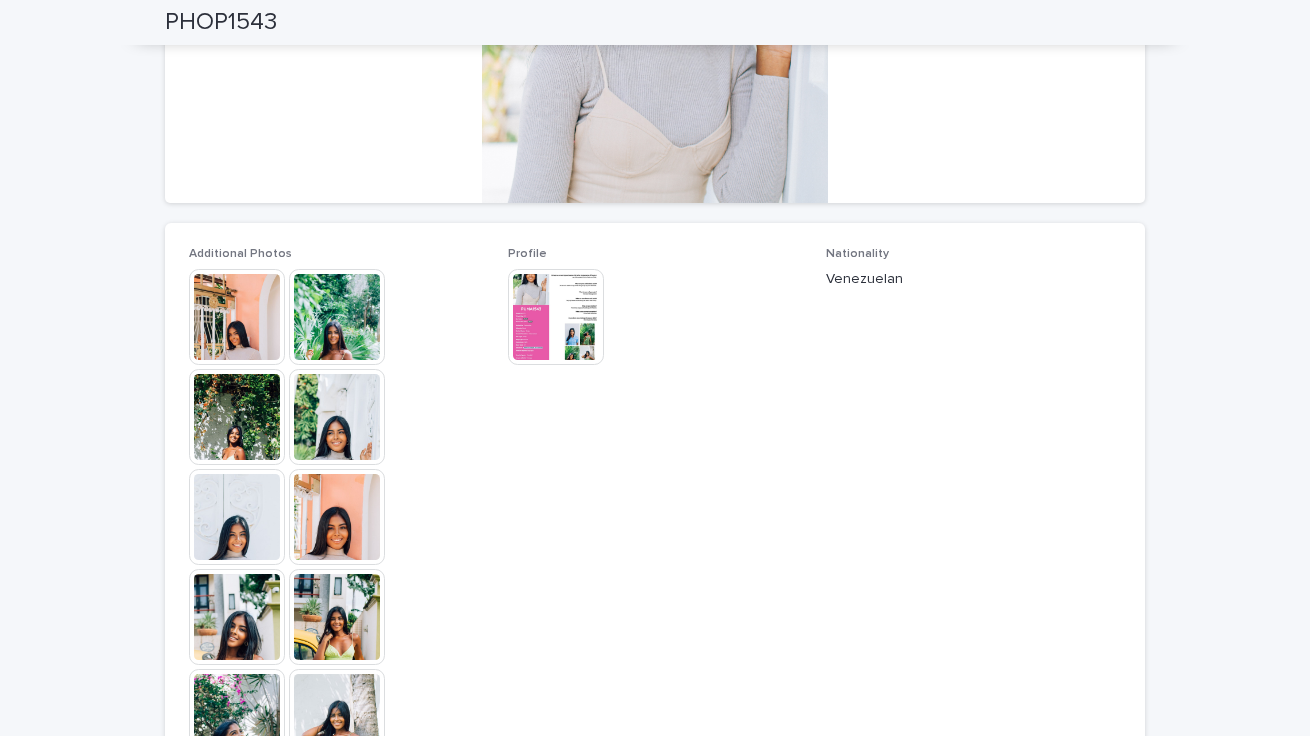 click at bounding box center [337, 617] 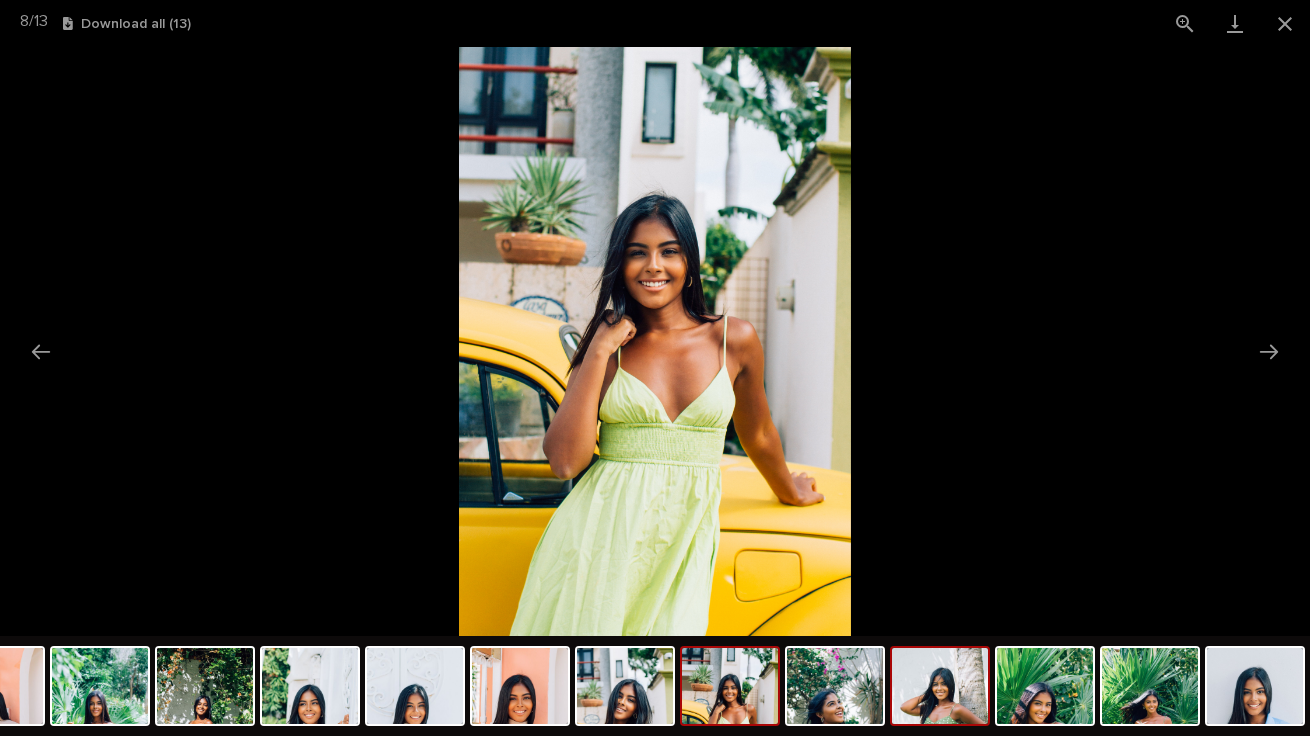 click at bounding box center [940, 686] 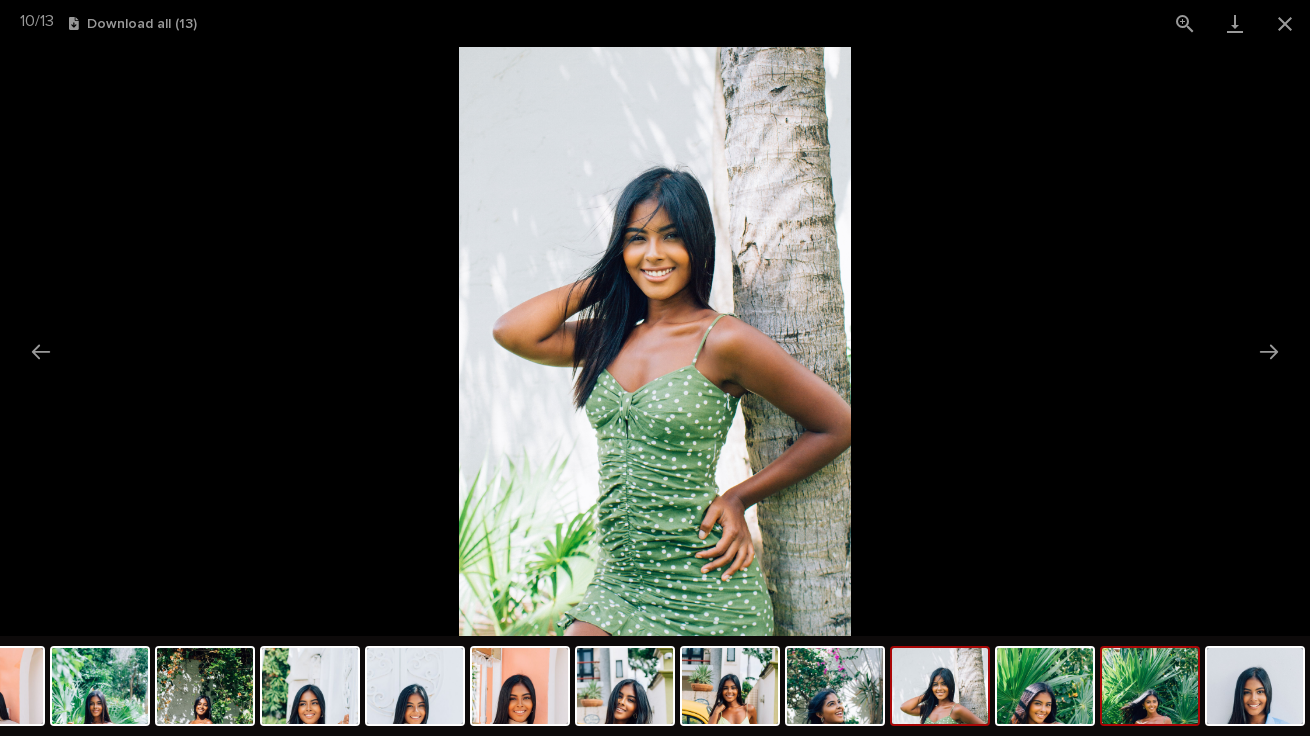 click at bounding box center [1150, 686] 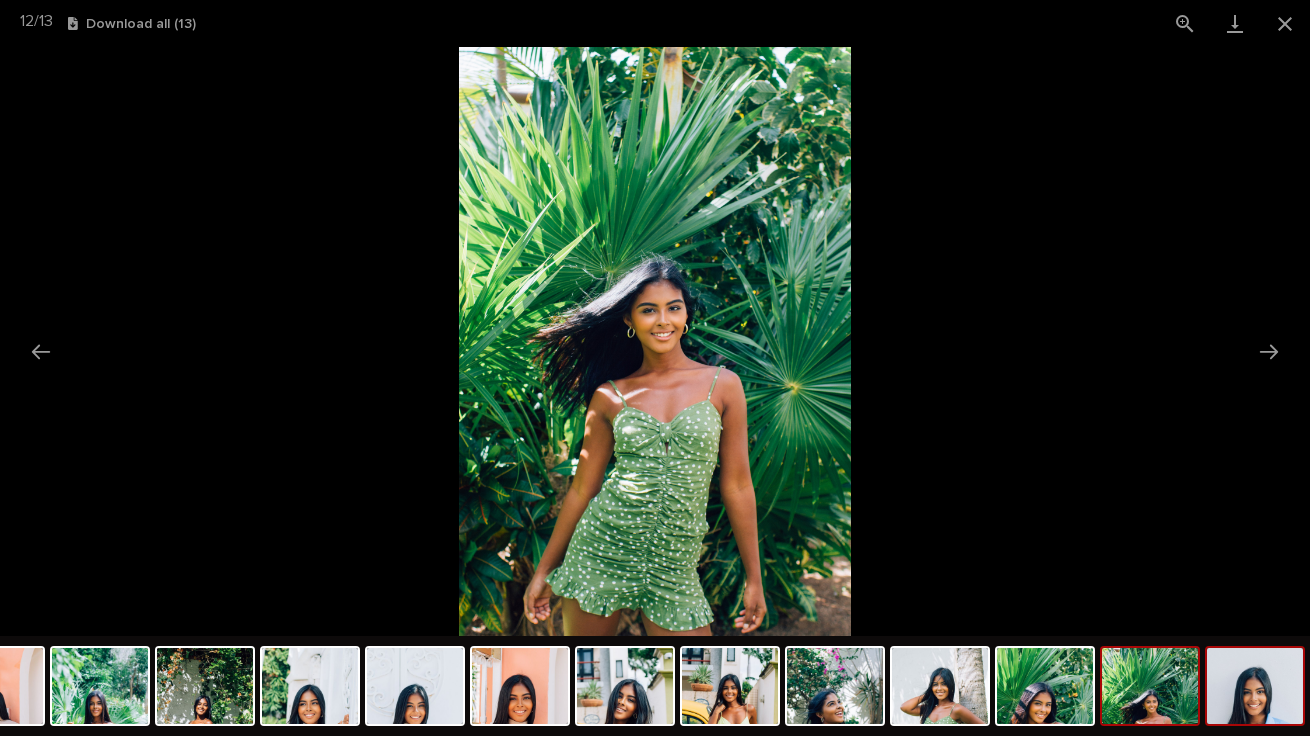click at bounding box center [1255, 686] 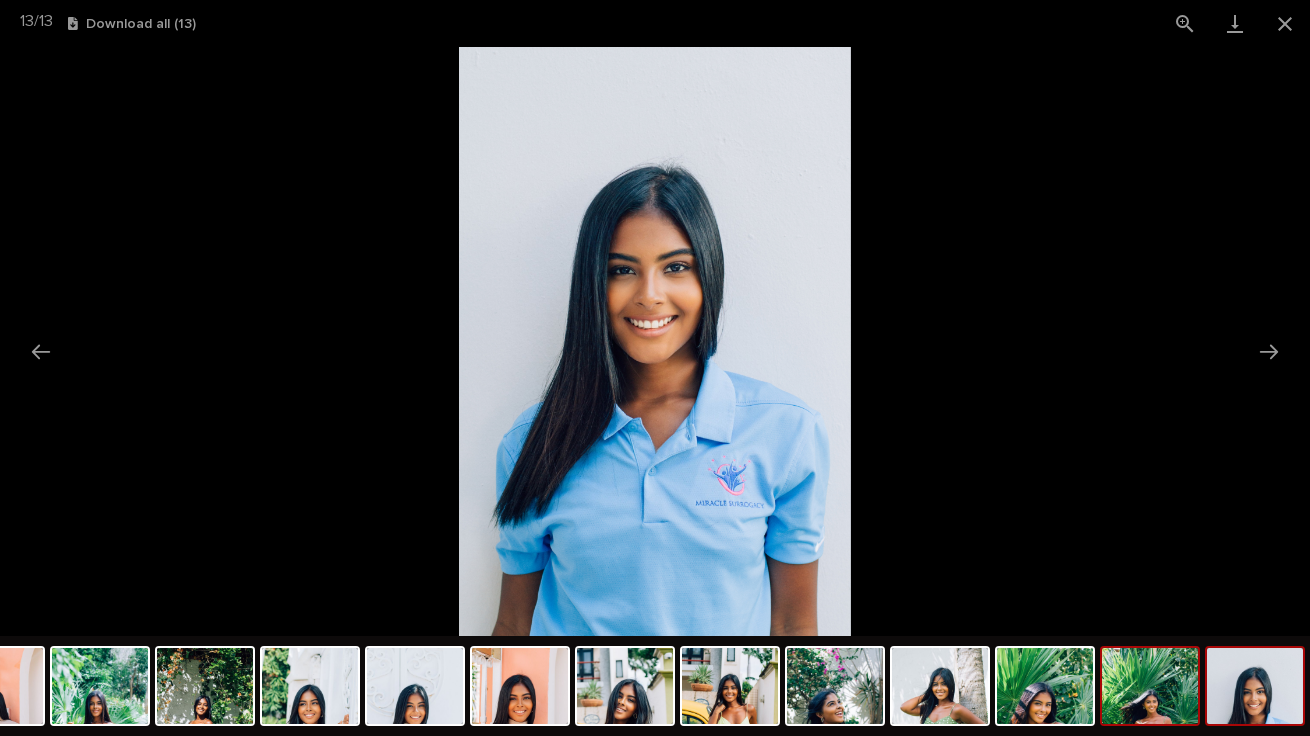 click at bounding box center (1150, 686) 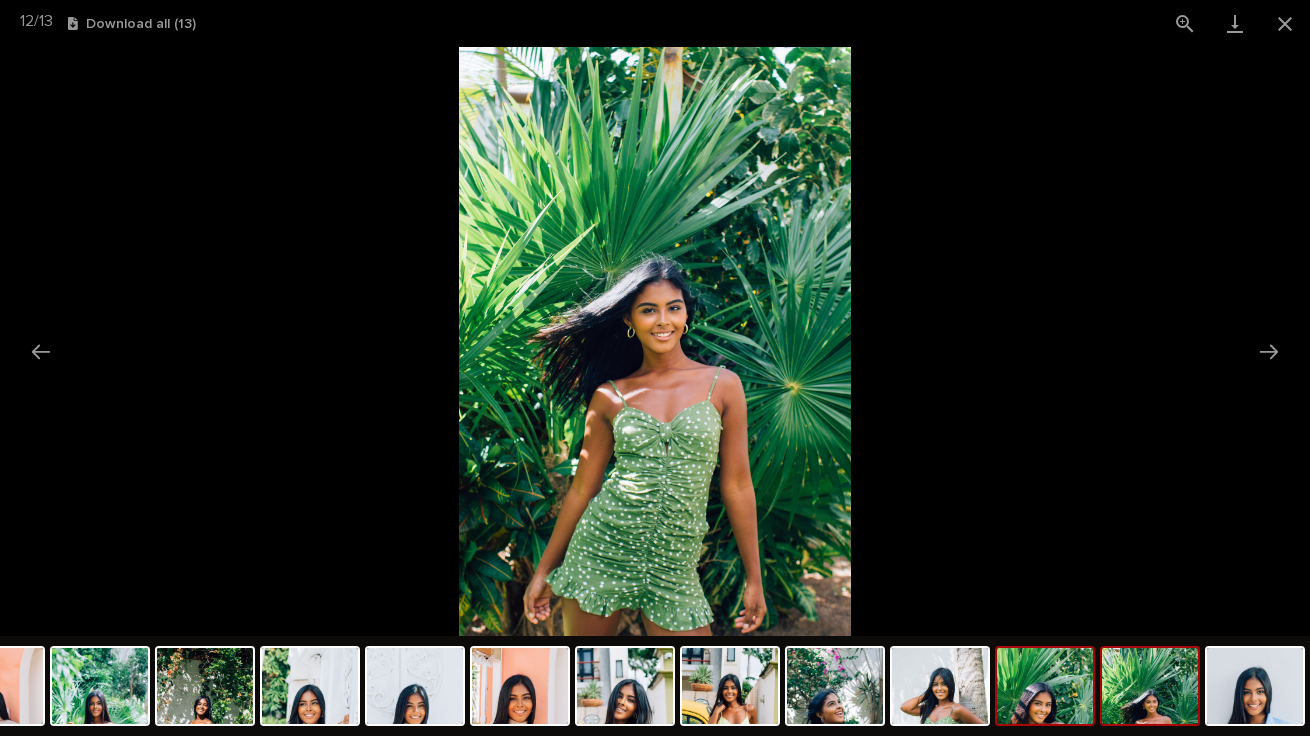 drag, startPoint x: 1030, startPoint y: 709, endPoint x: 1006, endPoint y: 710, distance: 24.020824 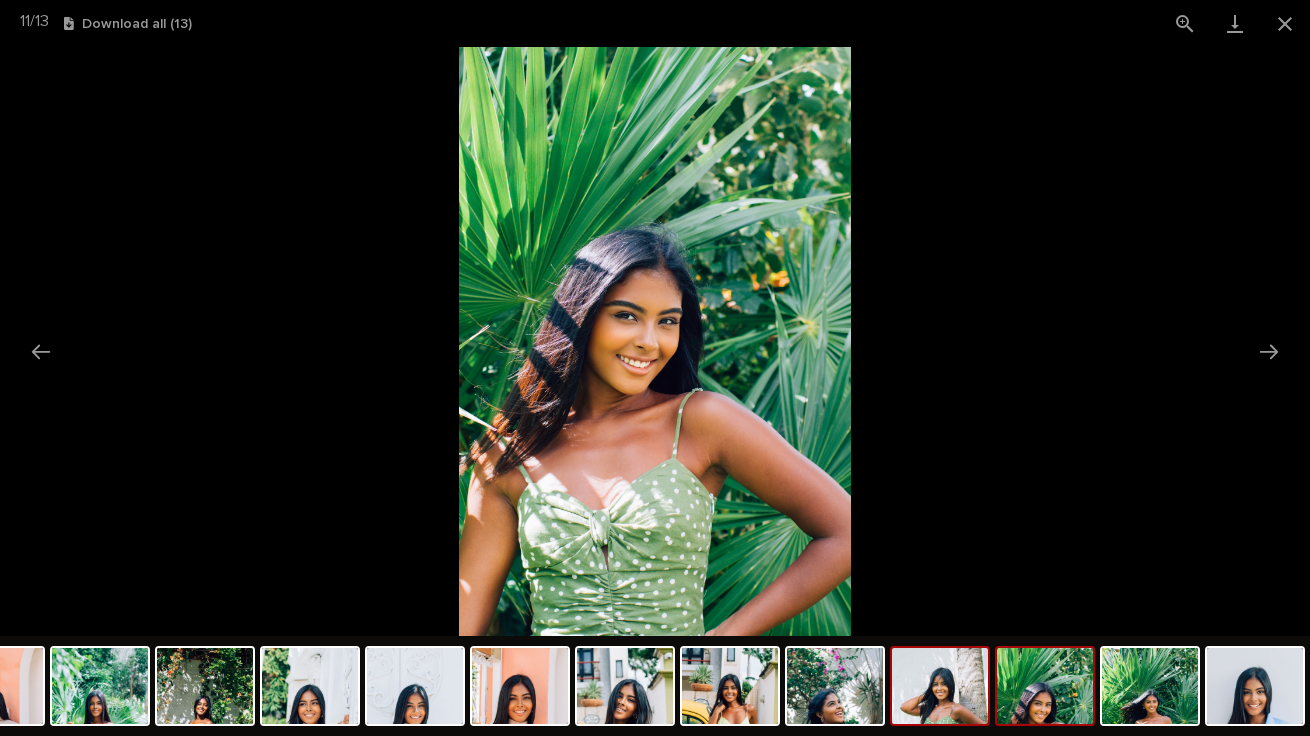 click at bounding box center (940, 686) 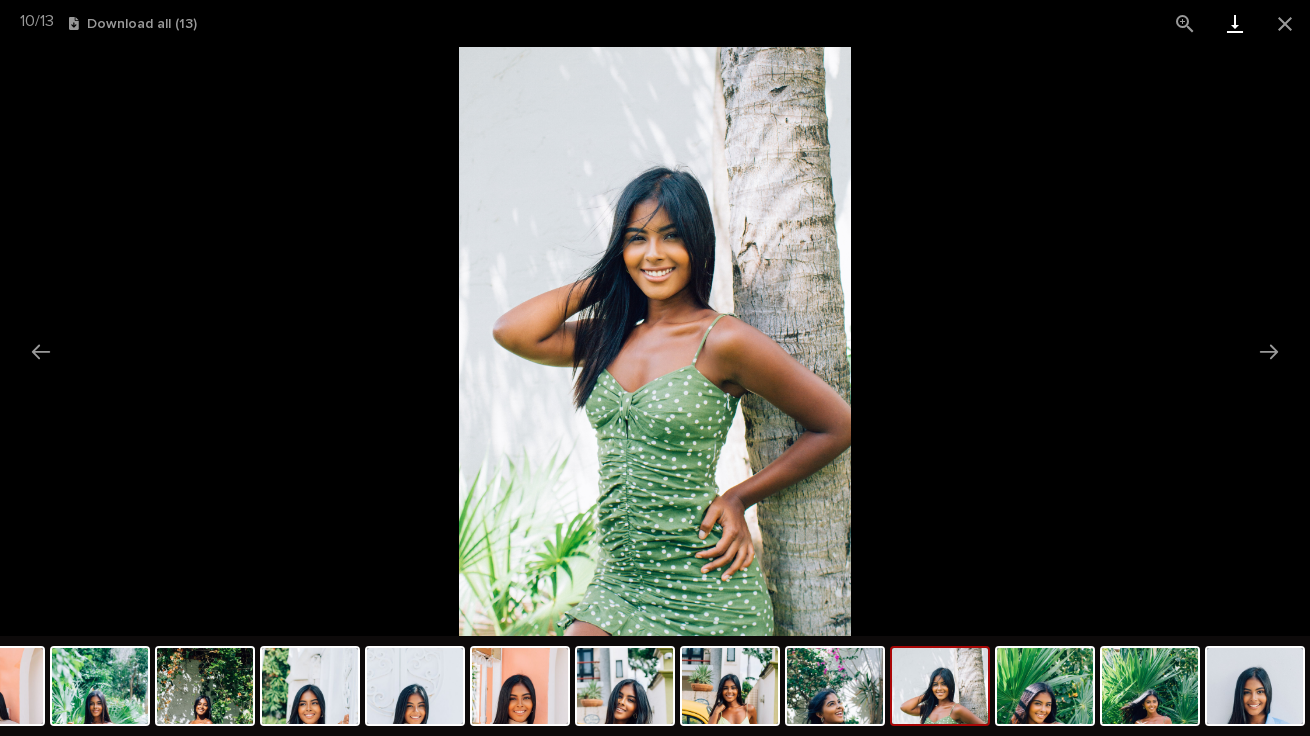 click at bounding box center [1235, 23] 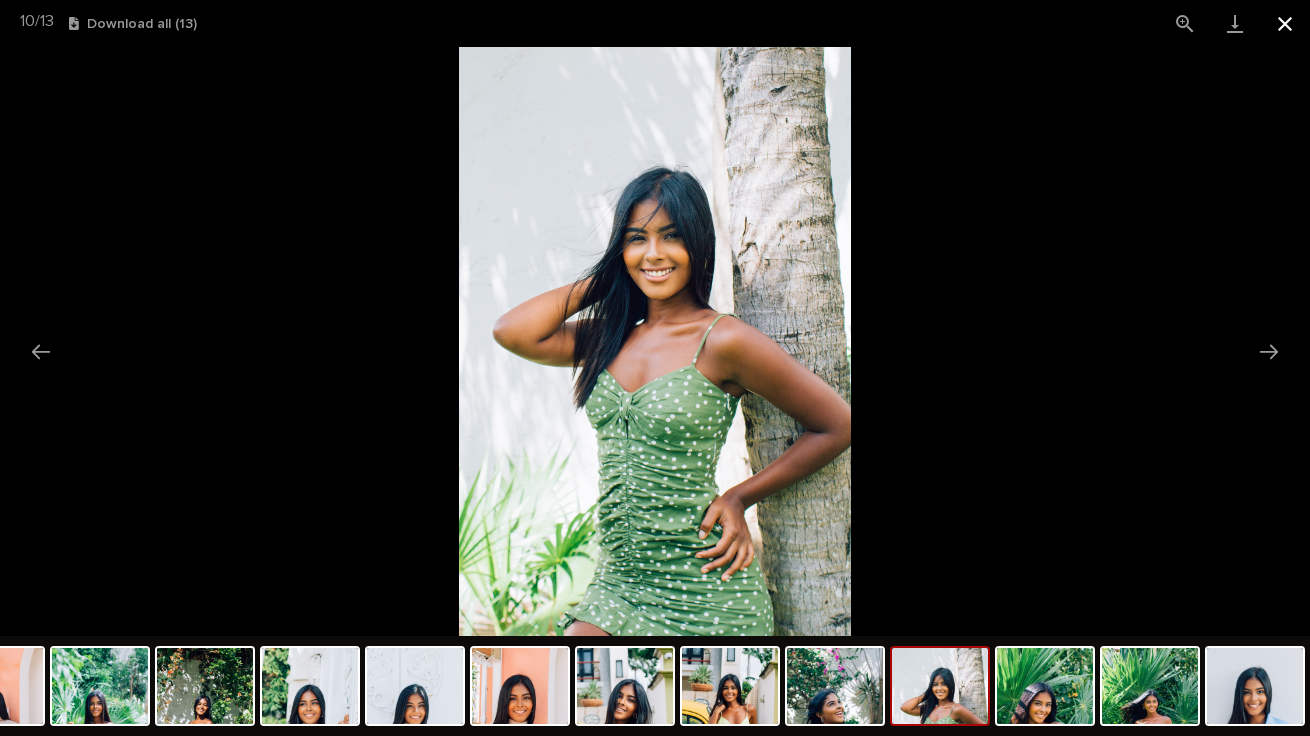 click at bounding box center [1285, 23] 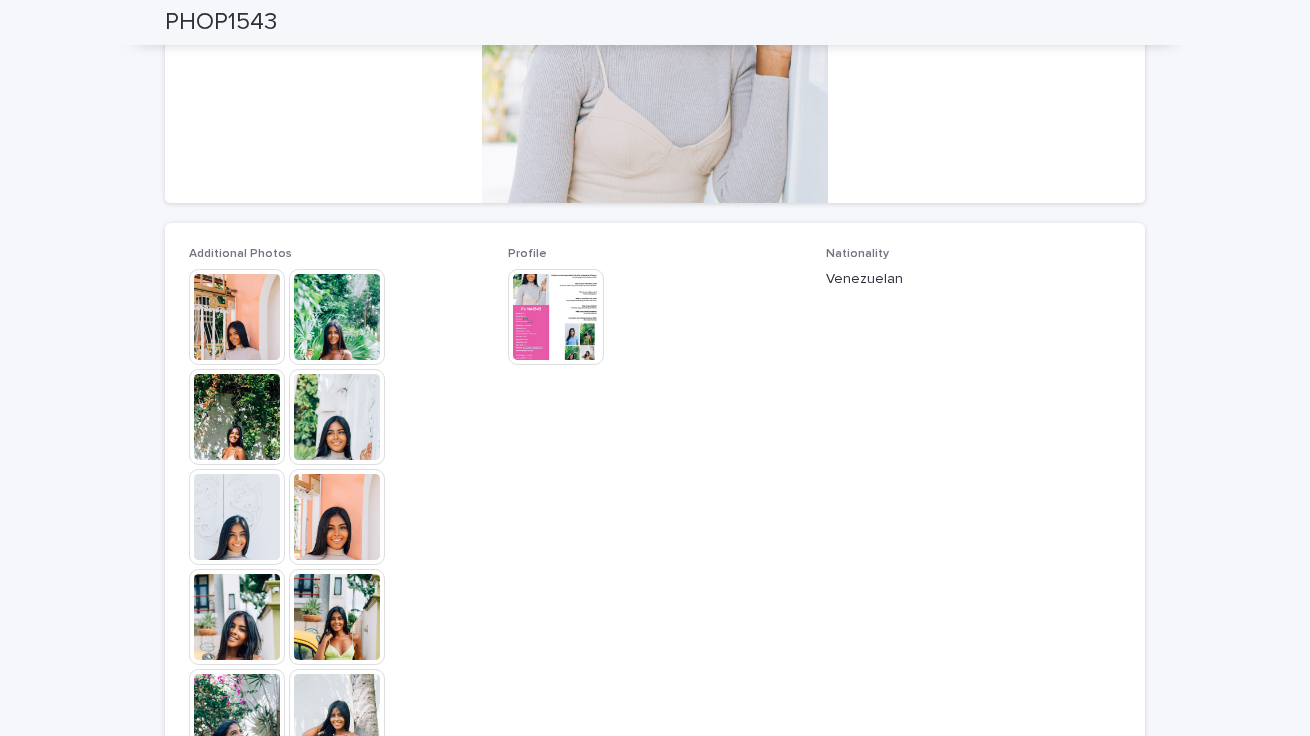 click at bounding box center [556, 317] 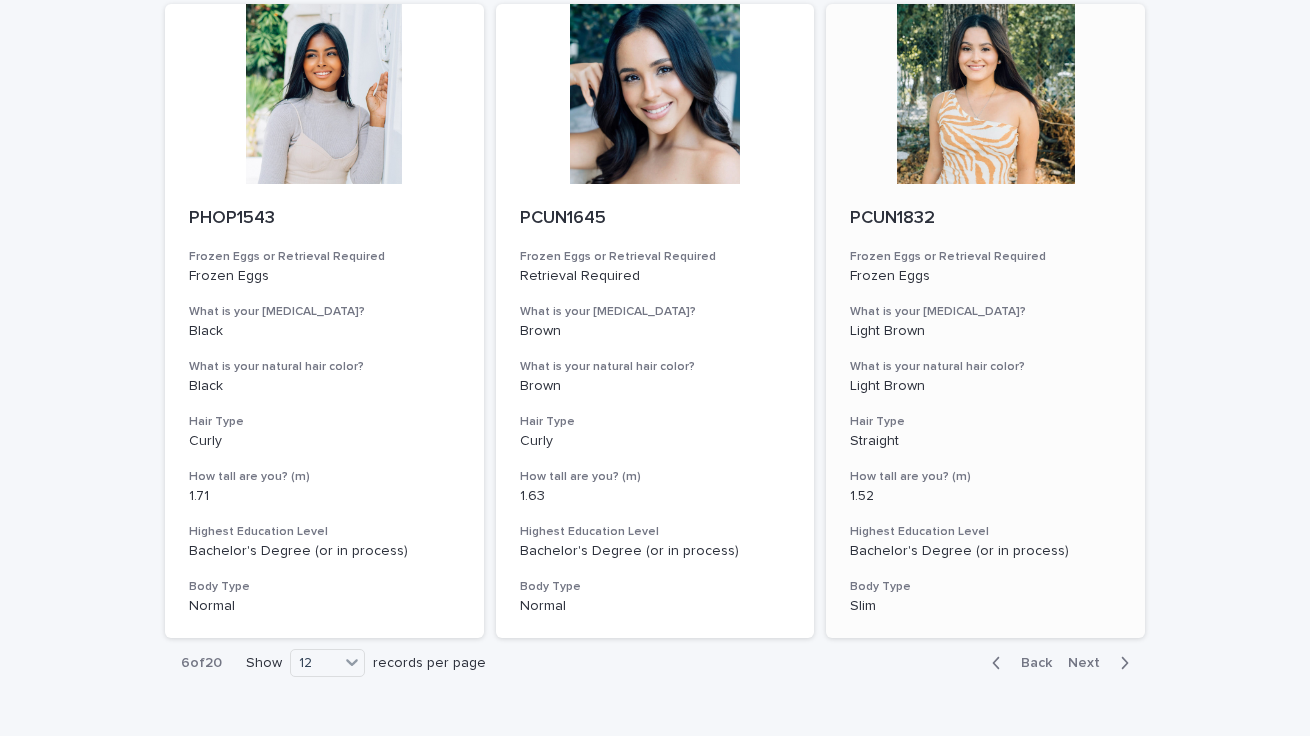 scroll, scrollTop: 2254, scrollLeft: 0, axis: vertical 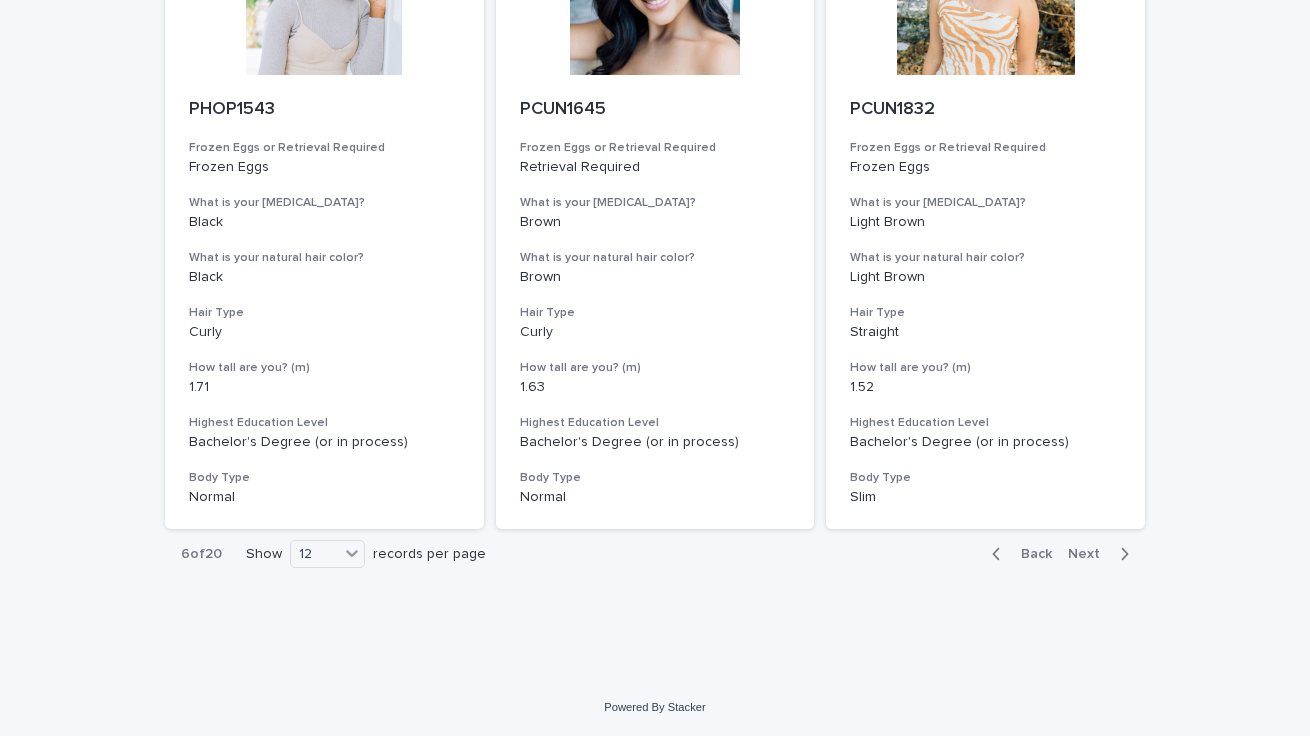 click on "Next" at bounding box center (1090, 554) 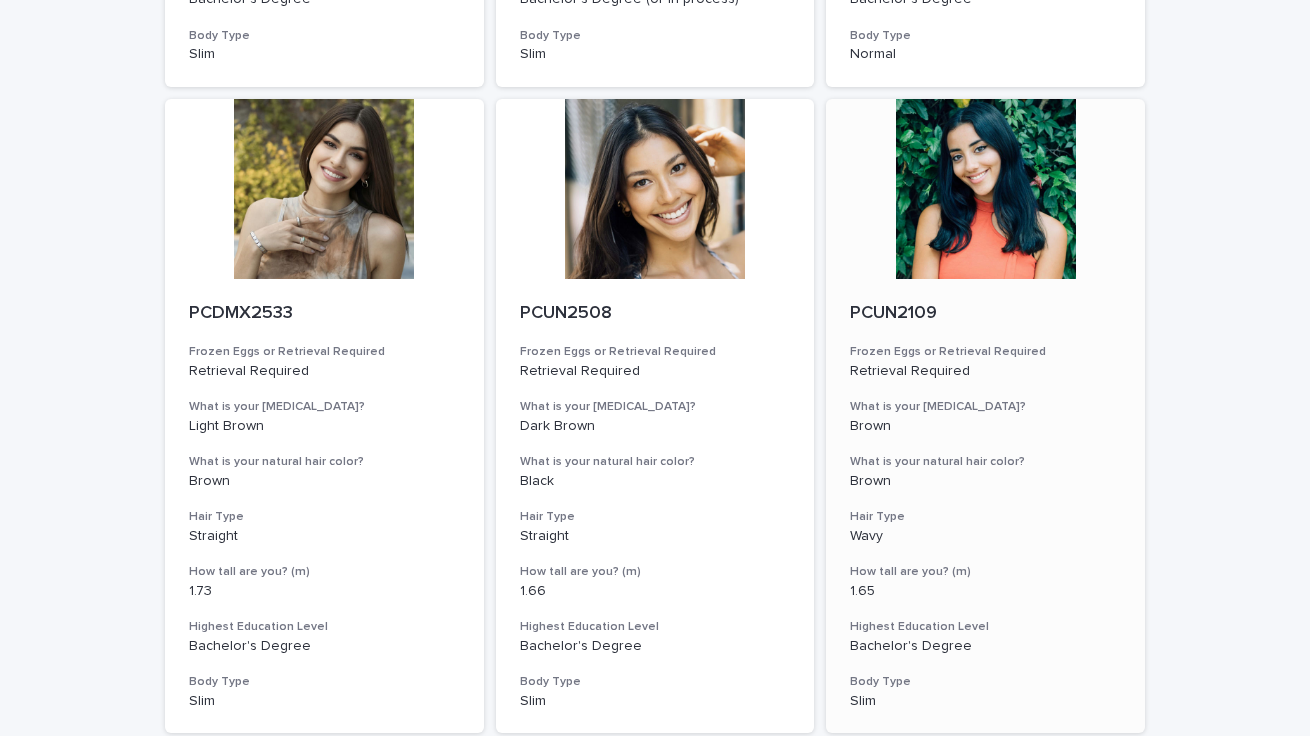 scroll, scrollTop: 2254, scrollLeft: 0, axis: vertical 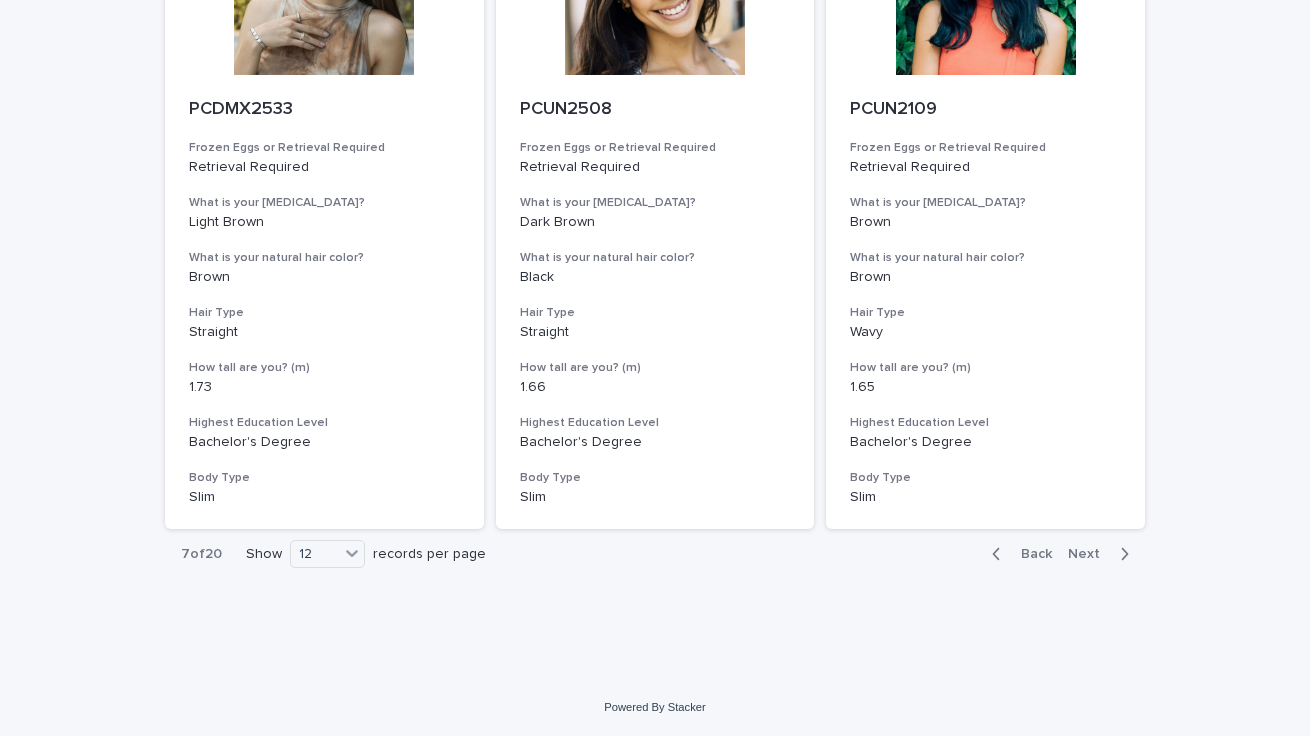 click on "Next" at bounding box center [1090, 554] 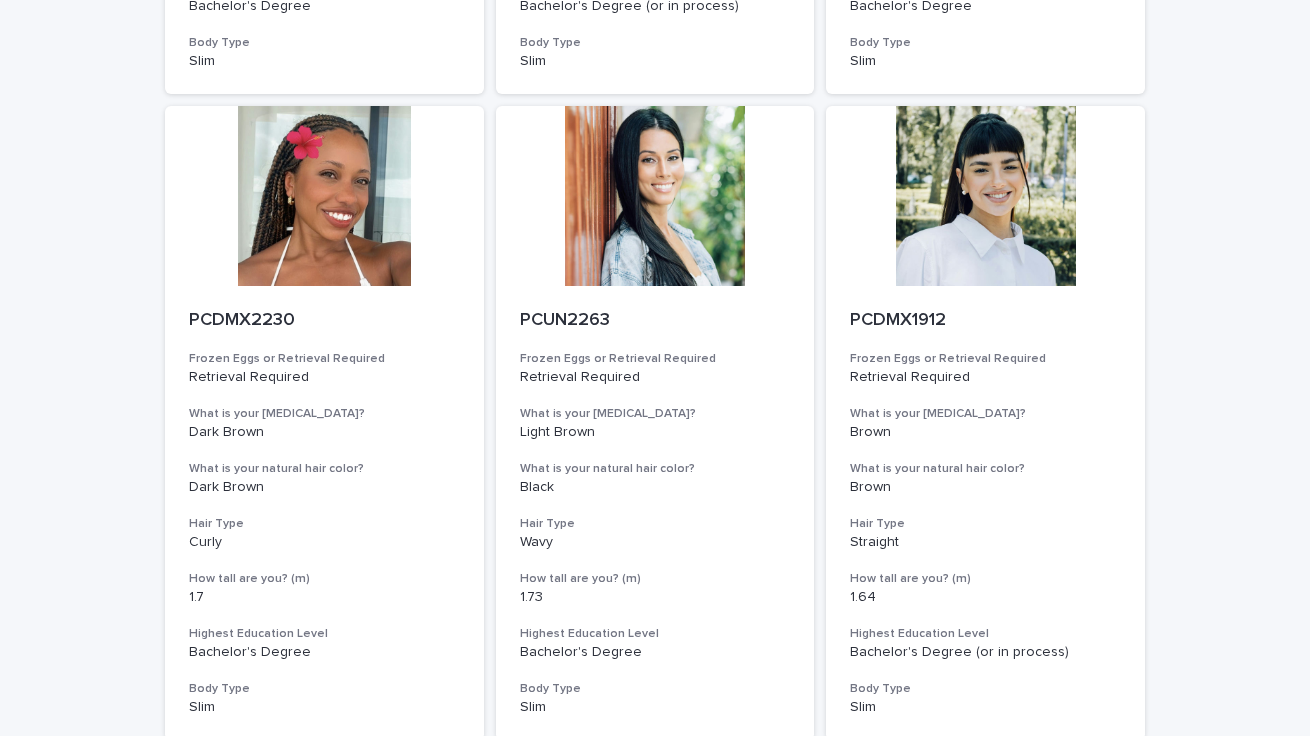 scroll, scrollTop: 722, scrollLeft: 0, axis: vertical 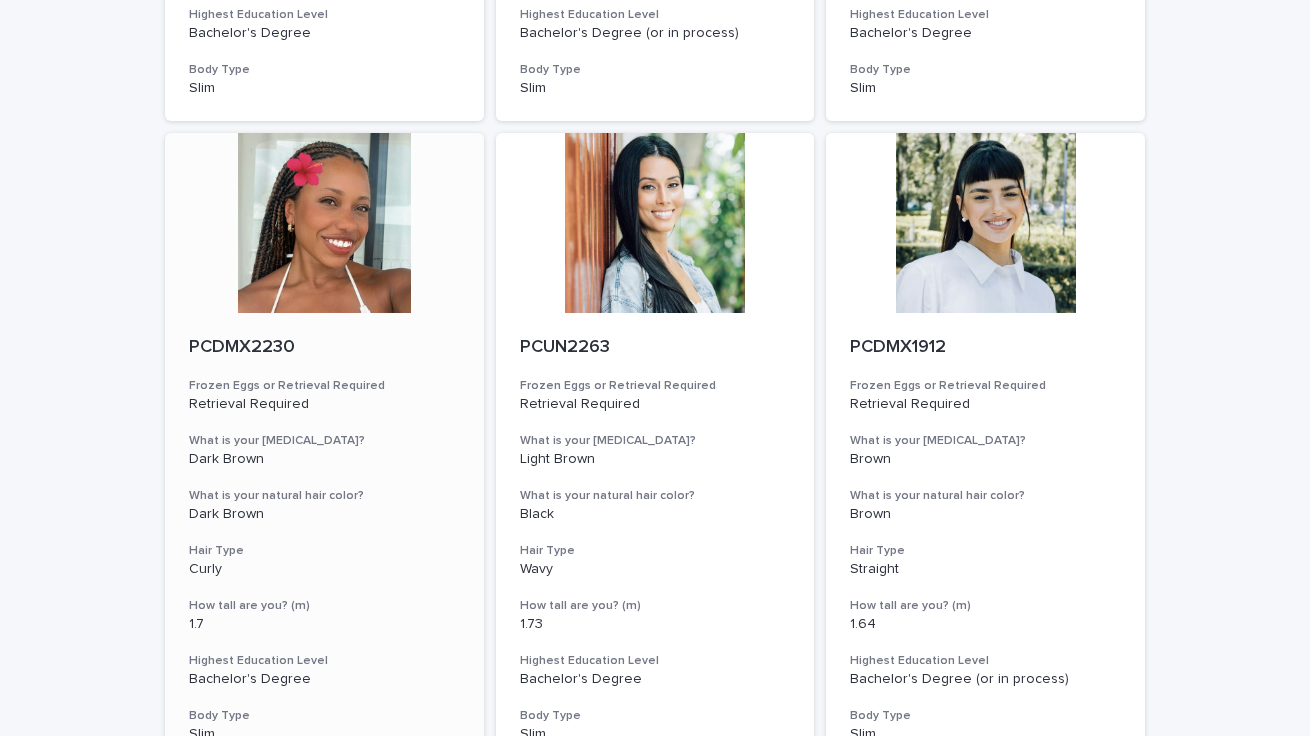 click at bounding box center [324, 223] 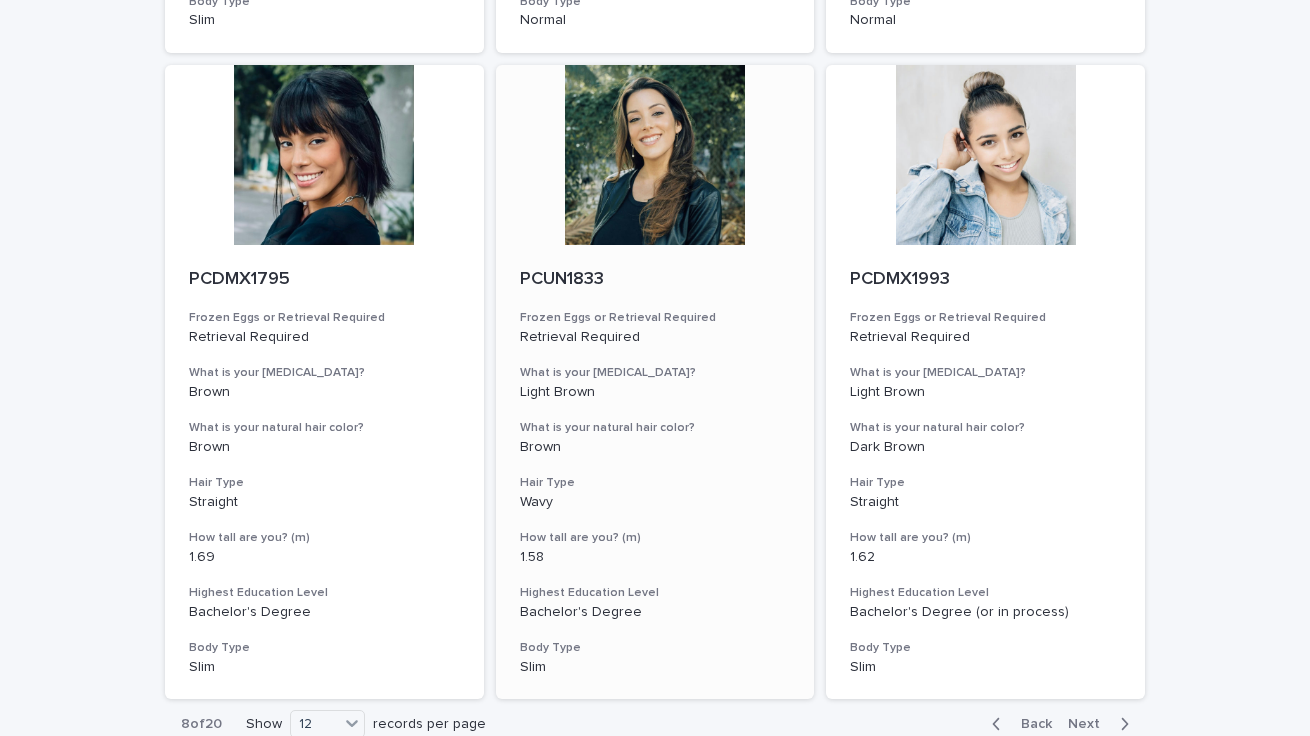 scroll, scrollTop: 2254, scrollLeft: 0, axis: vertical 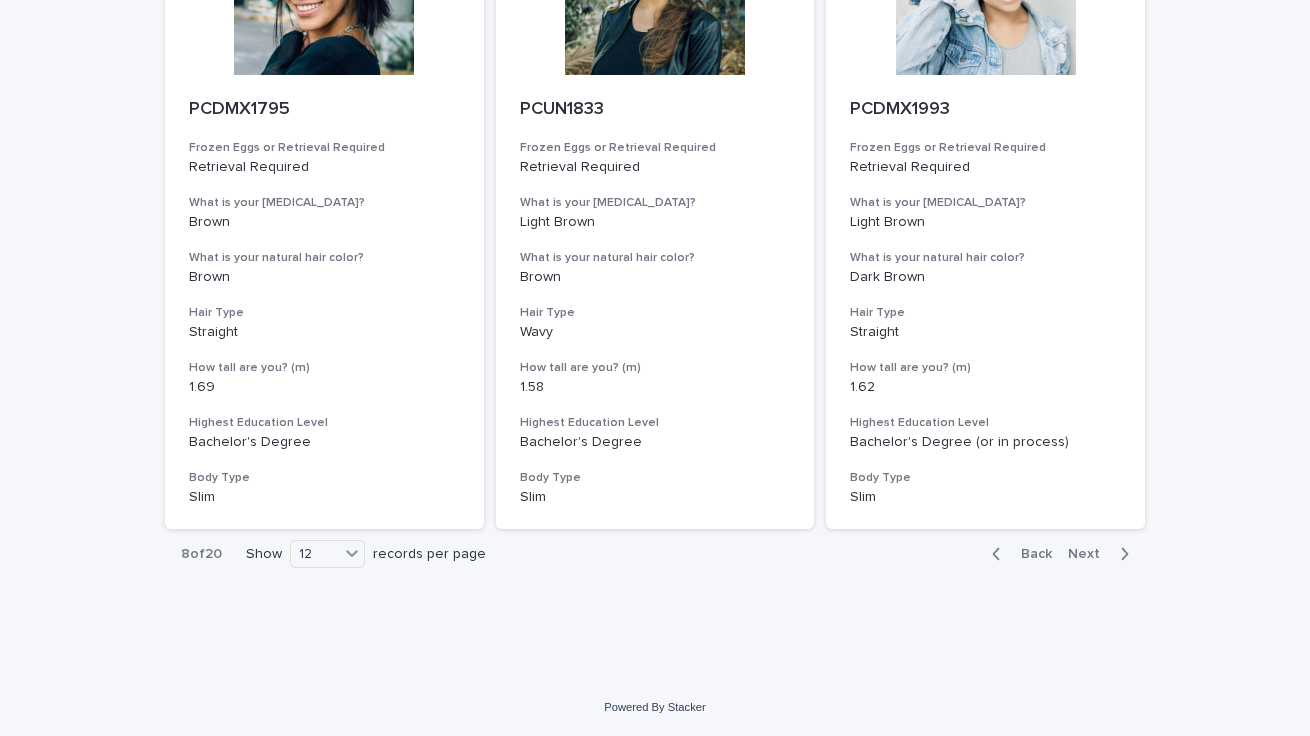 click on "Next" at bounding box center (1090, 554) 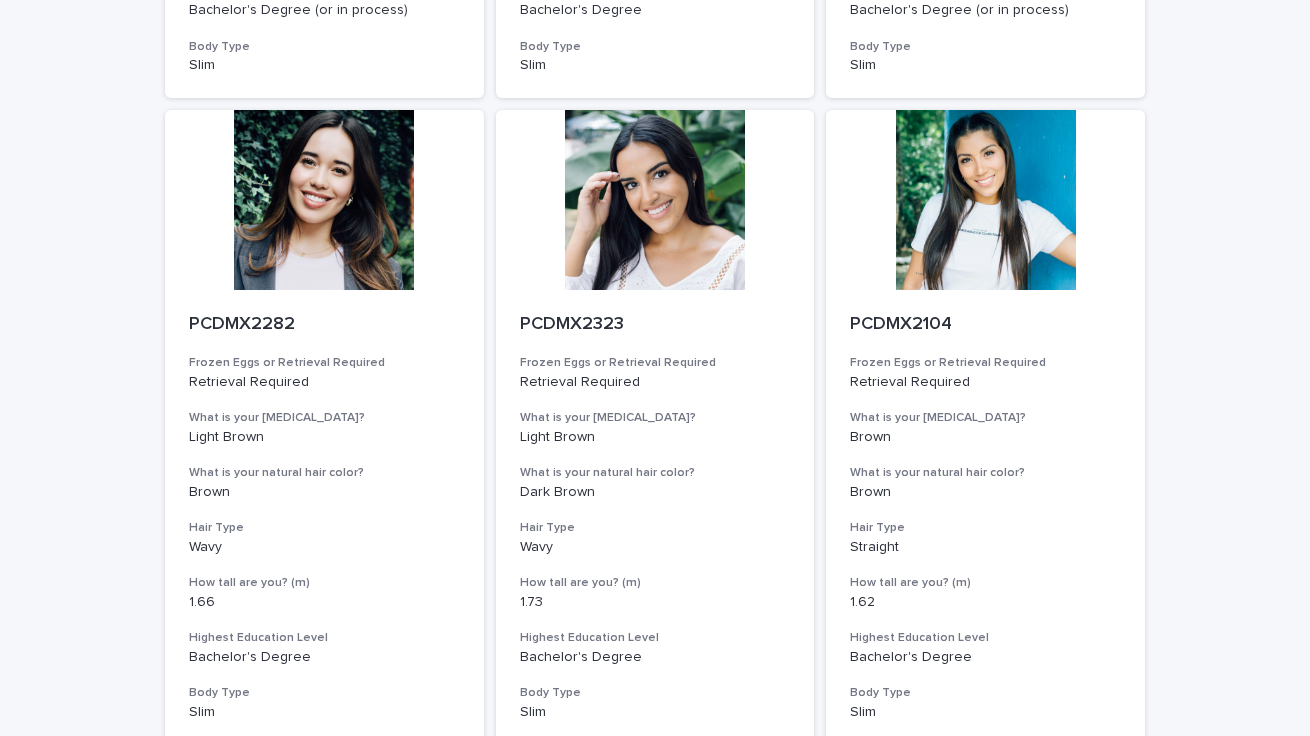 scroll, scrollTop: 2254, scrollLeft: 0, axis: vertical 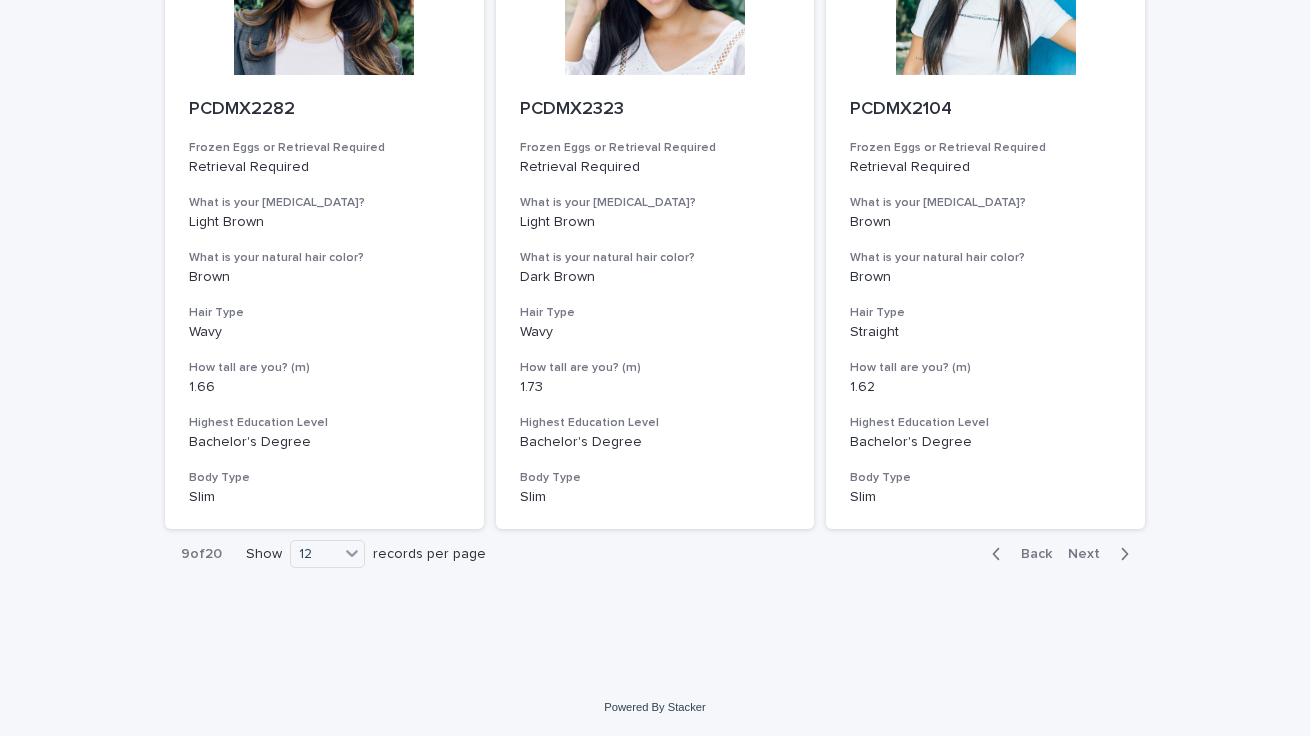 click on "Next" at bounding box center [1090, 554] 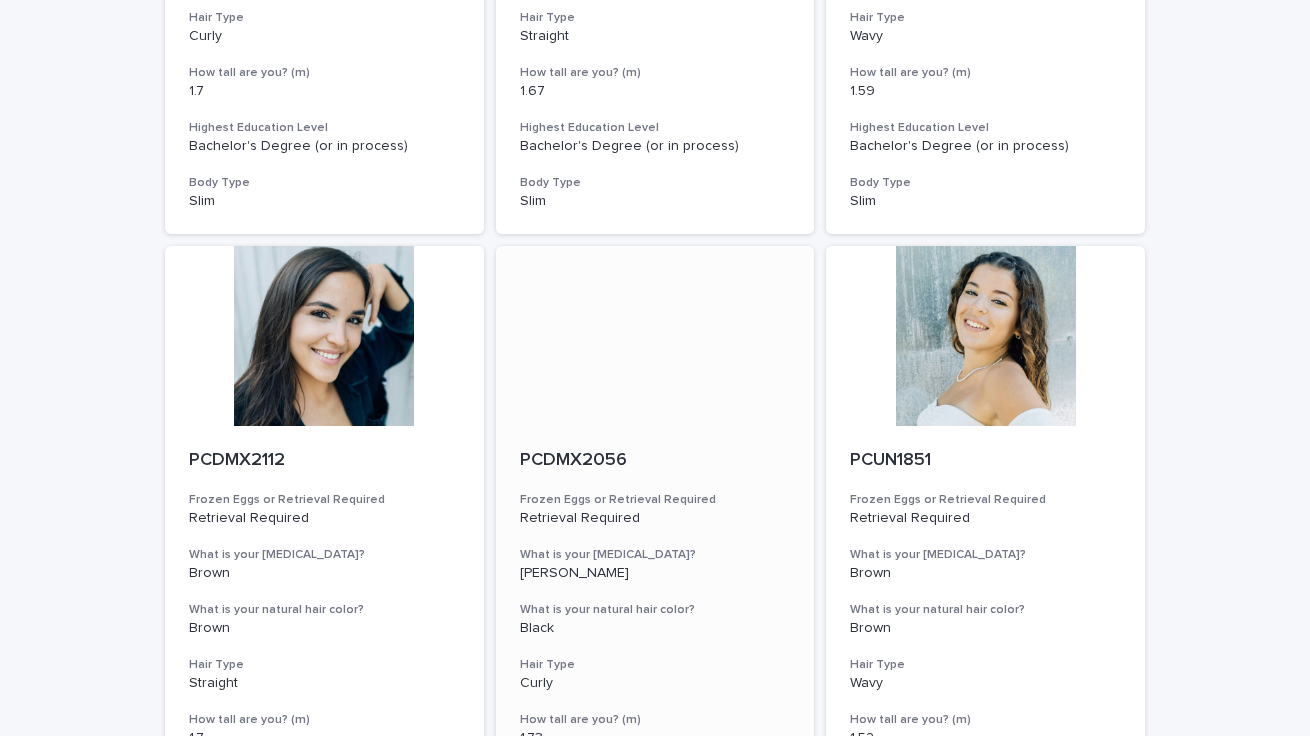 scroll, scrollTop: 1213, scrollLeft: 0, axis: vertical 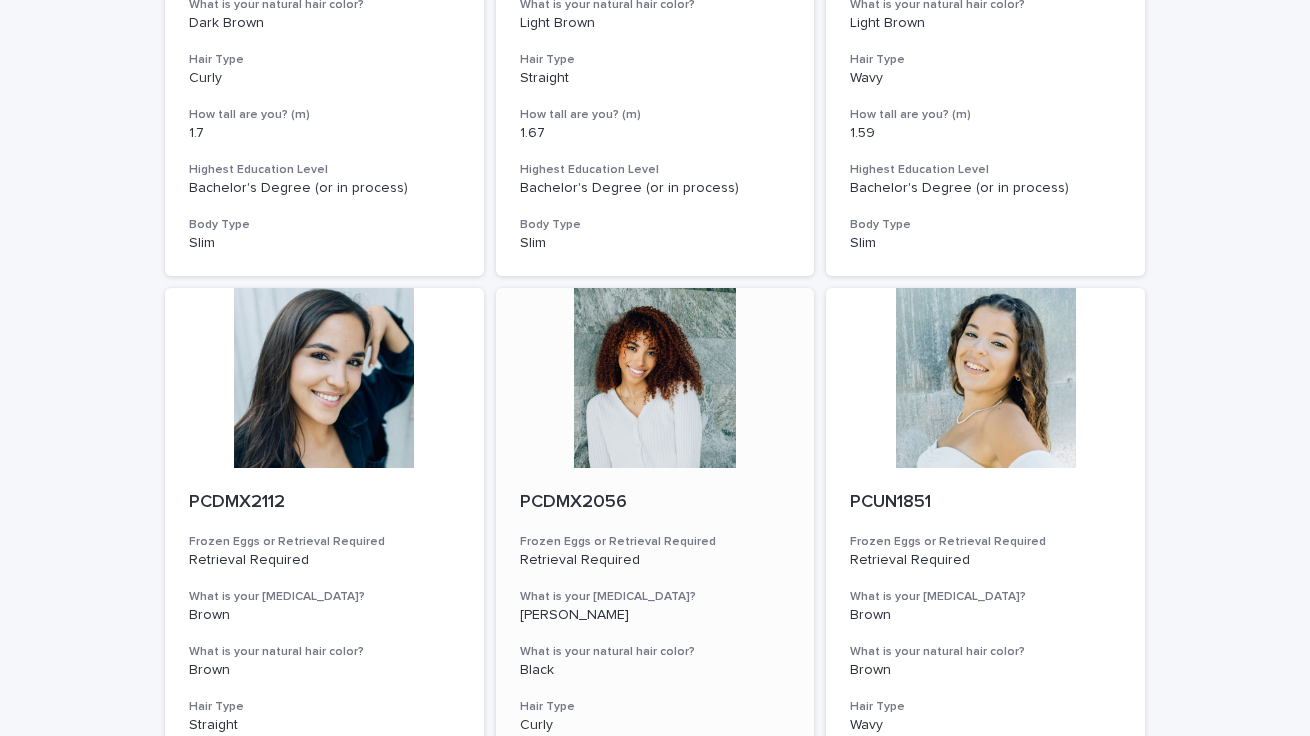 click at bounding box center (655, 378) 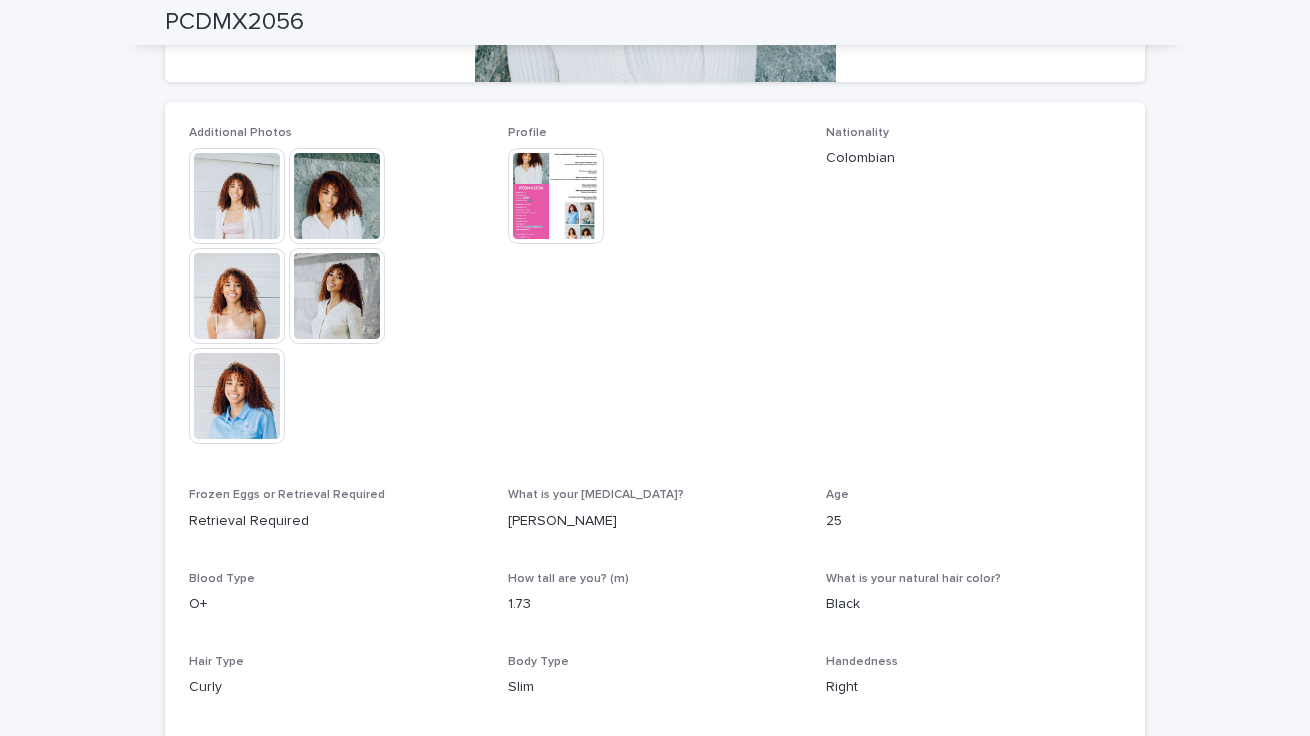 scroll, scrollTop: 487, scrollLeft: 0, axis: vertical 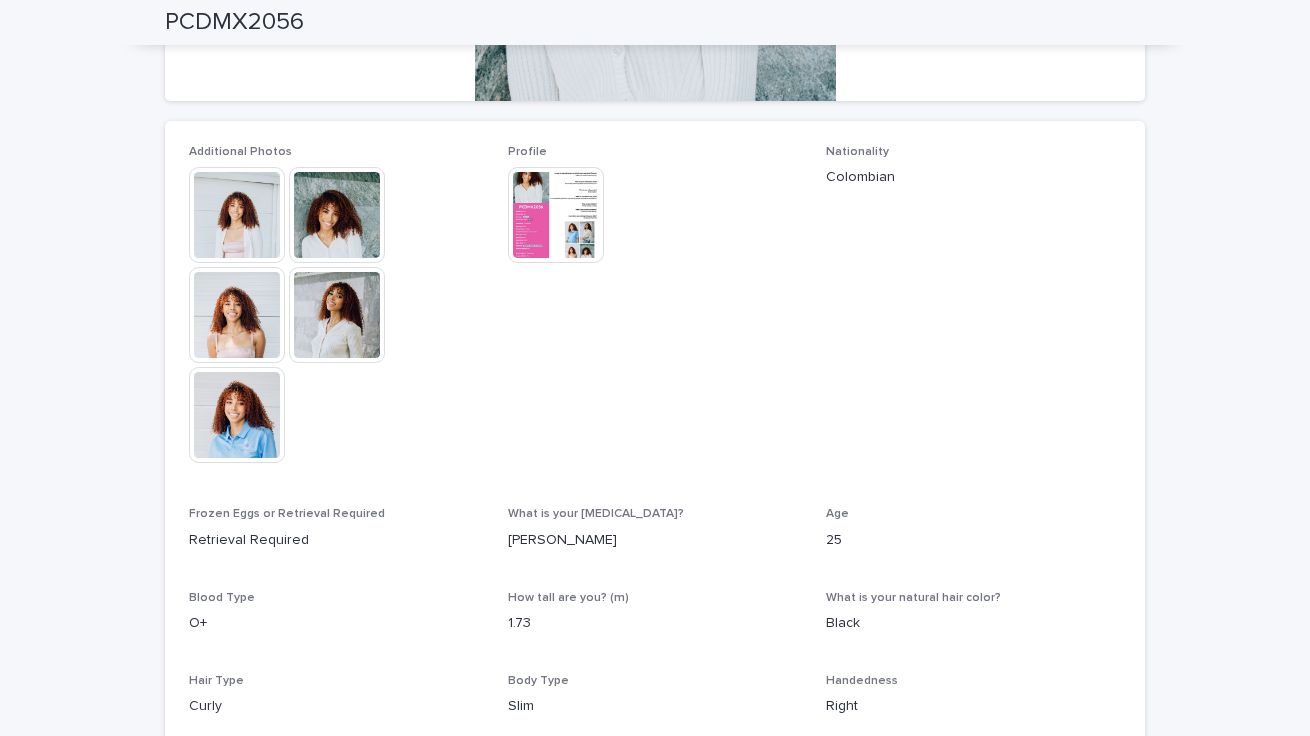 click at bounding box center [556, 215] 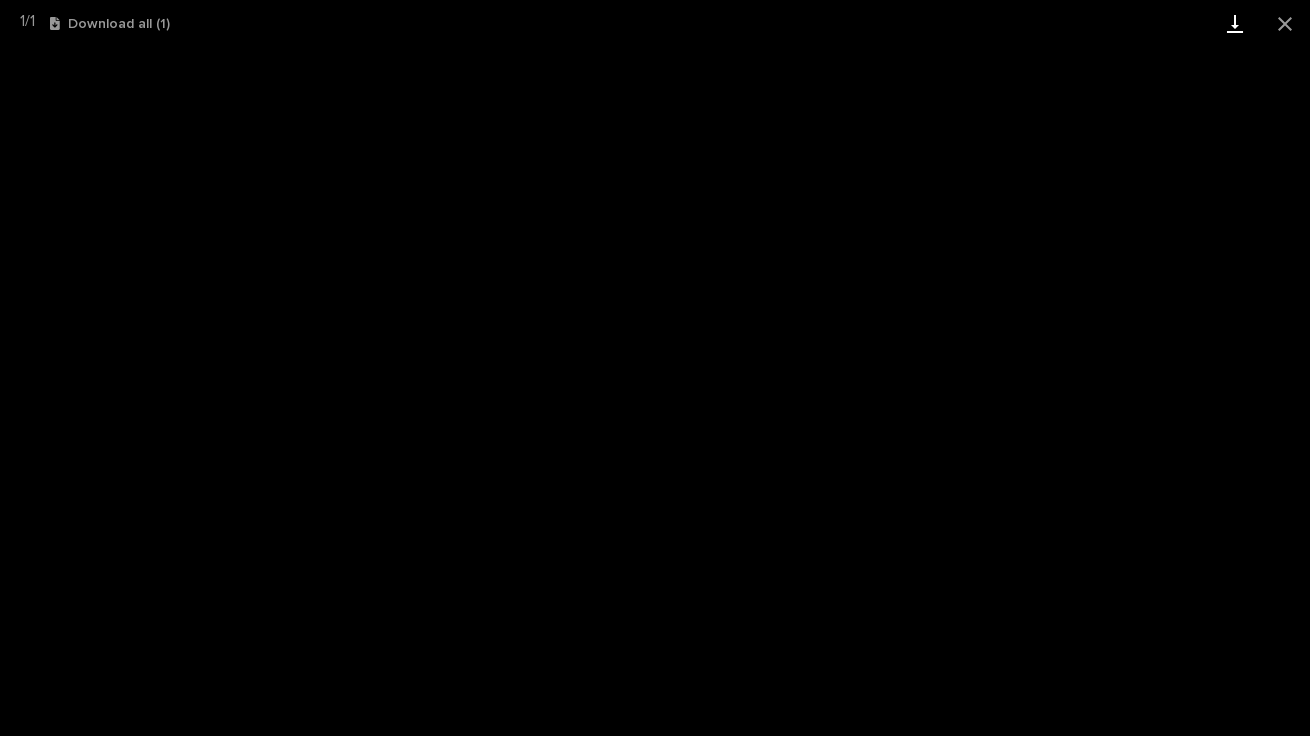 click at bounding box center (1235, 23) 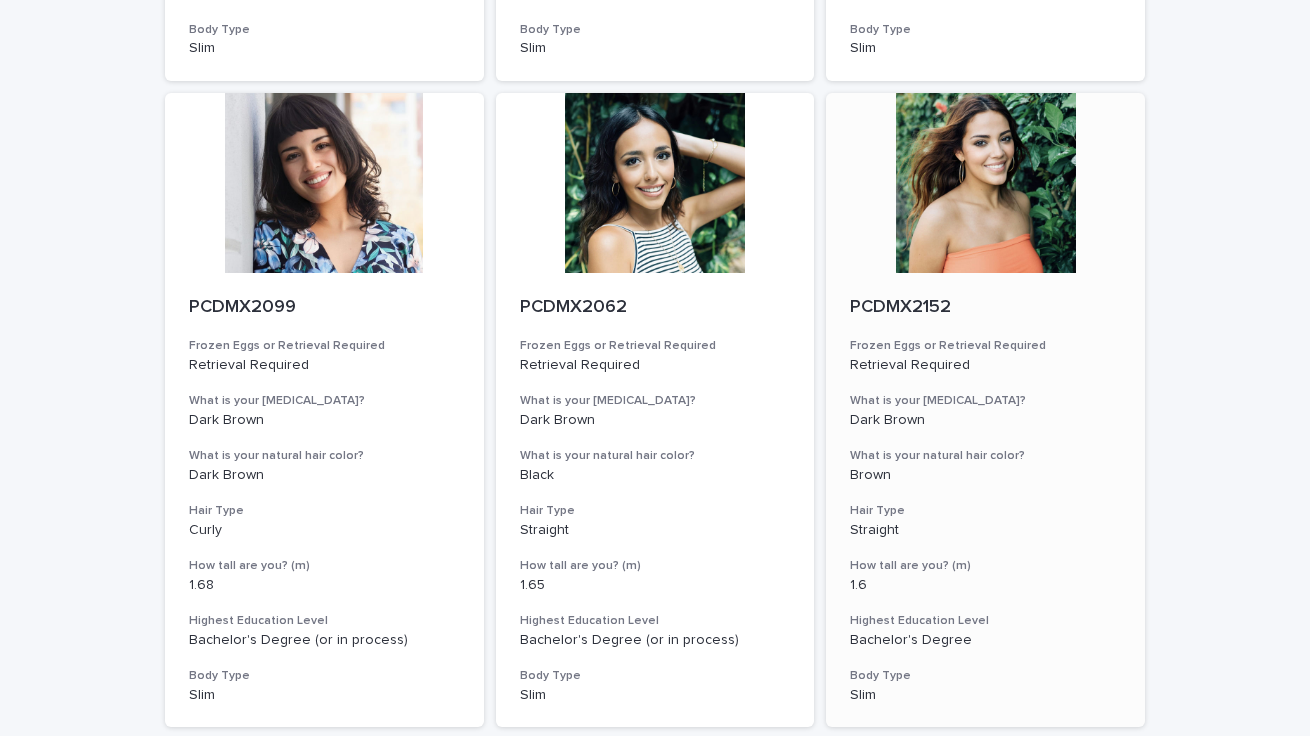 scroll, scrollTop: 2254, scrollLeft: 0, axis: vertical 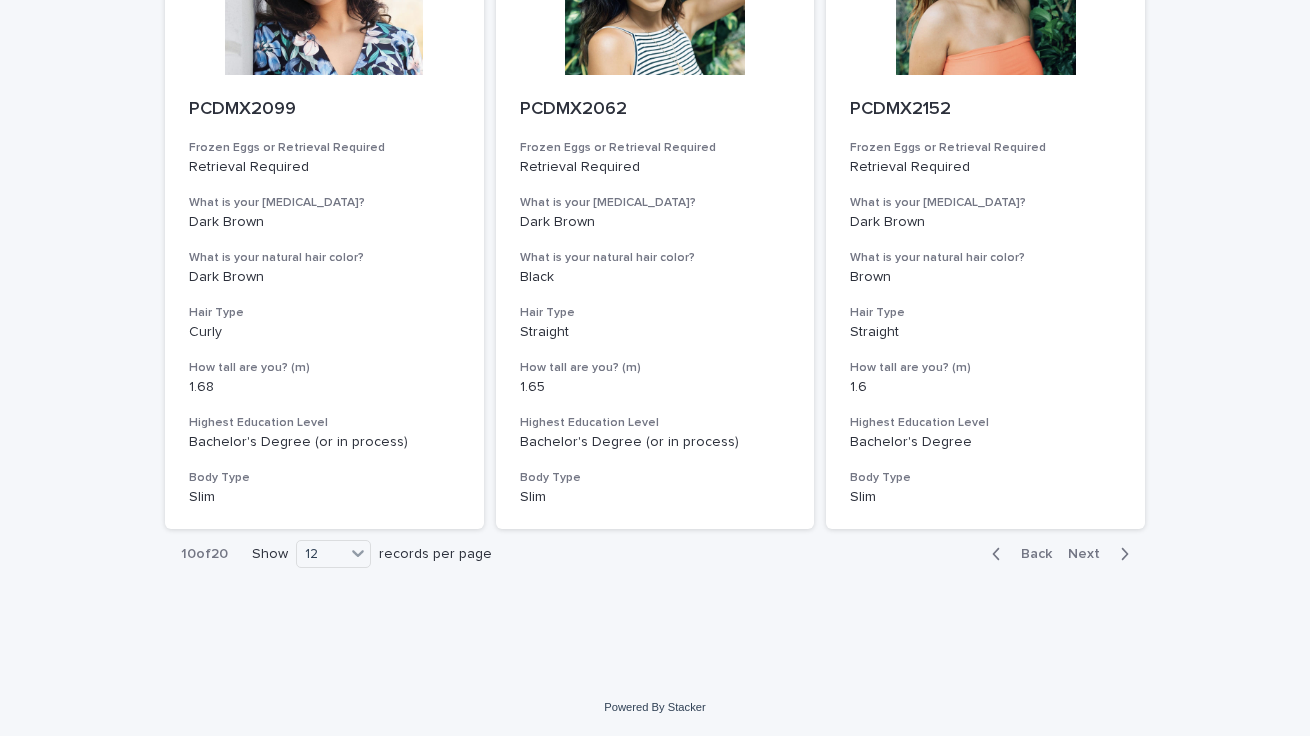 click on "Next" at bounding box center (1090, 554) 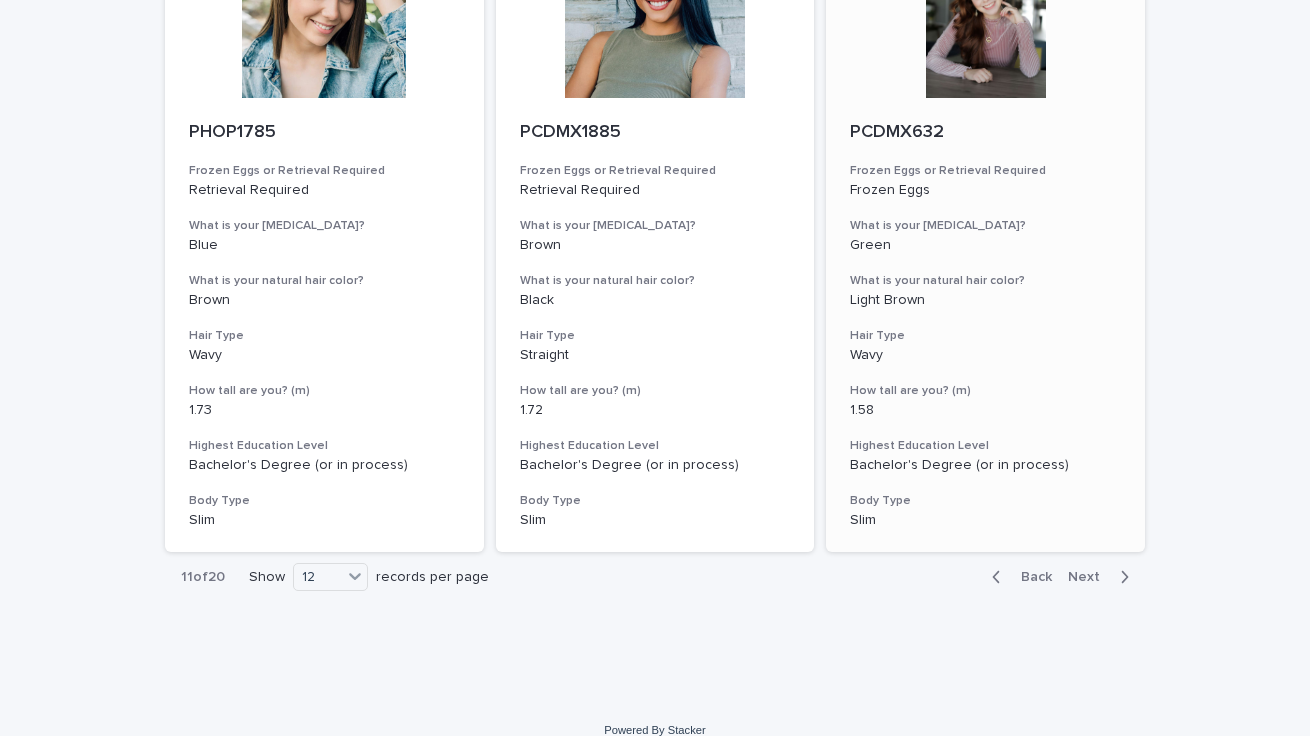 scroll, scrollTop: 2254, scrollLeft: 0, axis: vertical 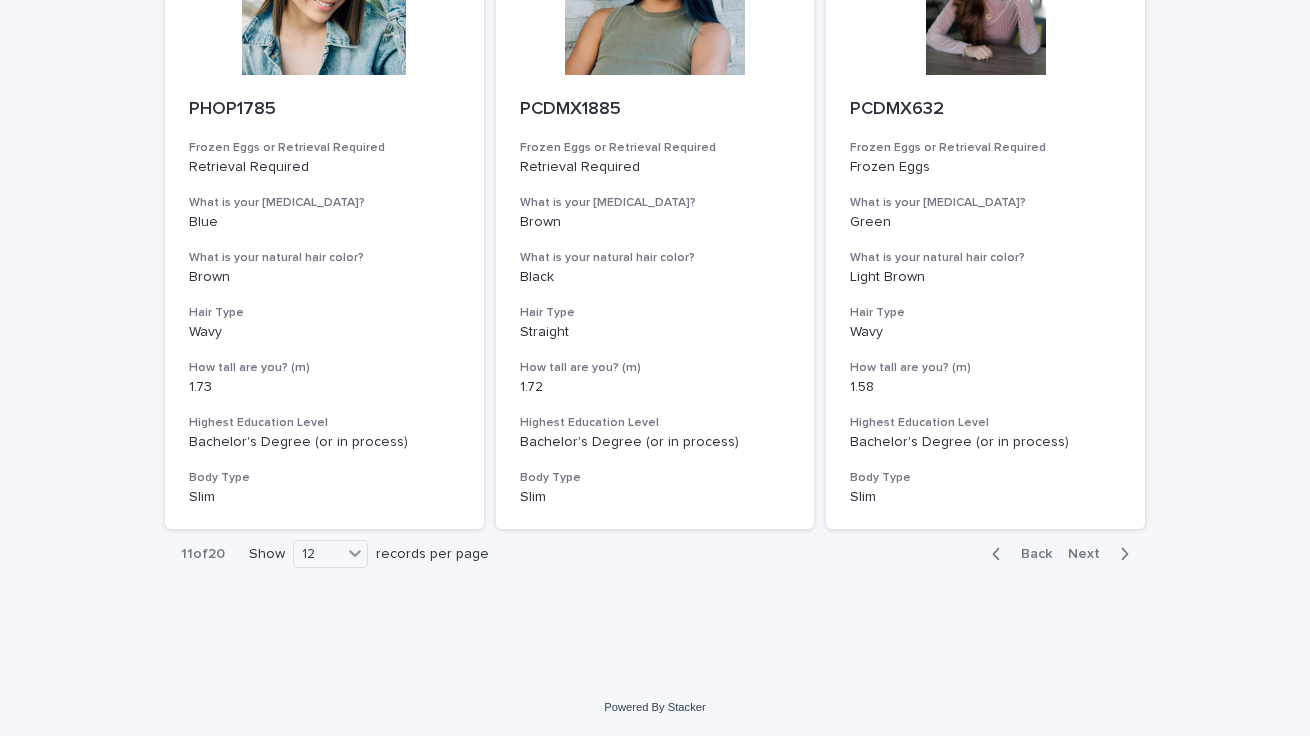 click on "Next" at bounding box center (1090, 554) 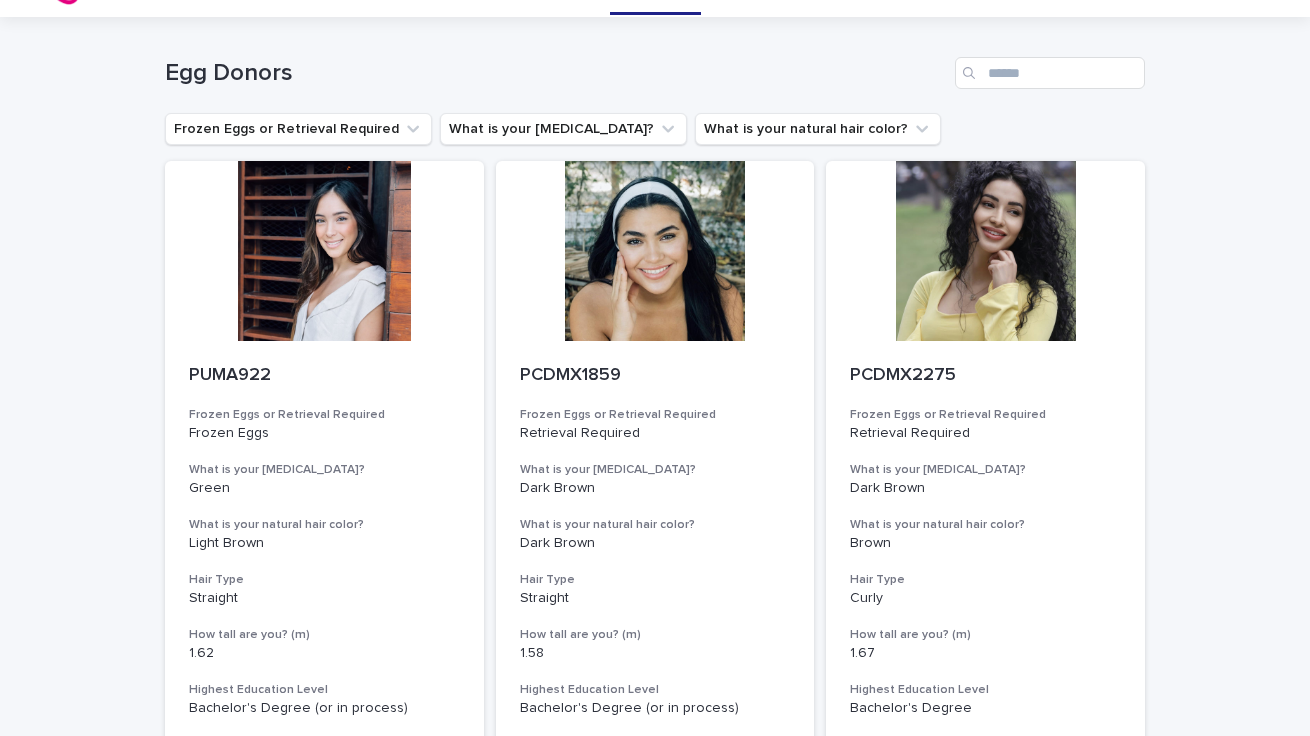 scroll, scrollTop: 0, scrollLeft: 0, axis: both 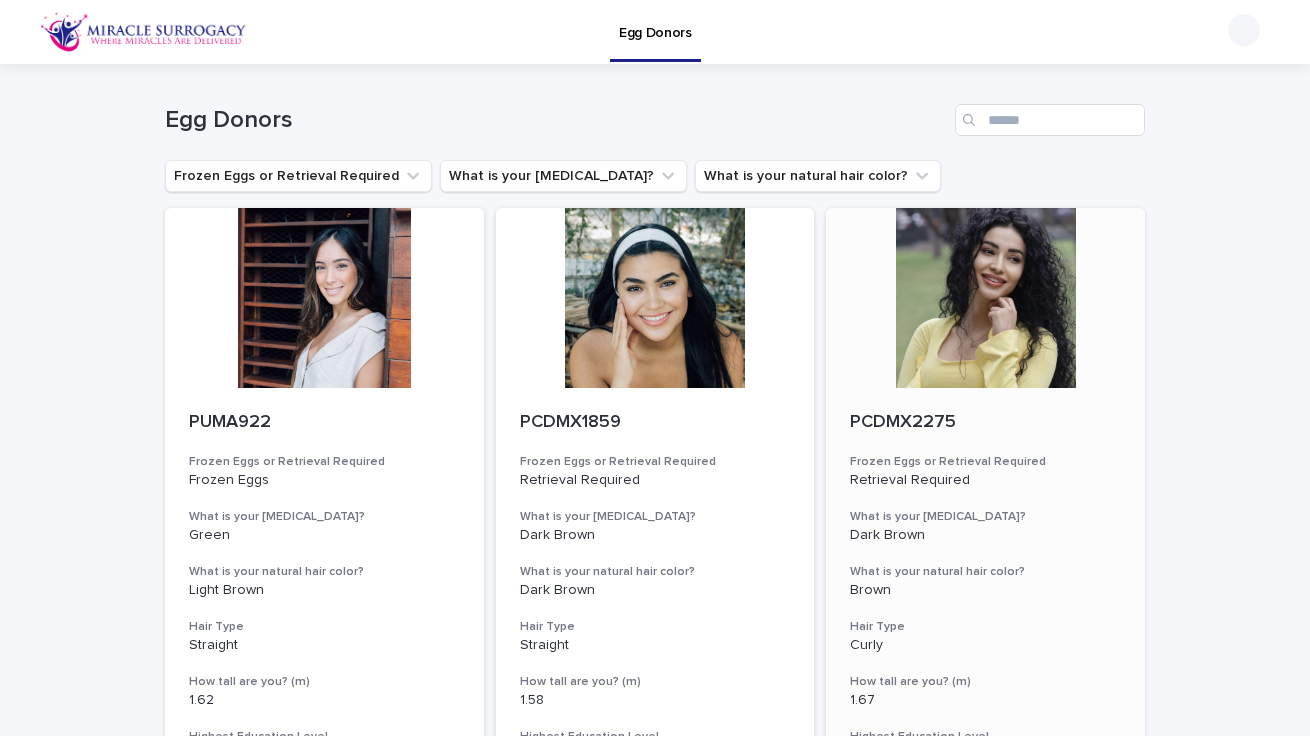 click at bounding box center [985, 298] 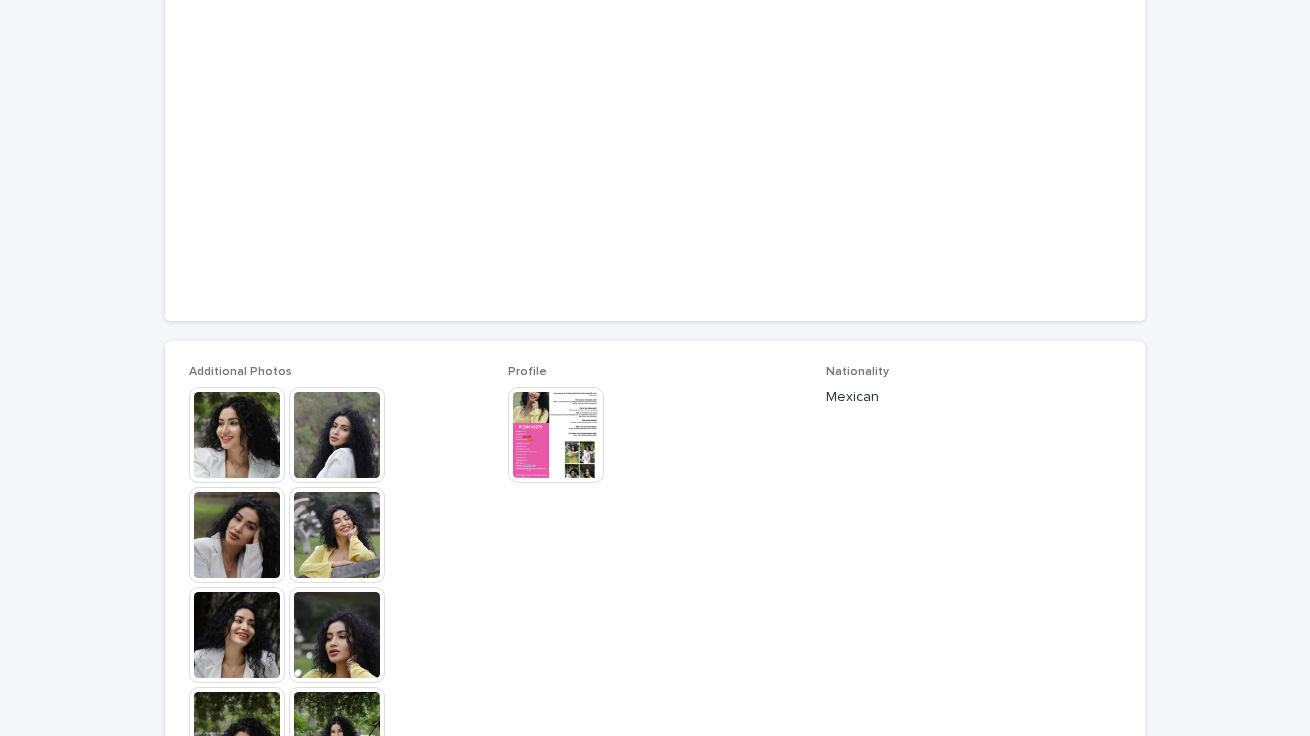 scroll, scrollTop: 618, scrollLeft: 0, axis: vertical 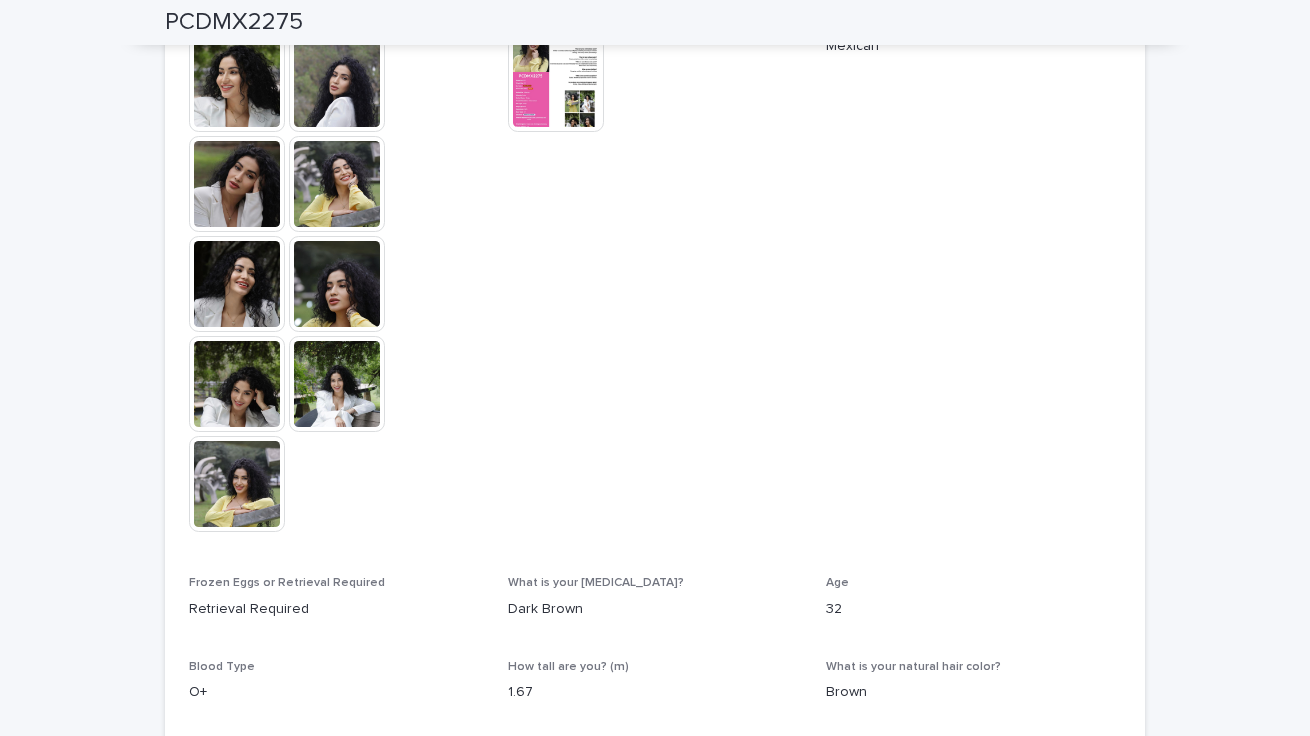 click at bounding box center [237, 484] 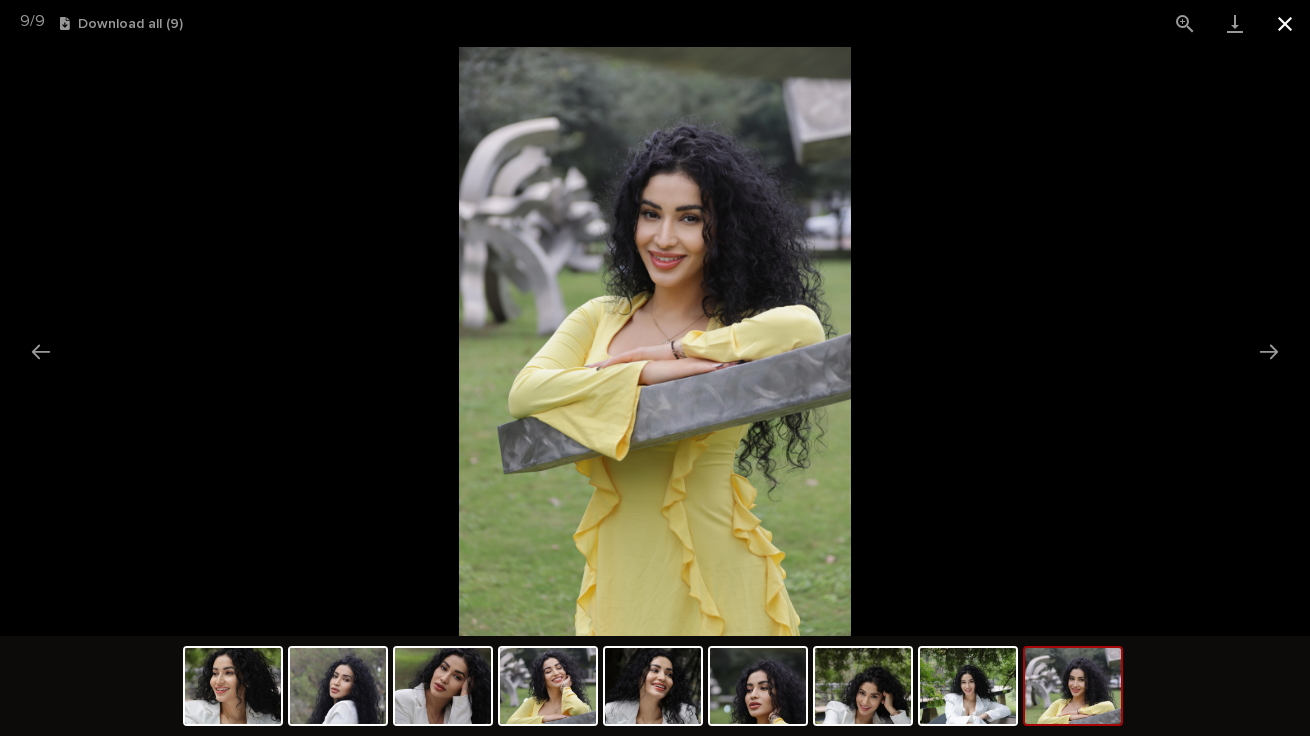 click at bounding box center (1285, 23) 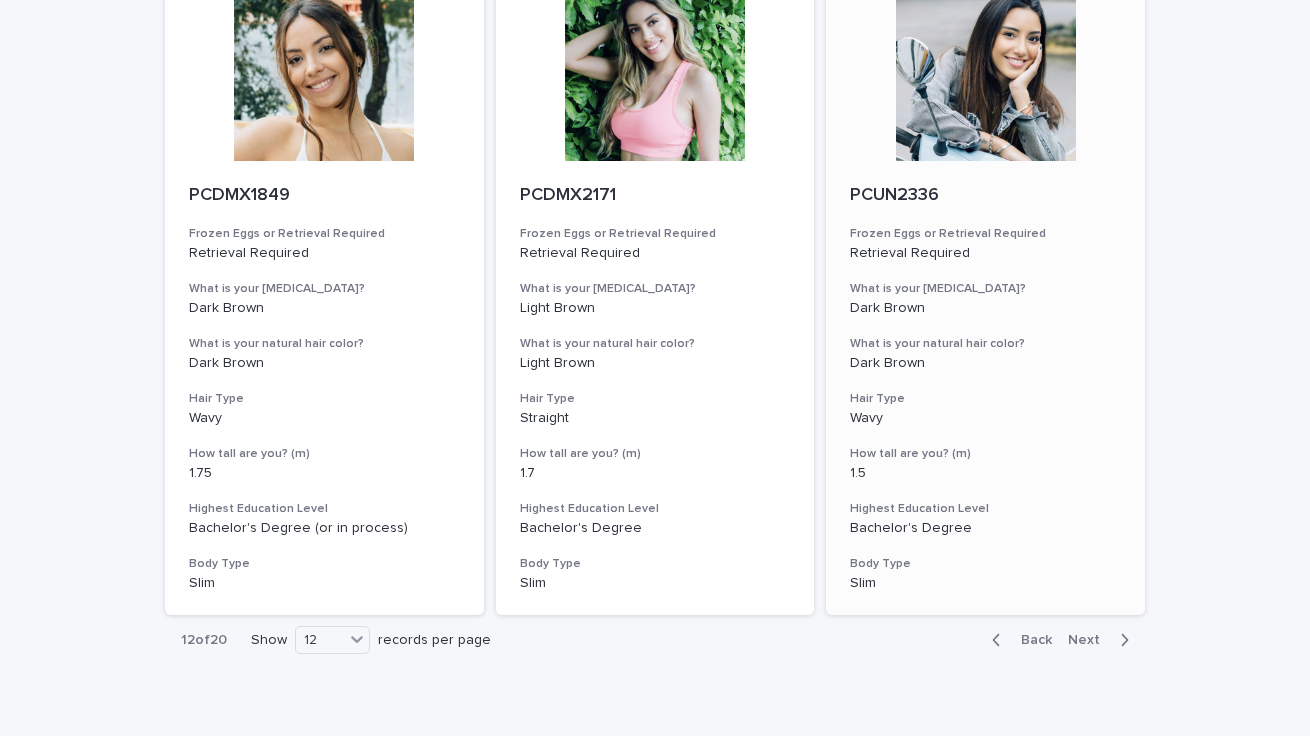 scroll, scrollTop: 2254, scrollLeft: 0, axis: vertical 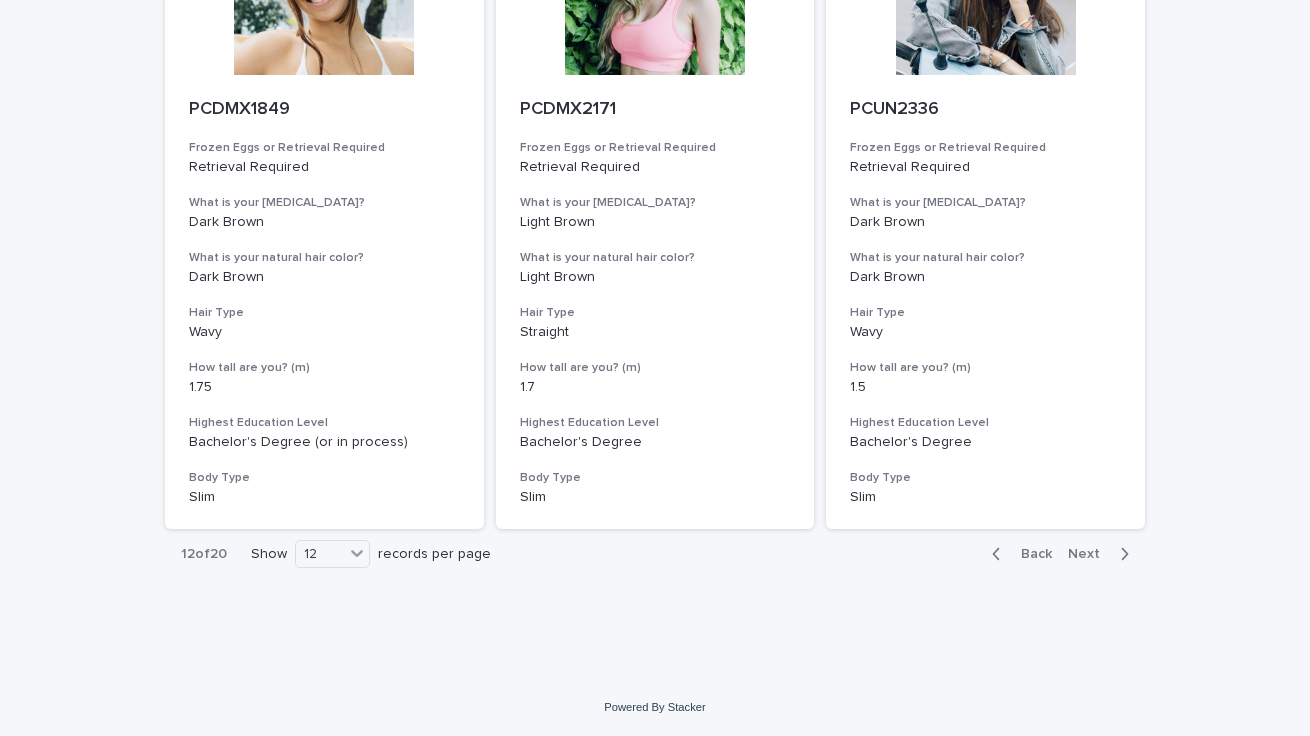 click on "Next" at bounding box center (1090, 554) 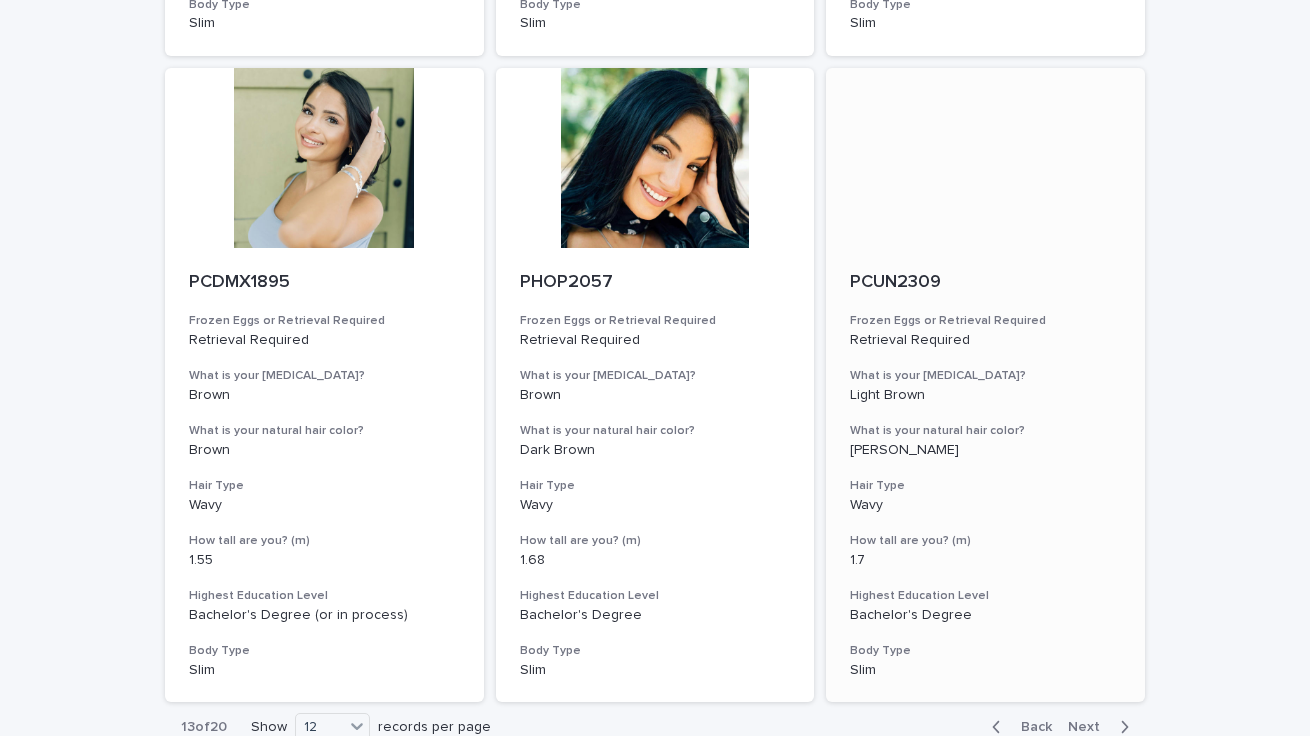 scroll, scrollTop: 2064, scrollLeft: 0, axis: vertical 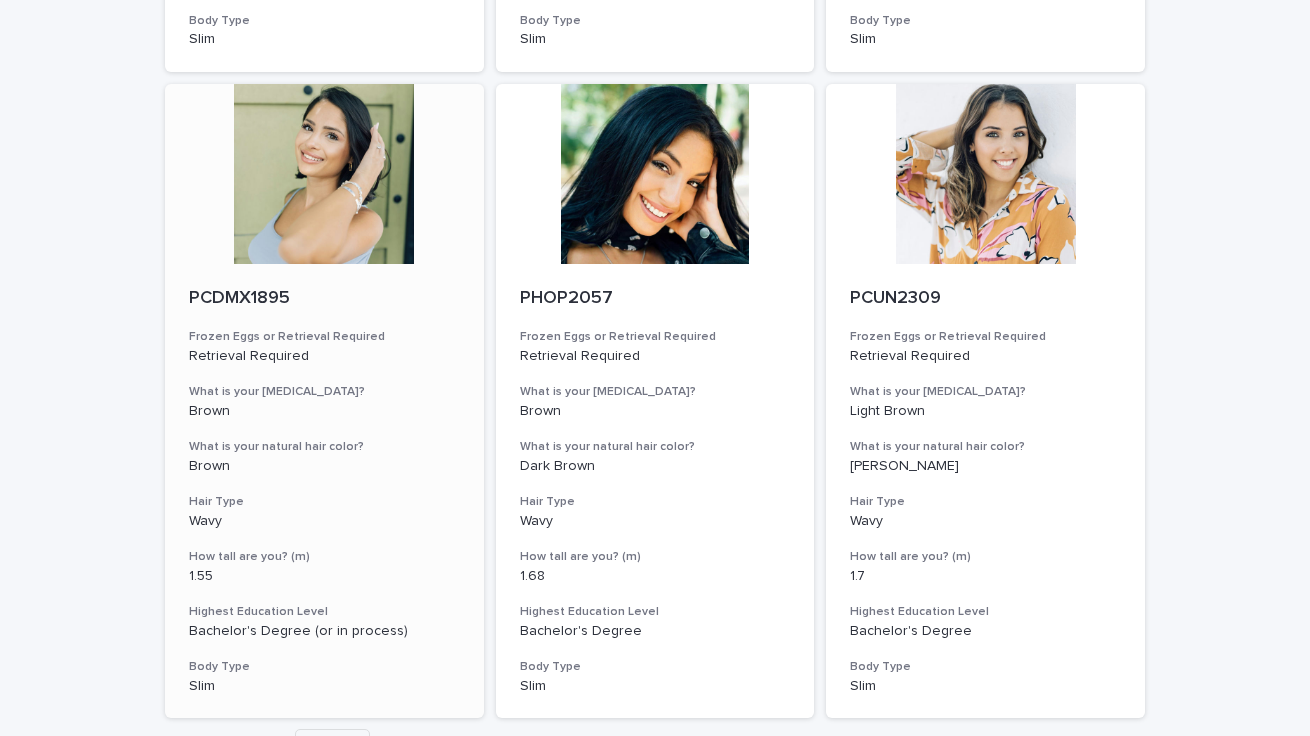 click at bounding box center [324, 174] 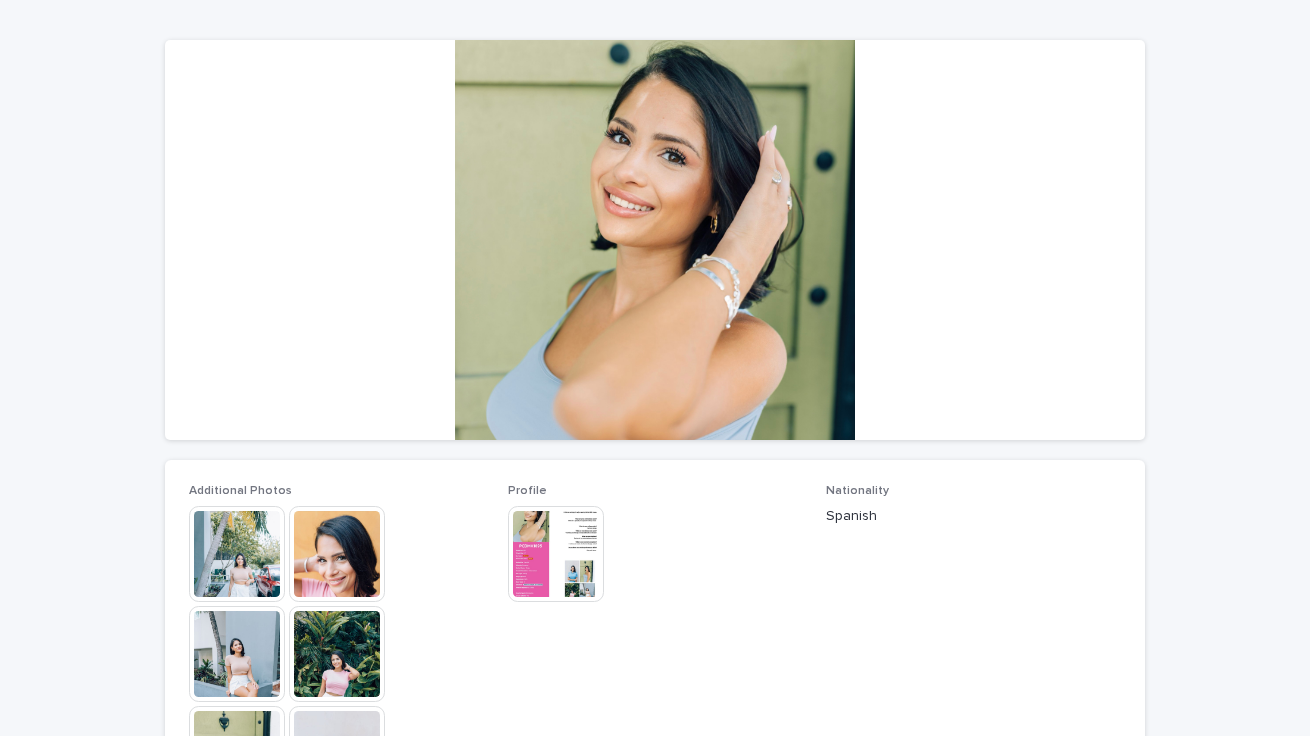 scroll, scrollTop: 184, scrollLeft: 0, axis: vertical 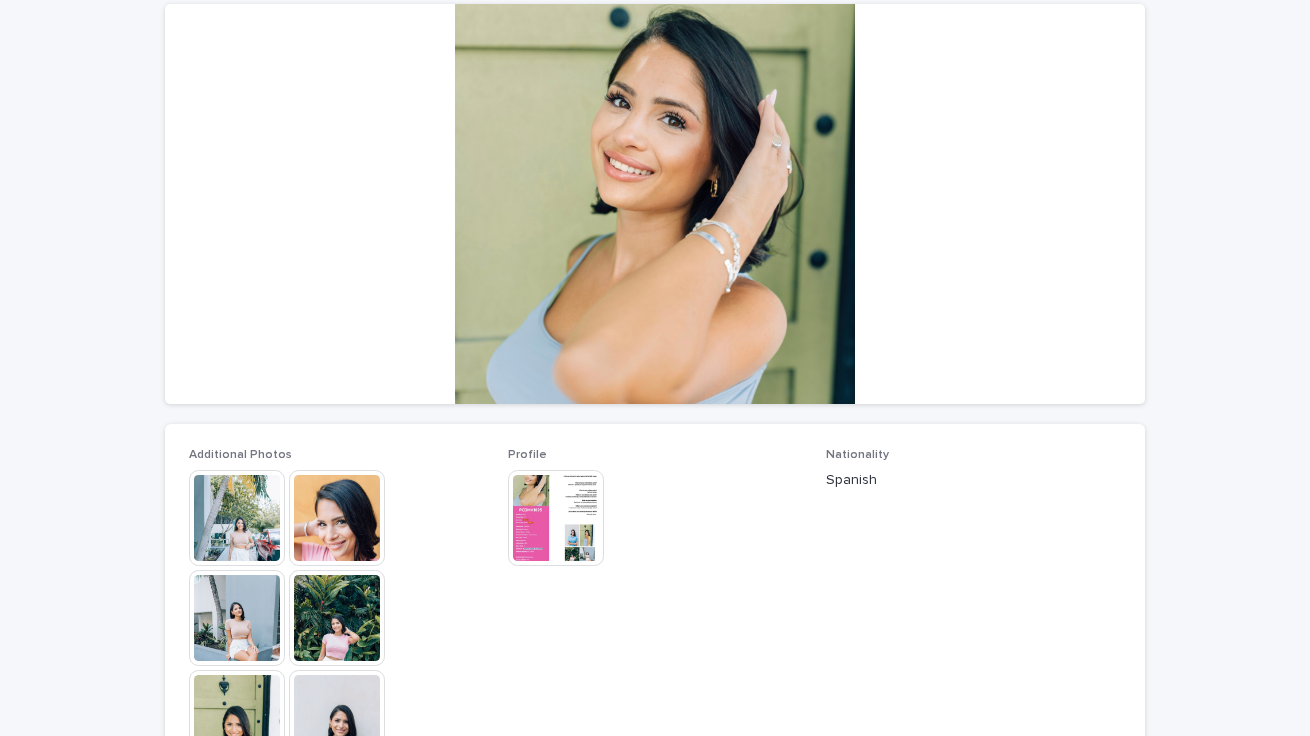 click at bounding box center (337, 618) 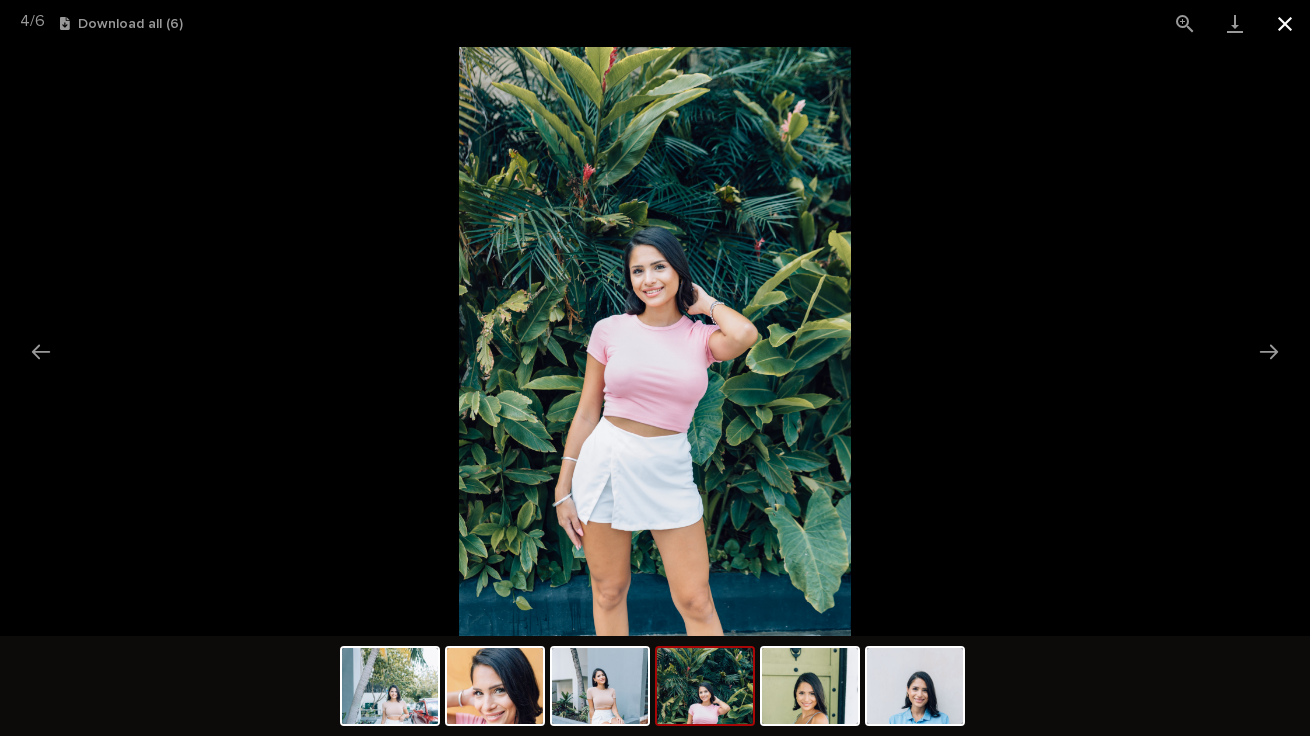 click at bounding box center [1285, 23] 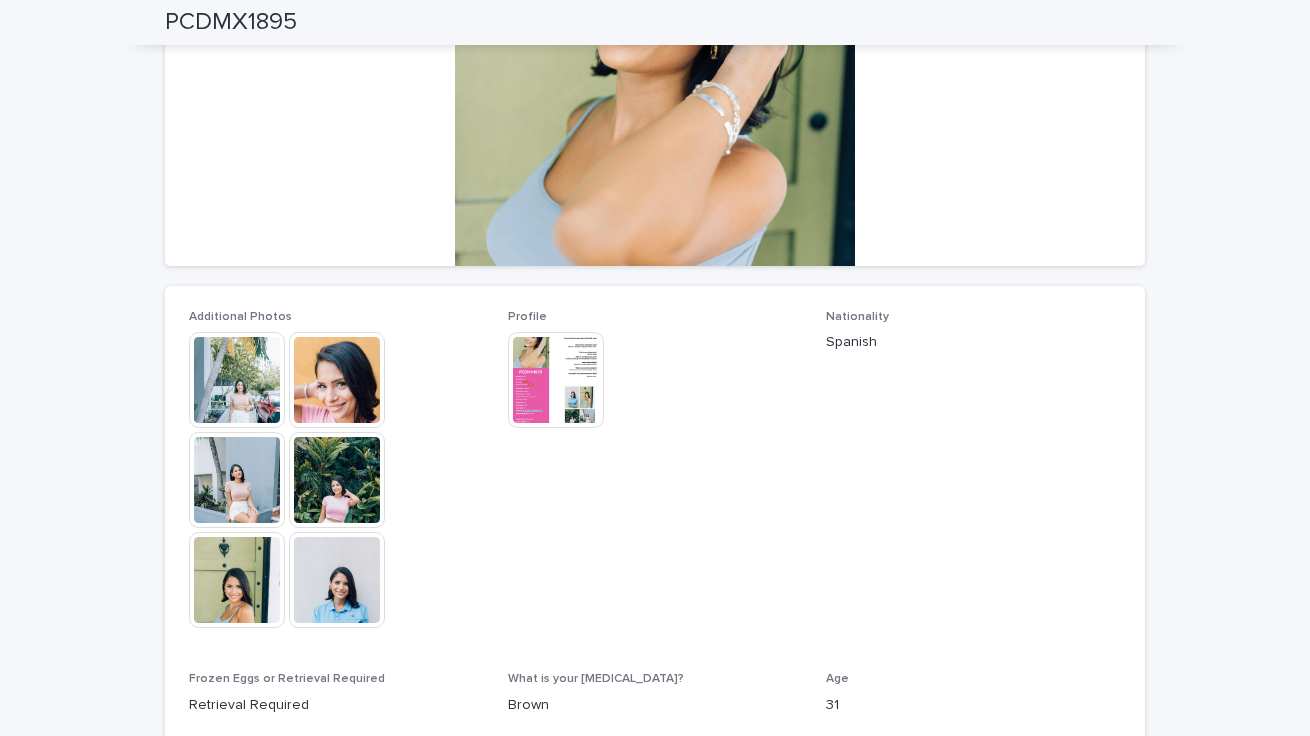 scroll, scrollTop: 322, scrollLeft: 0, axis: vertical 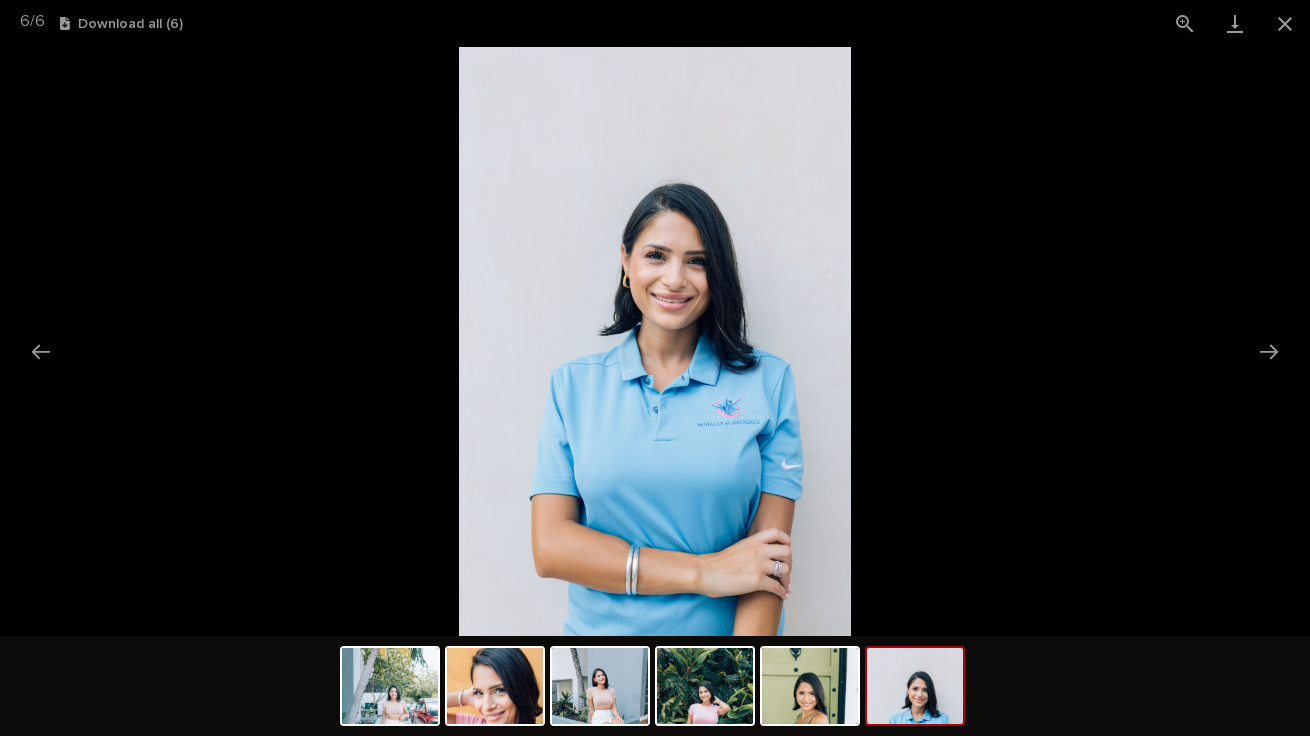 click at bounding box center (915, 686) 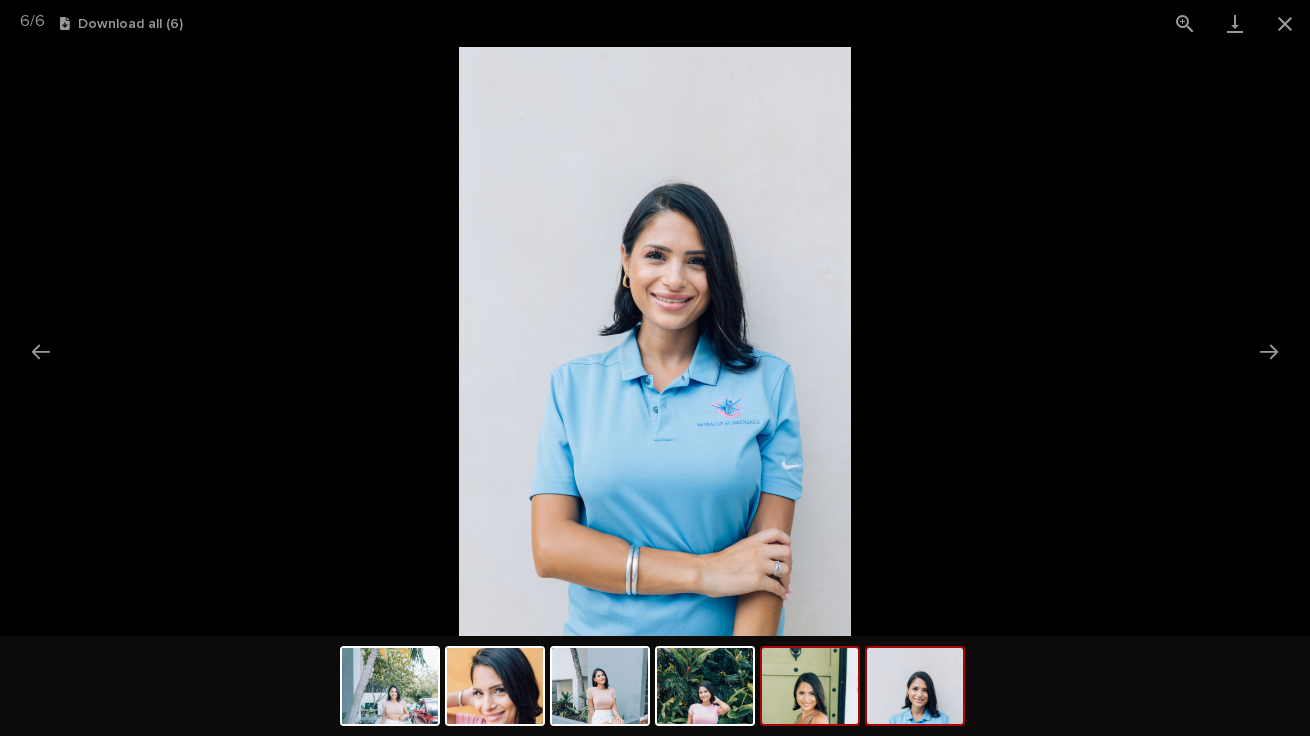 click at bounding box center (810, 686) 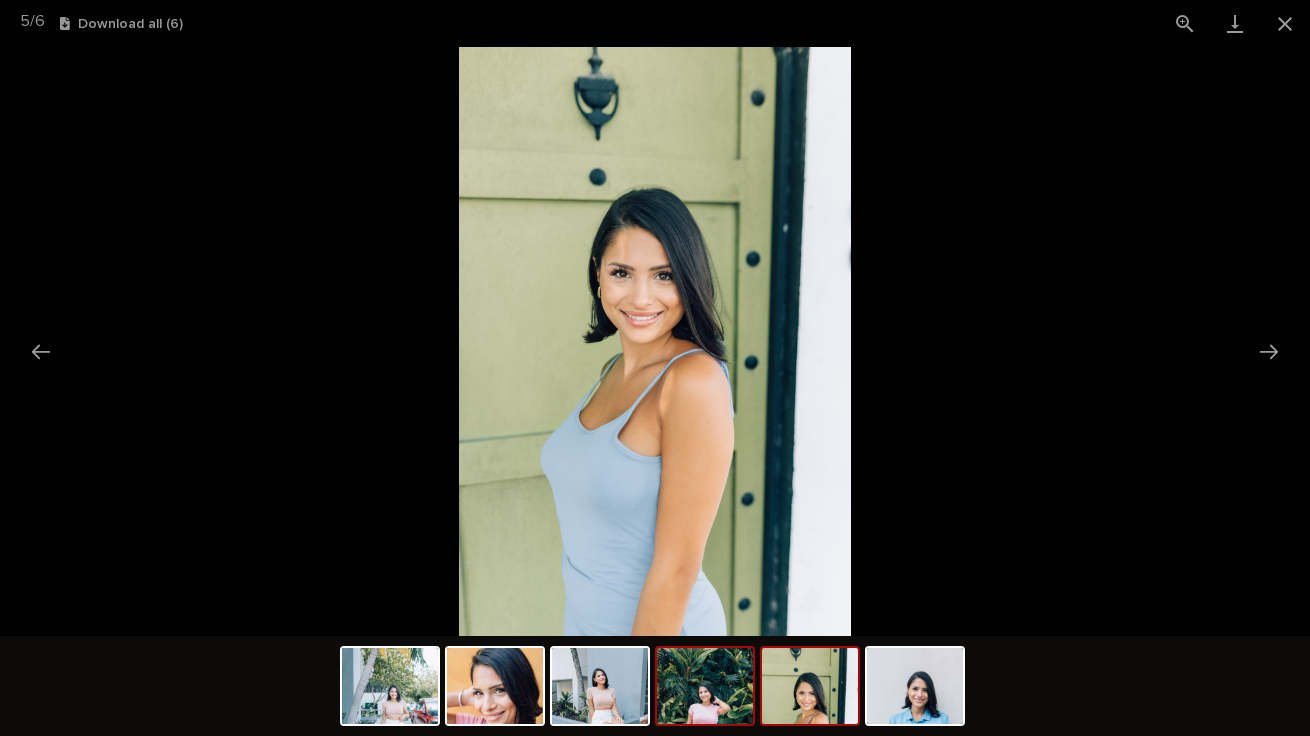 click at bounding box center [705, 686] 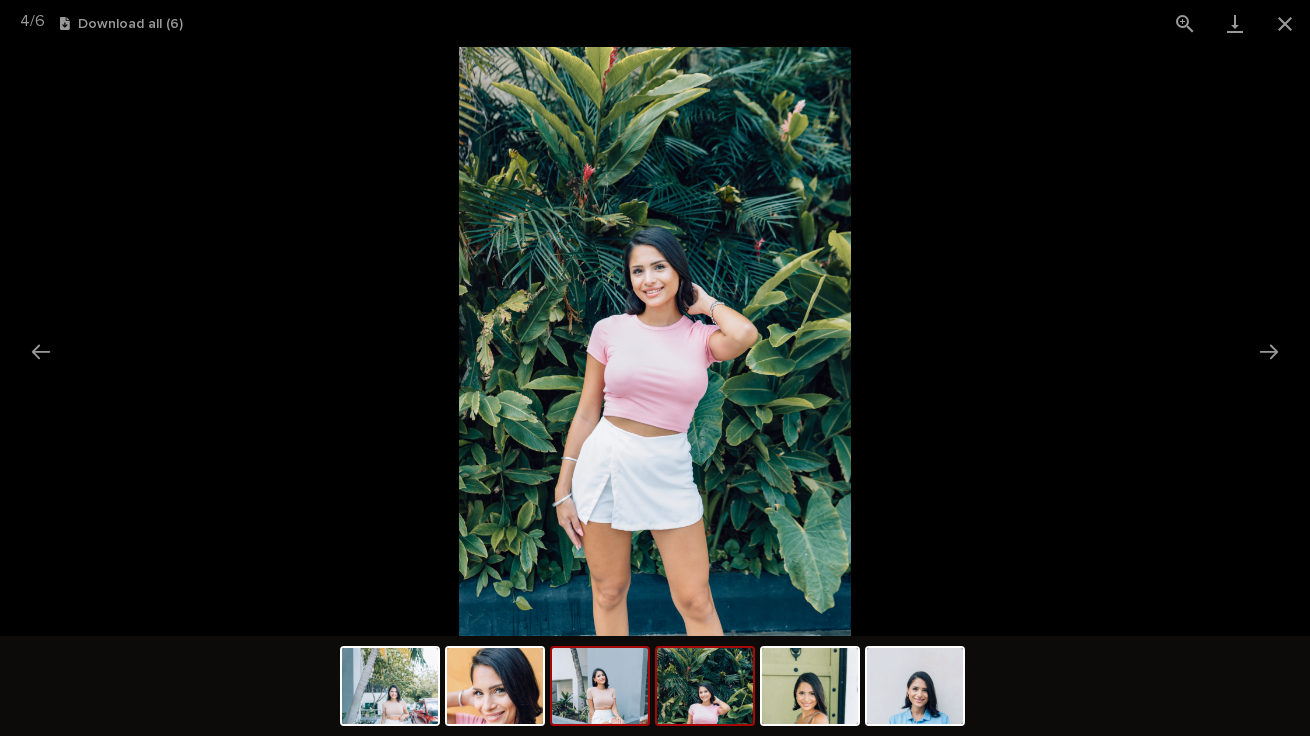 click at bounding box center [600, 686] 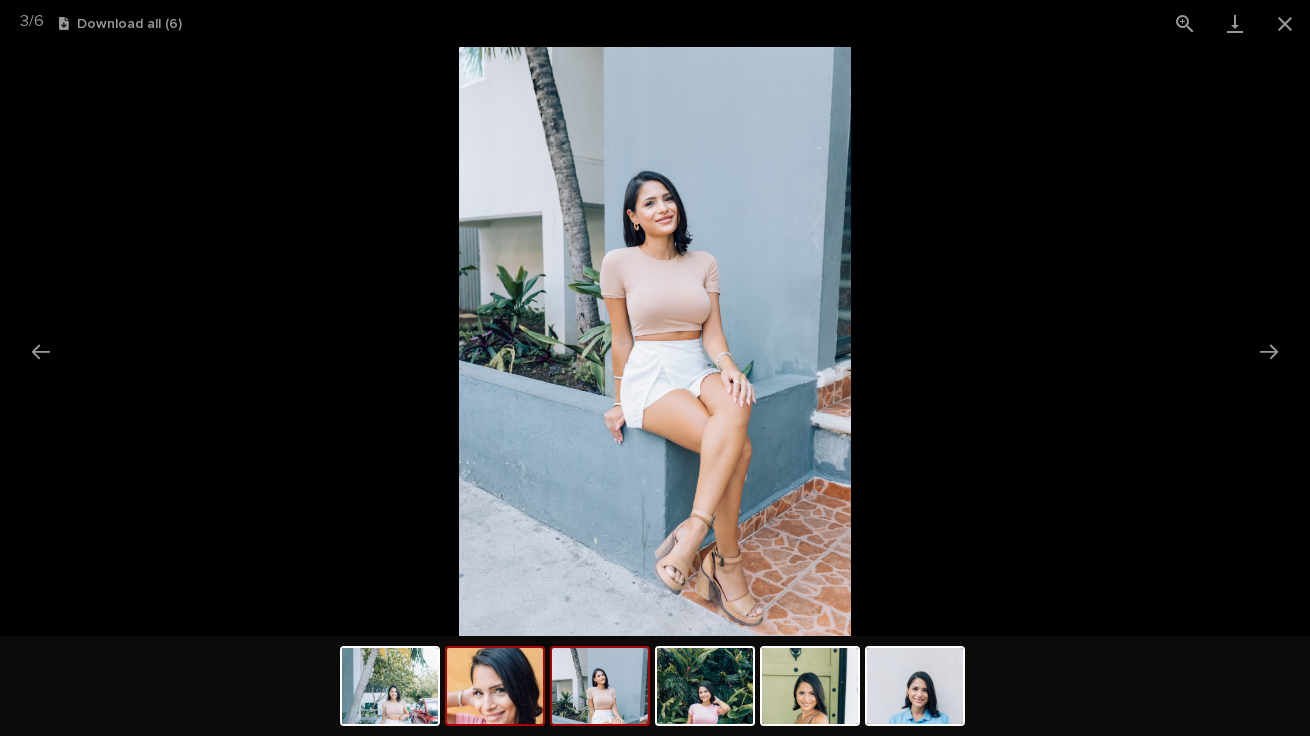 click at bounding box center (495, 686) 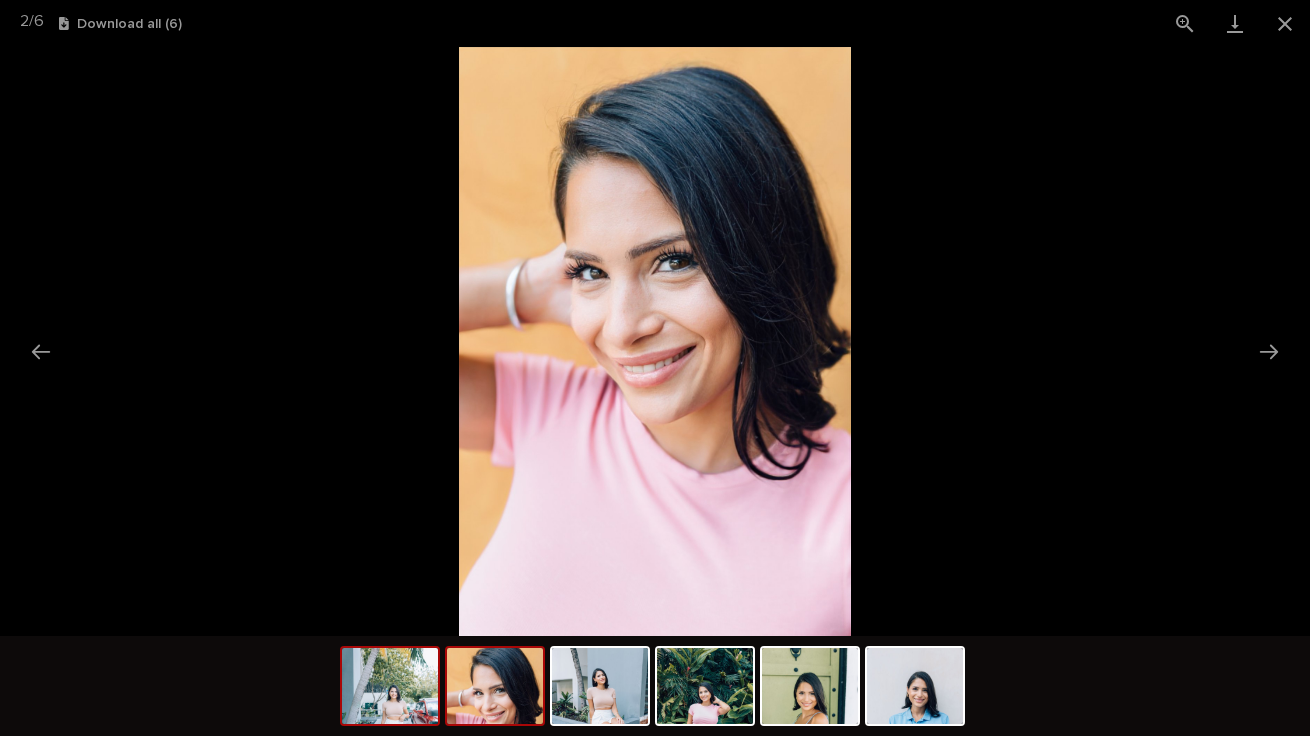 click at bounding box center [390, 686] 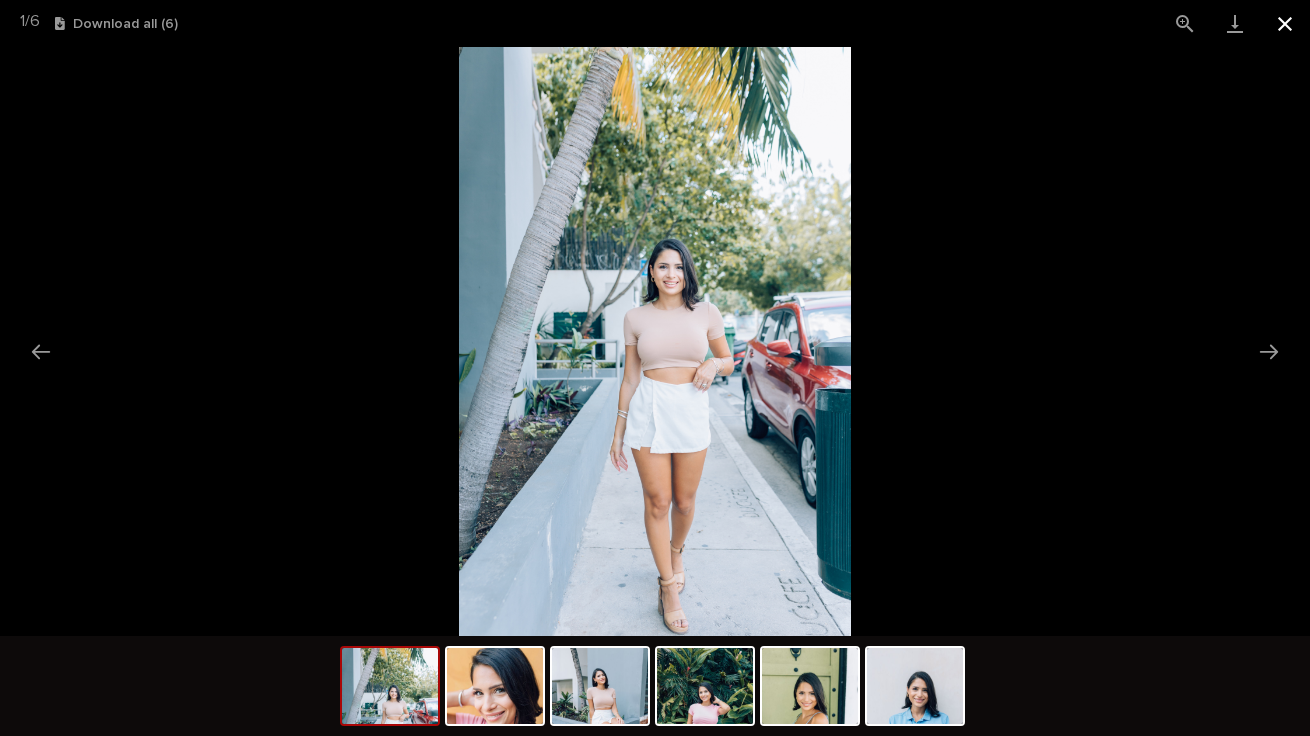 click at bounding box center [1285, 23] 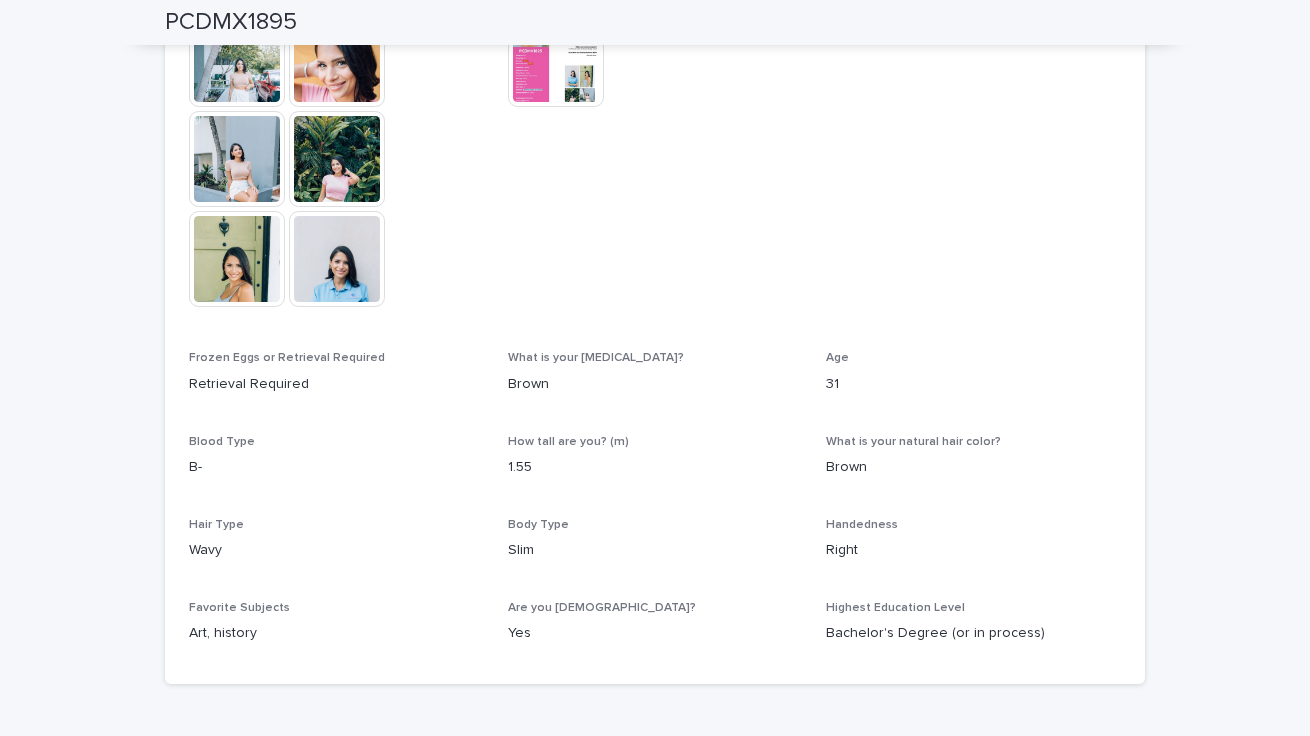 scroll, scrollTop: 628, scrollLeft: 0, axis: vertical 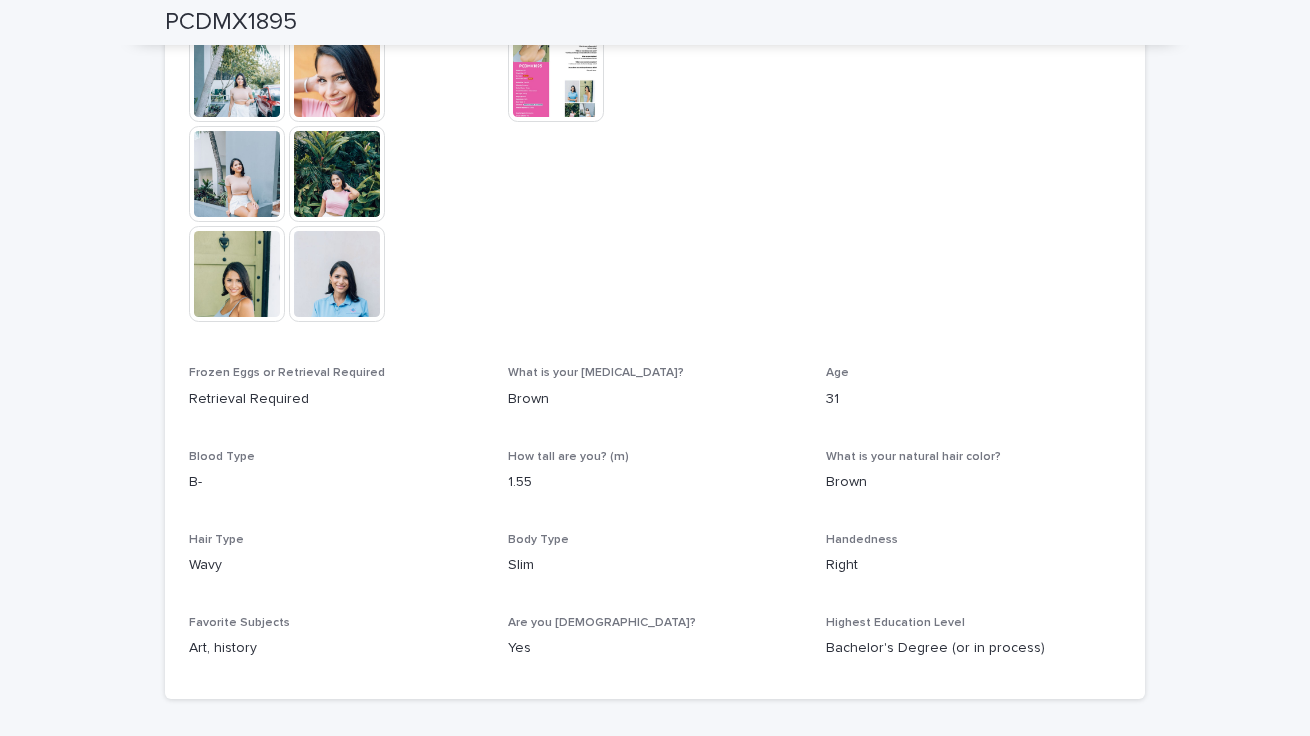 click at bounding box center [556, 74] 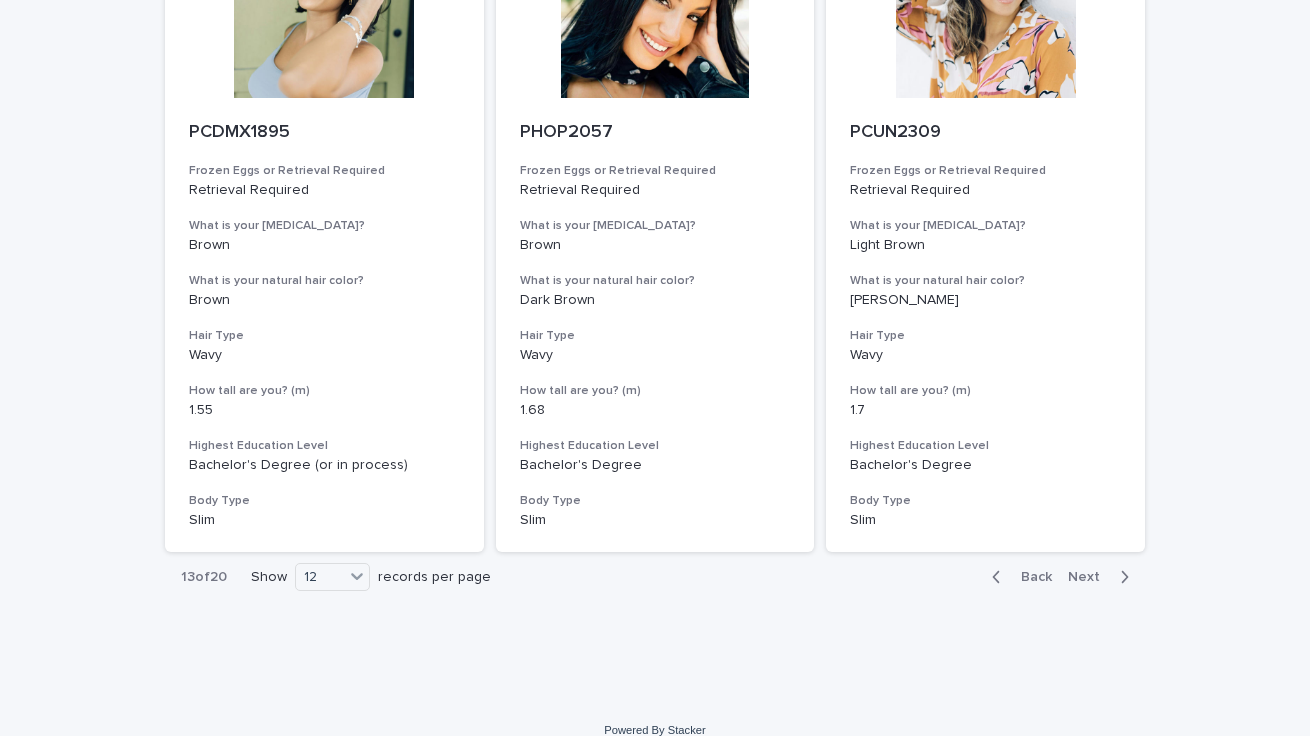 scroll, scrollTop: 2254, scrollLeft: 0, axis: vertical 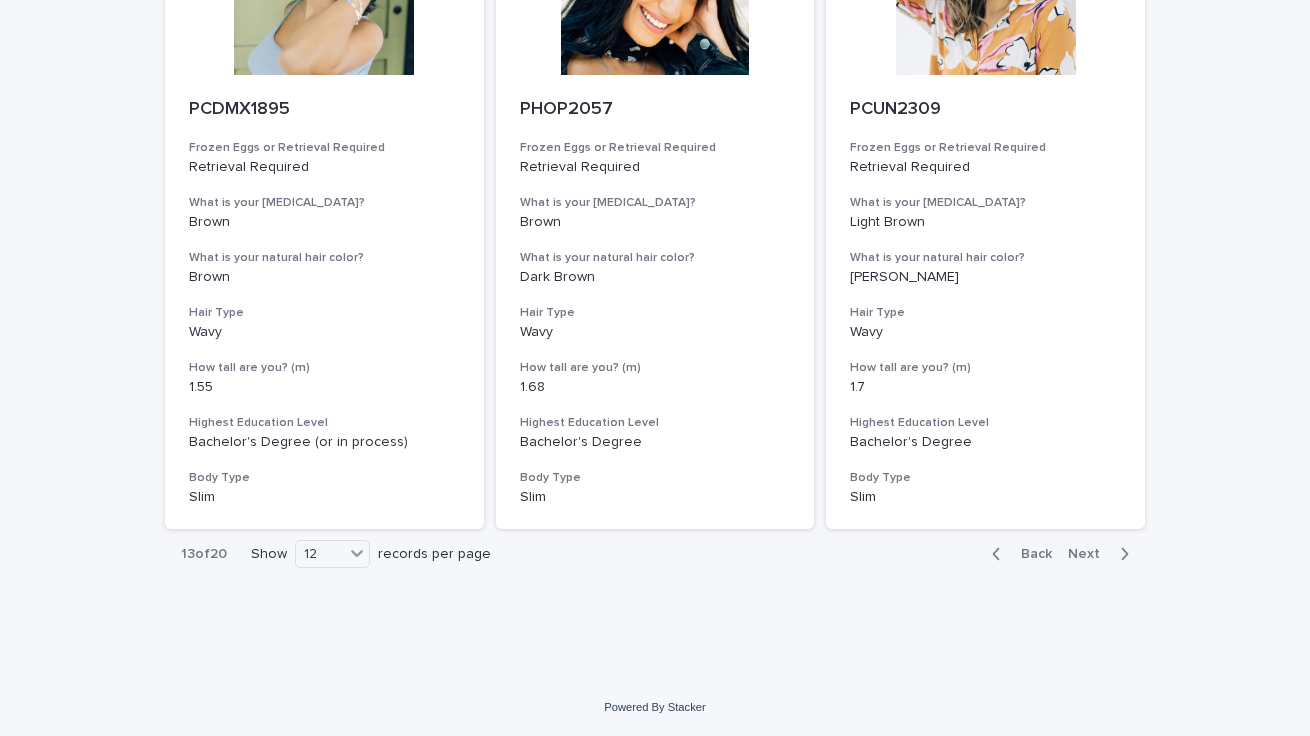 click on "Next" at bounding box center [1090, 554] 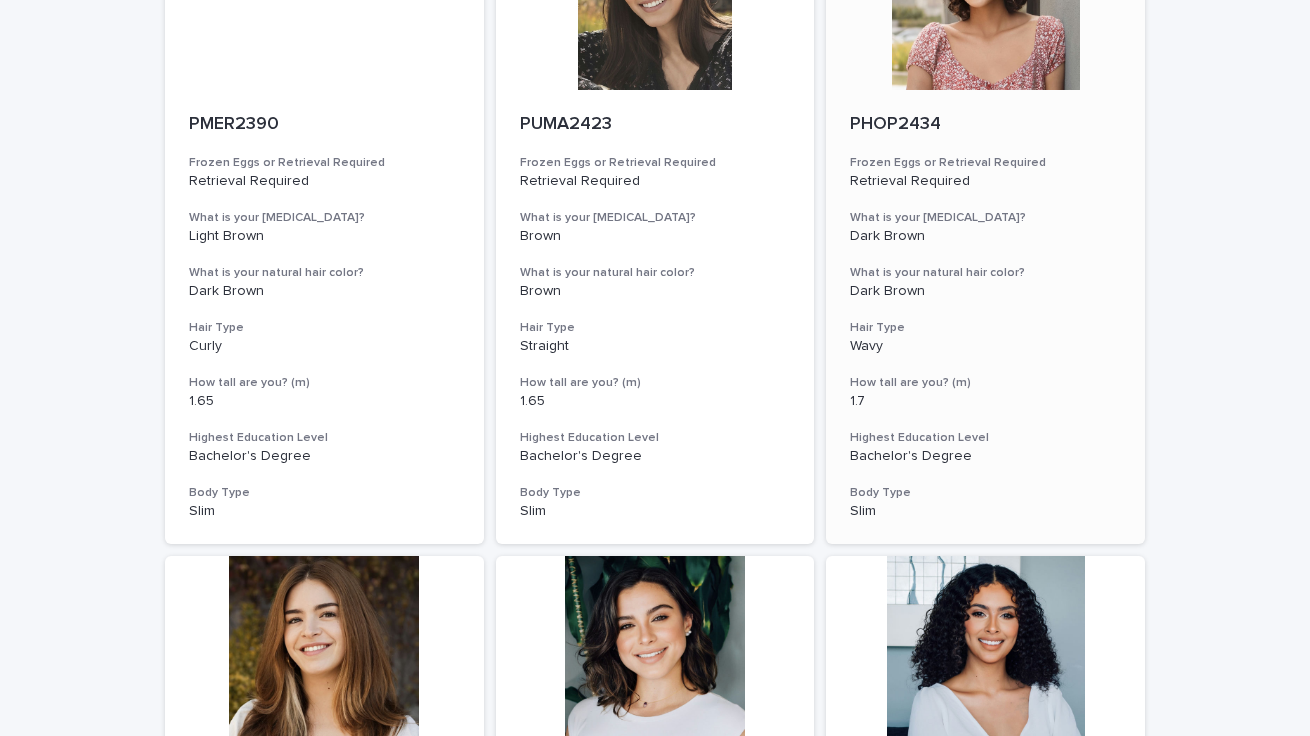 scroll, scrollTop: 948, scrollLeft: 0, axis: vertical 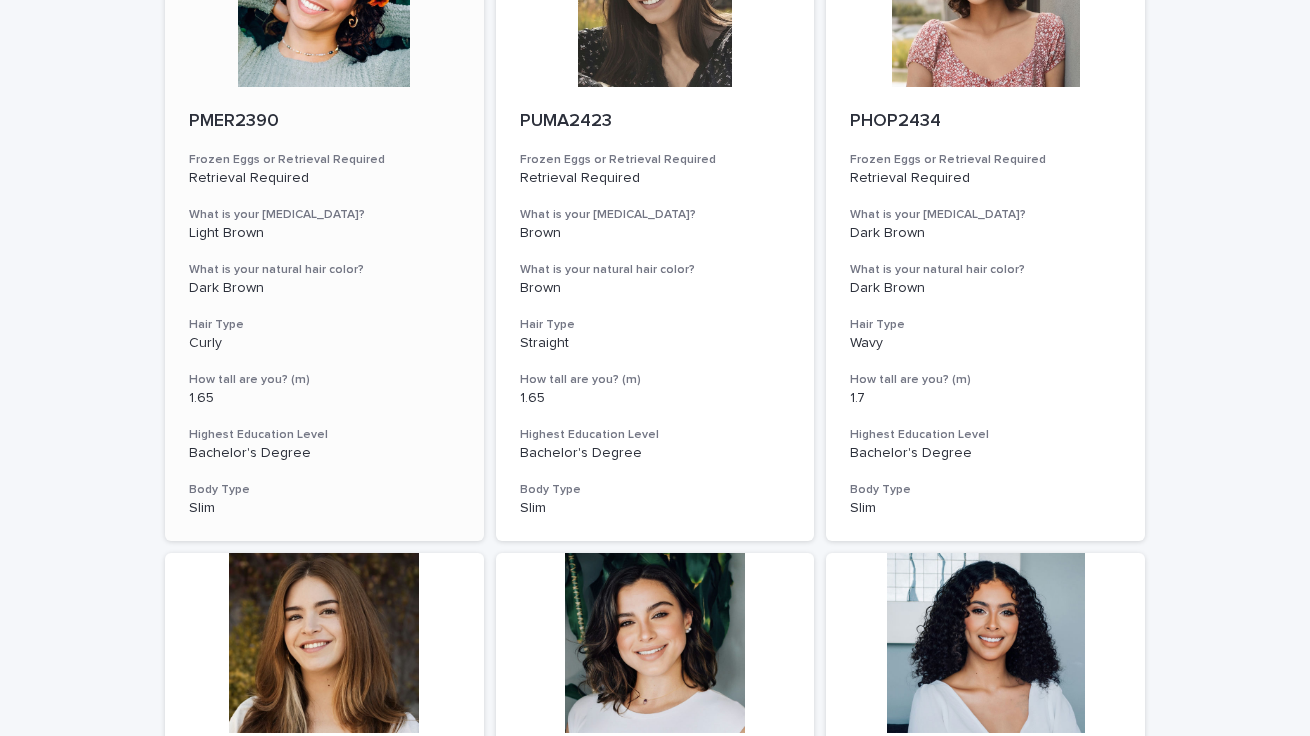 click at bounding box center (324, -3) 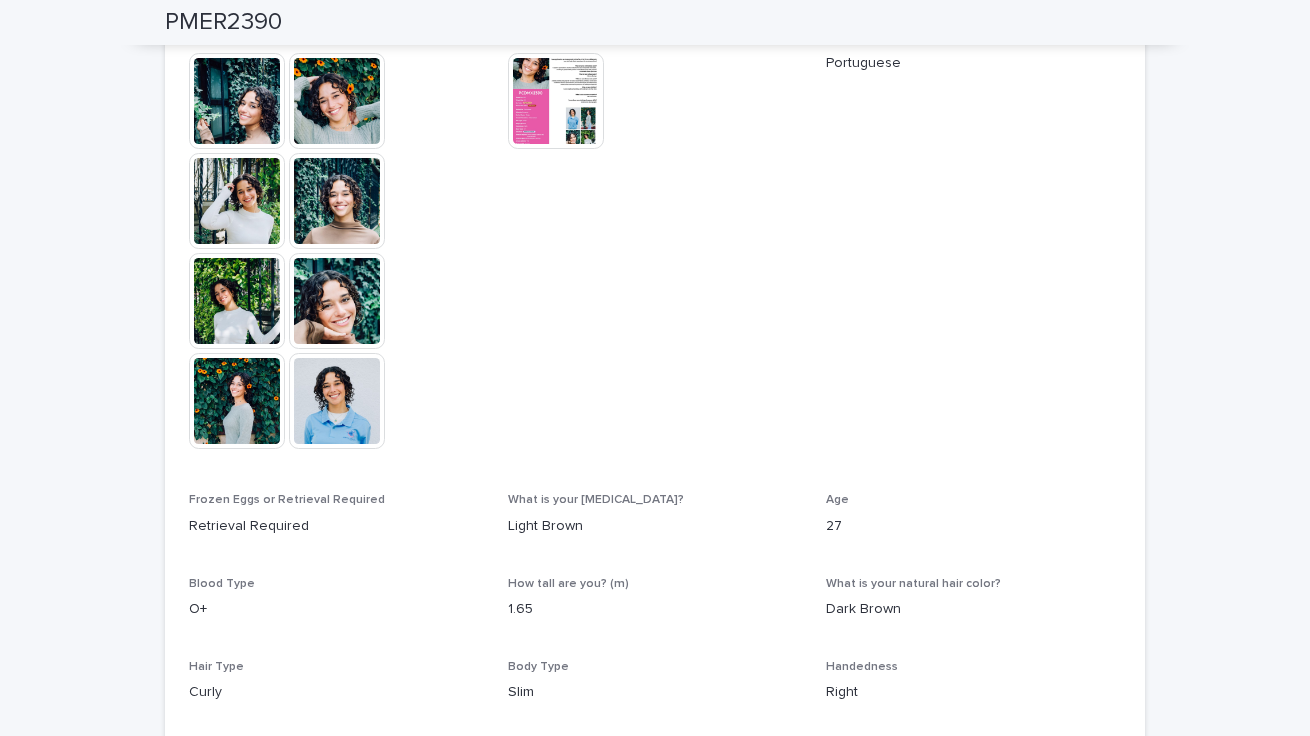 scroll, scrollTop: 571, scrollLeft: 0, axis: vertical 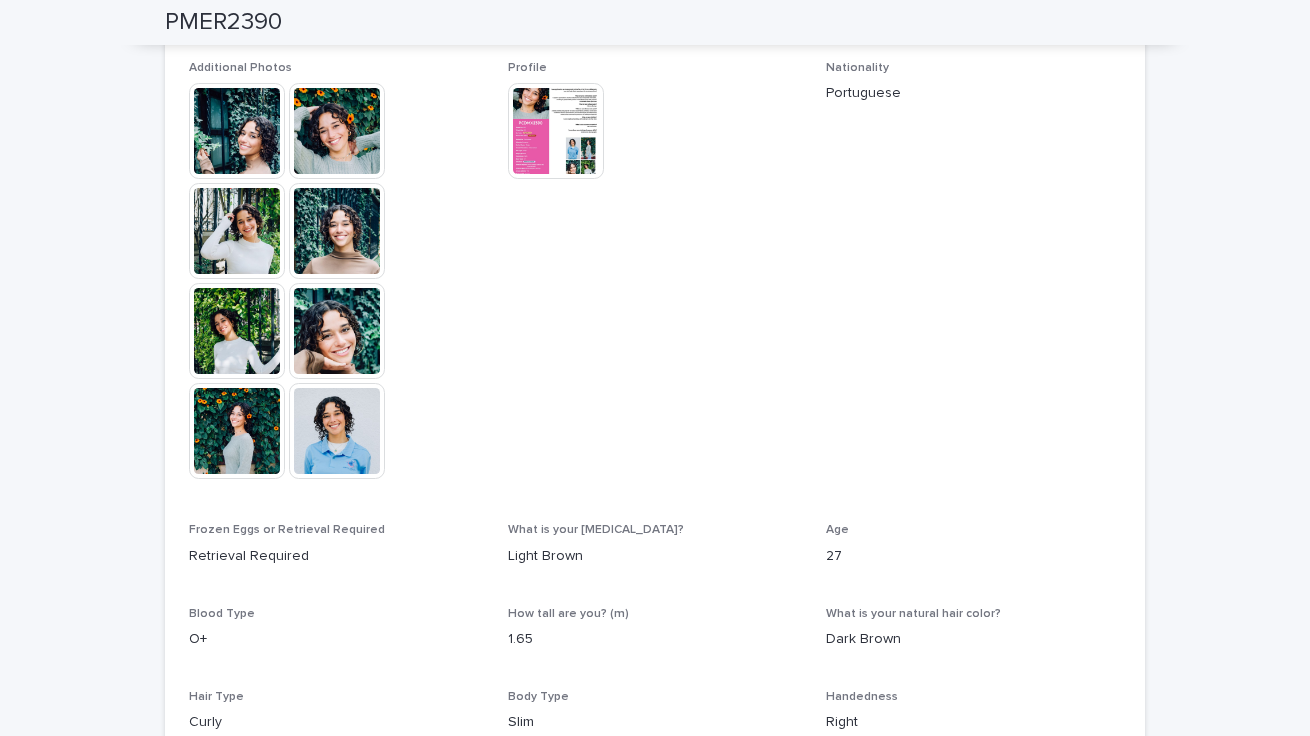 click at bounding box center [337, 431] 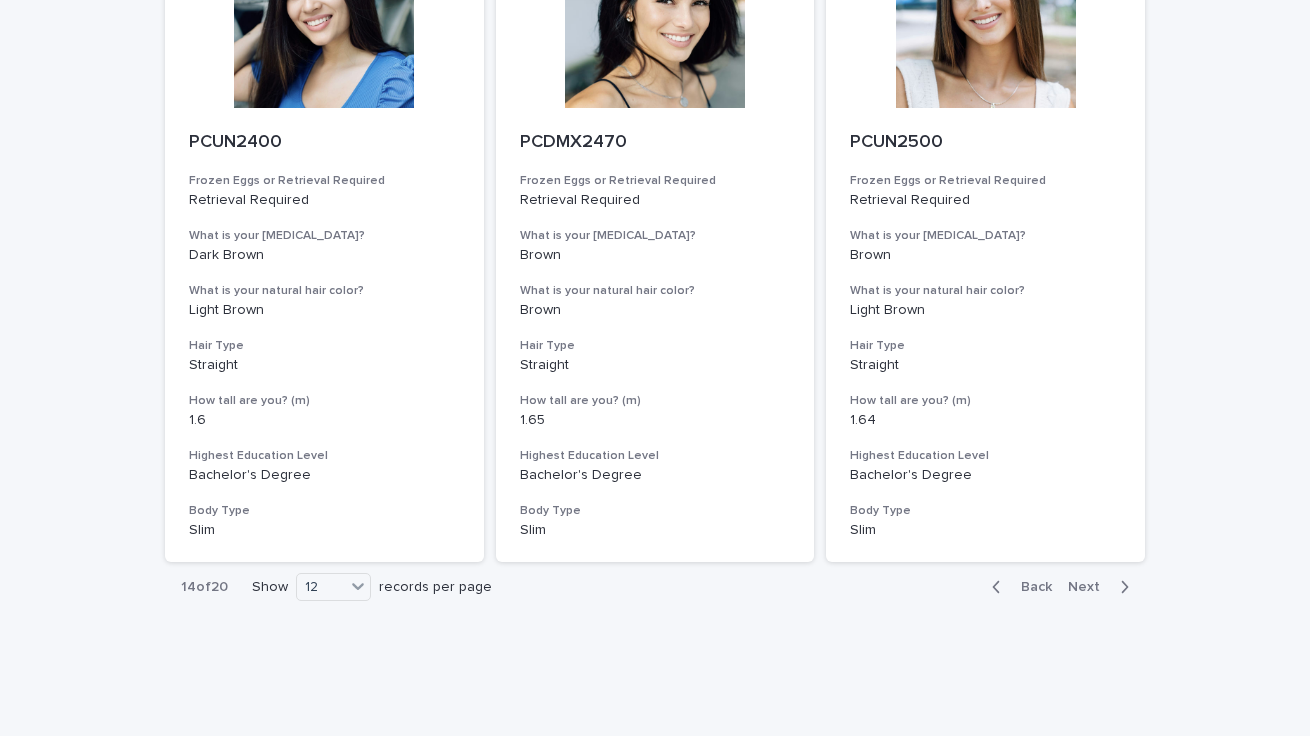 scroll, scrollTop: 2254, scrollLeft: 0, axis: vertical 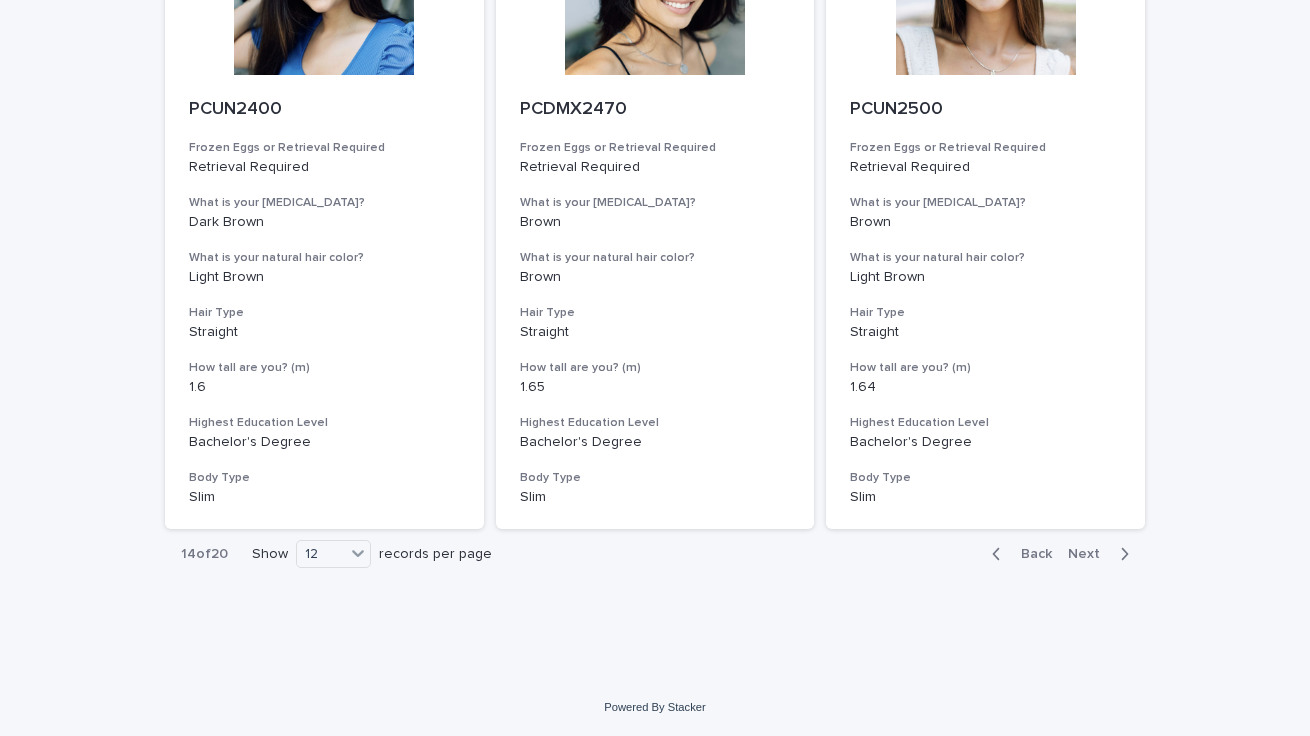 click on "Next" at bounding box center [1090, 554] 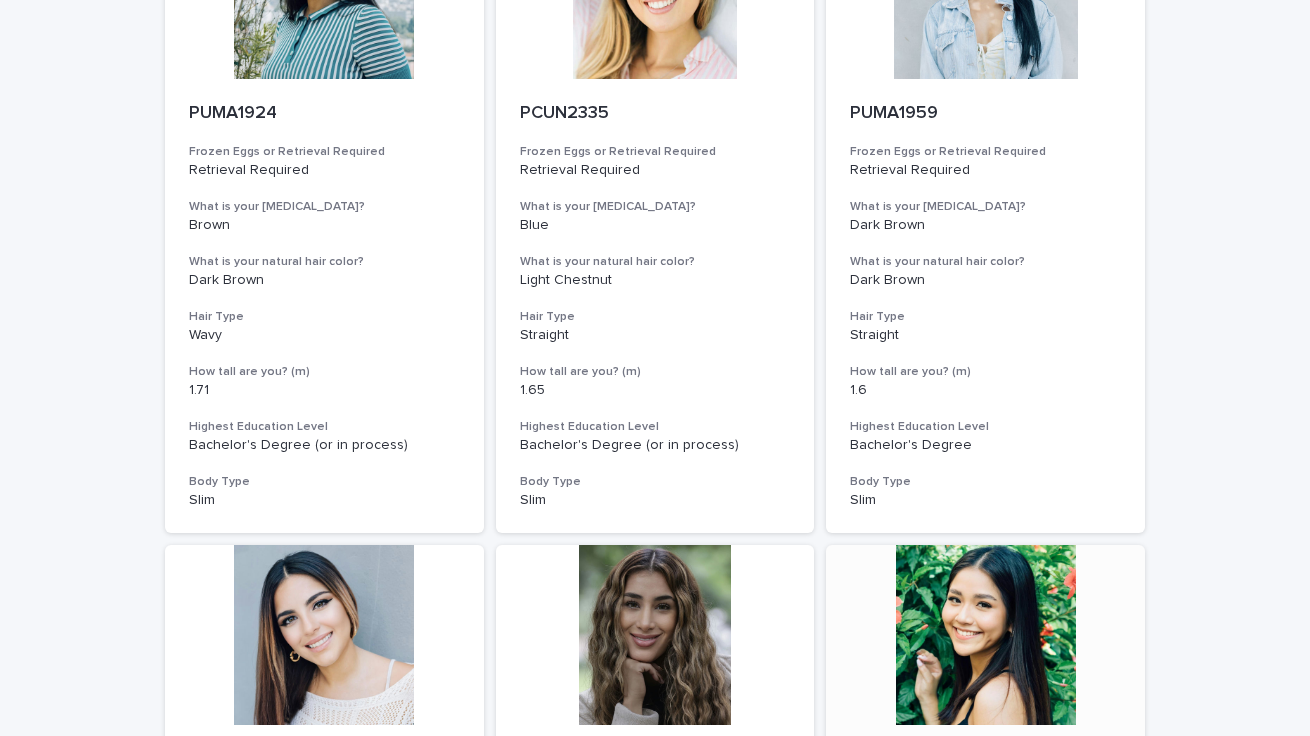 scroll, scrollTop: 1147, scrollLeft: 0, axis: vertical 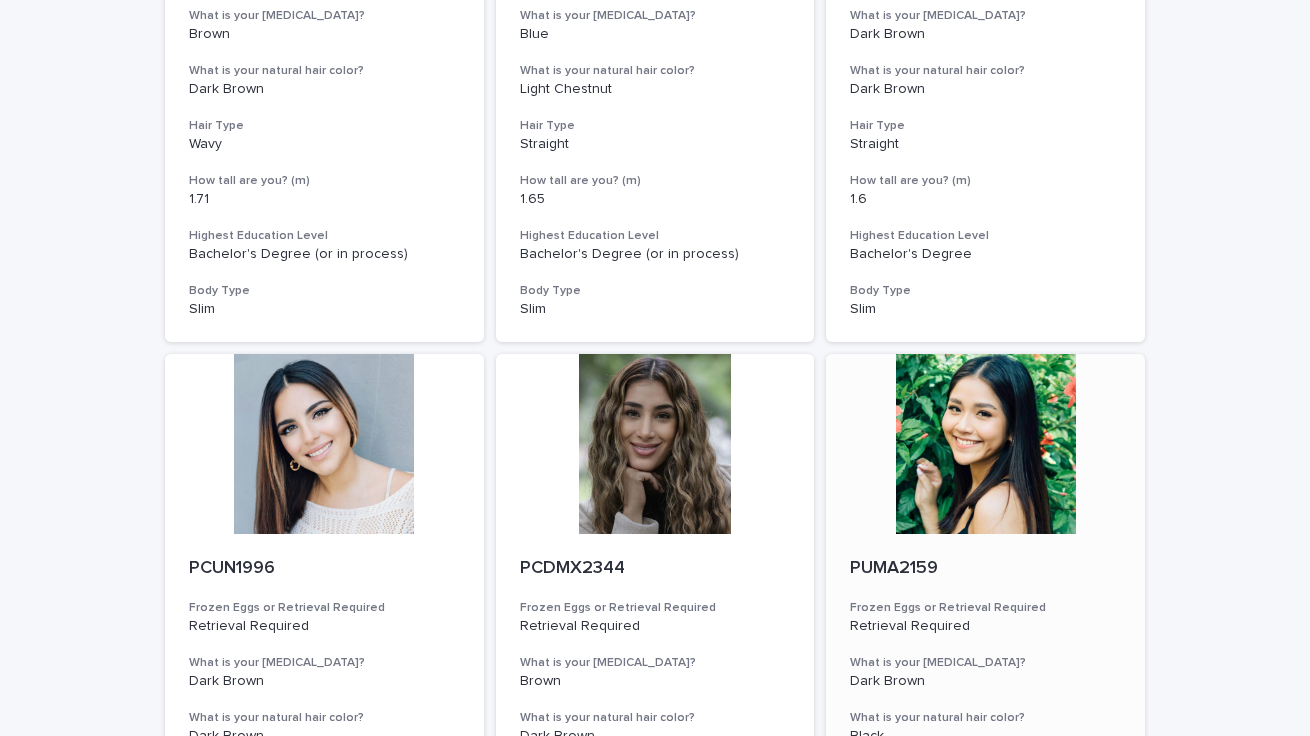 click at bounding box center [985, 444] 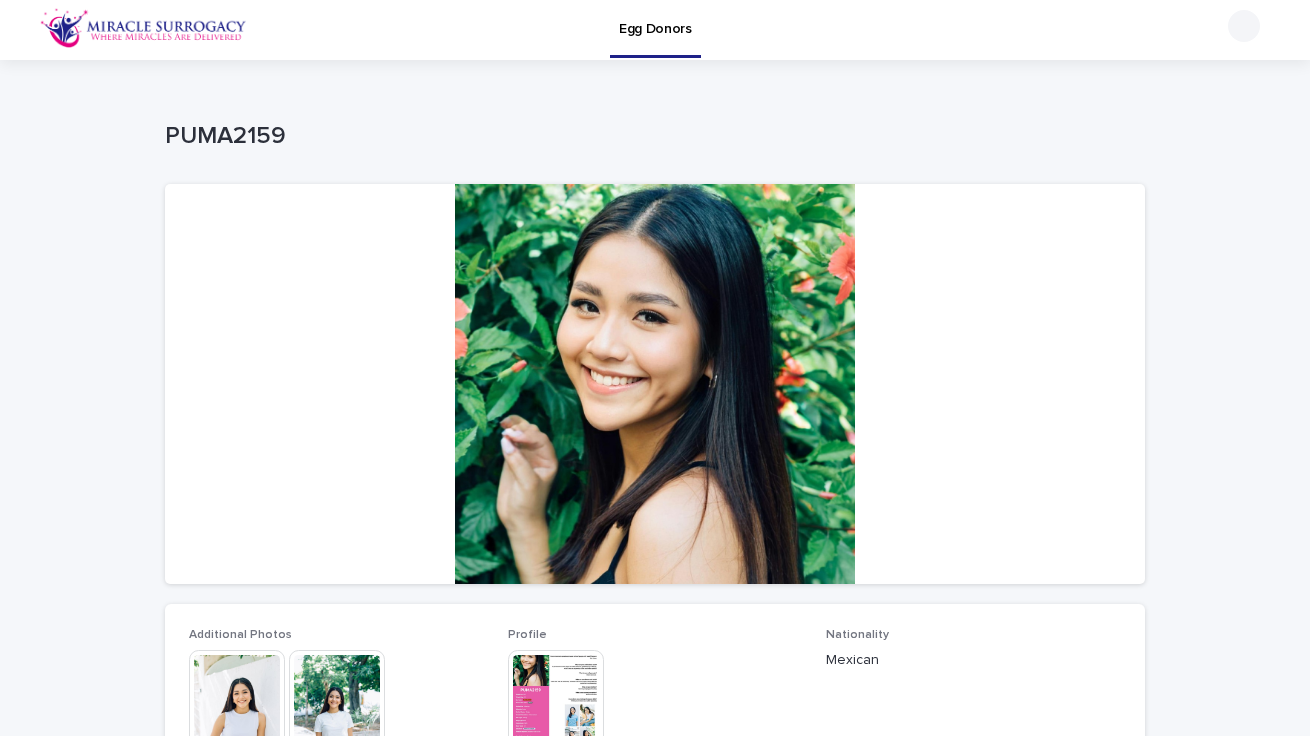 scroll, scrollTop: 8, scrollLeft: 0, axis: vertical 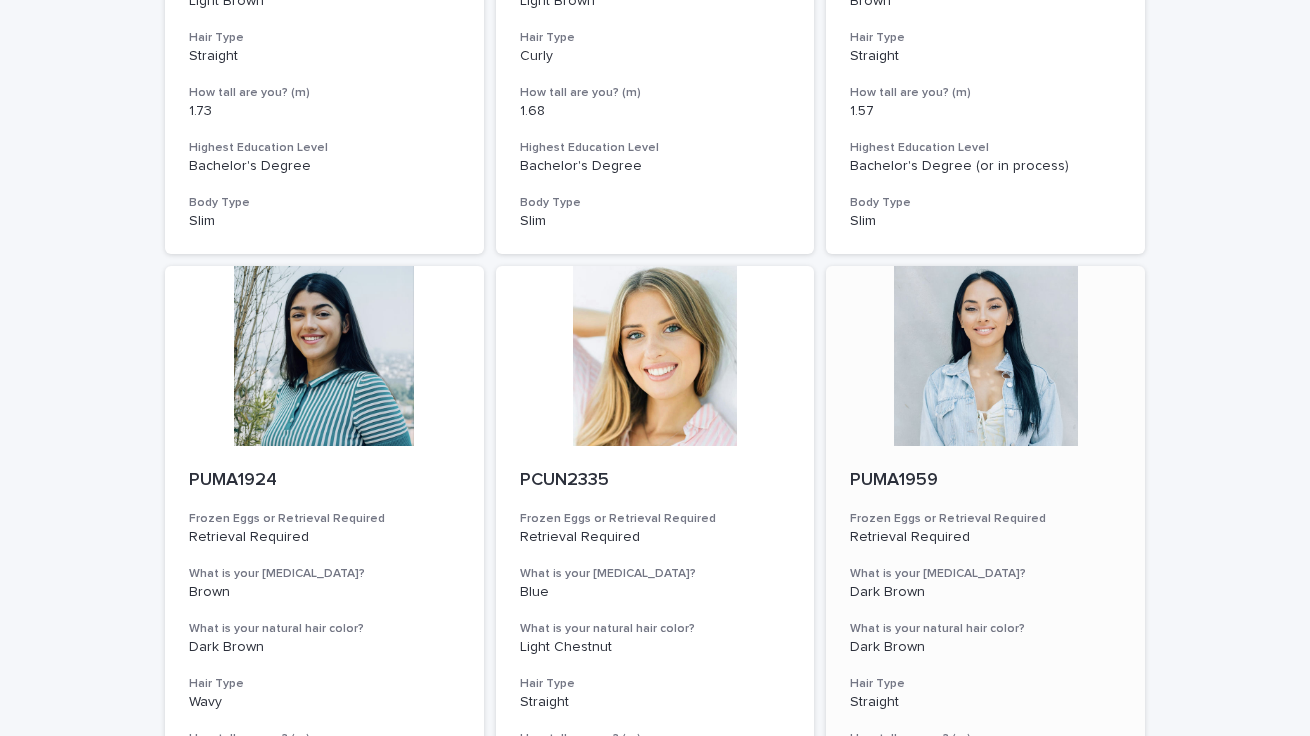 click at bounding box center [985, 356] 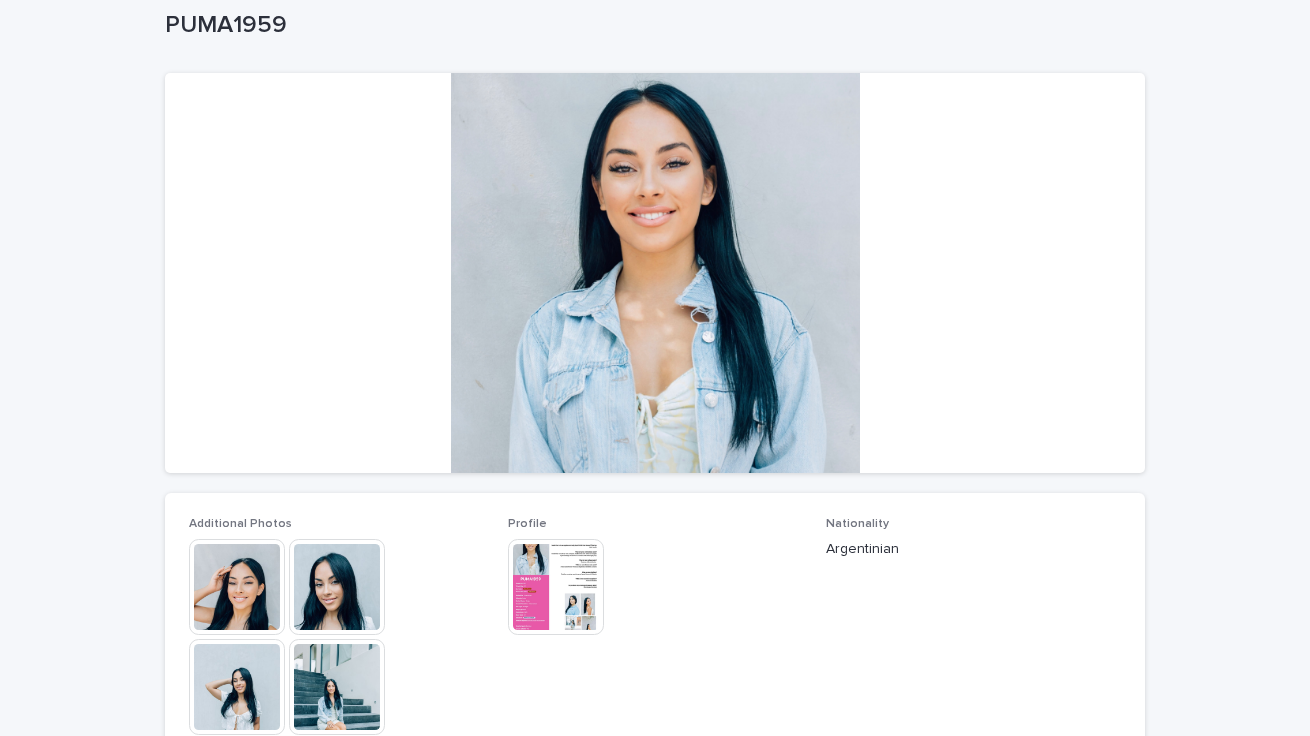 scroll, scrollTop: 363, scrollLeft: 0, axis: vertical 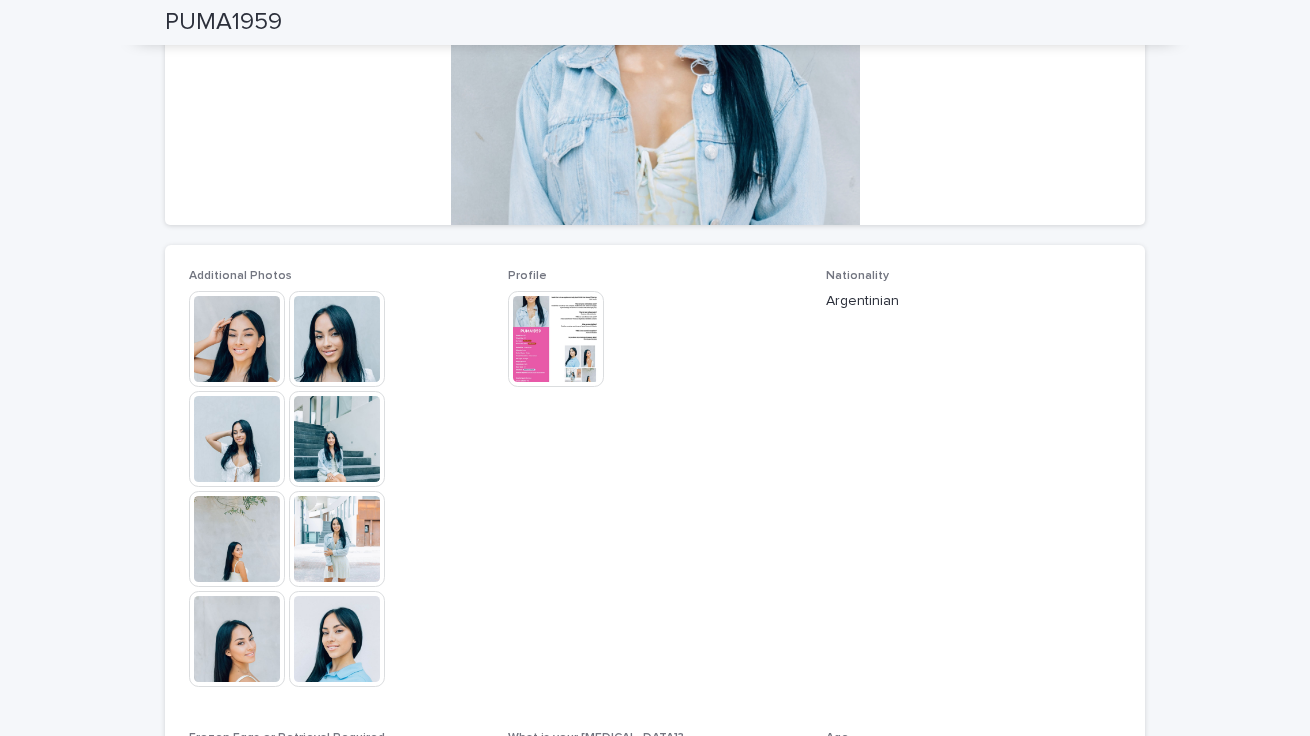click at bounding box center (337, 339) 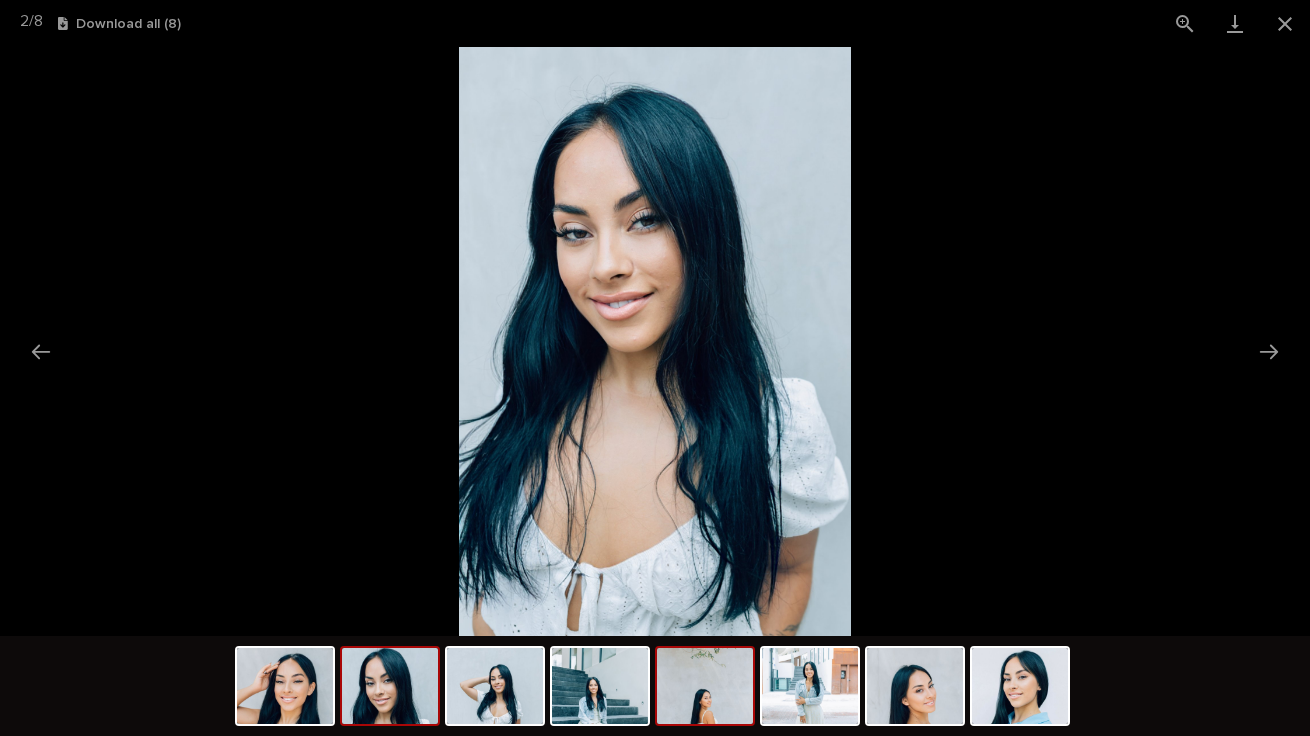 click at bounding box center (705, 686) 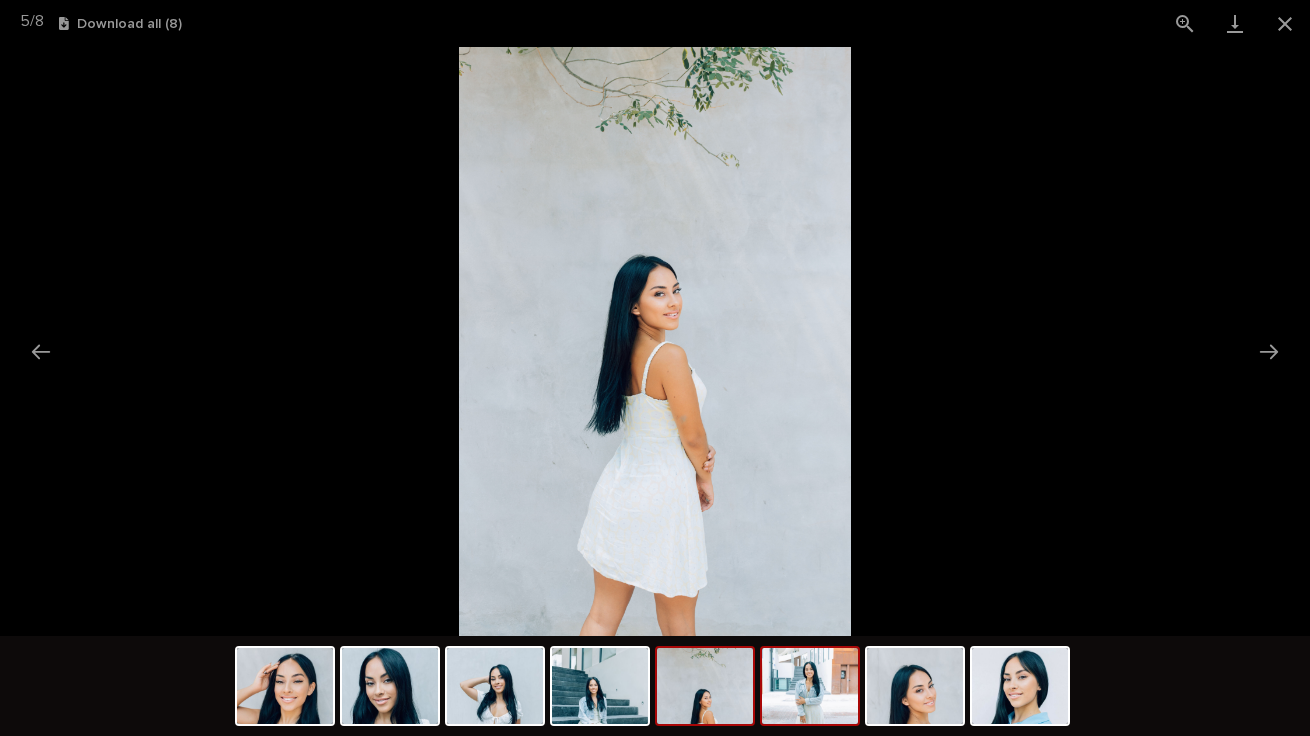 click at bounding box center (810, 686) 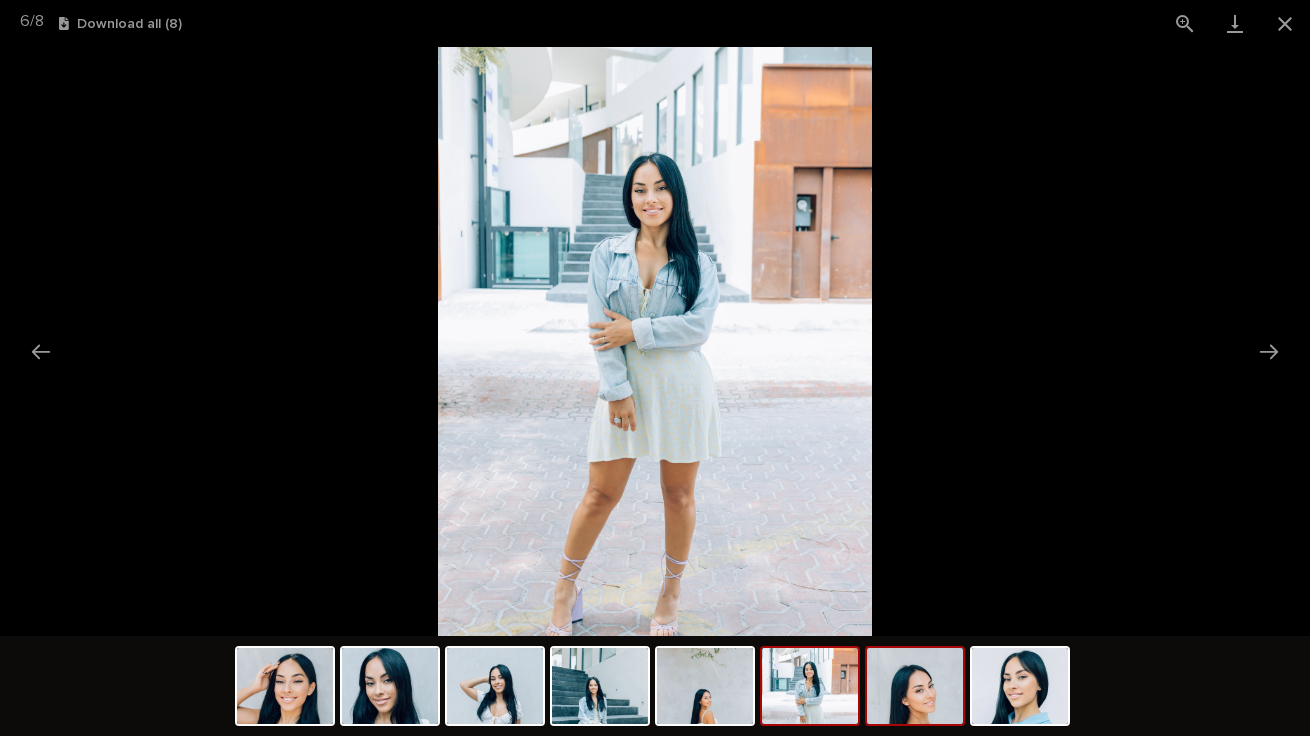 click at bounding box center [915, 686] 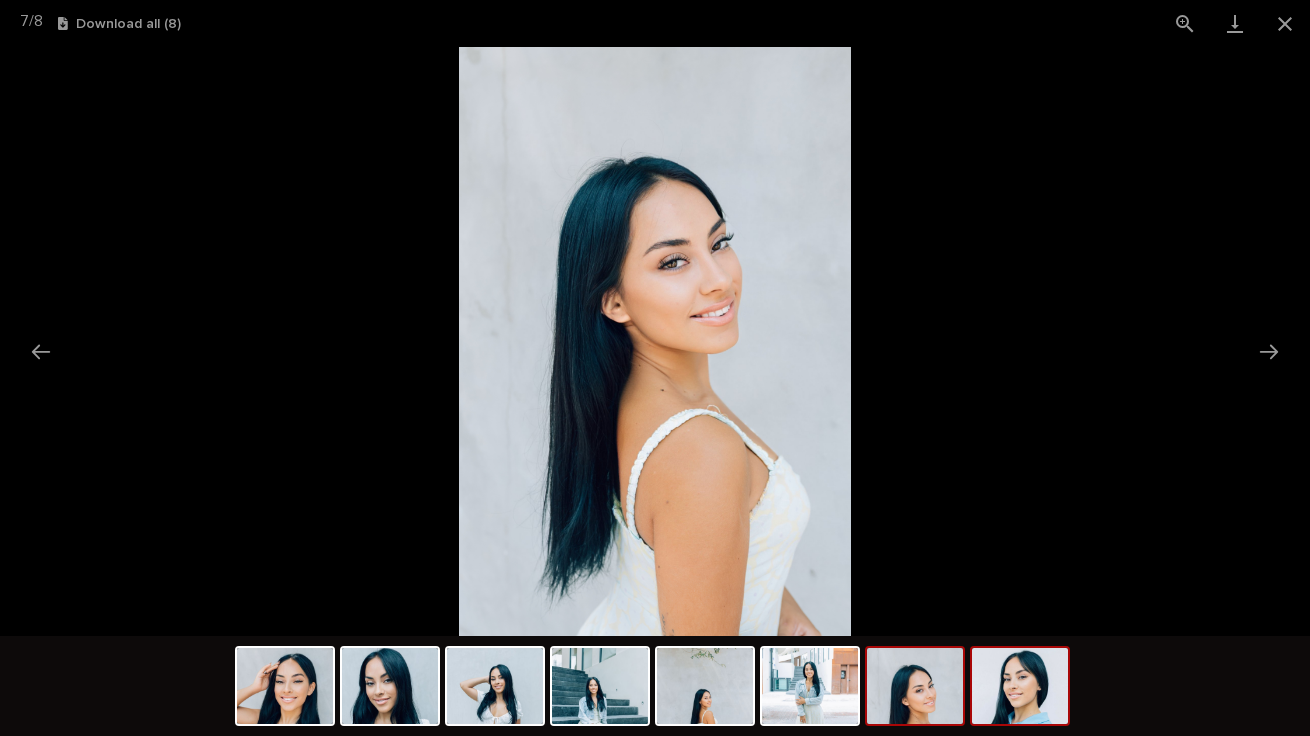 click at bounding box center (1020, 686) 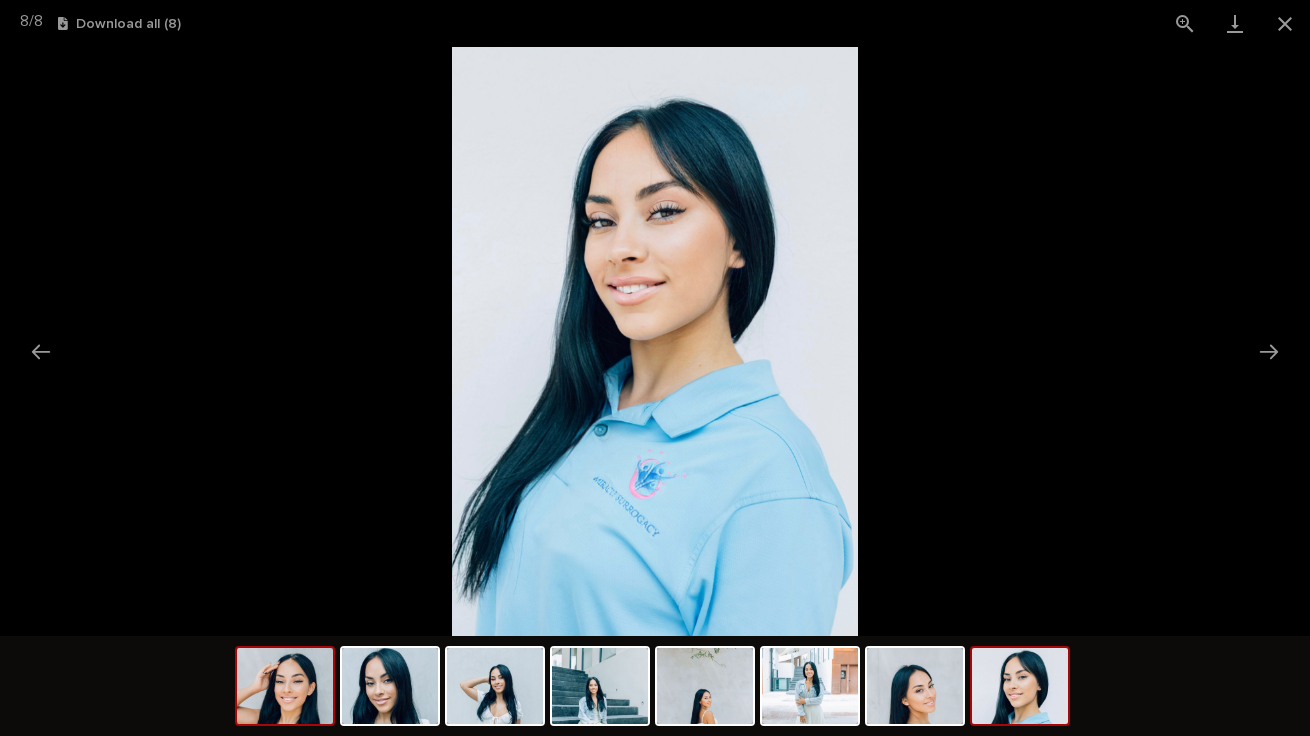 click at bounding box center (285, 686) 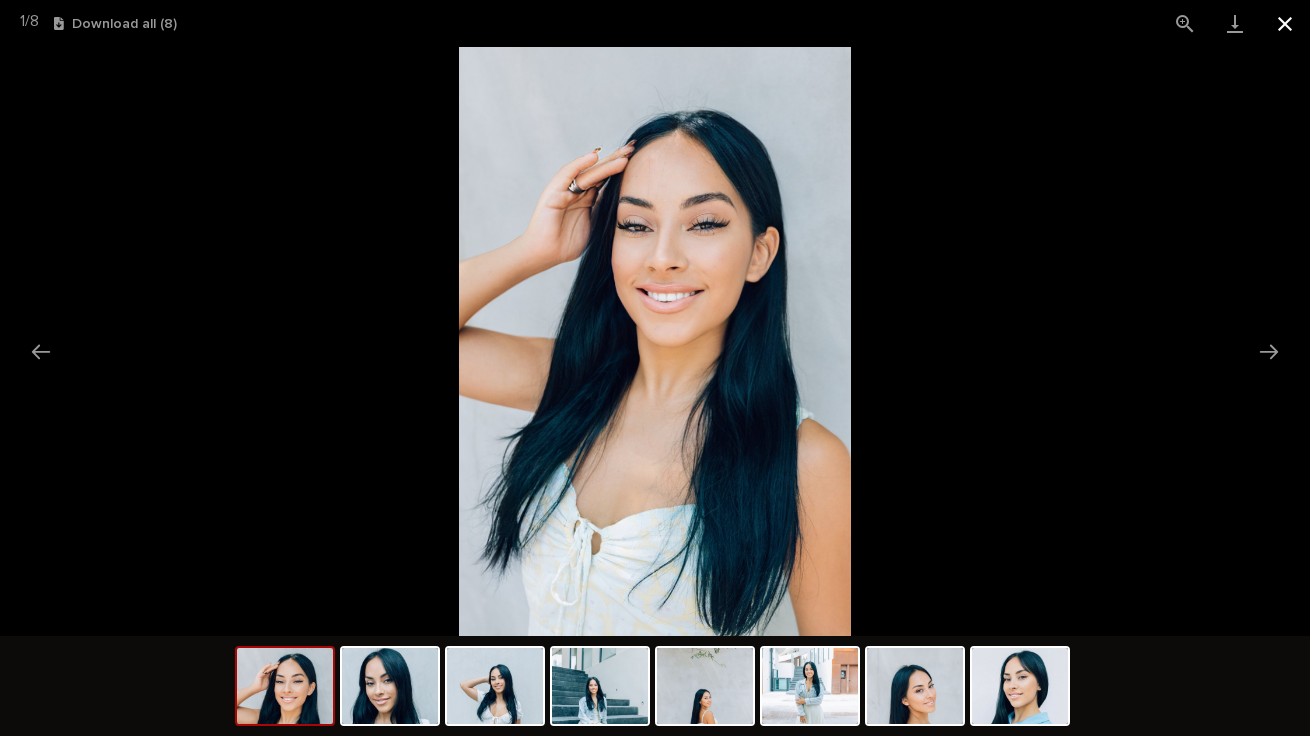 click at bounding box center [1285, 23] 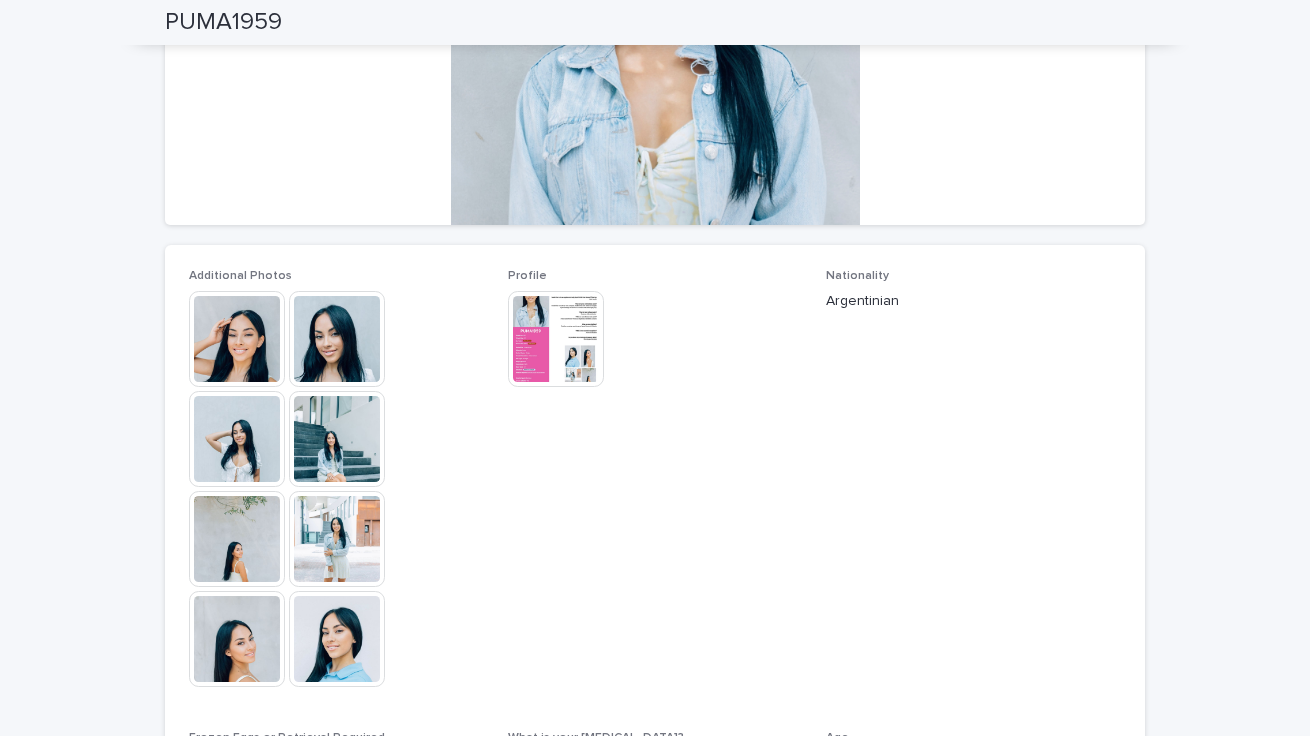 click at bounding box center [556, 339] 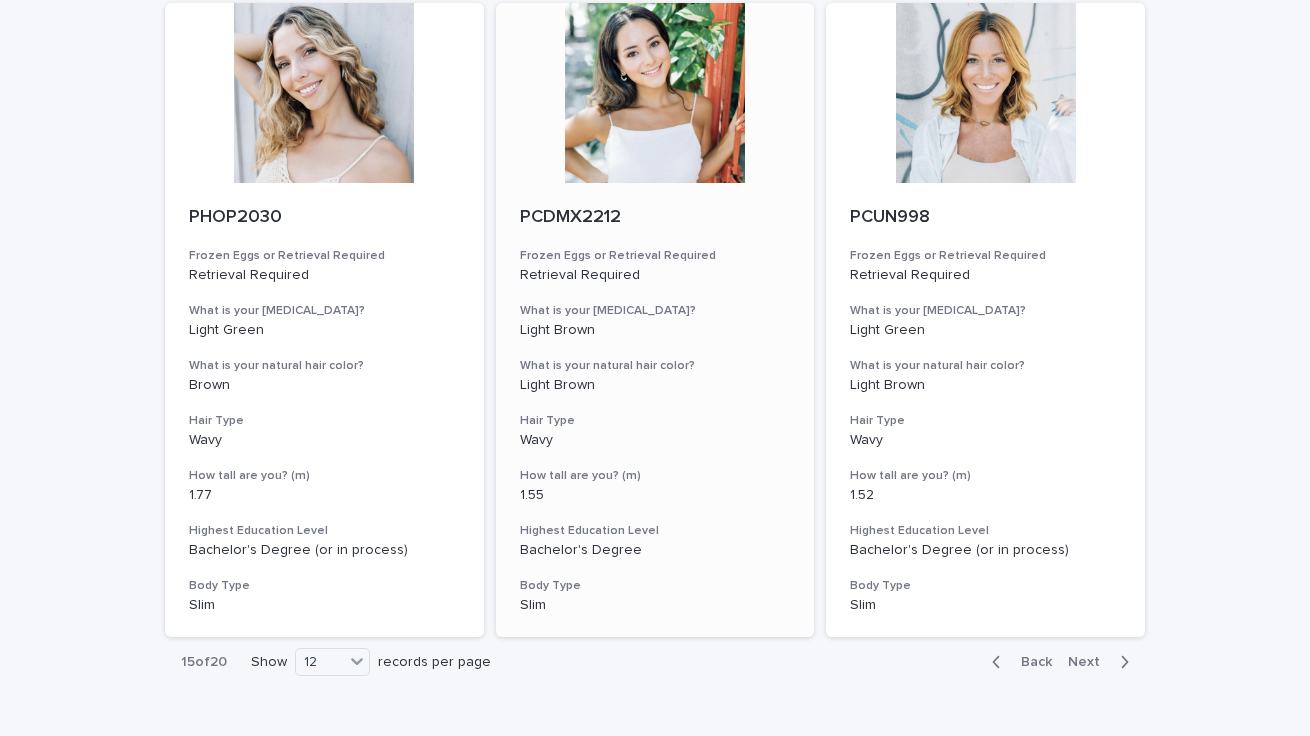 scroll, scrollTop: 2254, scrollLeft: 0, axis: vertical 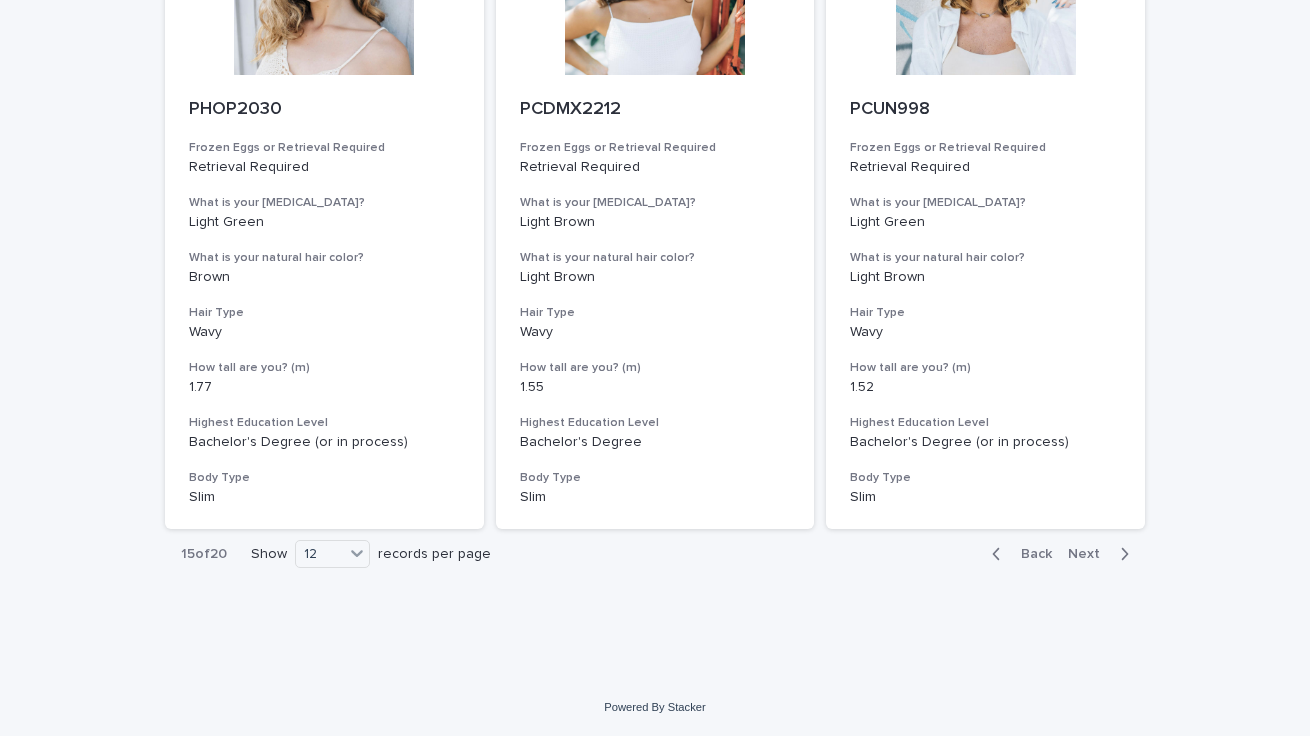 click on "Next" at bounding box center [1090, 554] 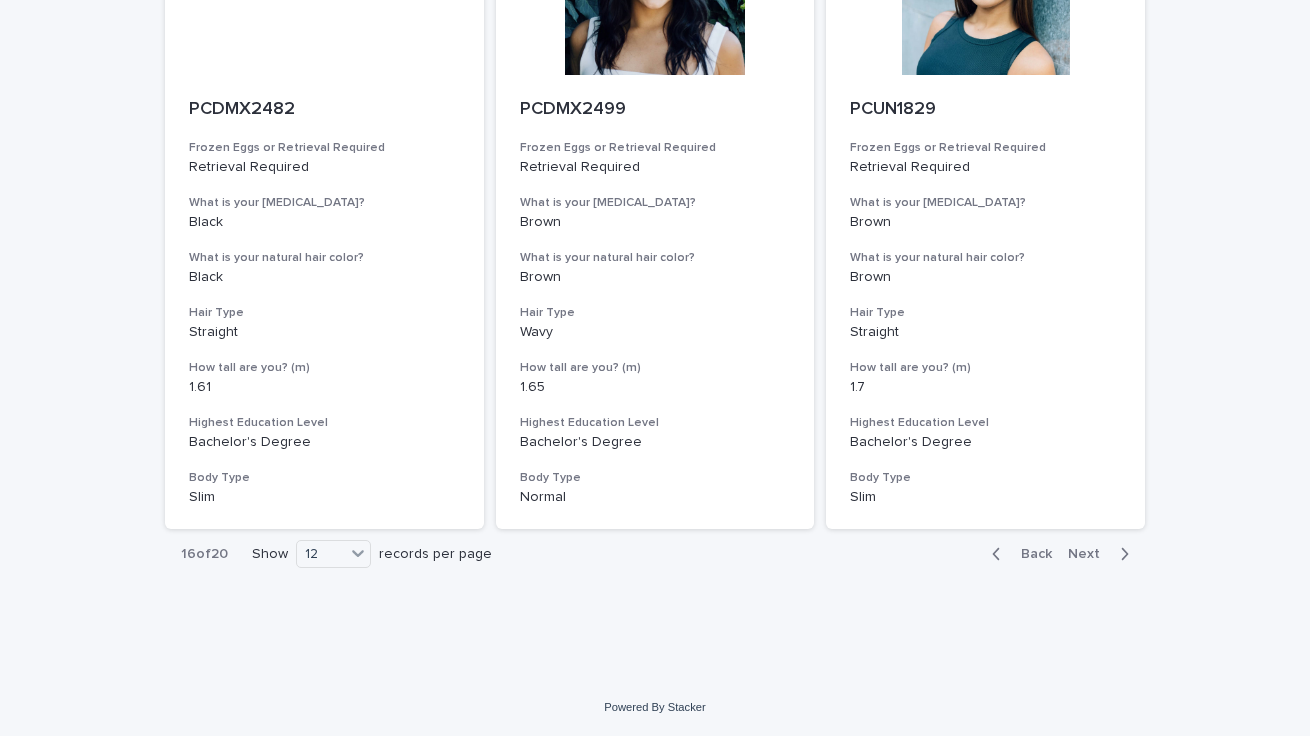 scroll, scrollTop: 2254, scrollLeft: 0, axis: vertical 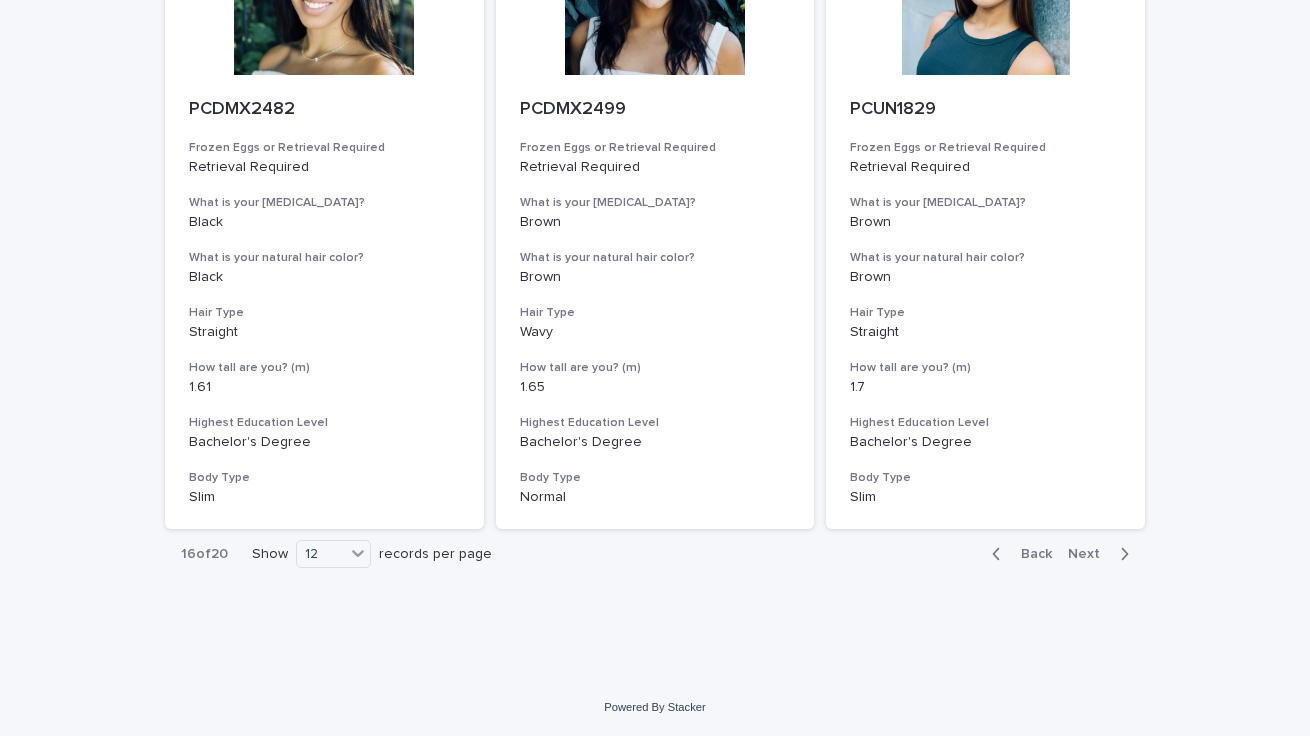 click on "Next" at bounding box center [1090, 554] 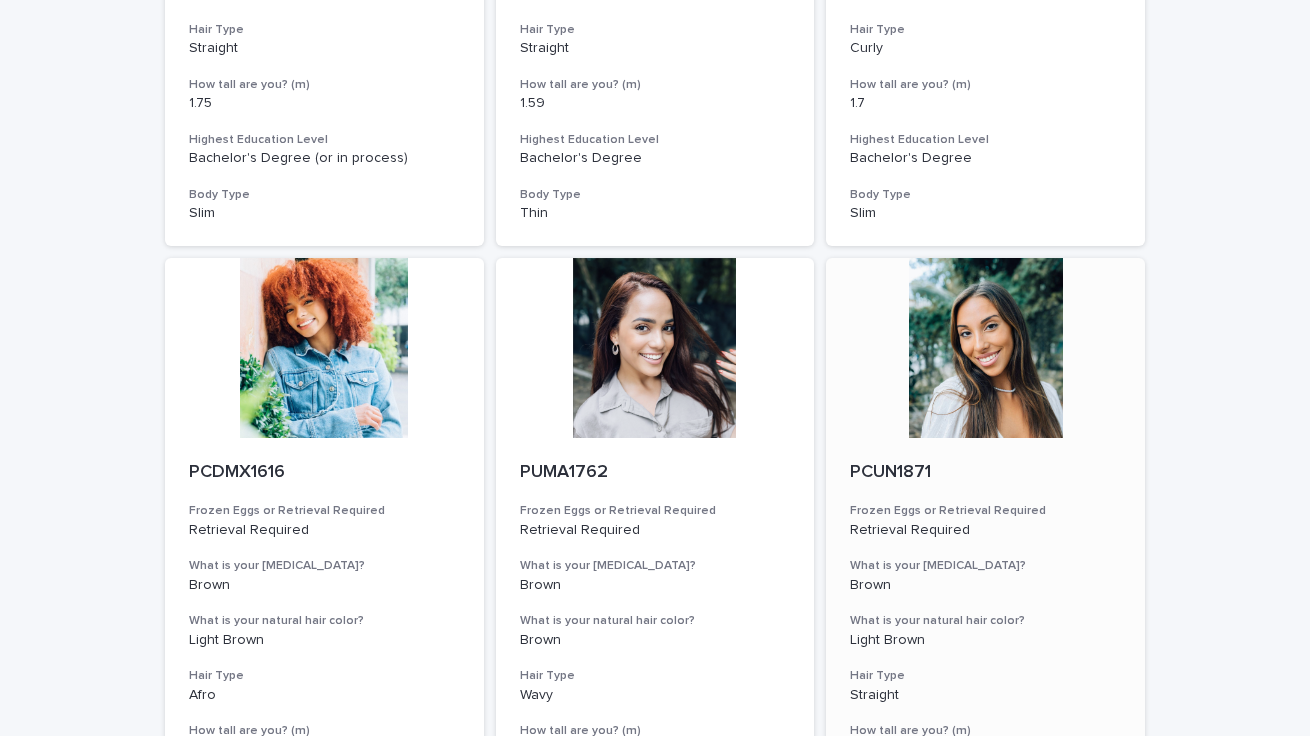 scroll, scrollTop: 2254, scrollLeft: 0, axis: vertical 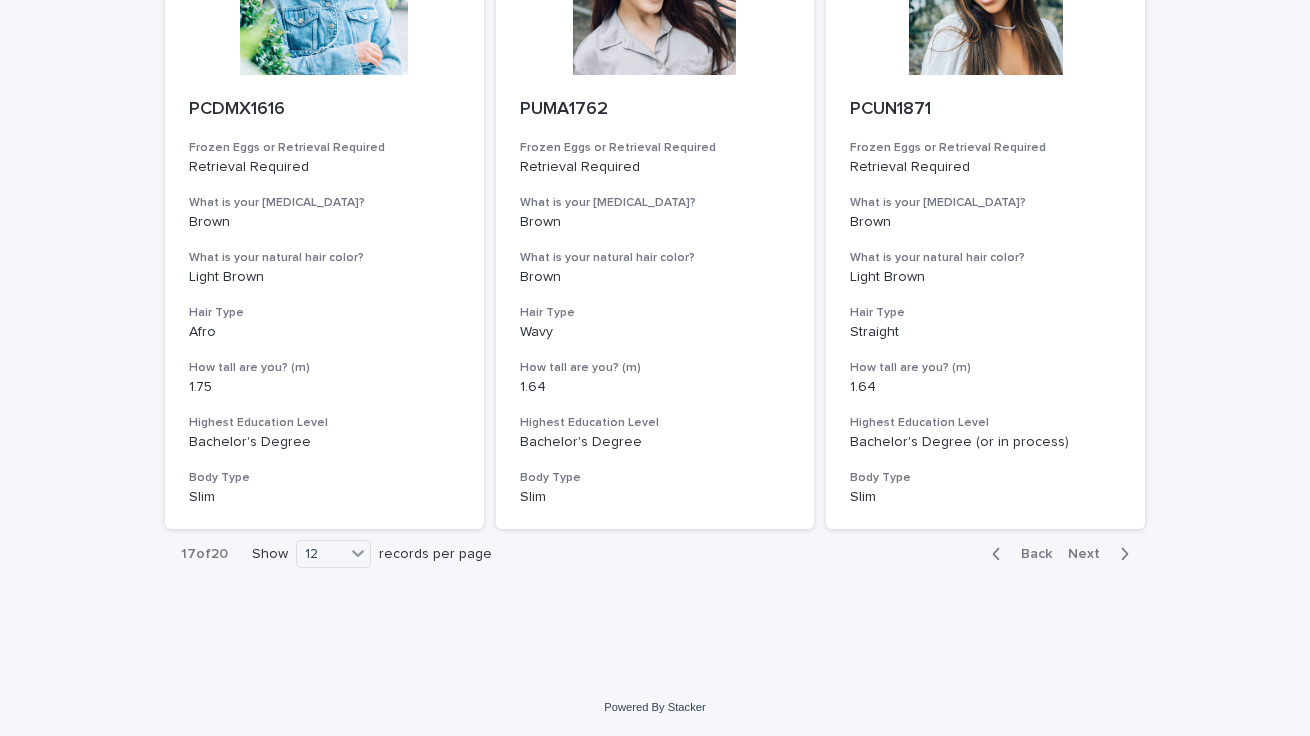 click on "Next" at bounding box center (1090, 554) 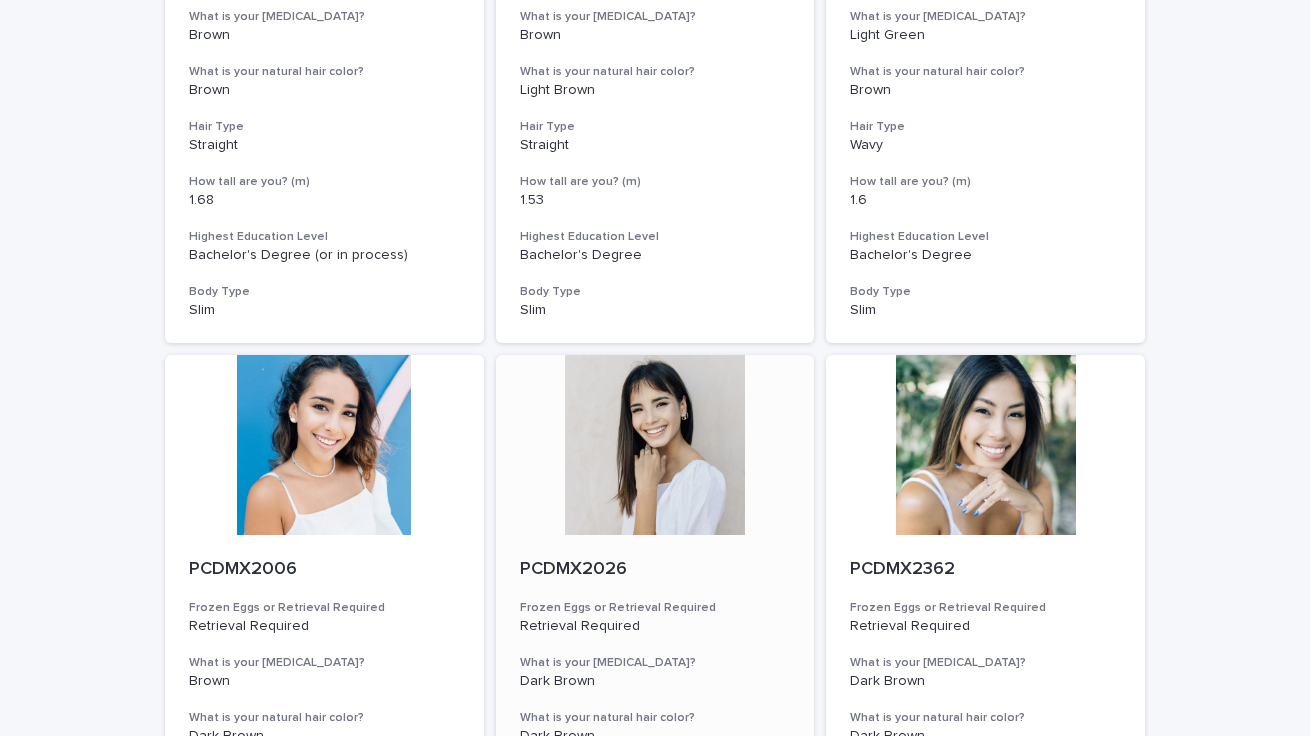 scroll, scrollTop: 502, scrollLeft: 0, axis: vertical 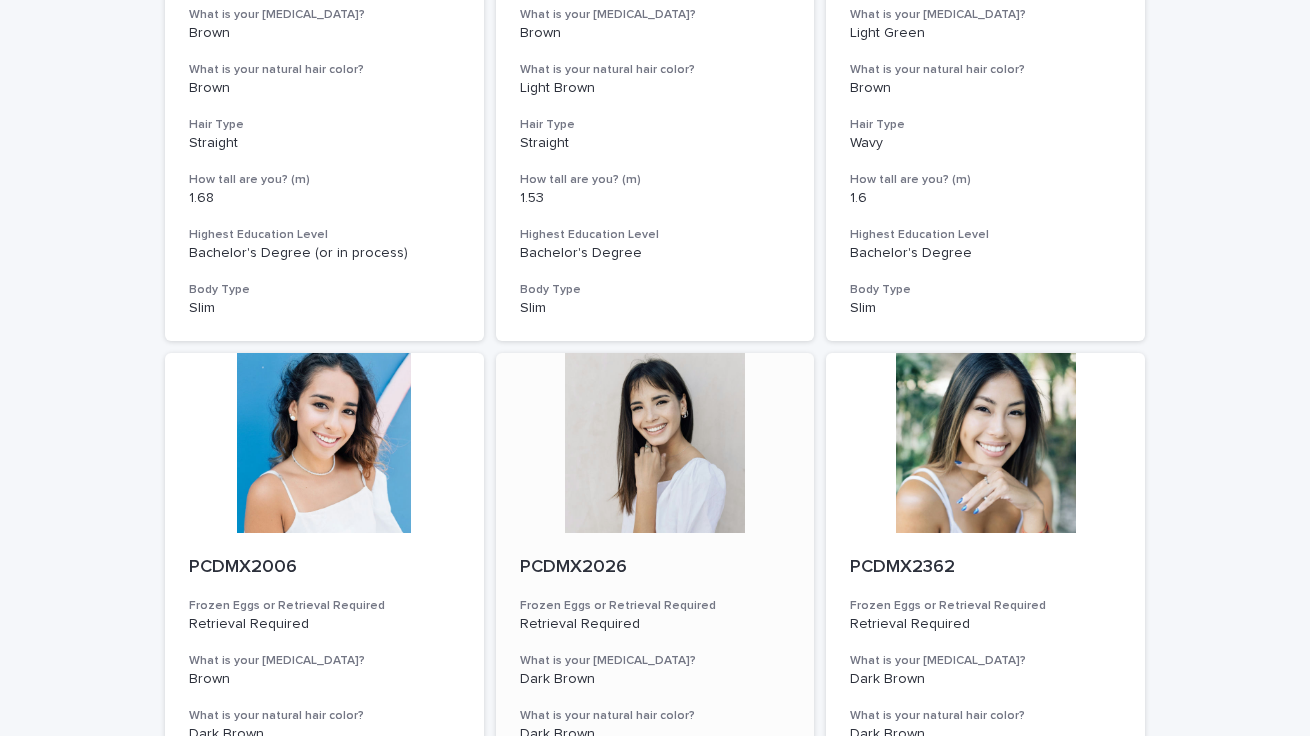click at bounding box center (655, 443) 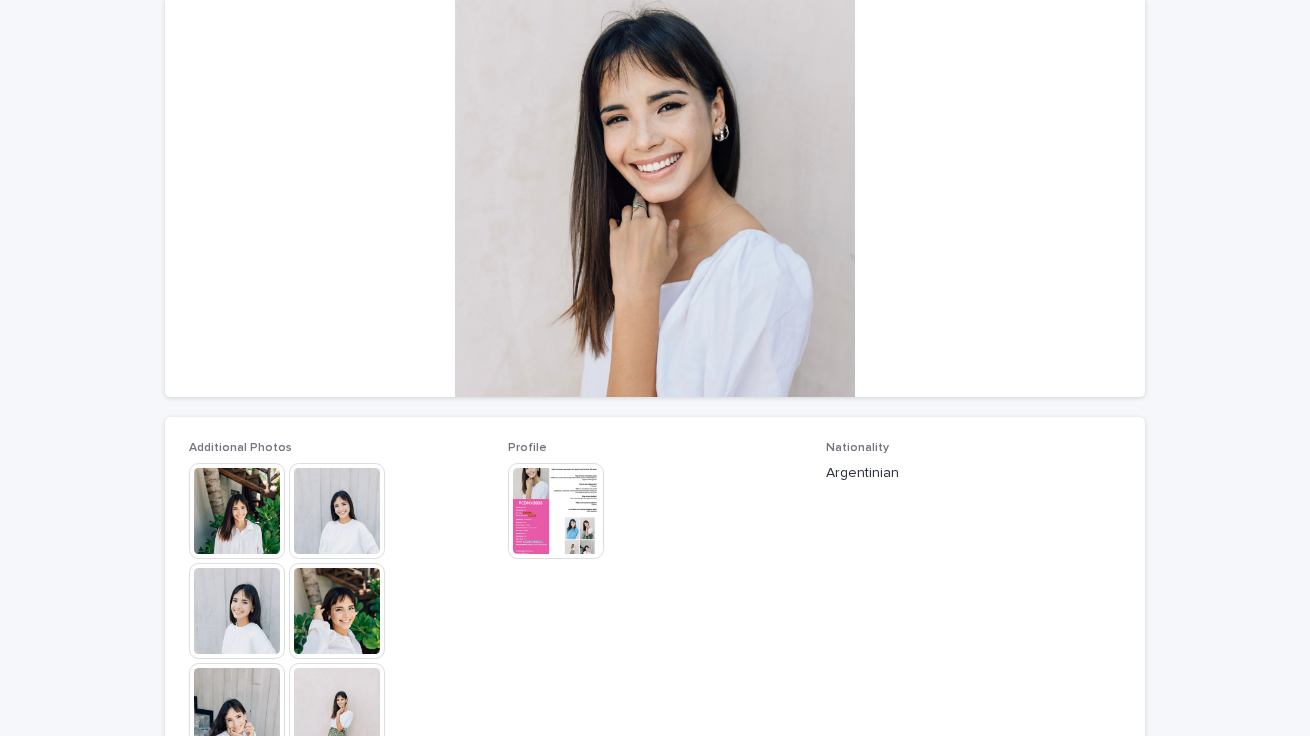scroll, scrollTop: 357, scrollLeft: 0, axis: vertical 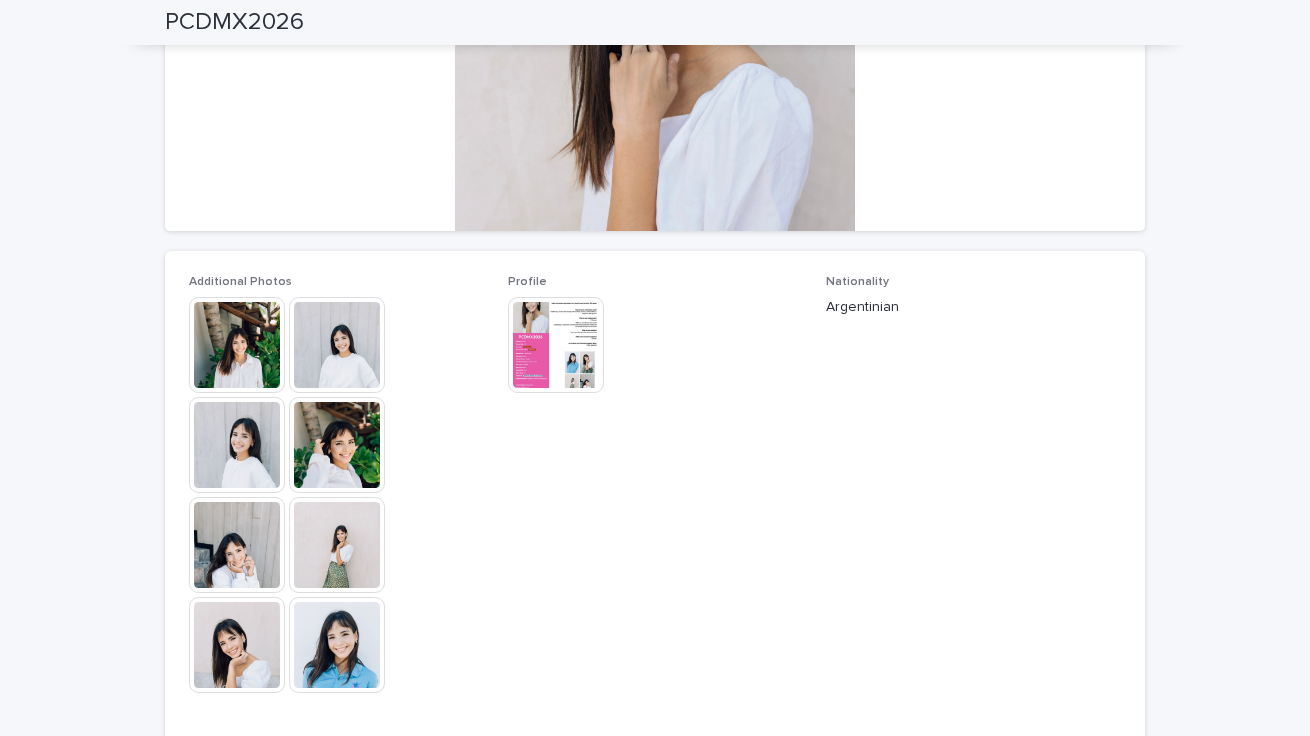 click at bounding box center (337, 645) 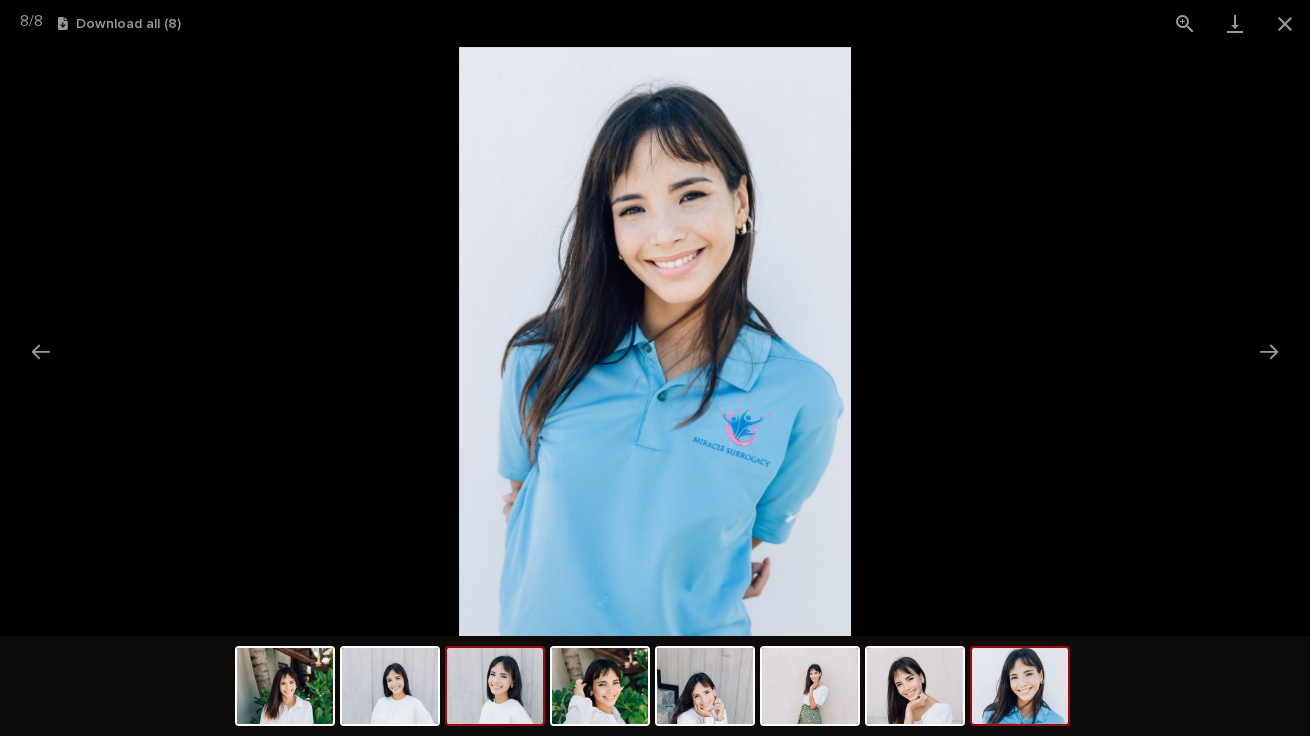 click at bounding box center (495, 686) 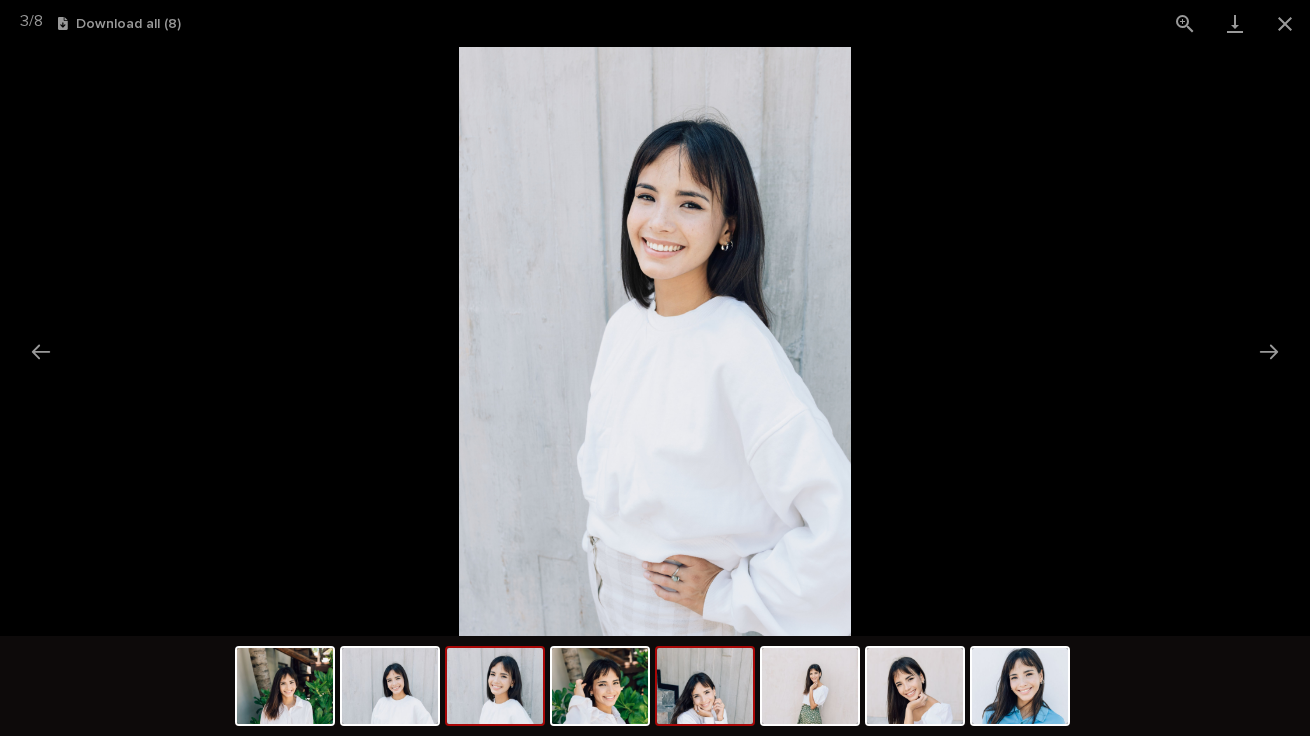 click at bounding box center (705, 686) 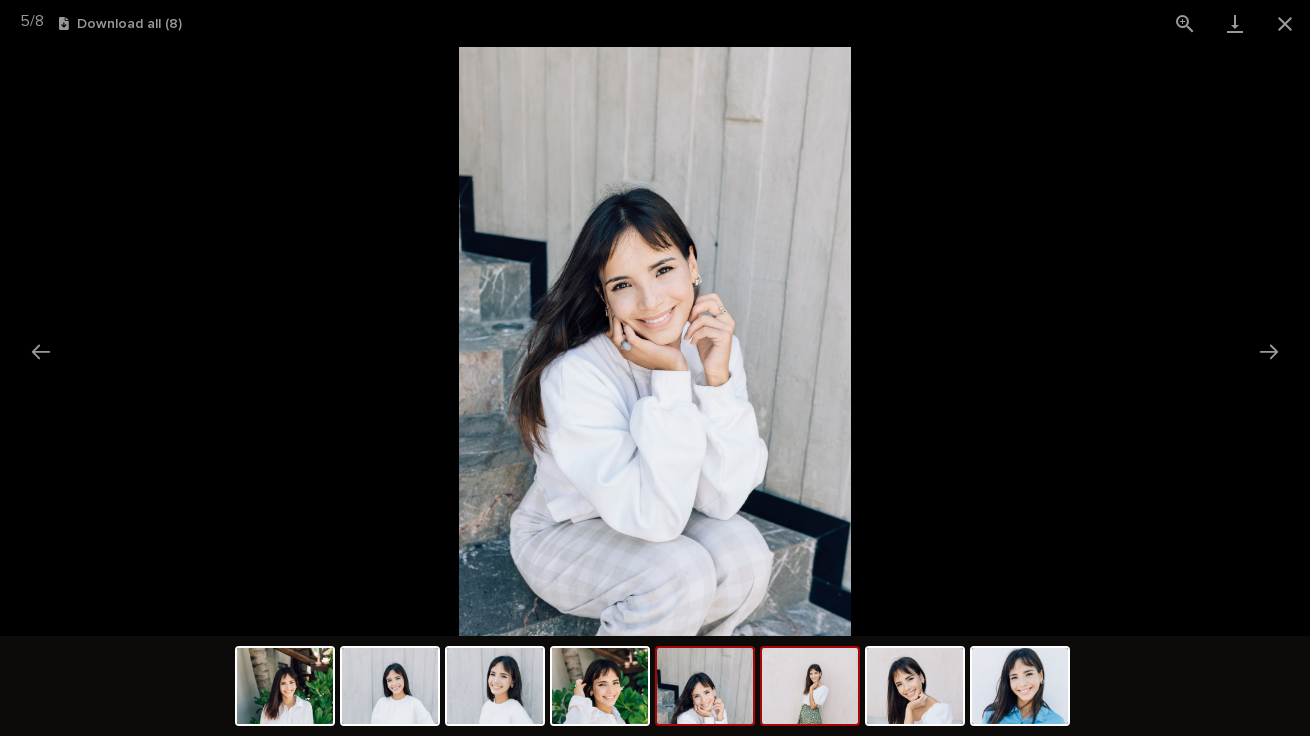click at bounding box center (810, 686) 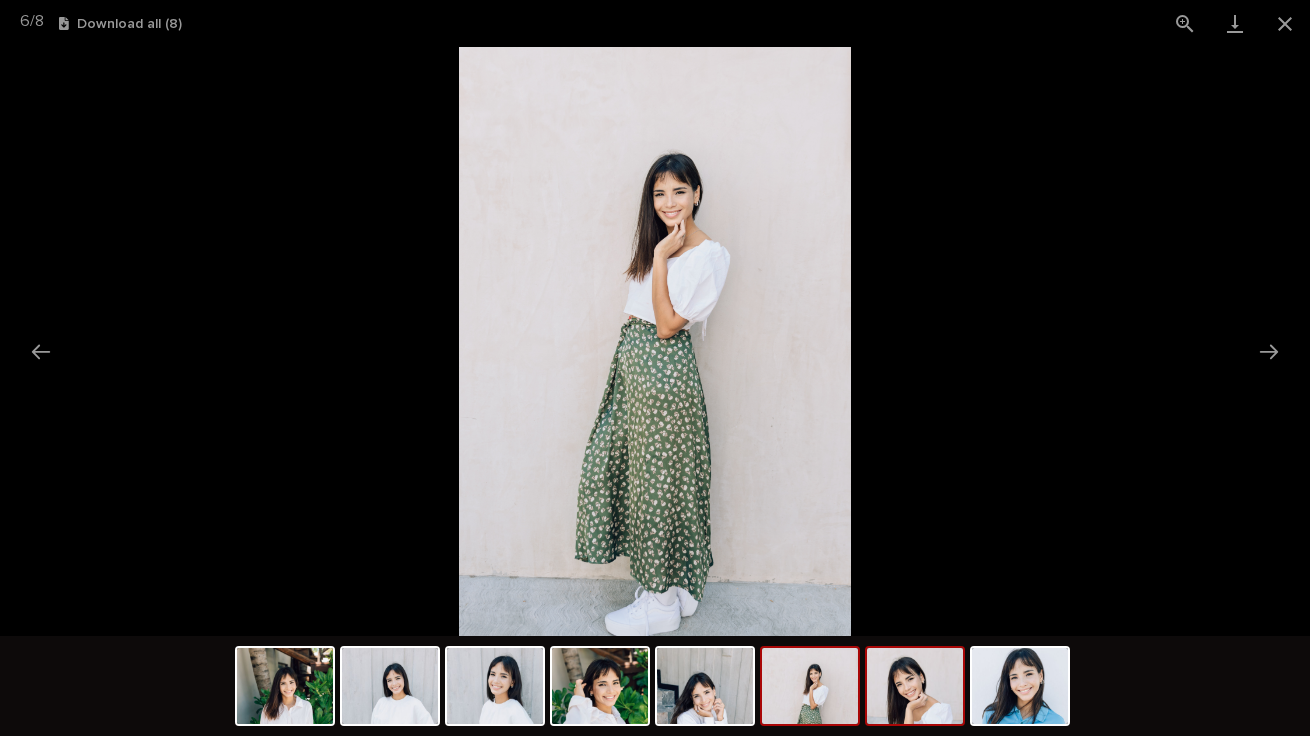 click at bounding box center (915, 686) 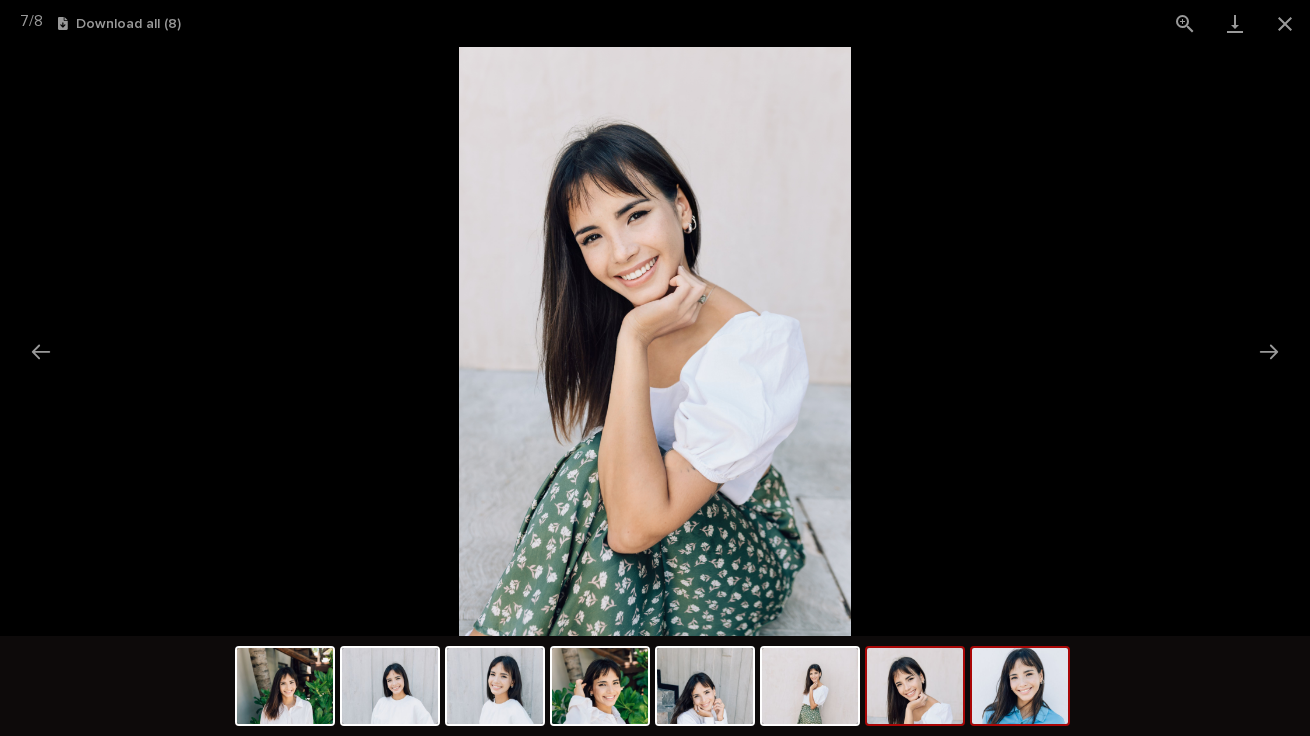 click at bounding box center [1020, 686] 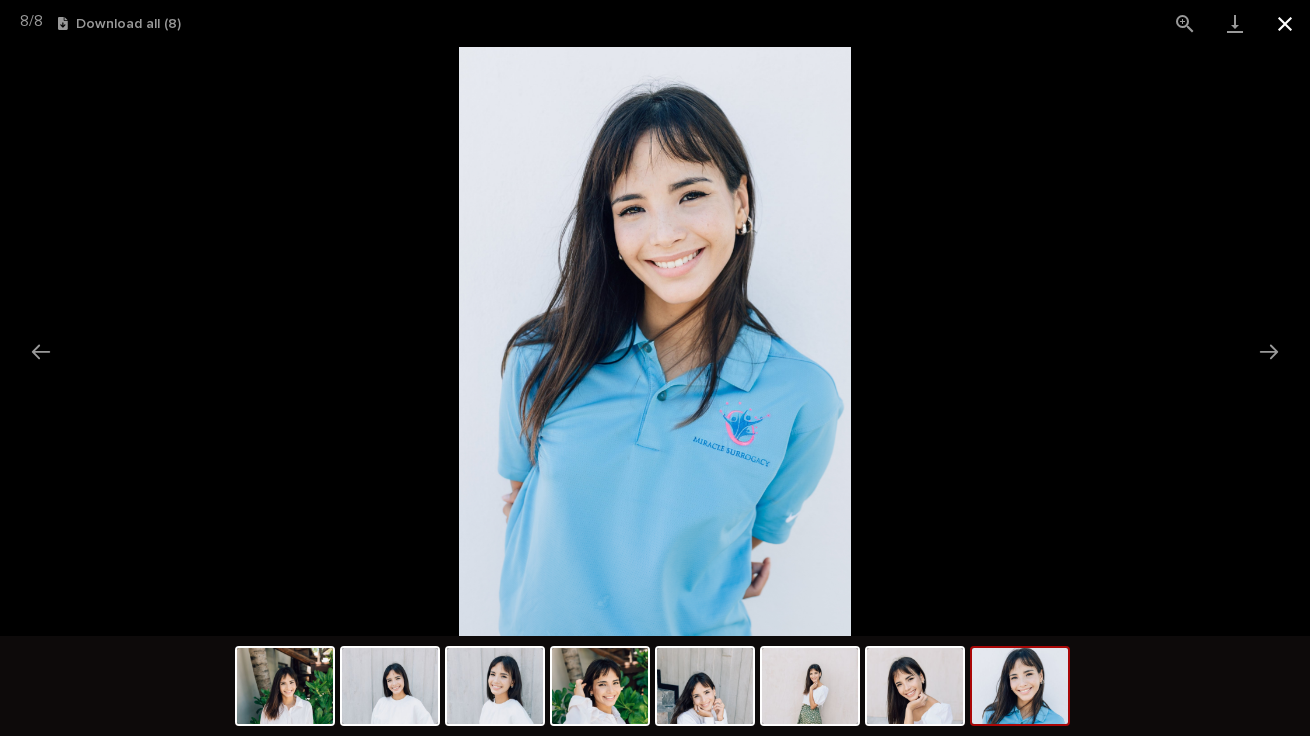 click at bounding box center [1285, 23] 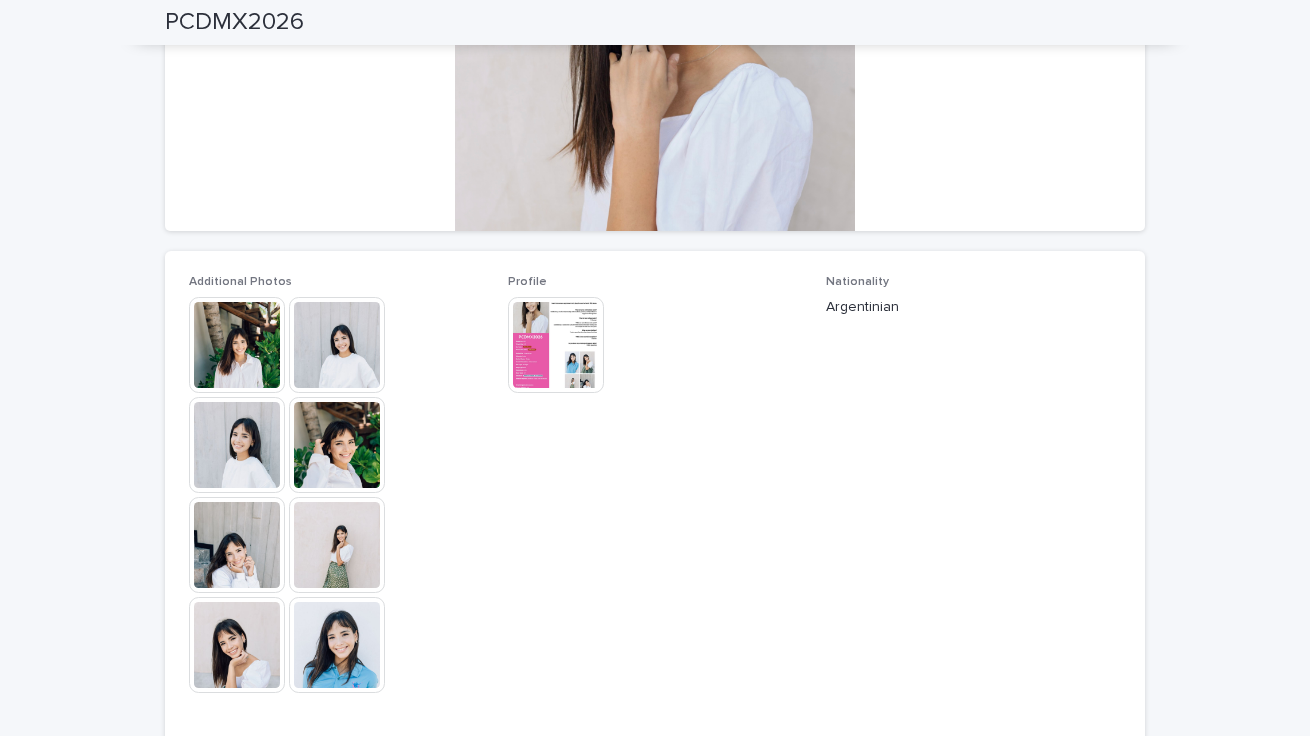 click at bounding box center [556, 345] 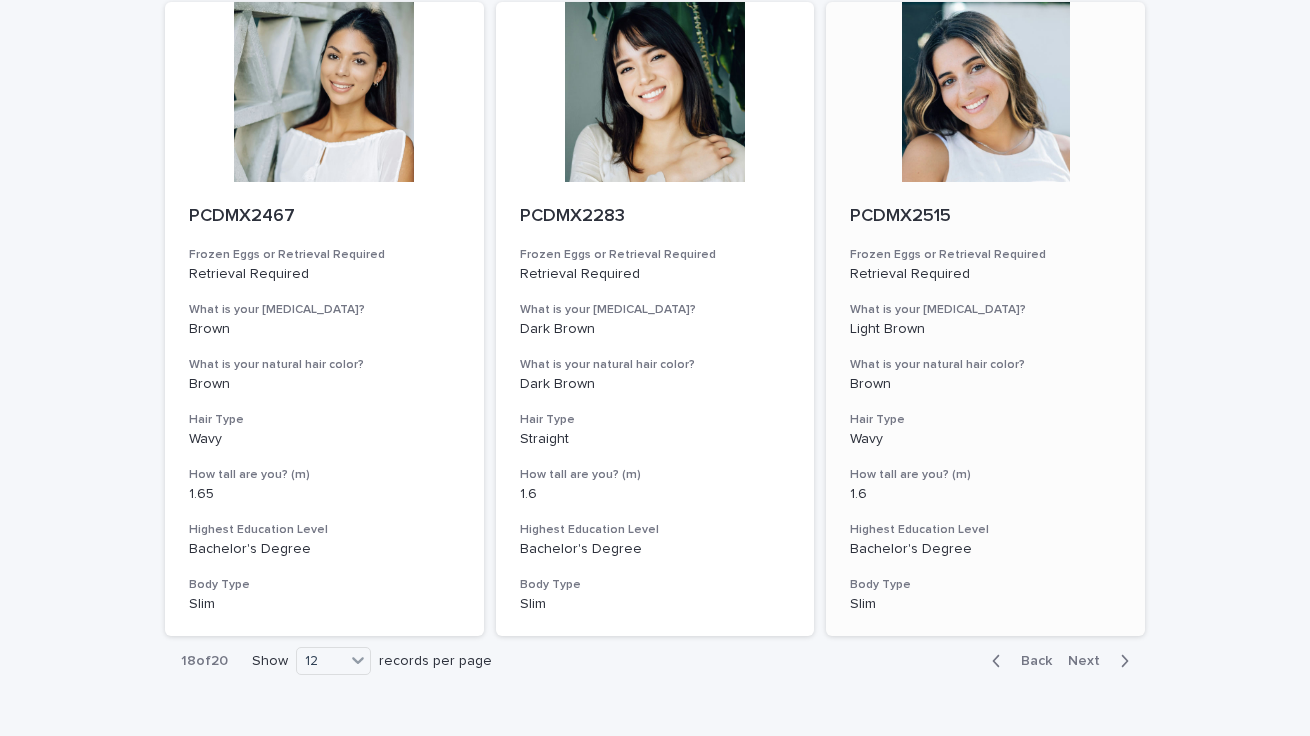 scroll, scrollTop: 2254, scrollLeft: 0, axis: vertical 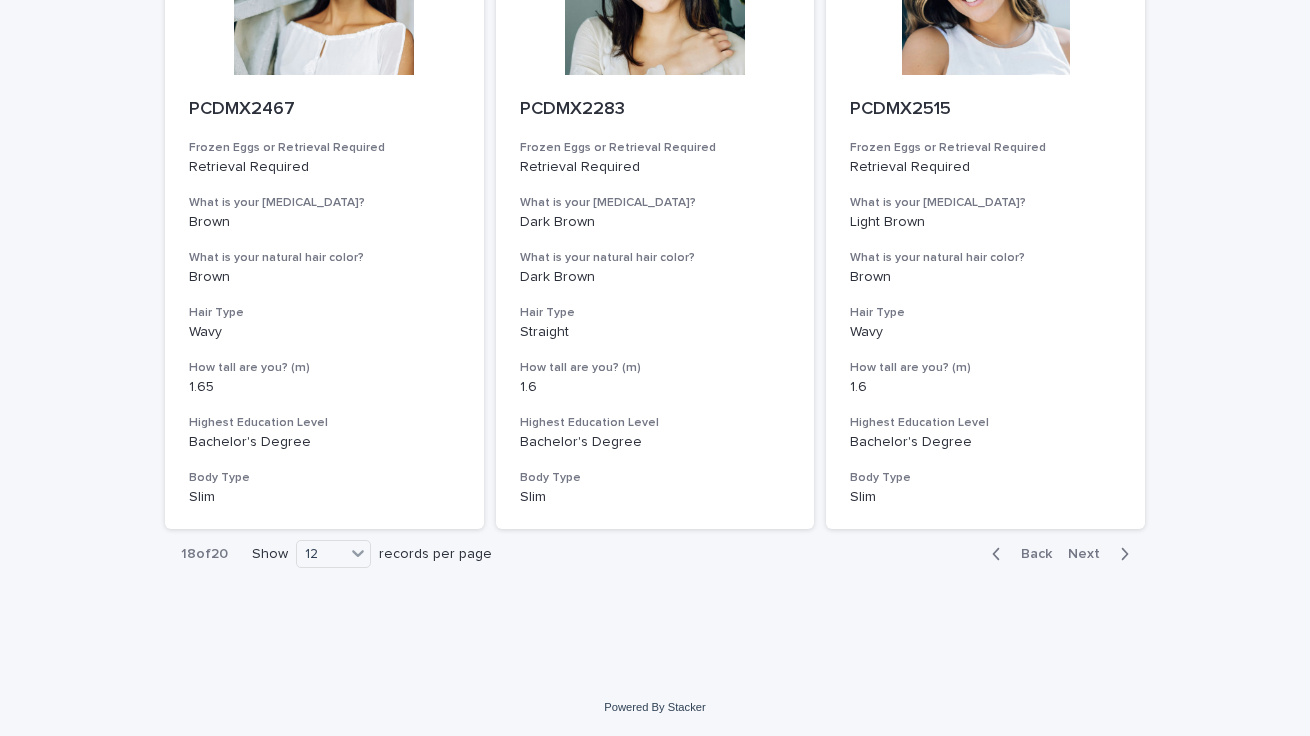 click on "Next" at bounding box center [1090, 554] 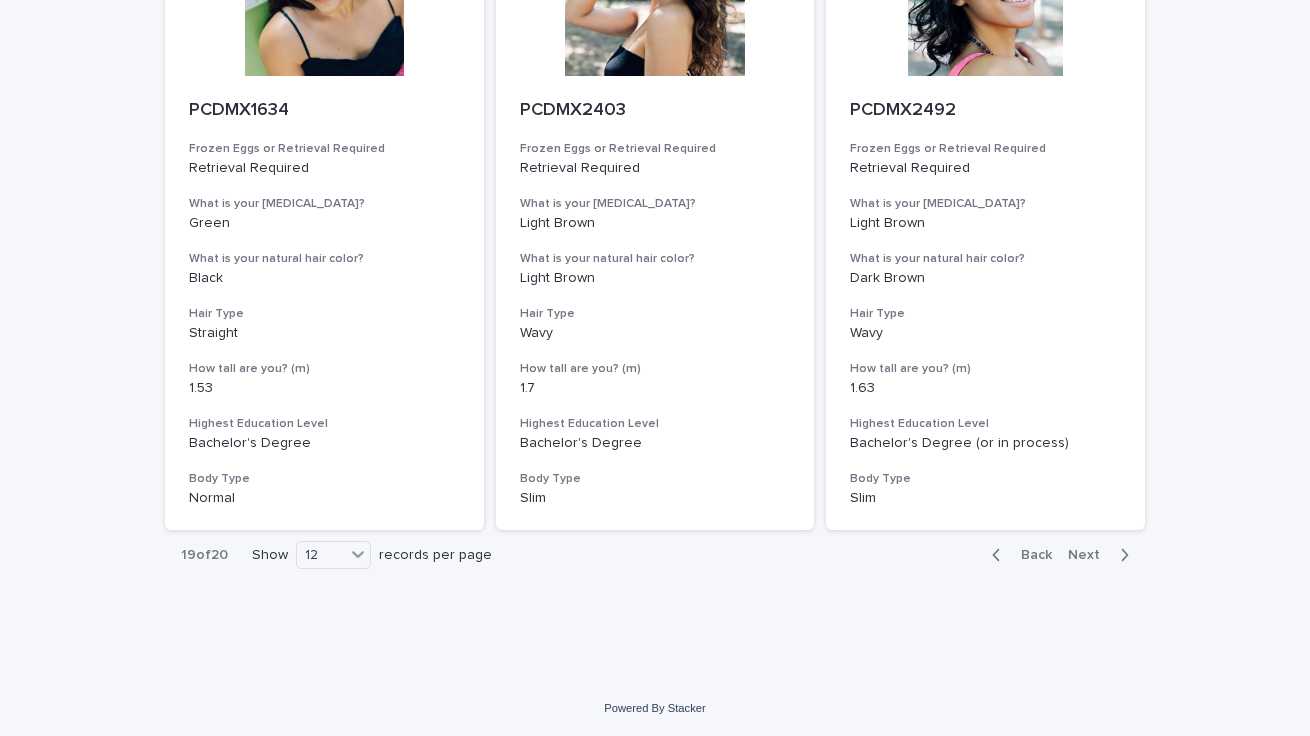 scroll, scrollTop: 2254, scrollLeft: 0, axis: vertical 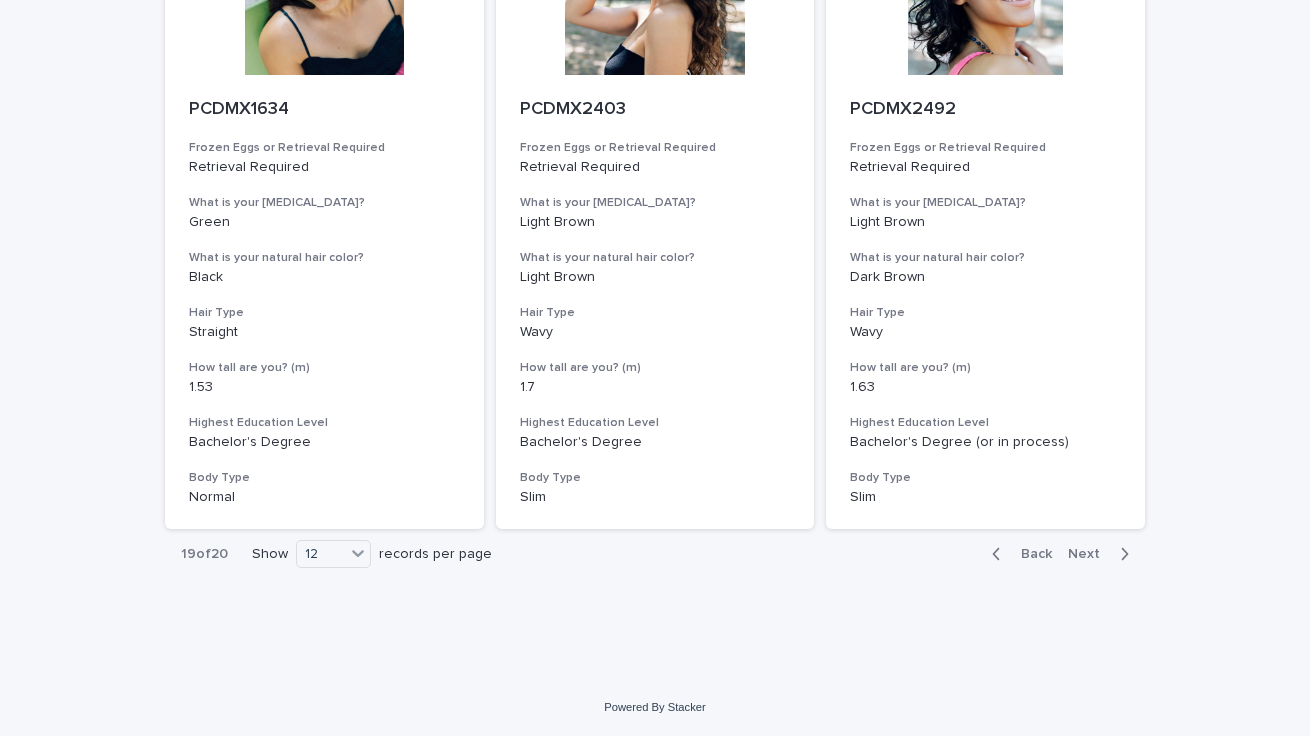 click on "Next" at bounding box center (1090, 554) 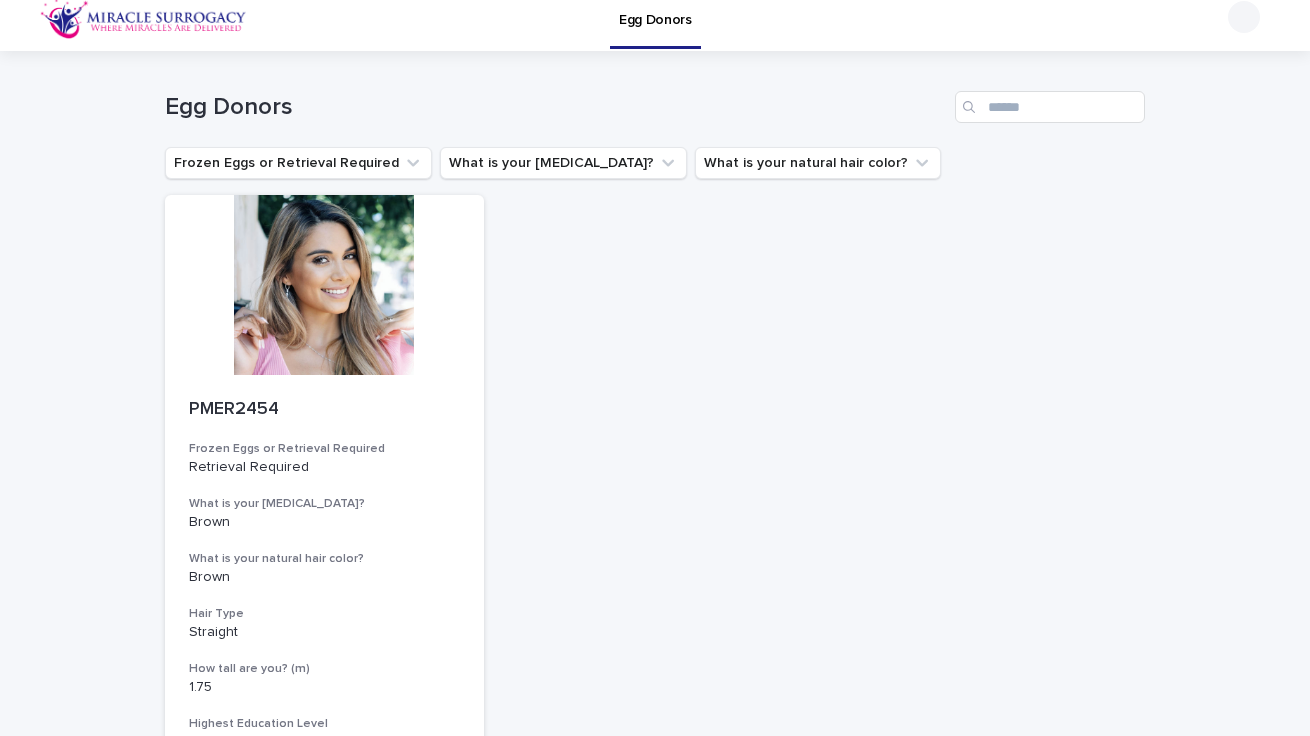 scroll, scrollTop: 0, scrollLeft: 0, axis: both 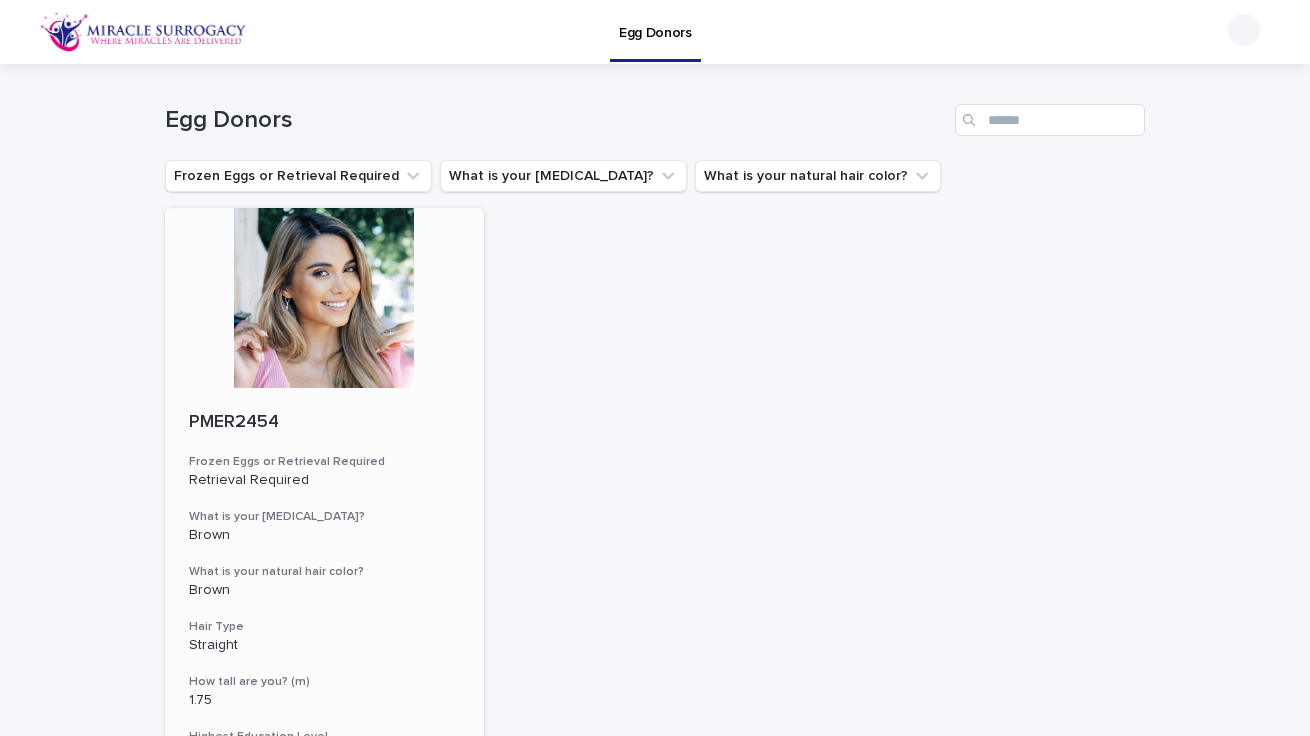click at bounding box center (324, 298) 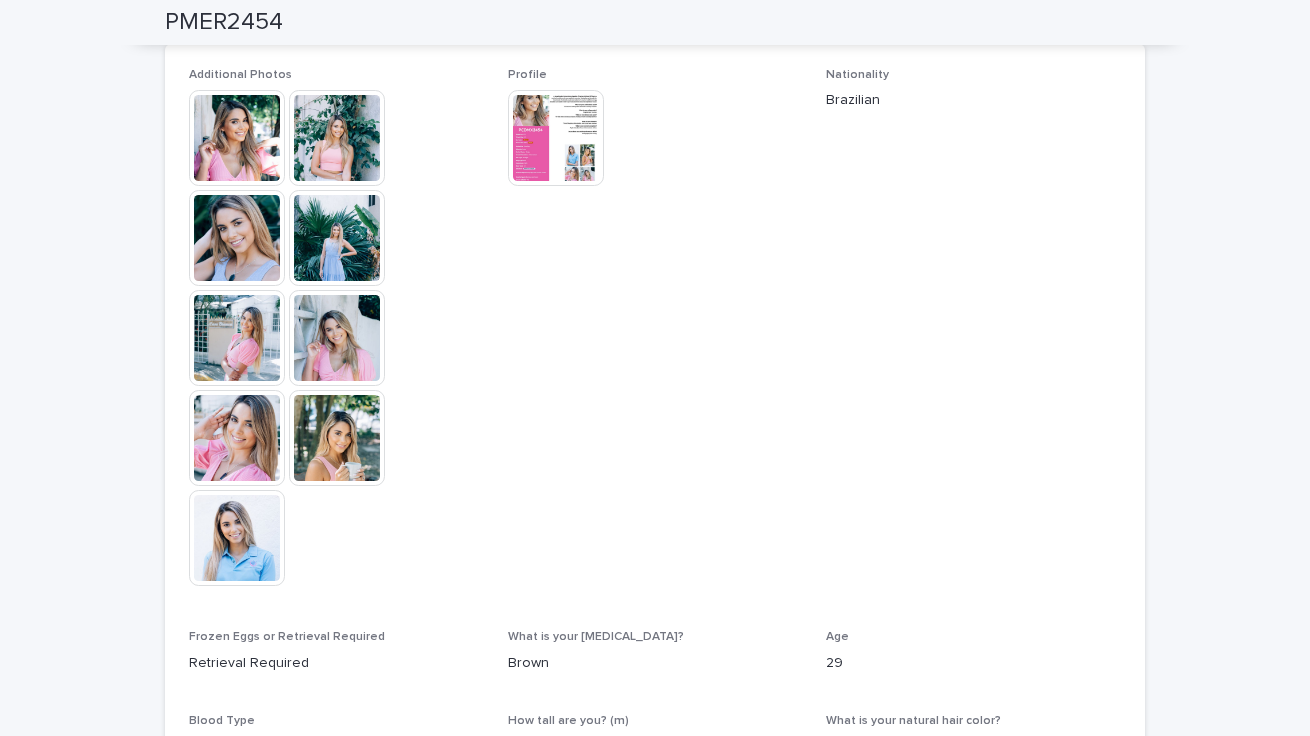 scroll, scrollTop: 563, scrollLeft: 0, axis: vertical 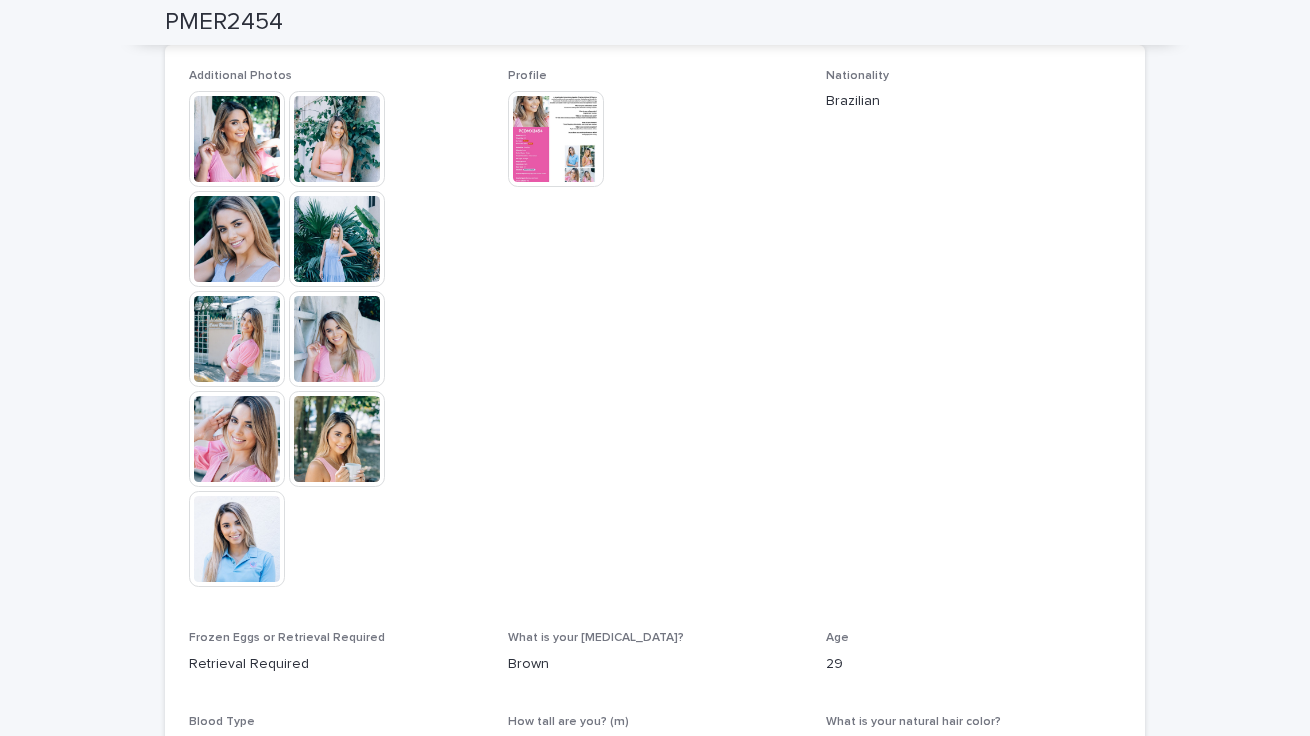 click at bounding box center [337, 139] 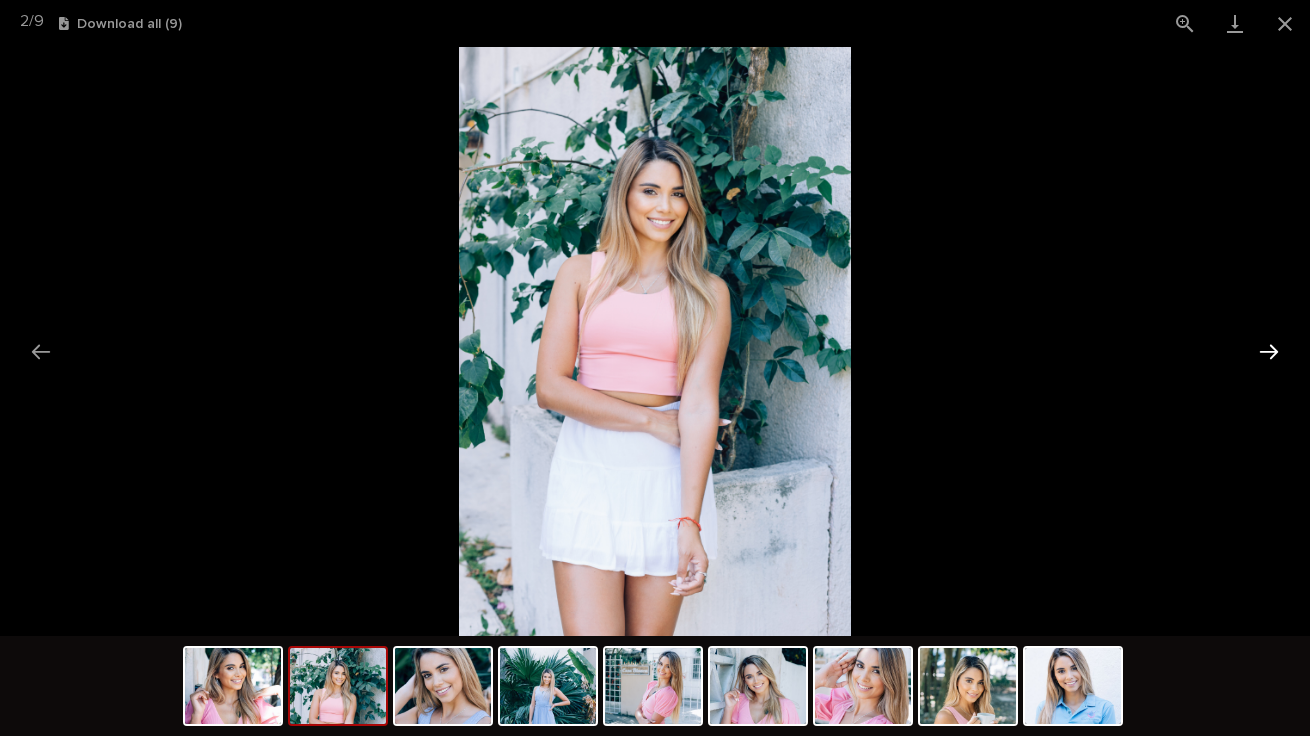 click at bounding box center [1269, 351] 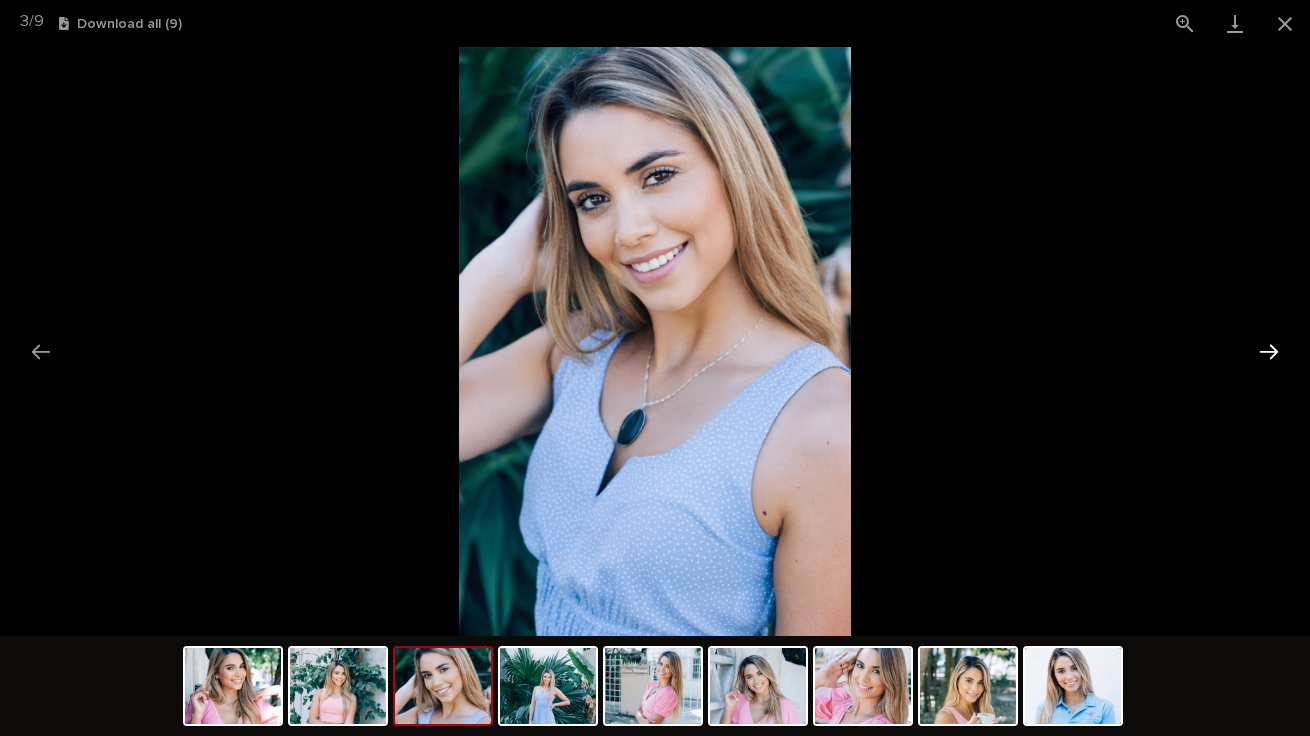 click at bounding box center (1269, 351) 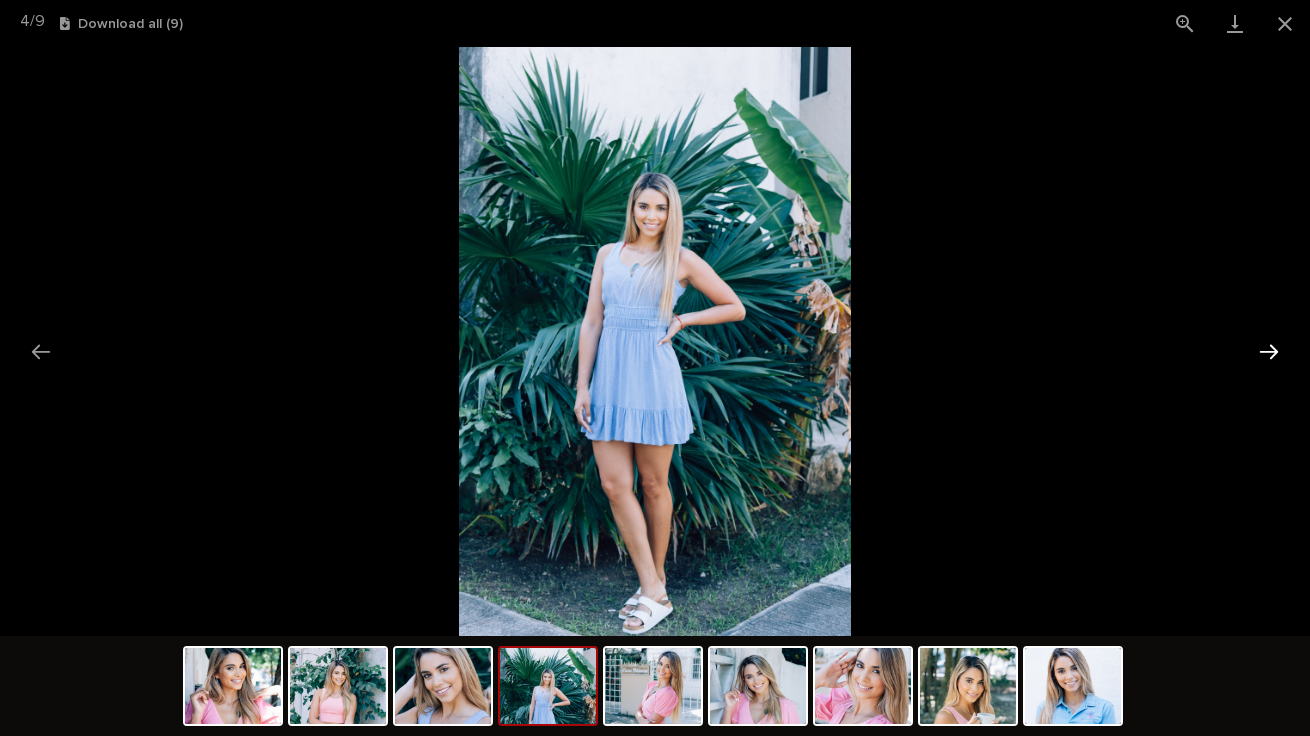 click at bounding box center (1269, 351) 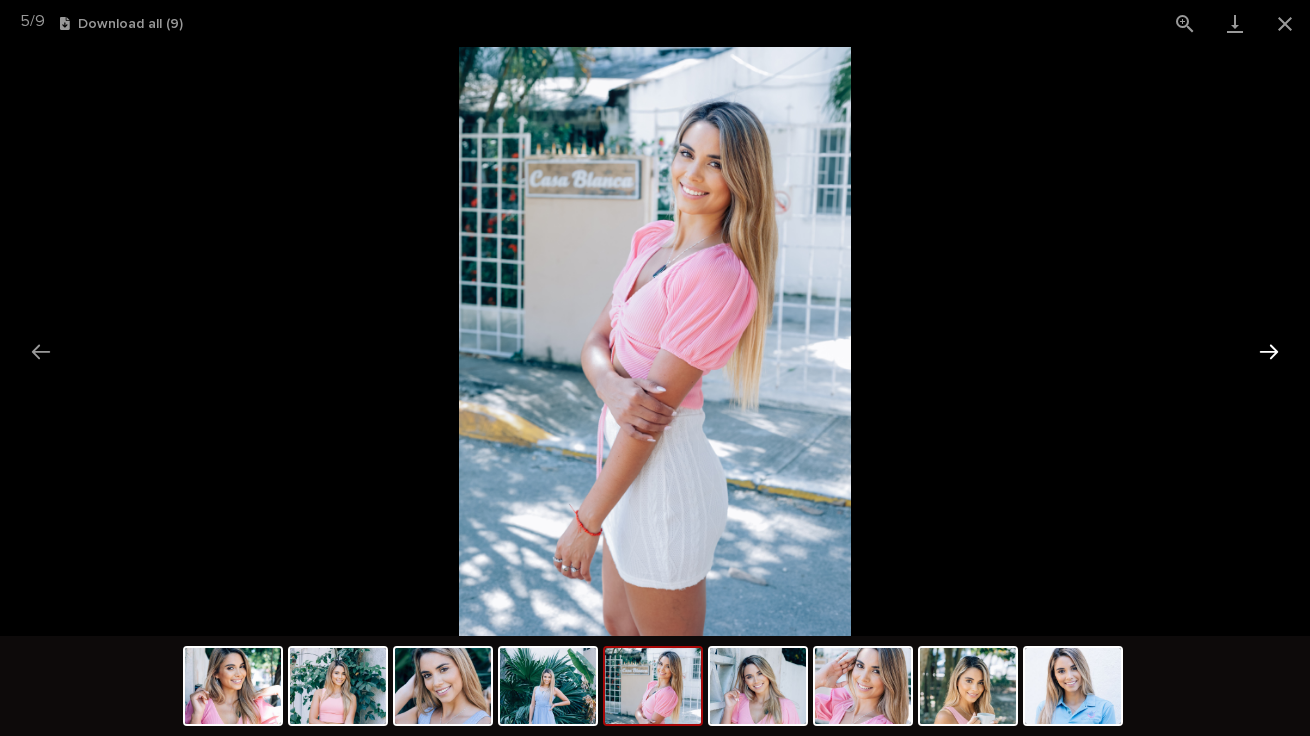 click at bounding box center [1269, 351] 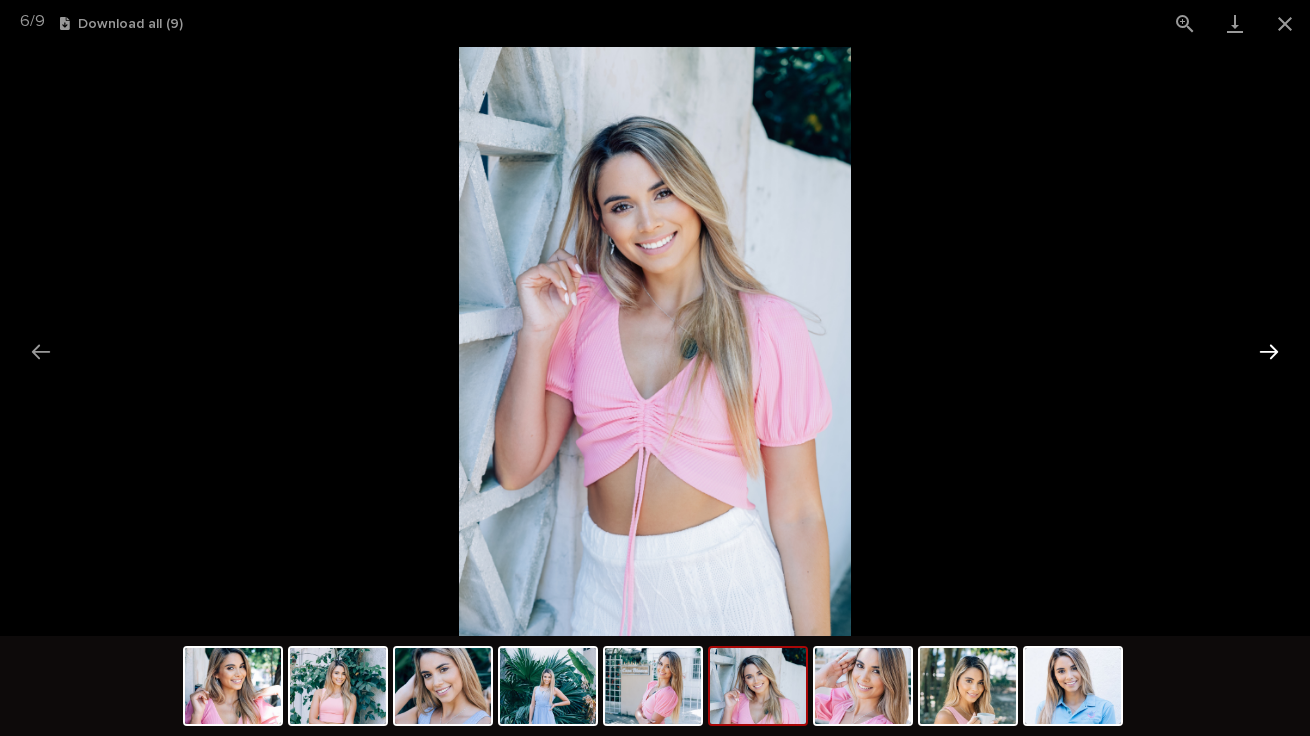 click at bounding box center [1269, 351] 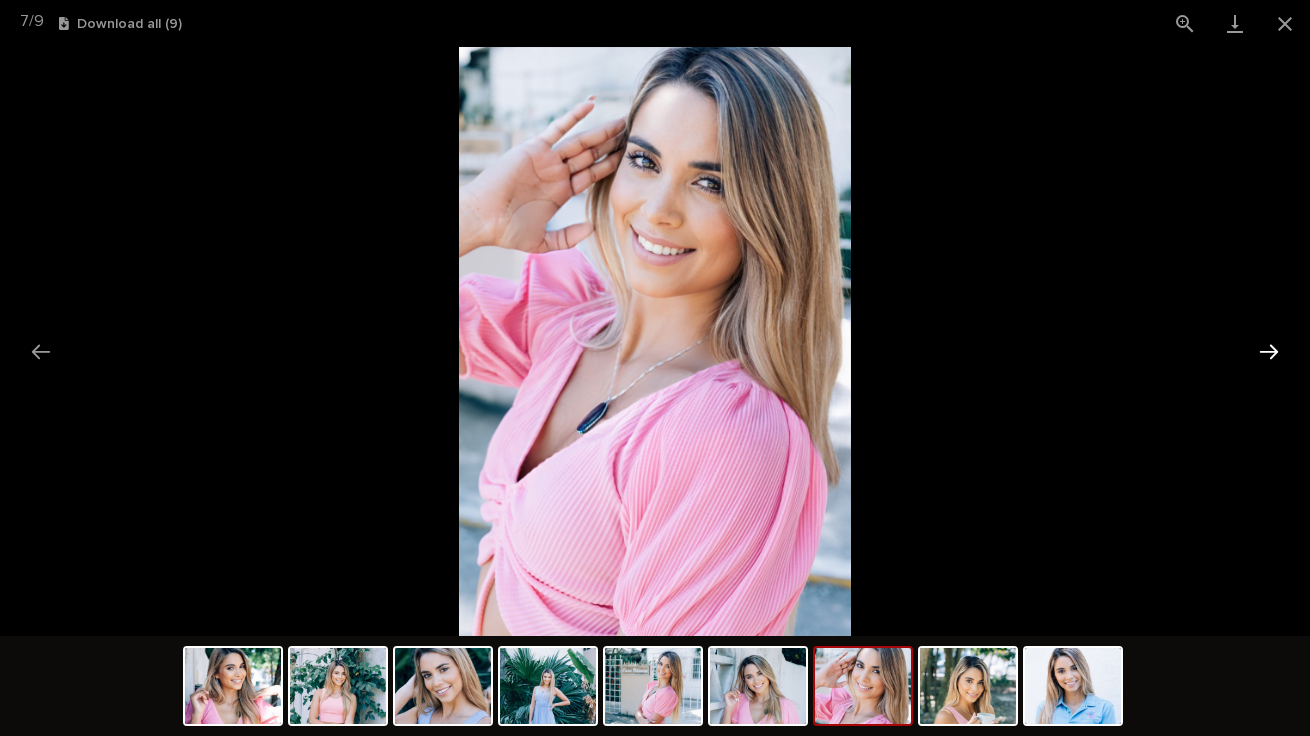 click at bounding box center (1269, 351) 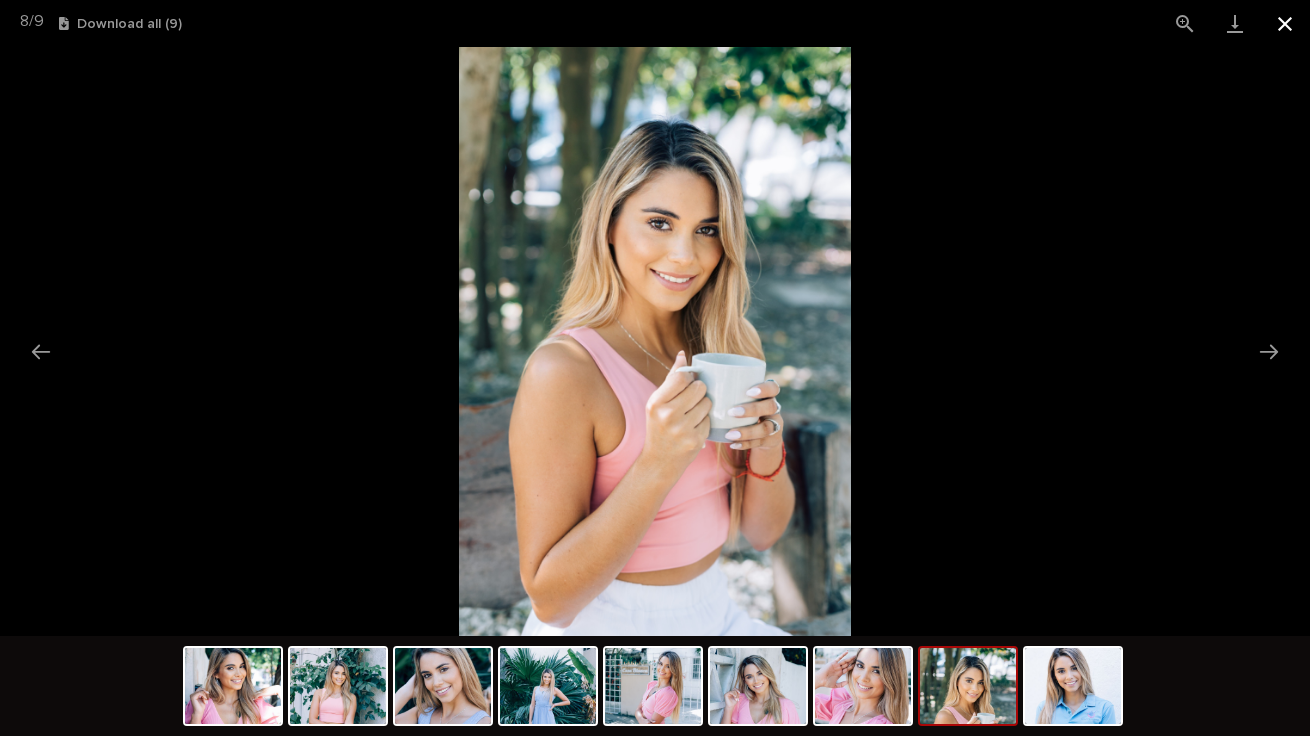click at bounding box center (1285, 23) 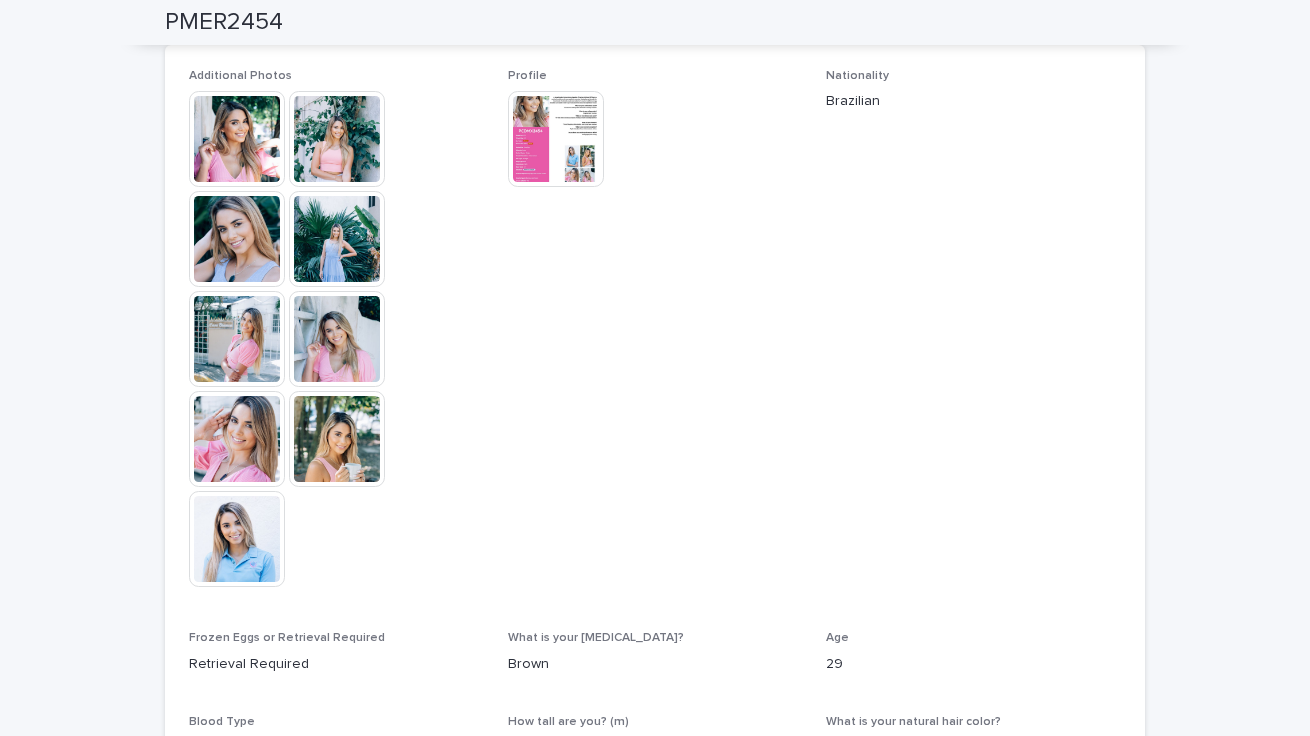 click at bounding box center (556, 139) 